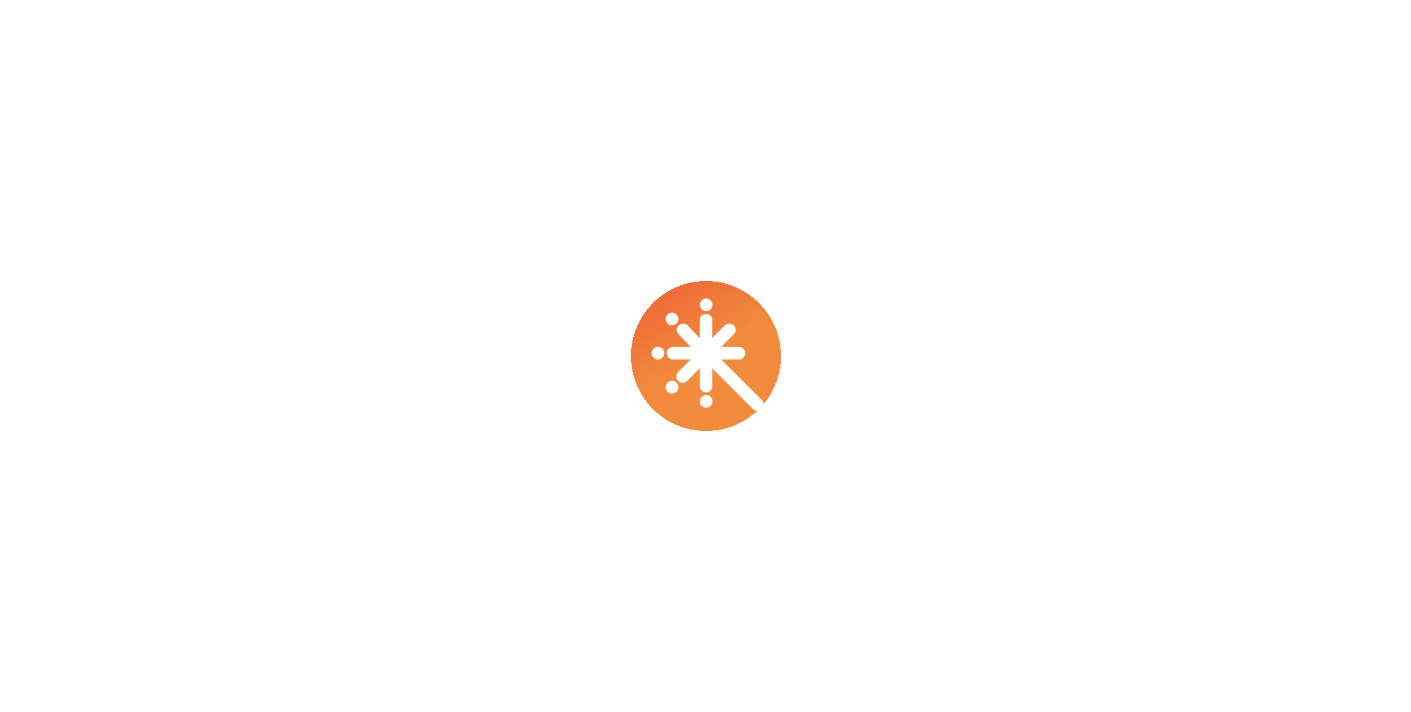 scroll, scrollTop: 0, scrollLeft: 0, axis: both 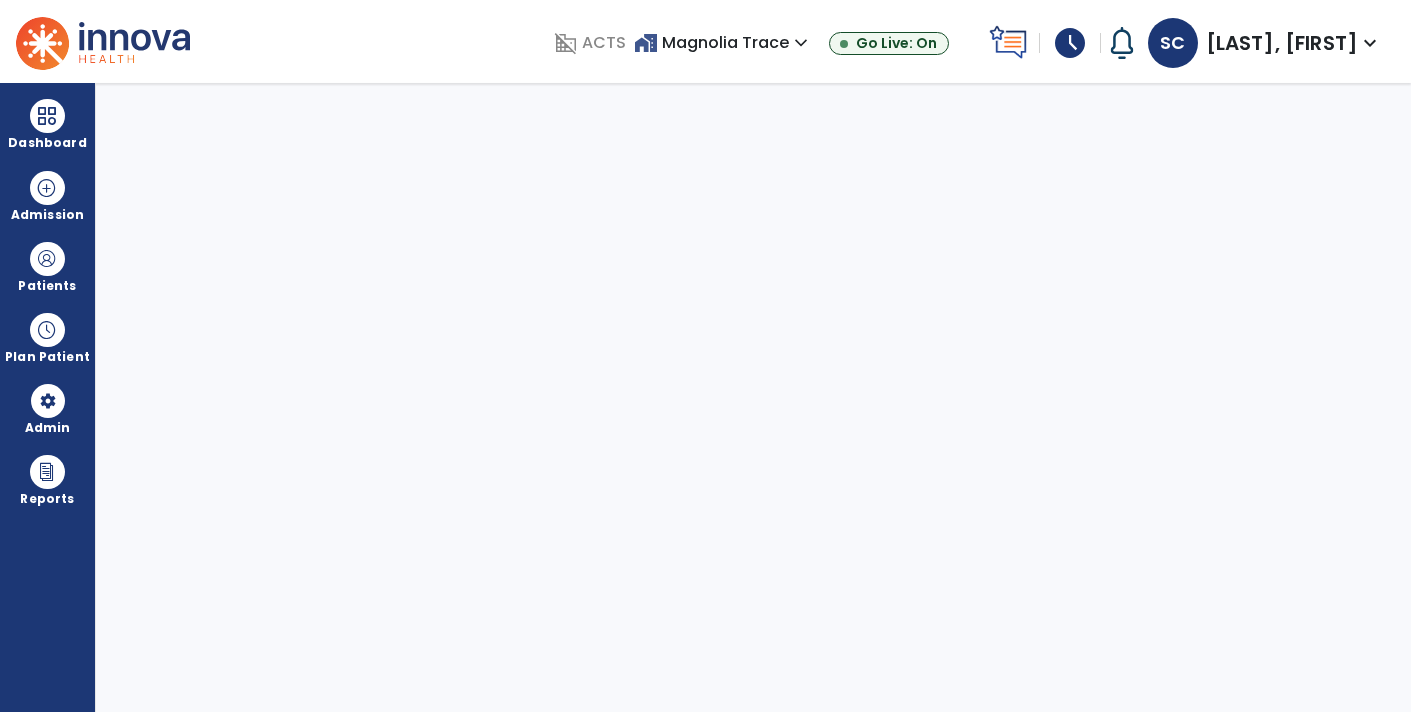 select on "****" 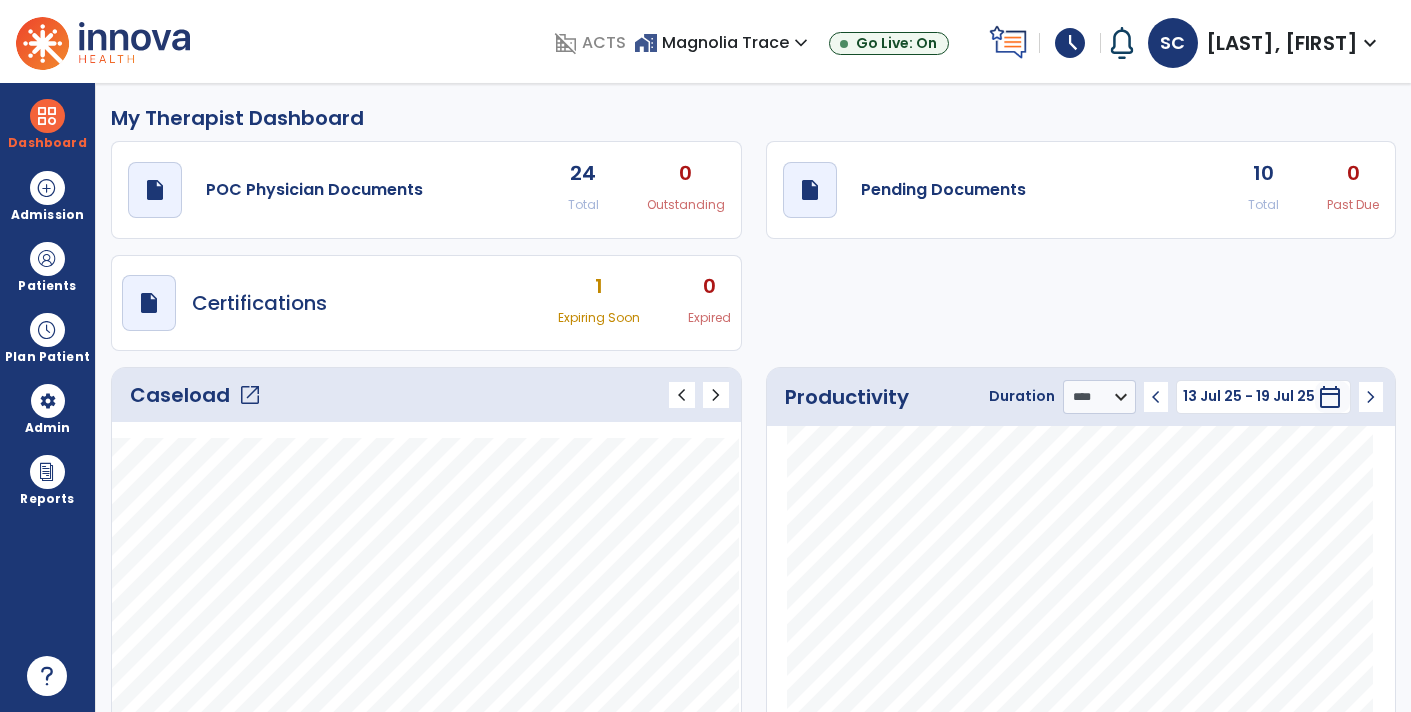 click on "schedule" at bounding box center [1070, 43] 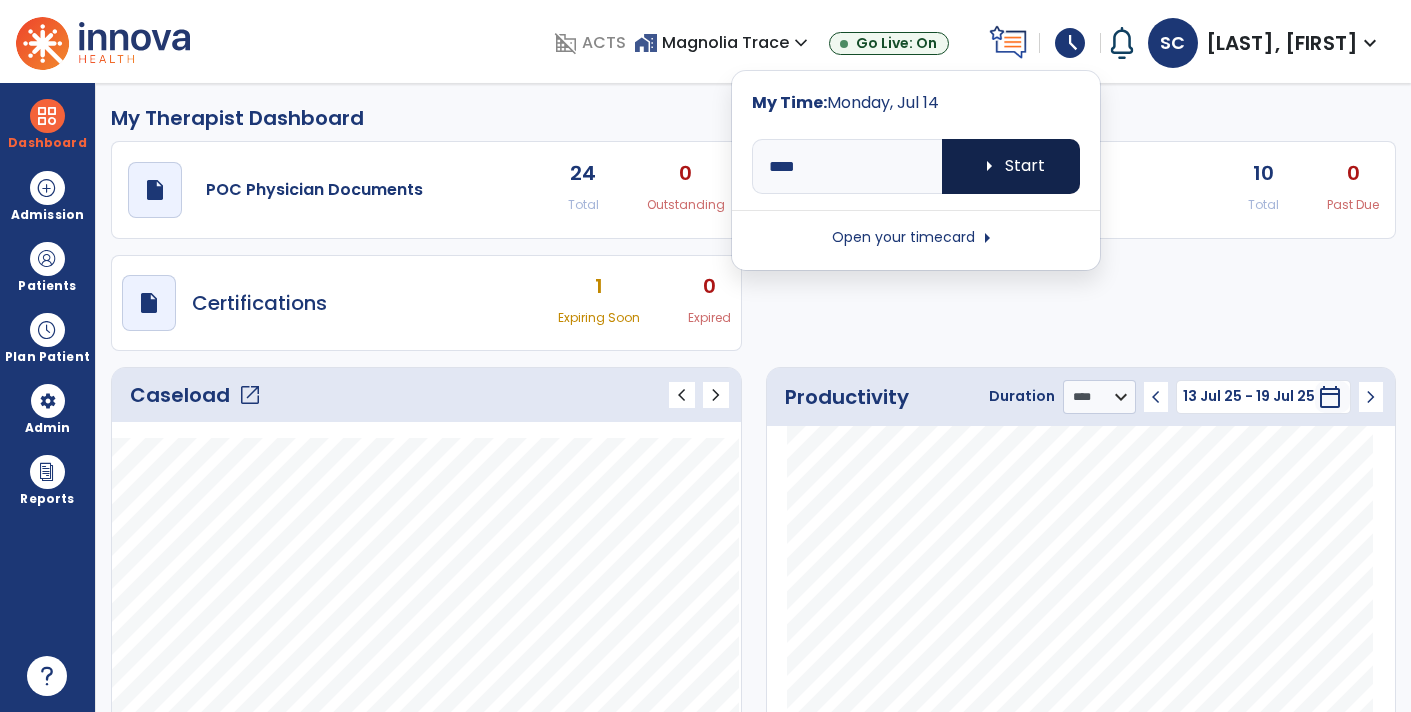click on "arrow_right  Start" at bounding box center (1011, 166) 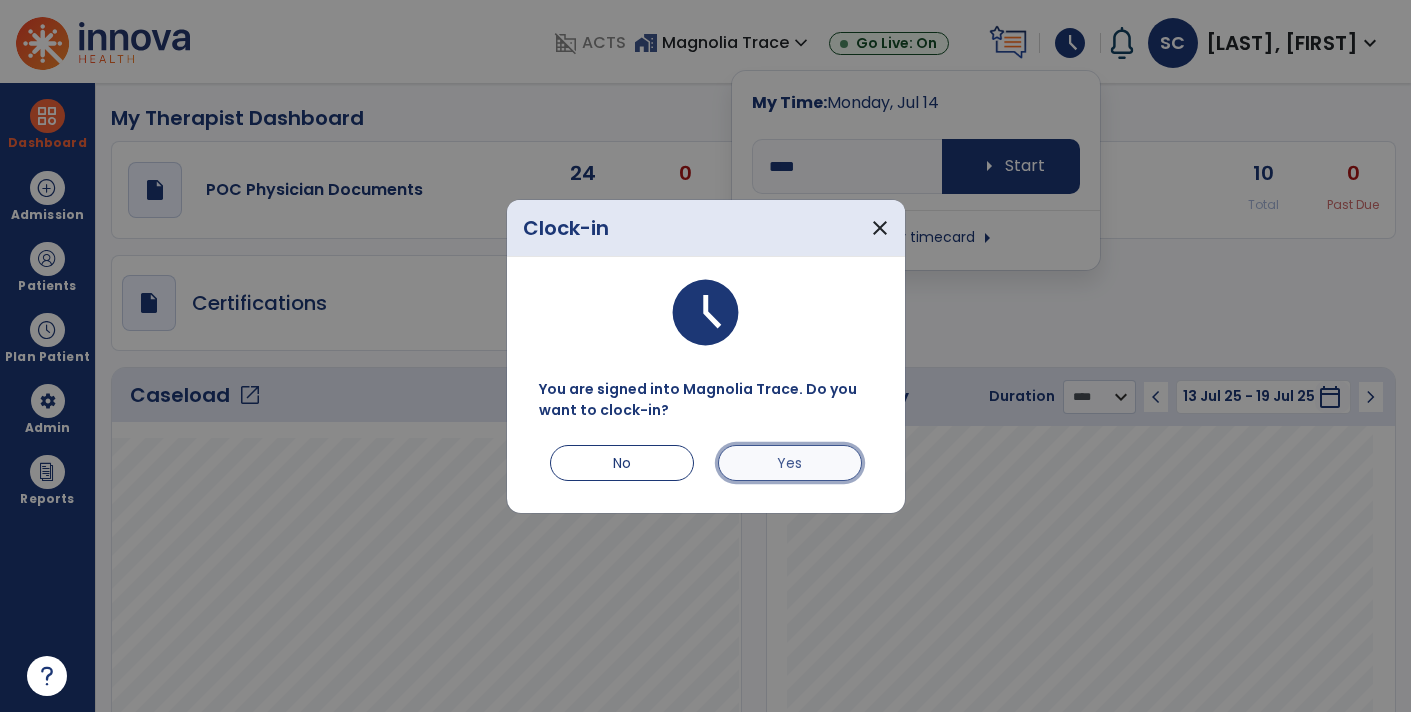 click on "Yes" at bounding box center (790, 463) 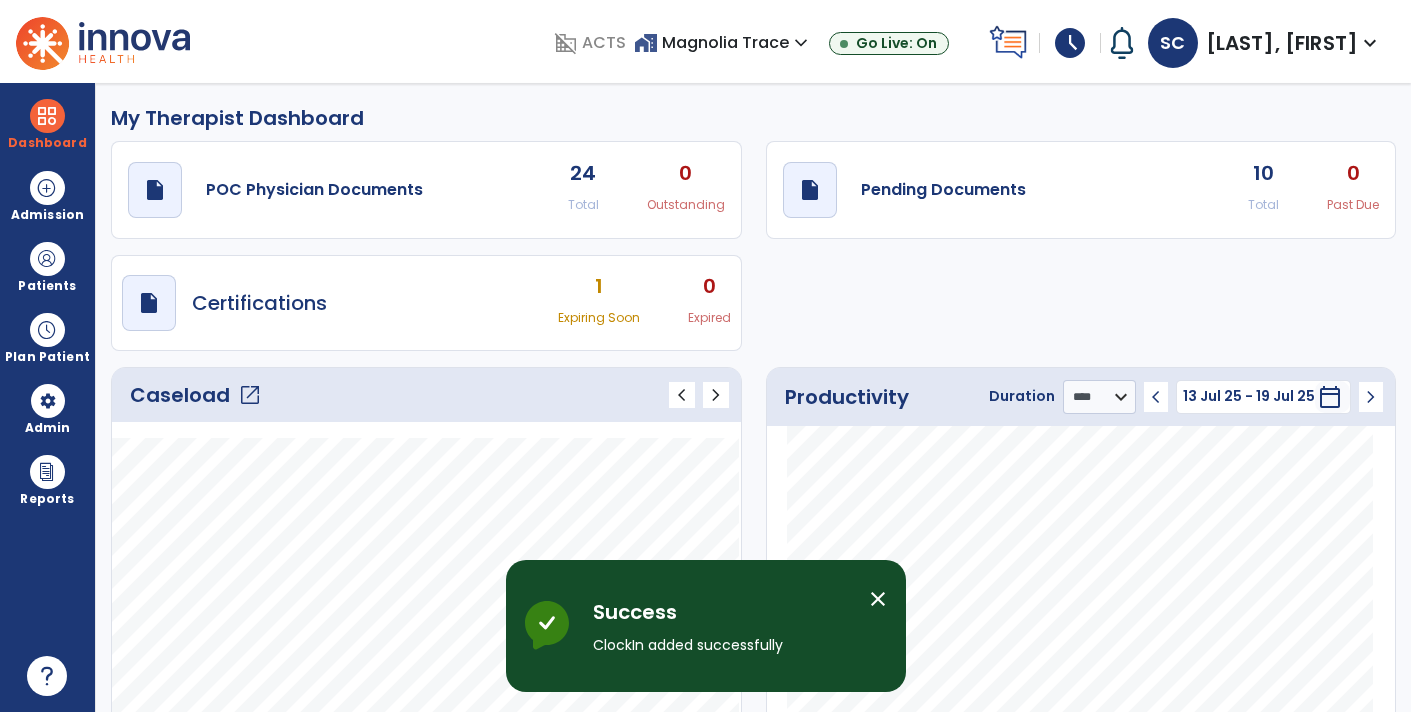 click on "schedule" at bounding box center (1070, 43) 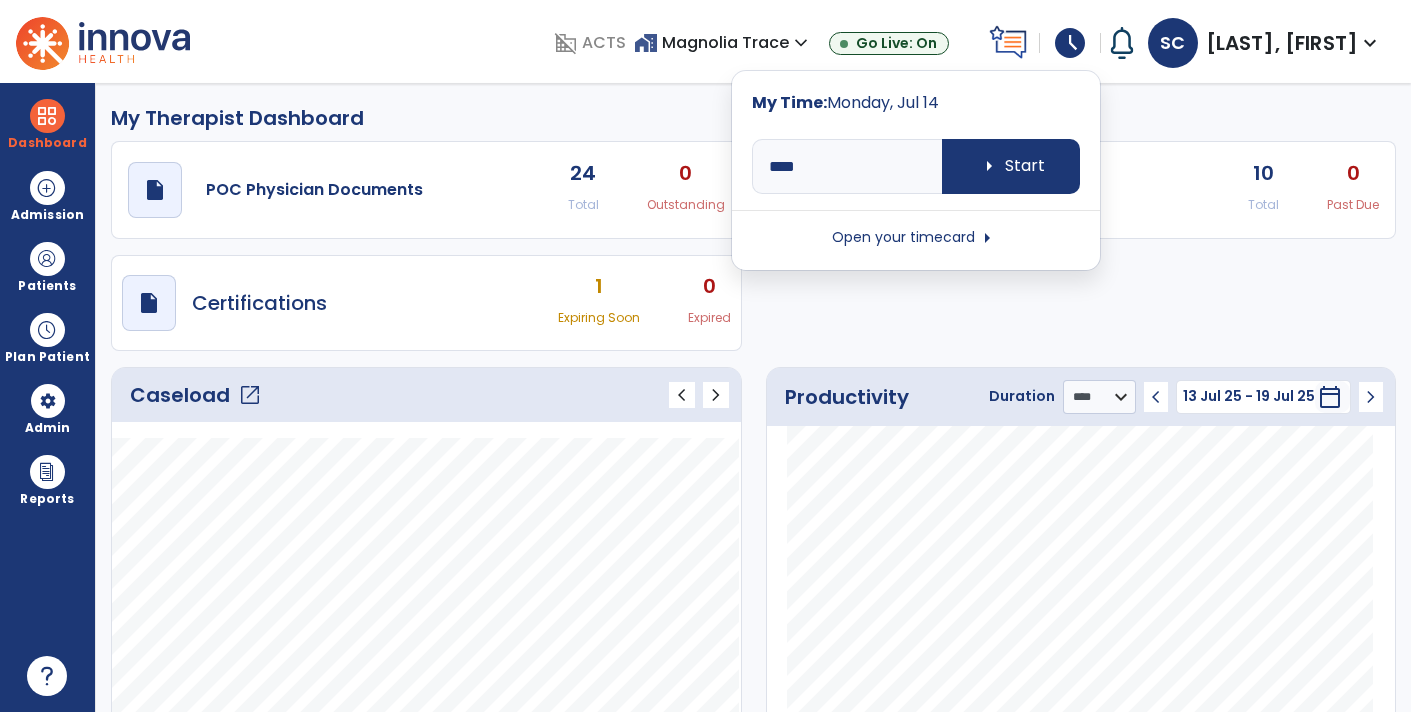 type on "*****" 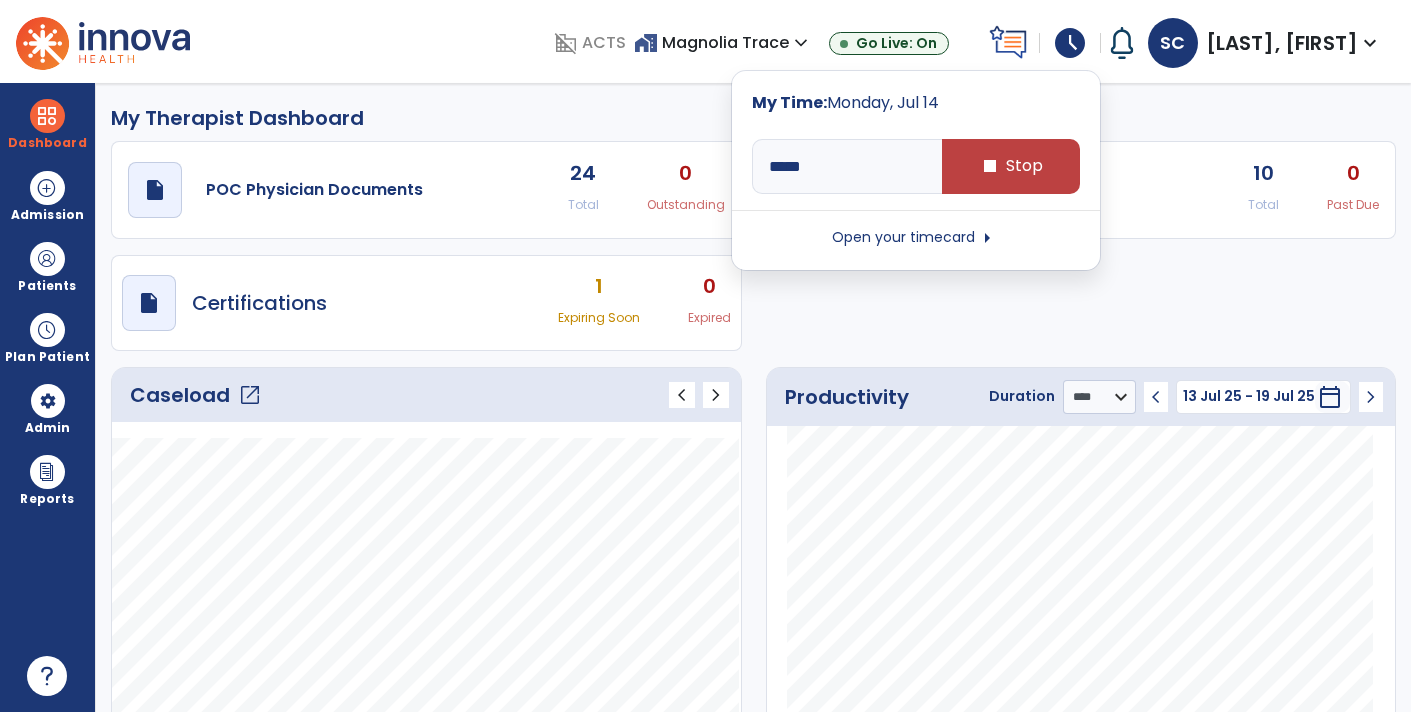 click on "Open your timecard  arrow_right" at bounding box center (916, 238) 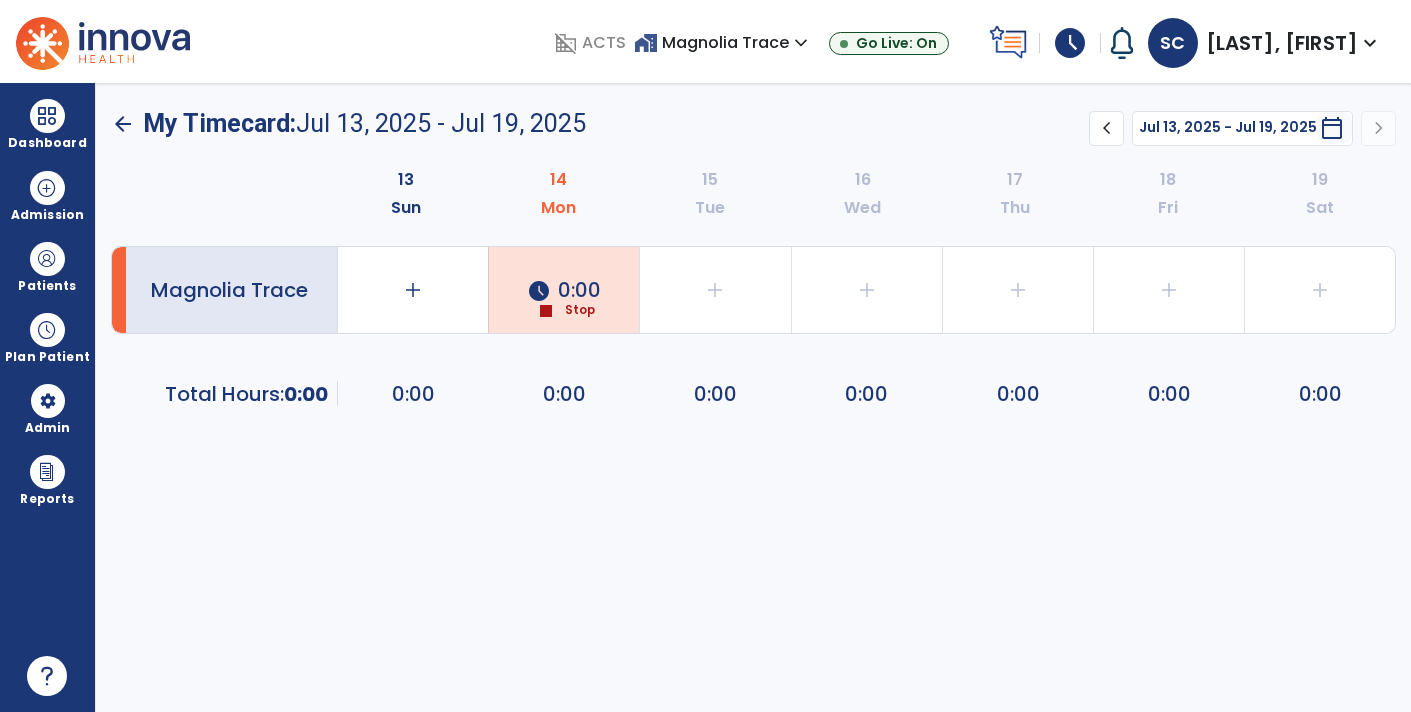 click on "chevron_left" 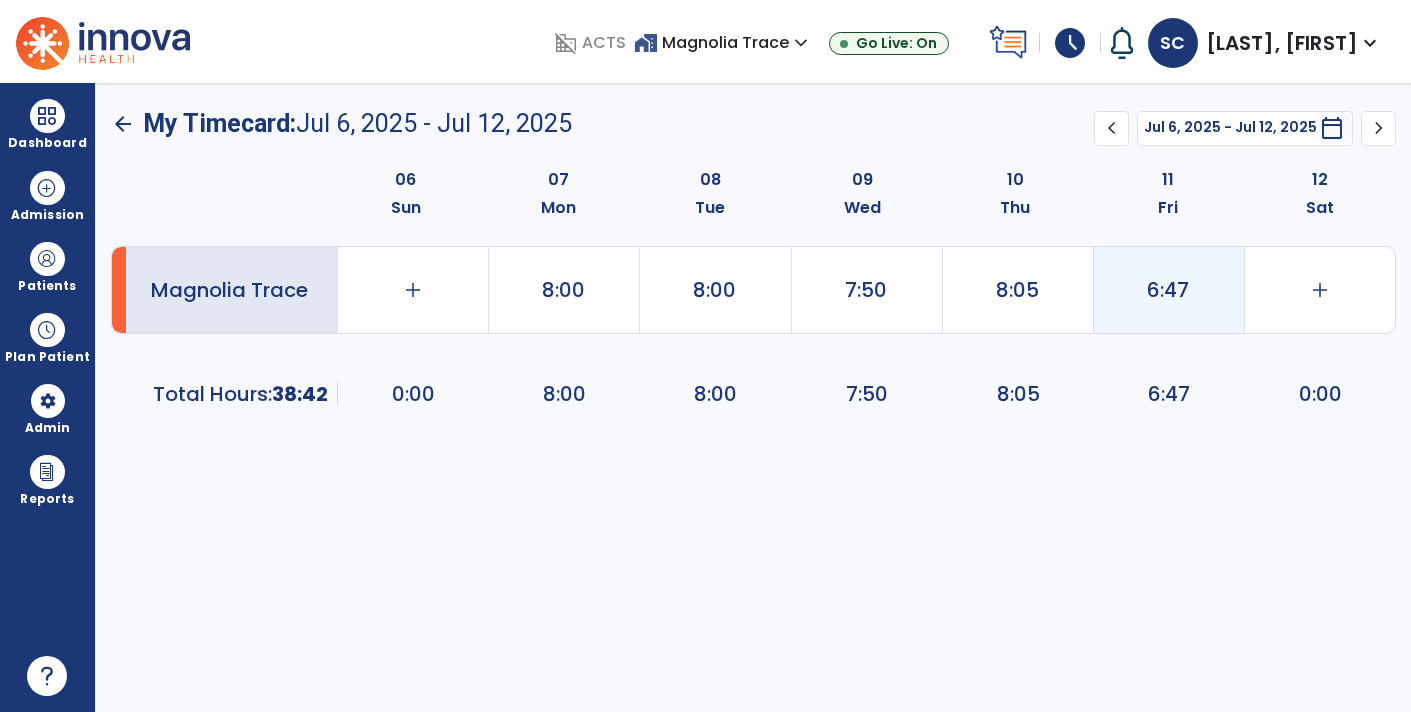 click on "6:47" 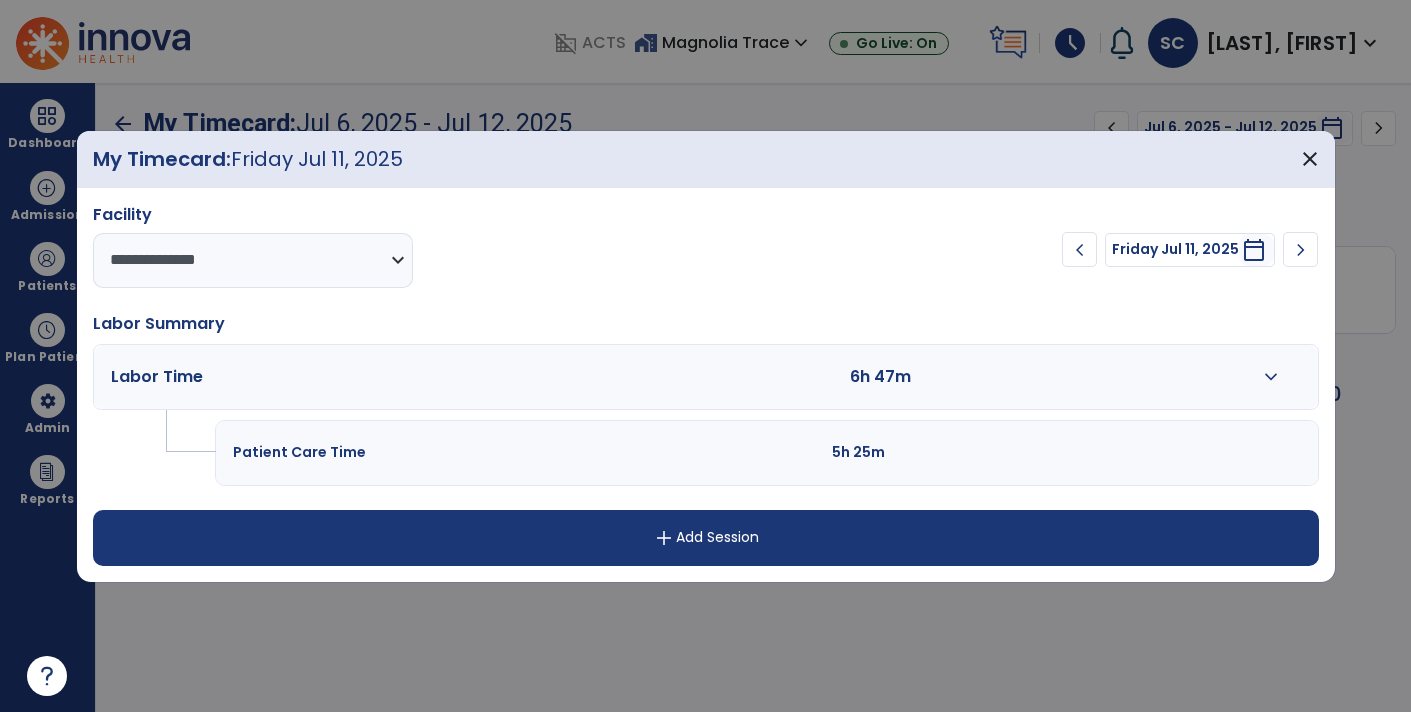 click on "expand_more" at bounding box center [1271, 377] 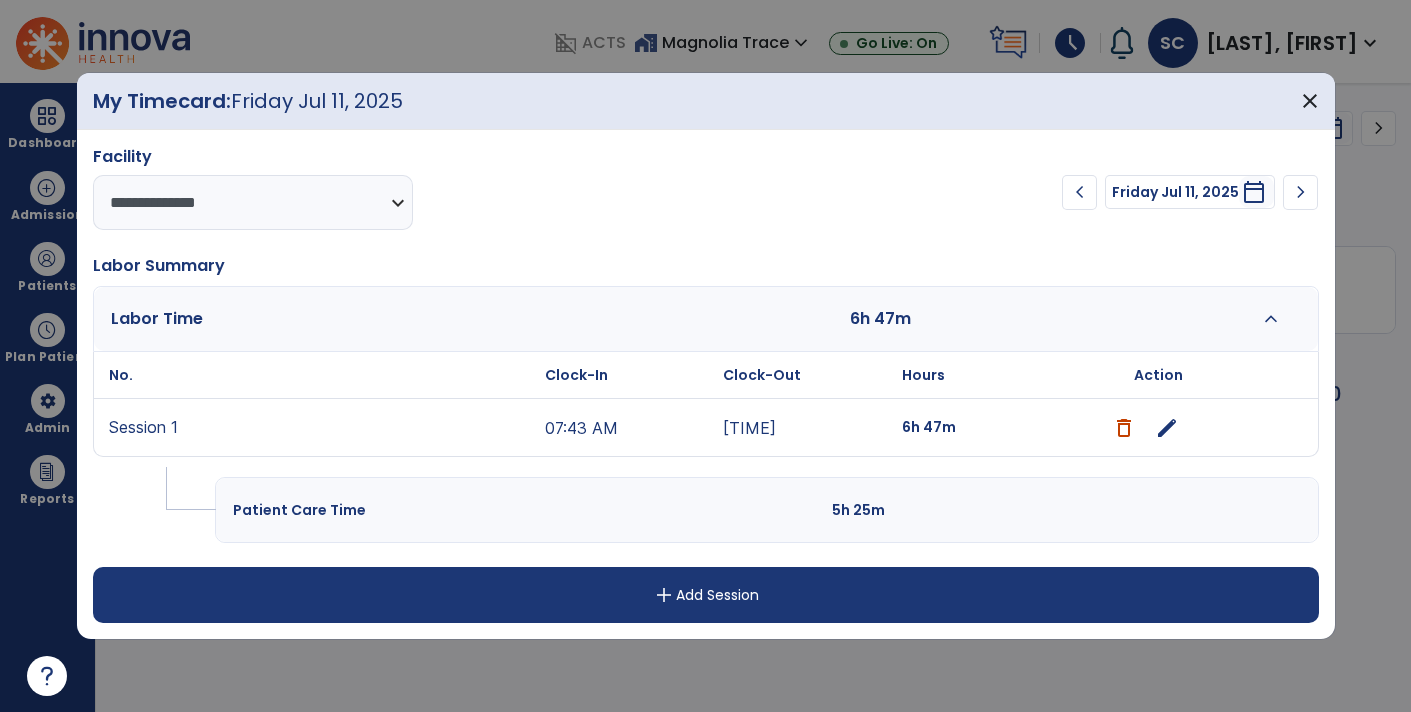 click on "edit" at bounding box center [1167, 428] 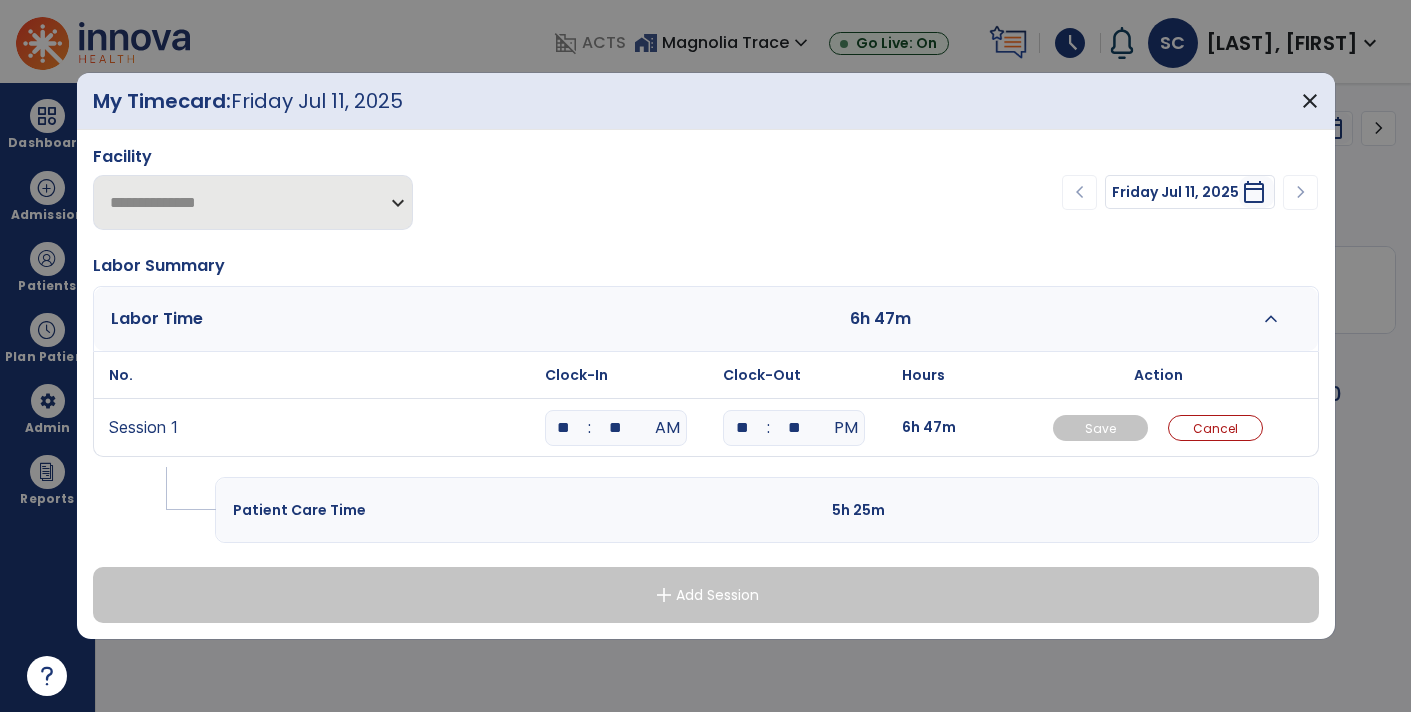 click on "**" at bounding box center (616, 428) 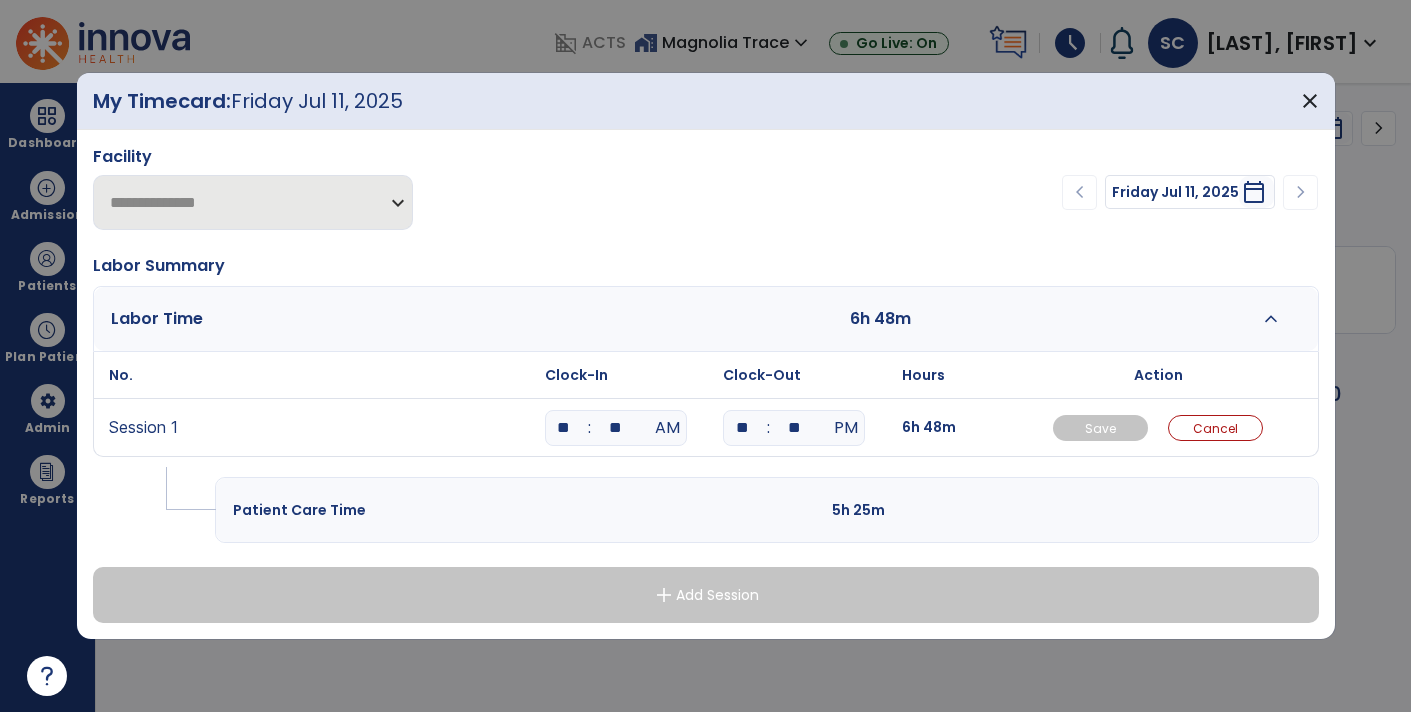 type on "*" 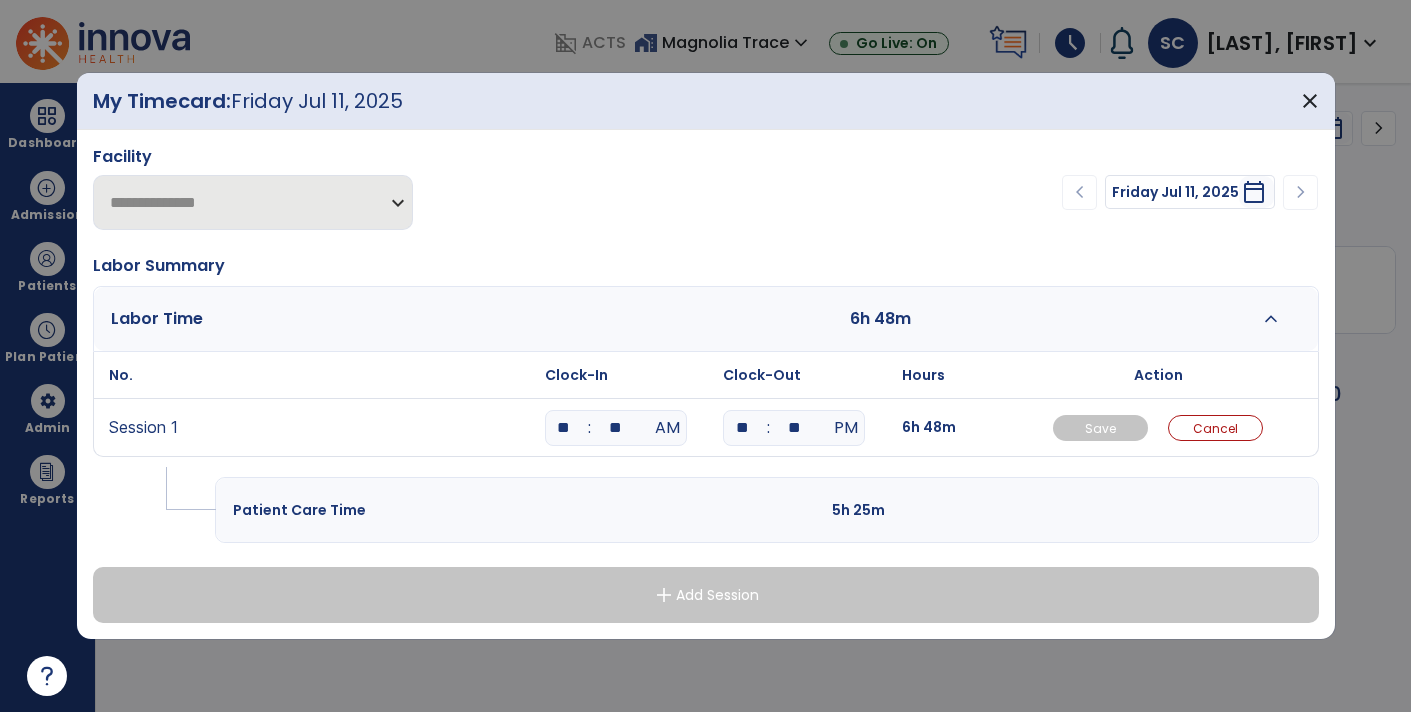 type on "**" 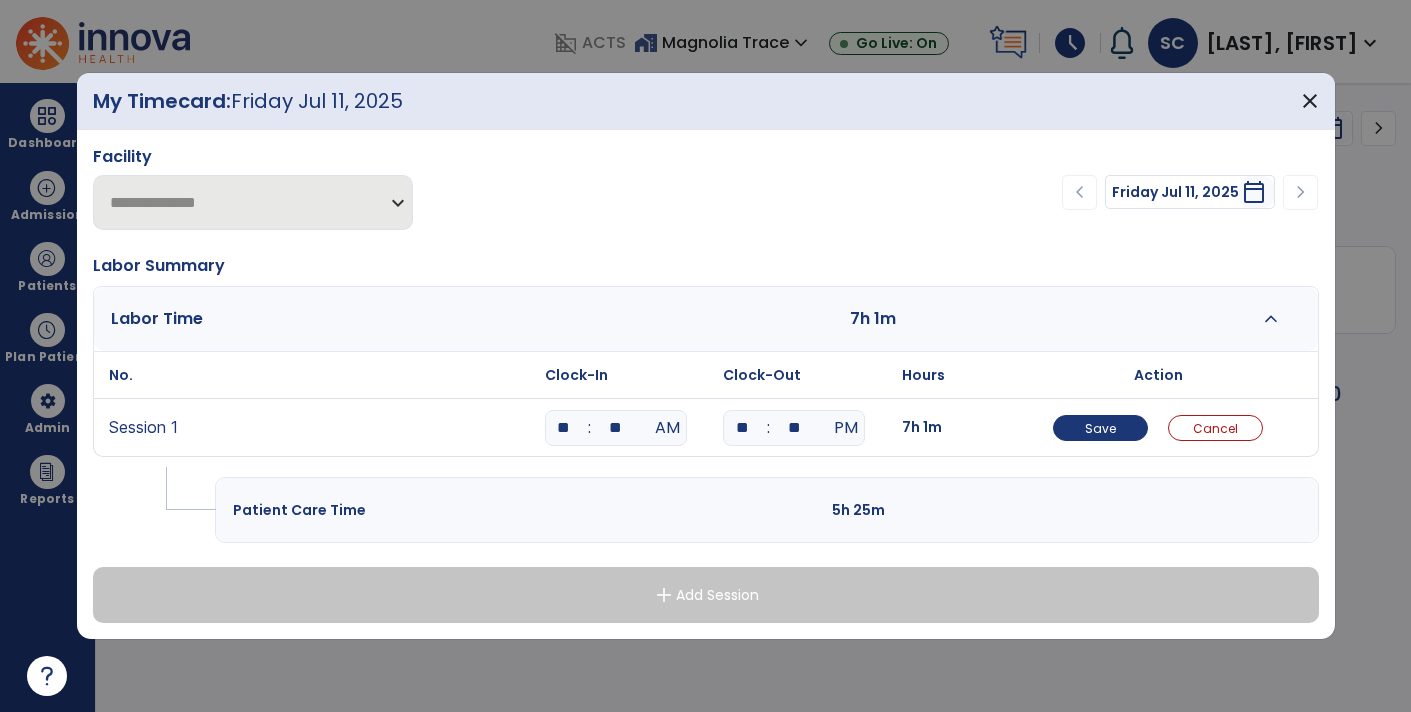 type on "*" 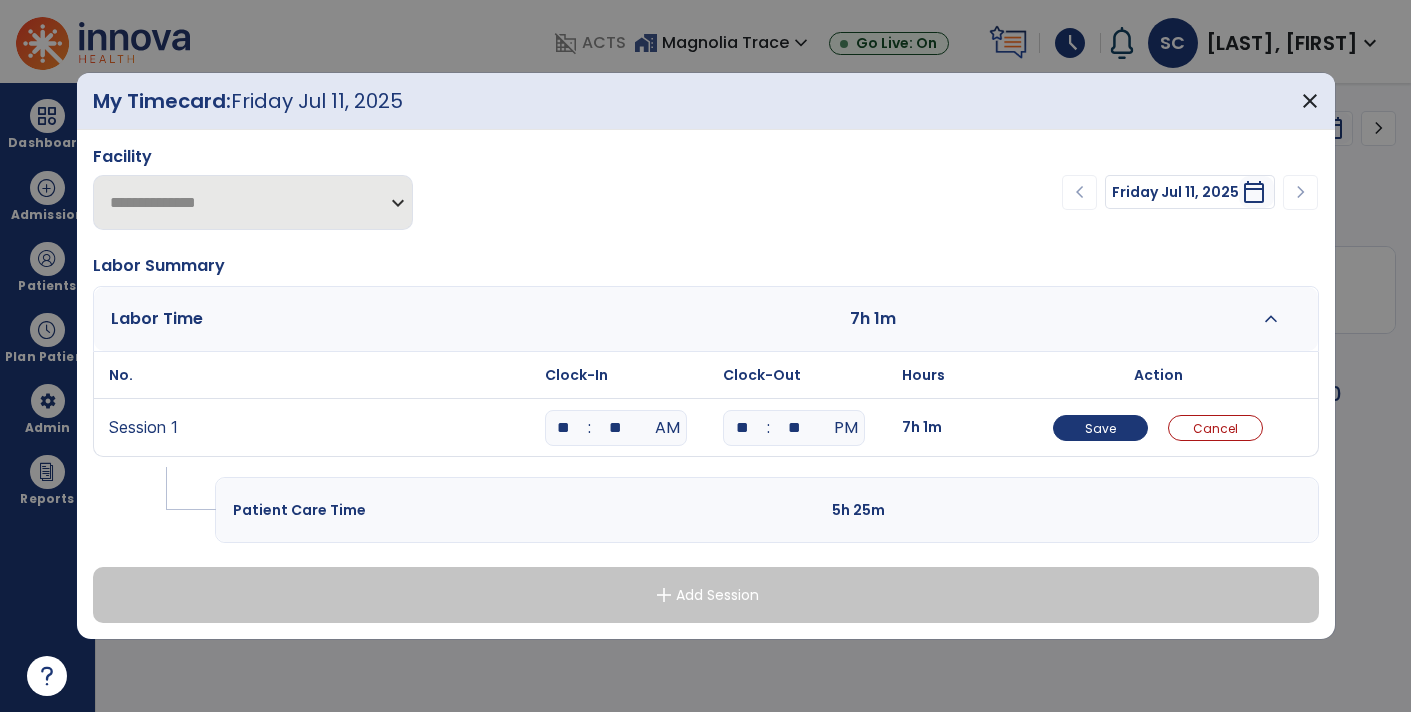 type on "**" 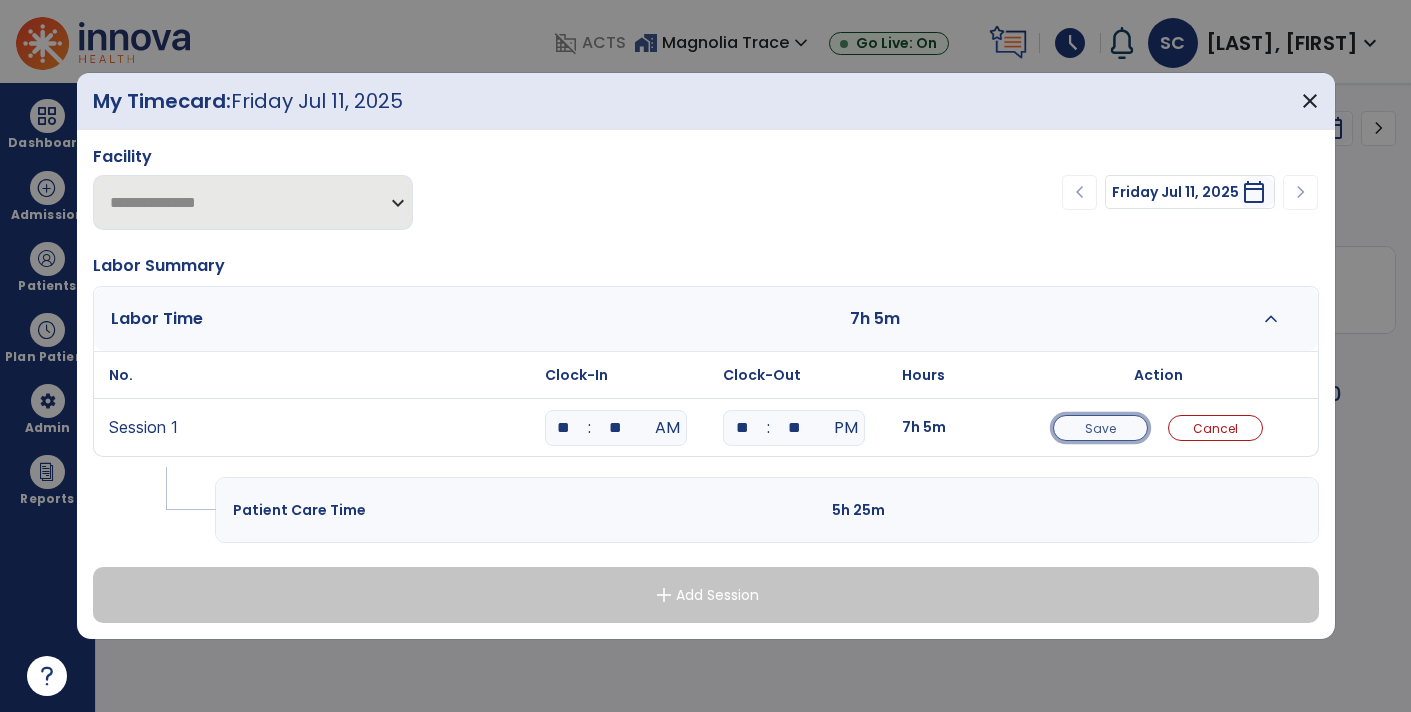click on "Save" at bounding box center (1100, 428) 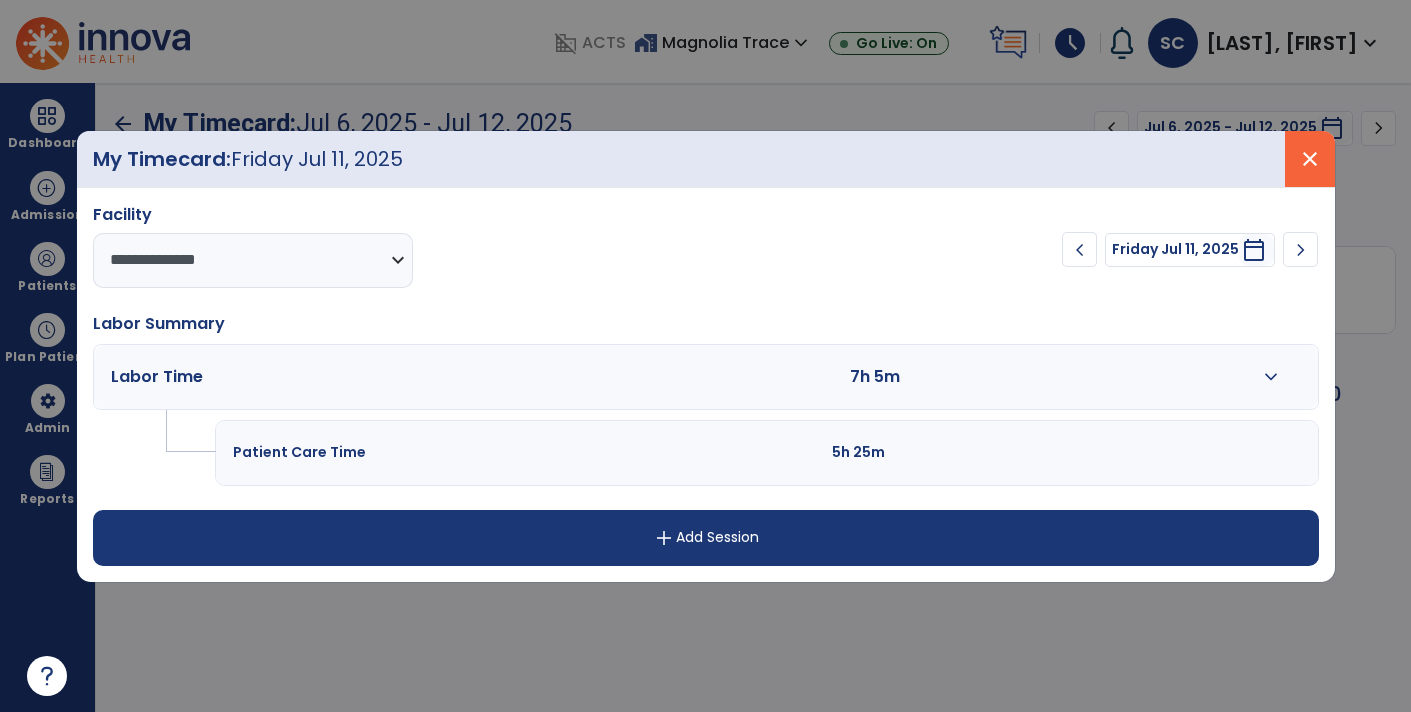 click on "close" at bounding box center (1310, 159) 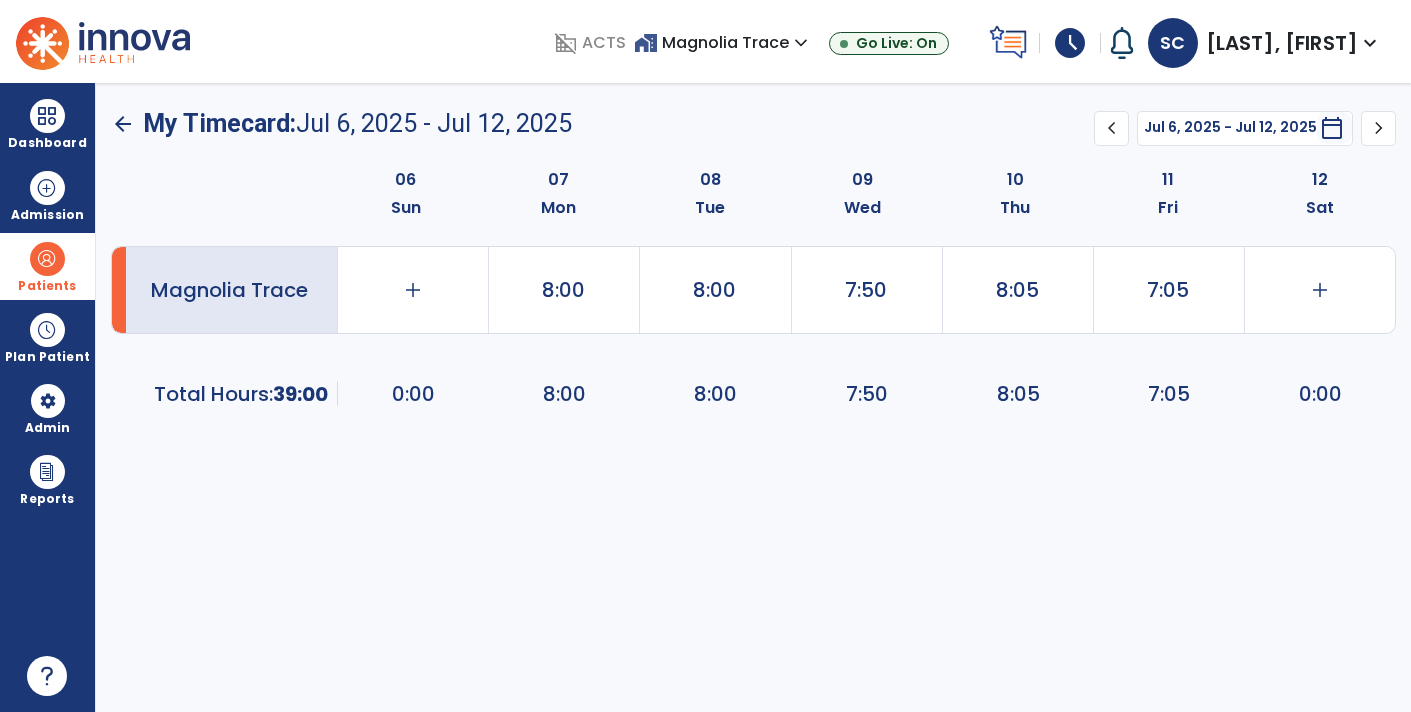 click at bounding box center [47, 259] 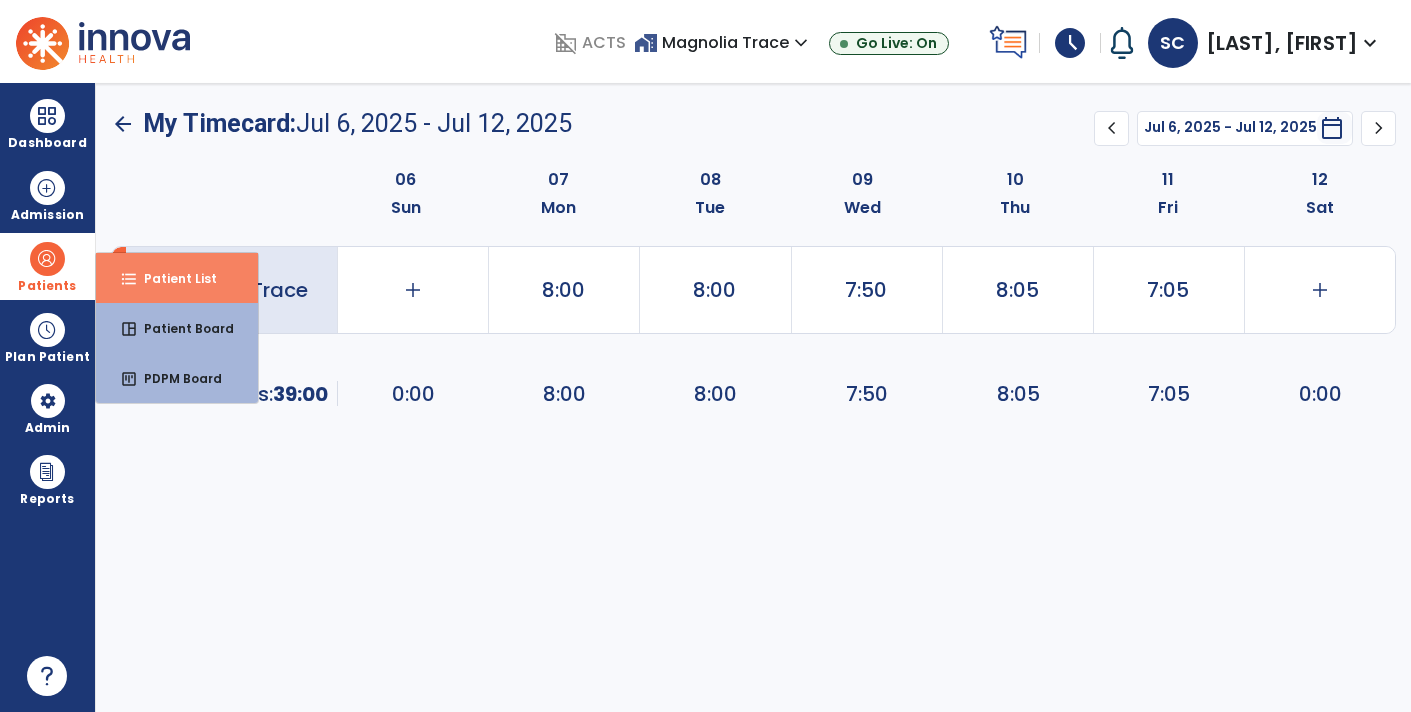 click on "Patient List" at bounding box center [172, 278] 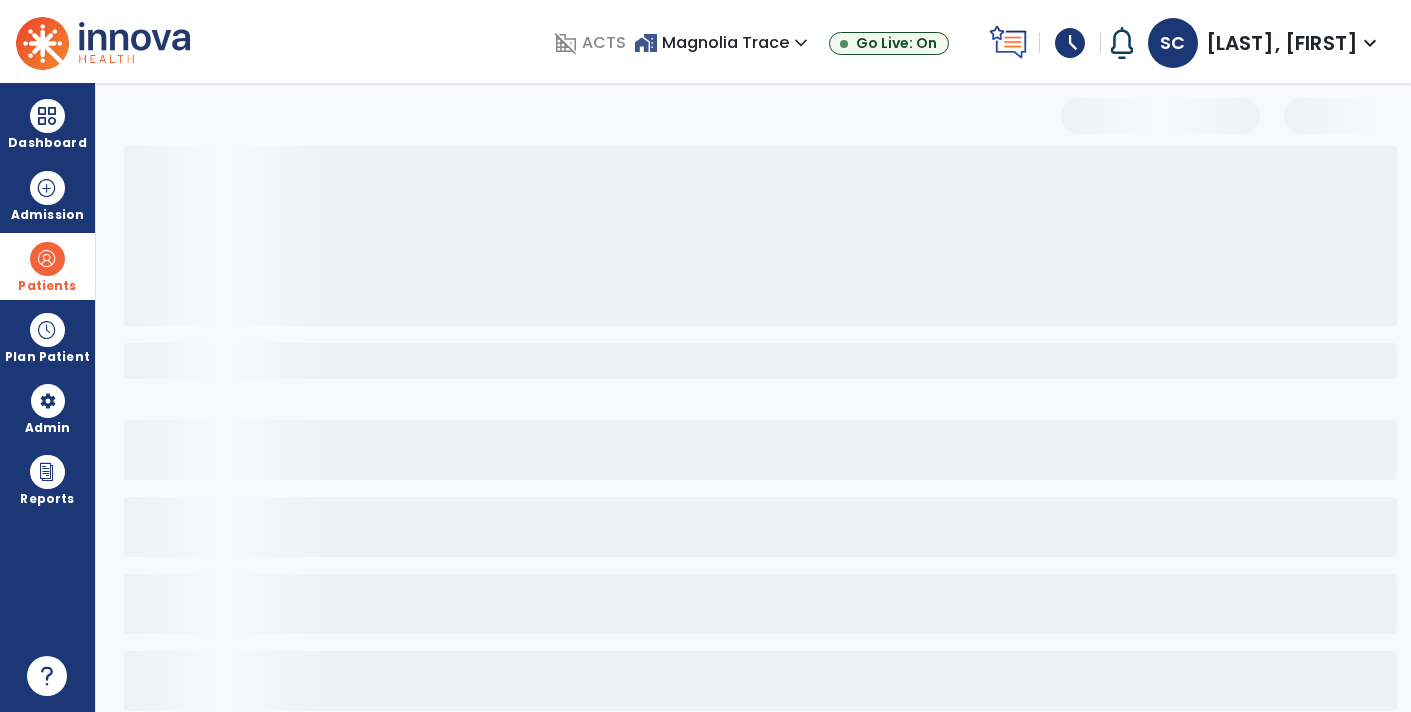 select on "***" 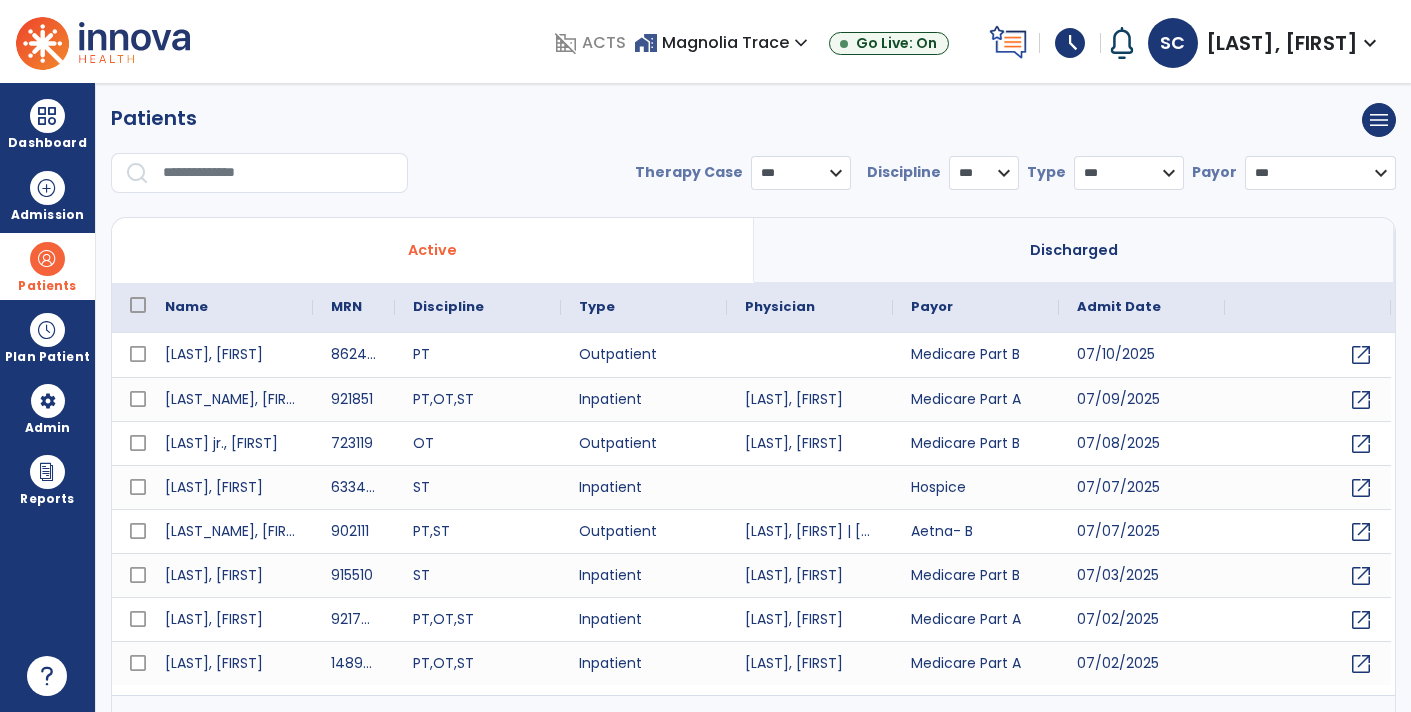 click at bounding box center [278, 173] 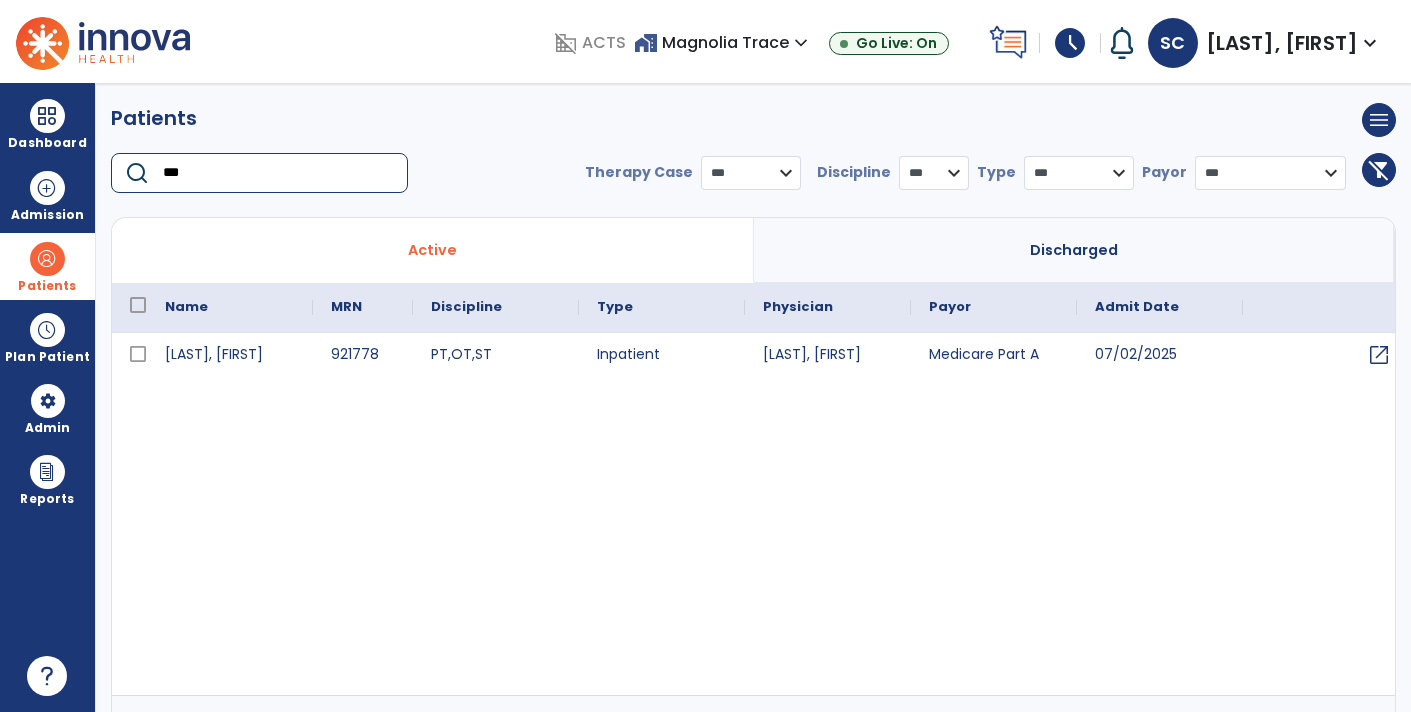 type on "***" 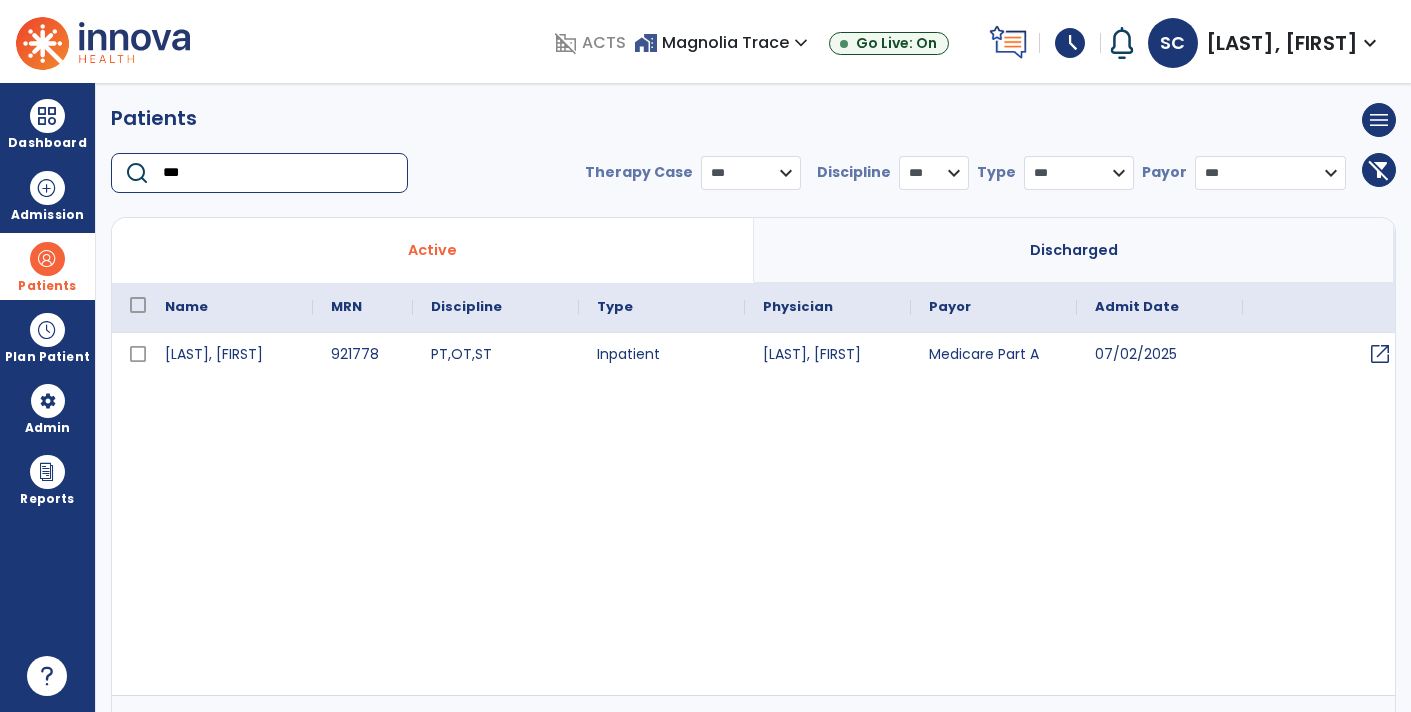 click on "open_in_new" at bounding box center (1380, 354) 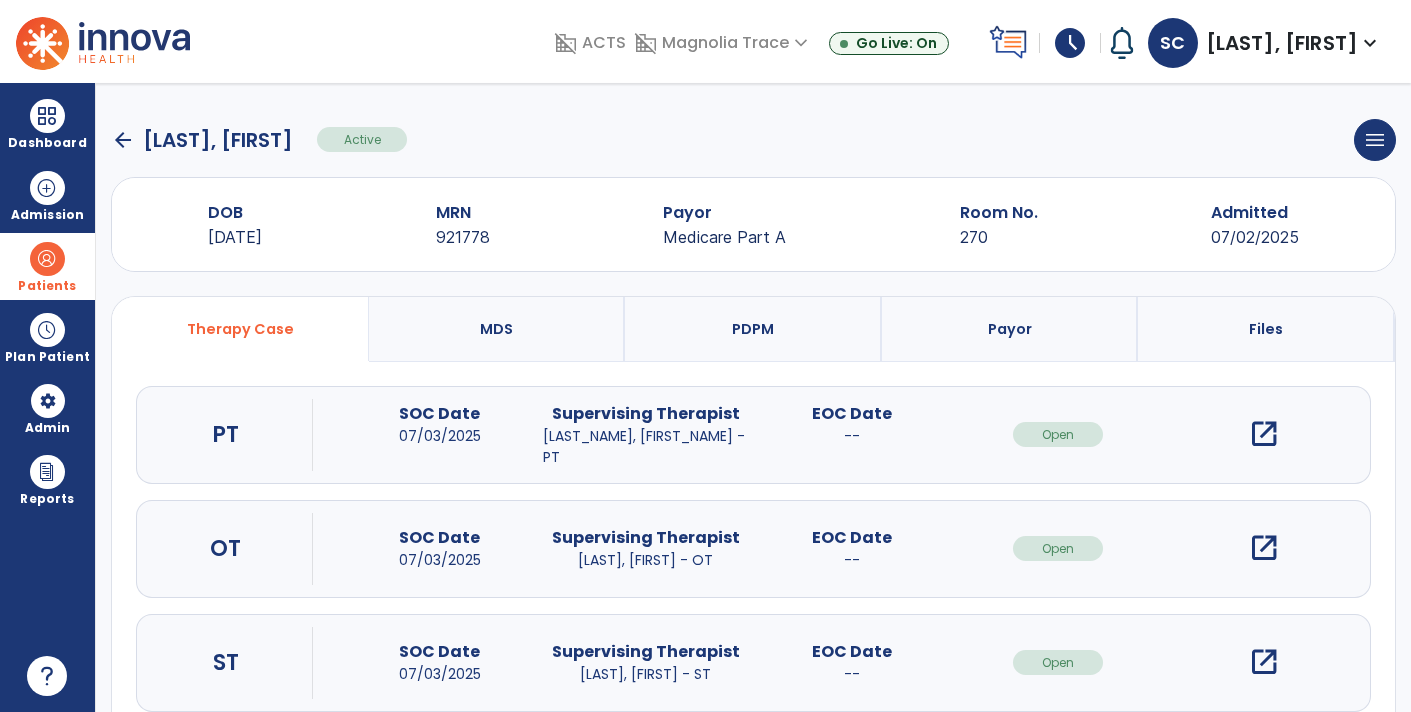 click on "open_in_new" at bounding box center (1264, 662) 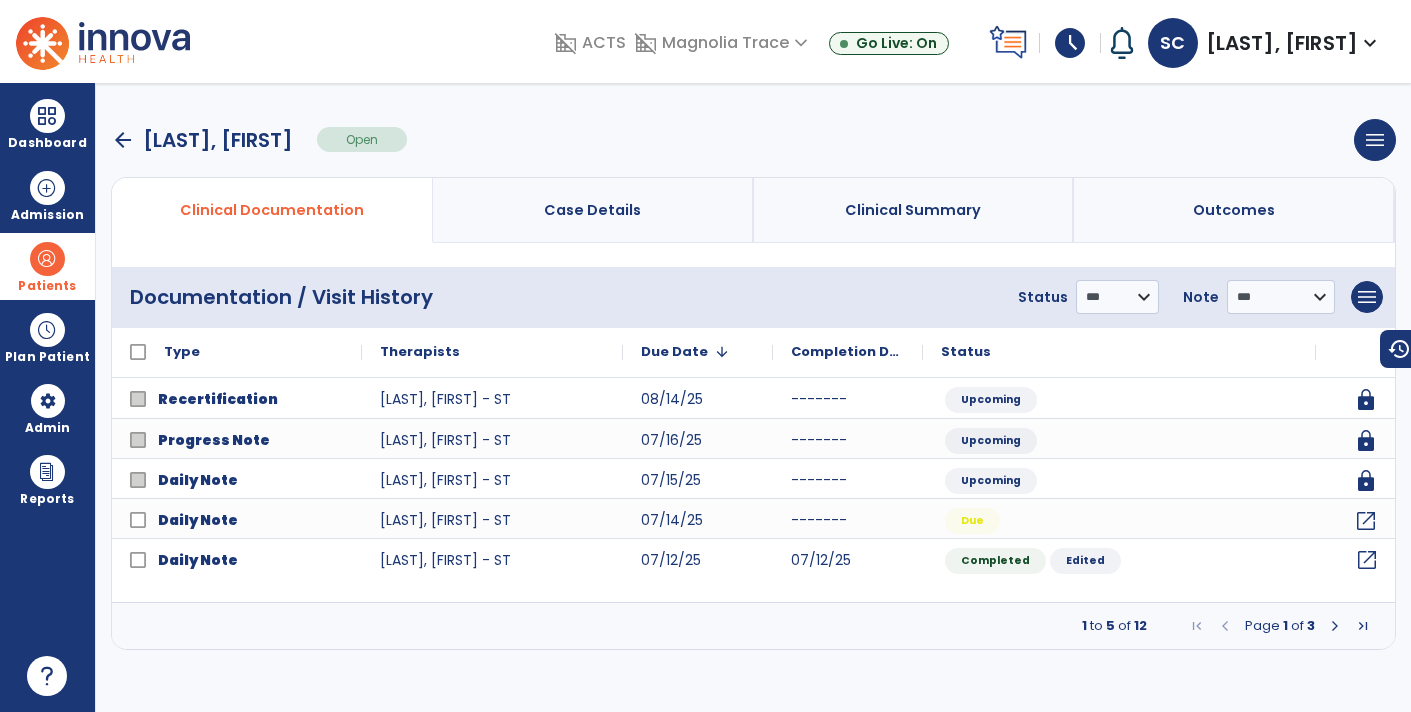 click on "open_in_new" 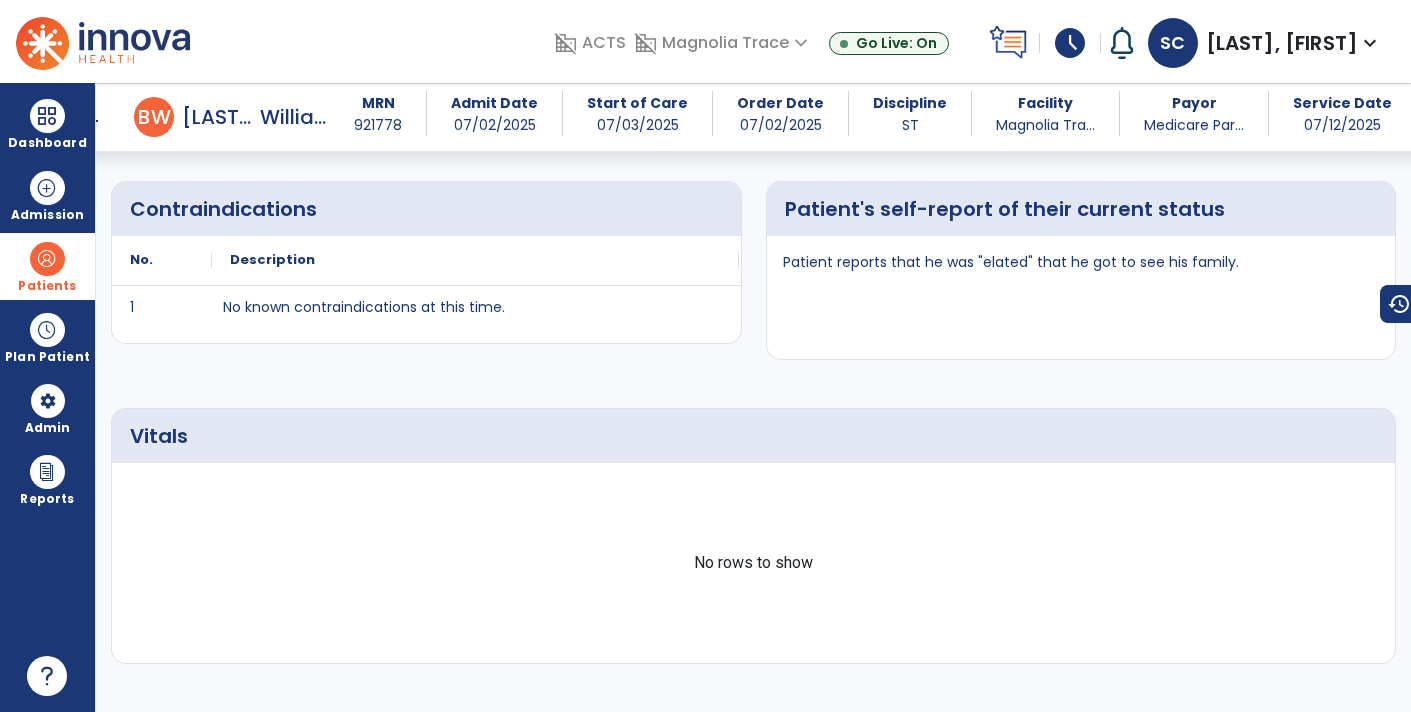 scroll, scrollTop: 0, scrollLeft: 0, axis: both 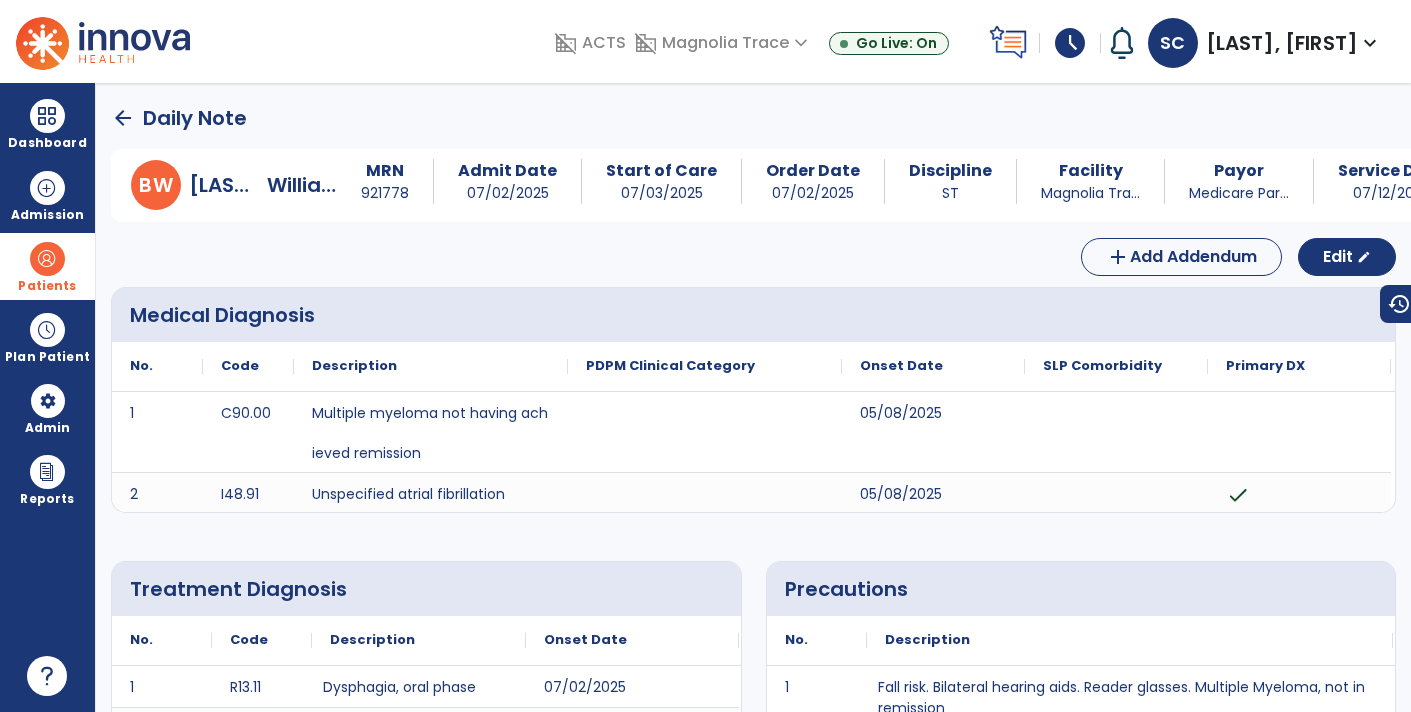 click on "arrow_back" 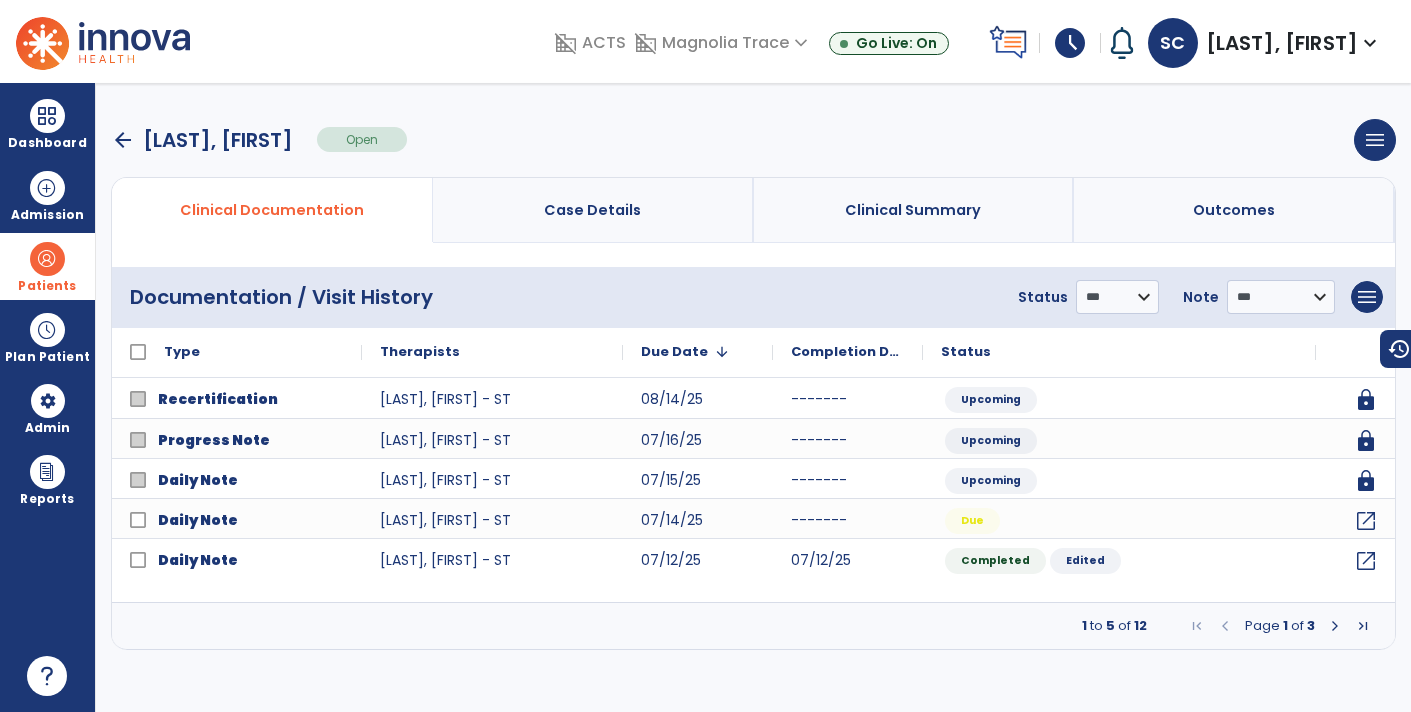 click on "arrow_back" at bounding box center (123, 140) 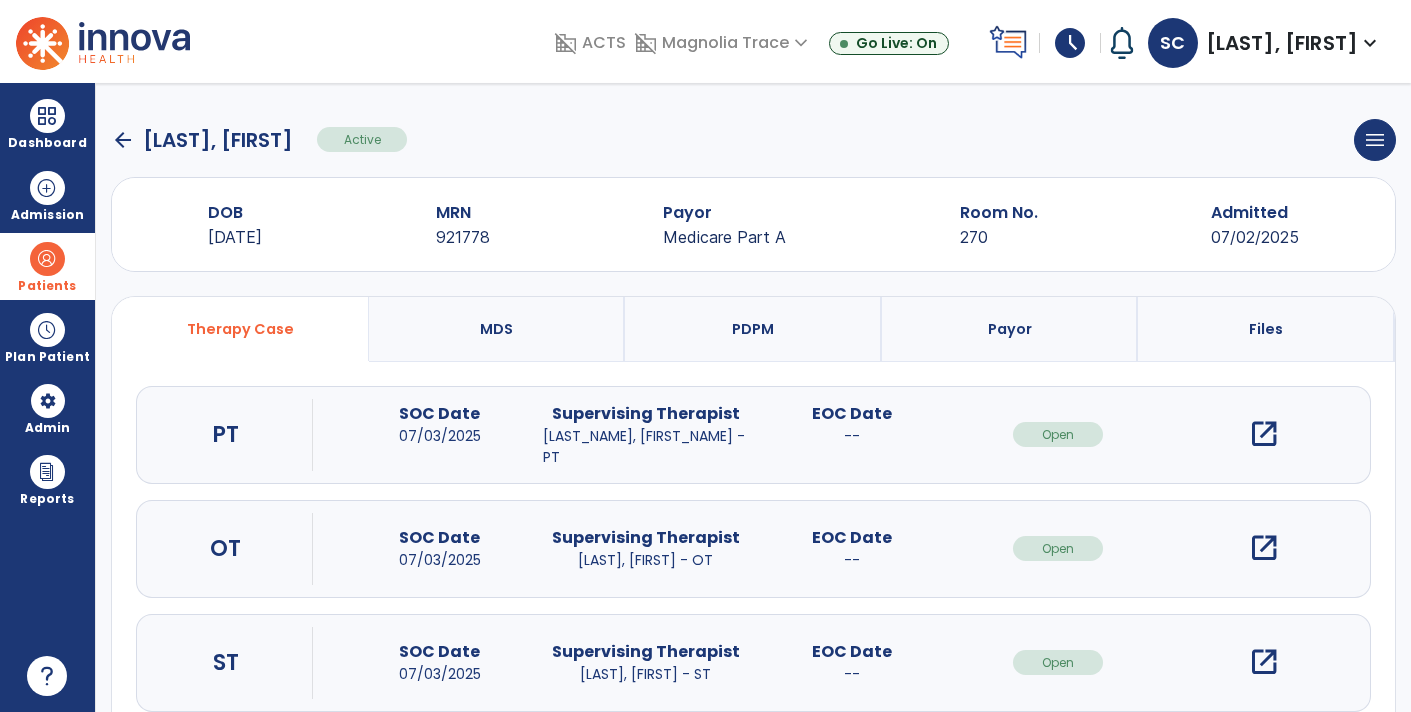 click on "arrow_back" 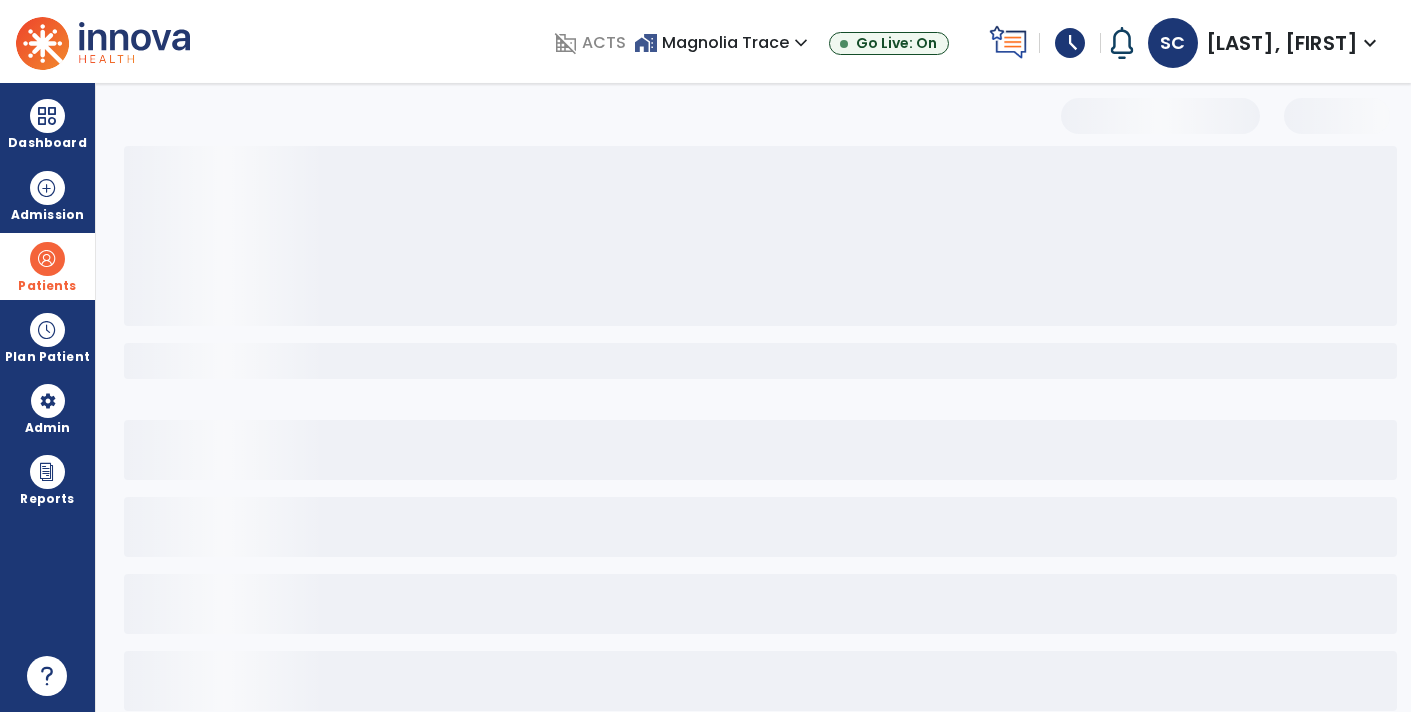 select on "***" 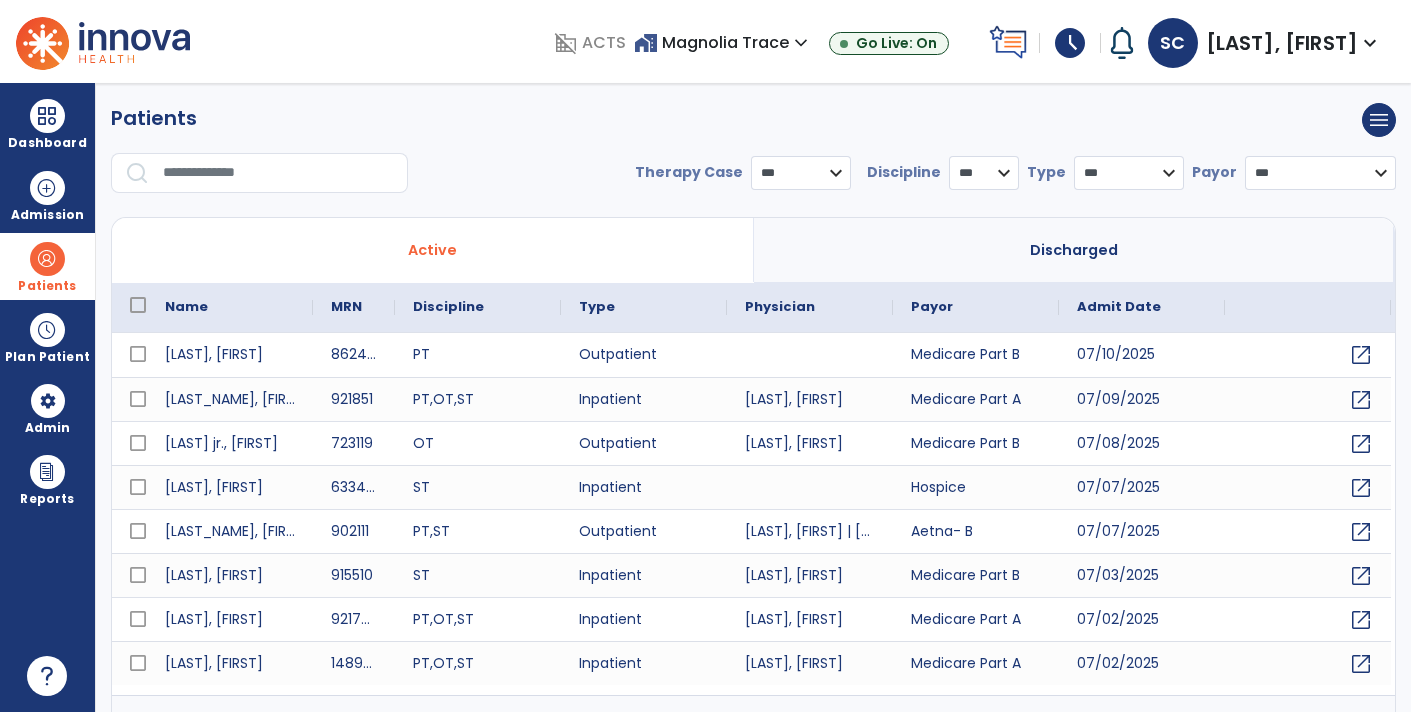 click at bounding box center (278, 173) 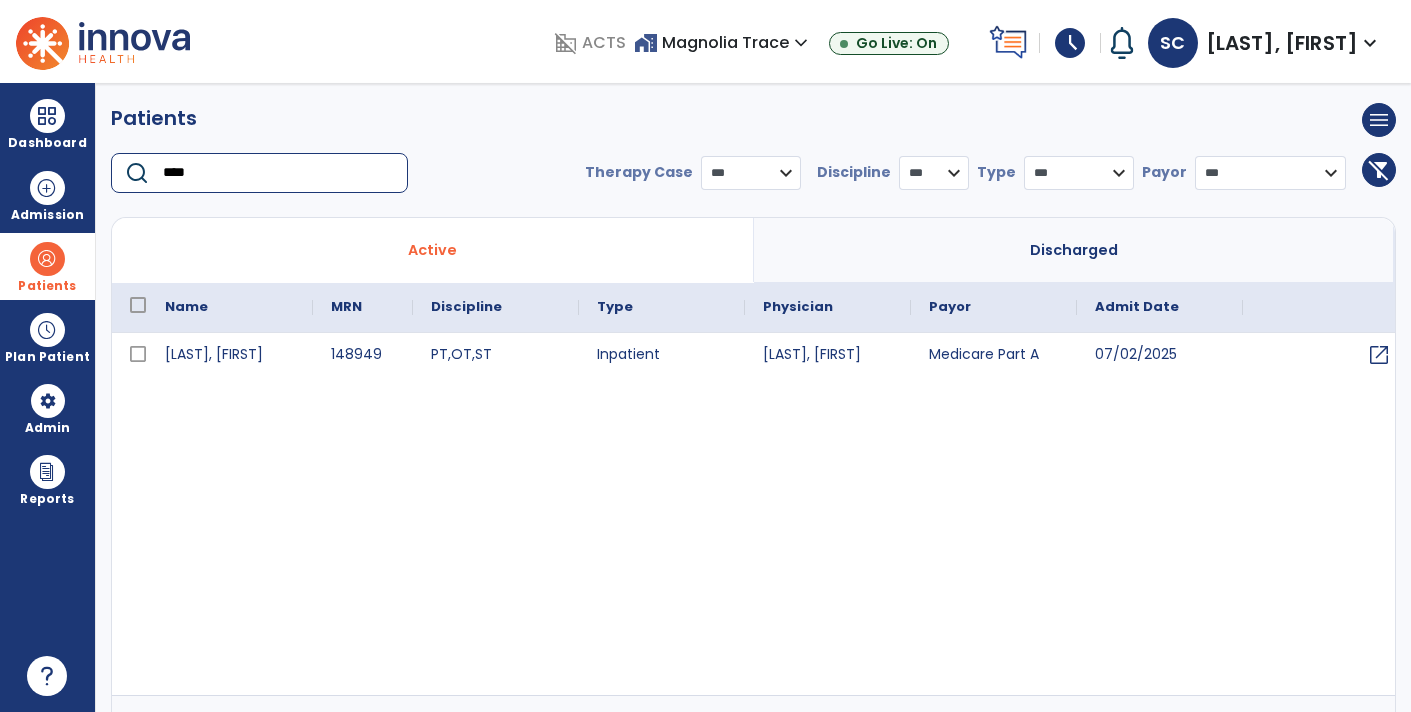 type on "****" 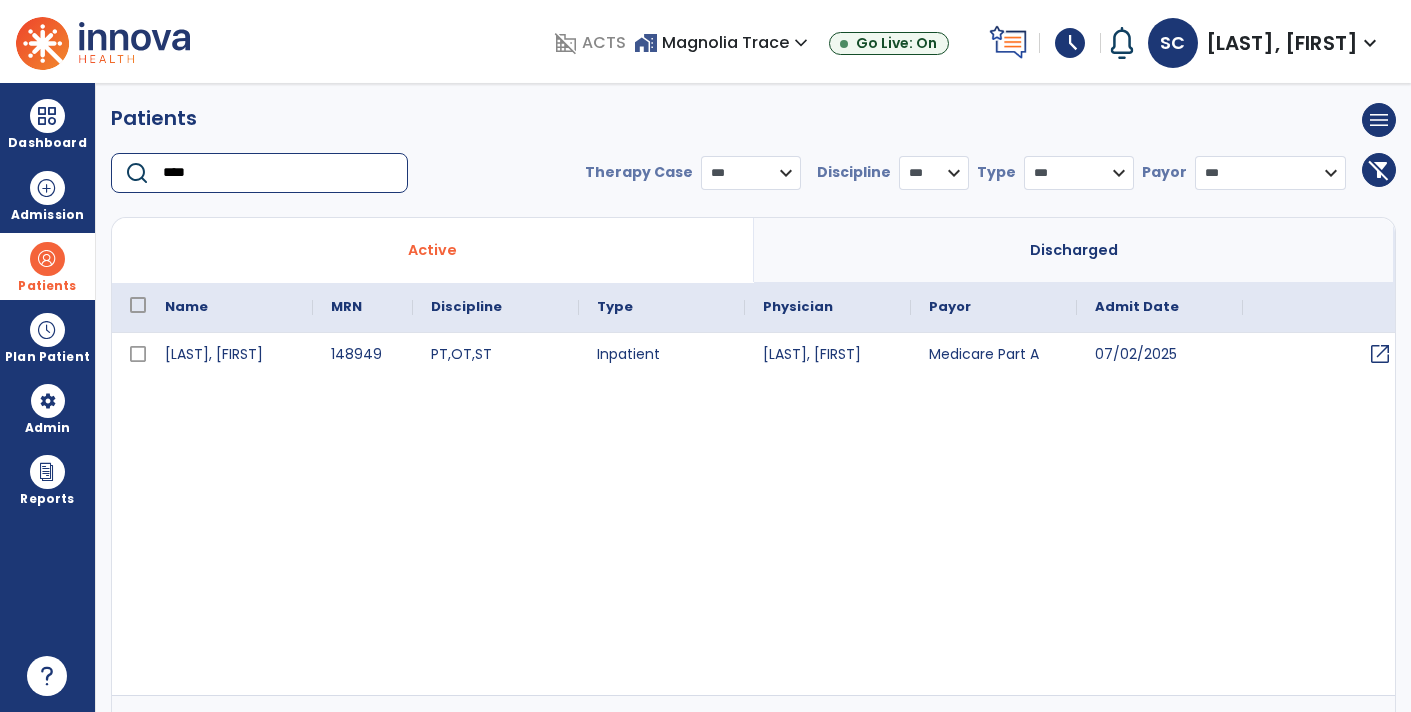 click on "open_in_new" at bounding box center [1380, 354] 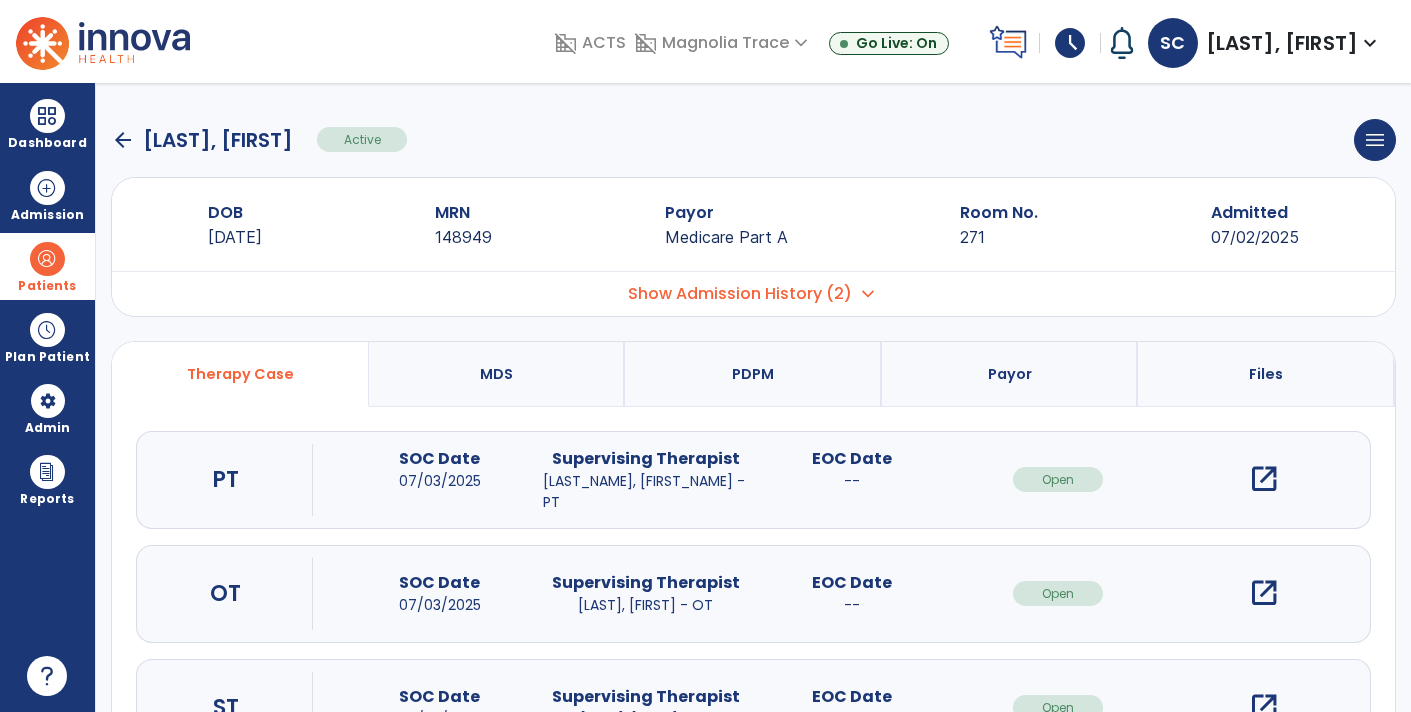click on "Files" at bounding box center [1266, 374] 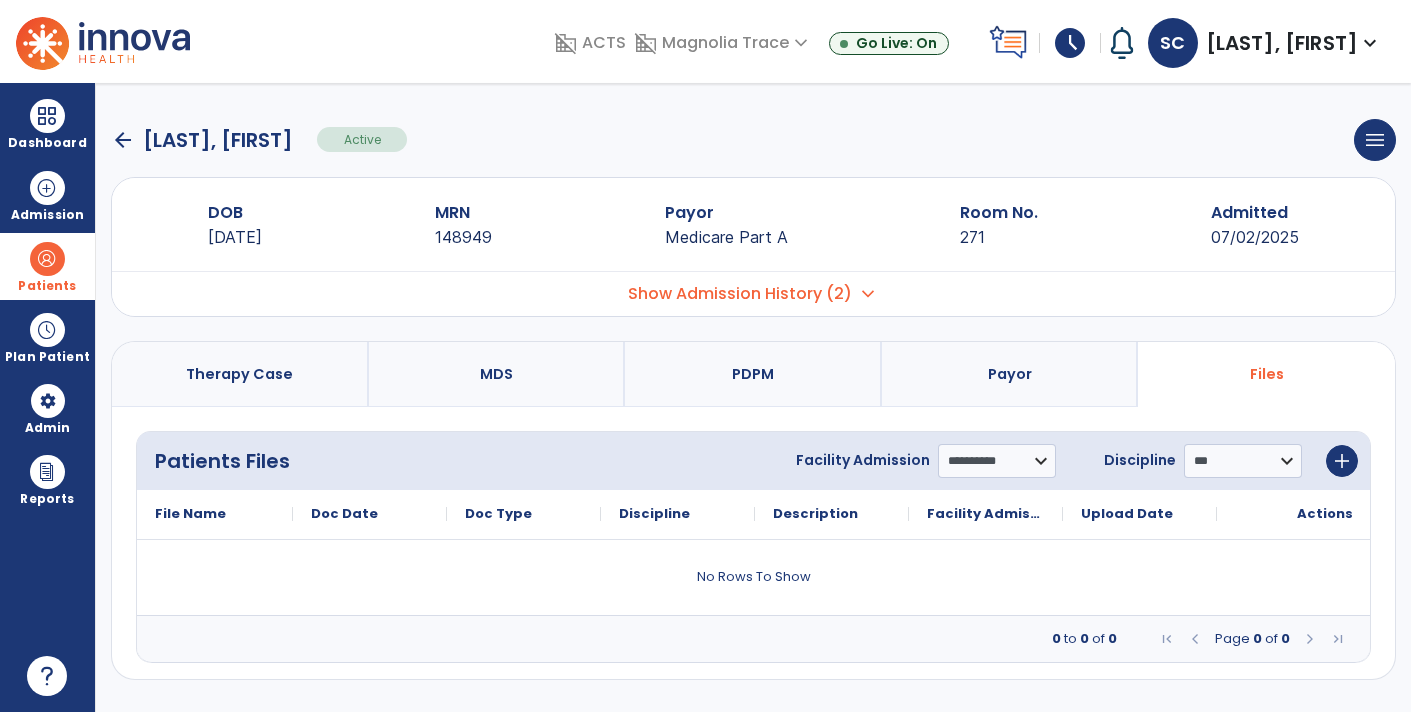 click on "Therapy Case" at bounding box center [240, 374] 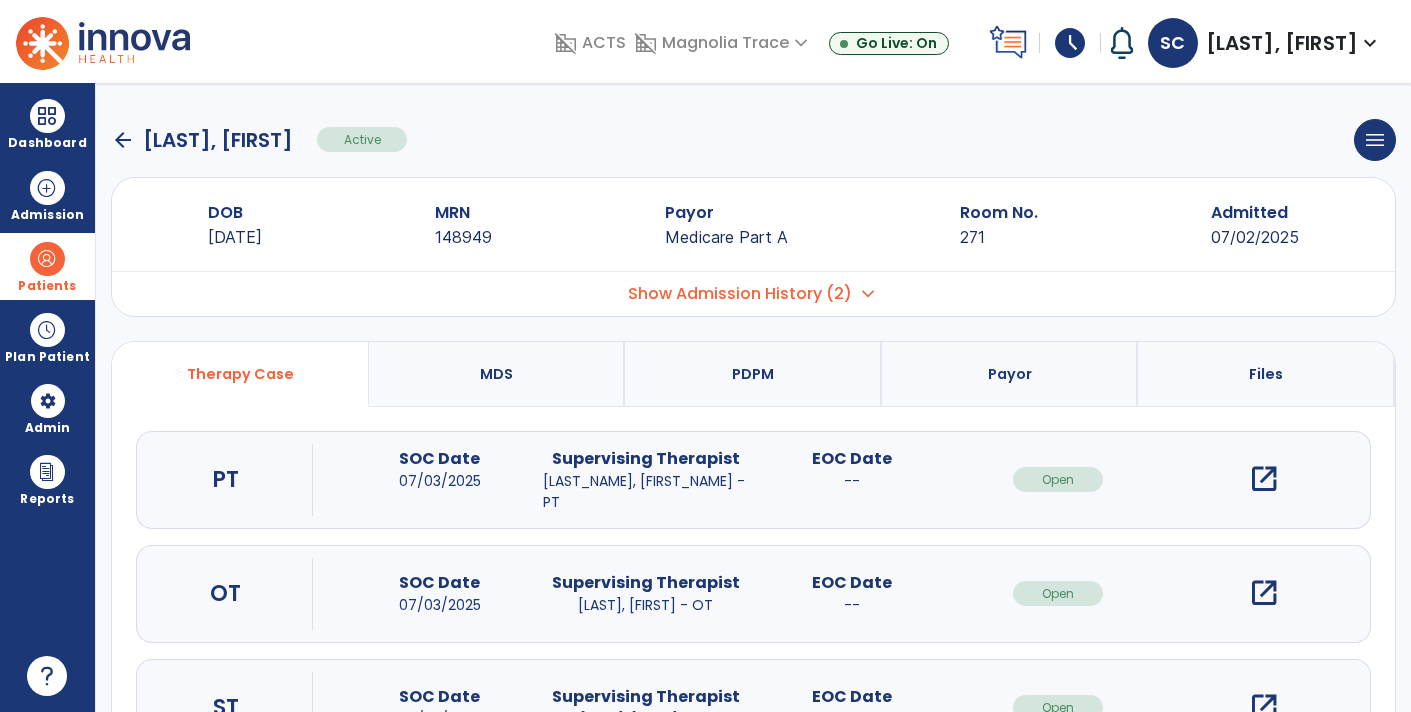 click on "open_in_new" at bounding box center [1264, 707] 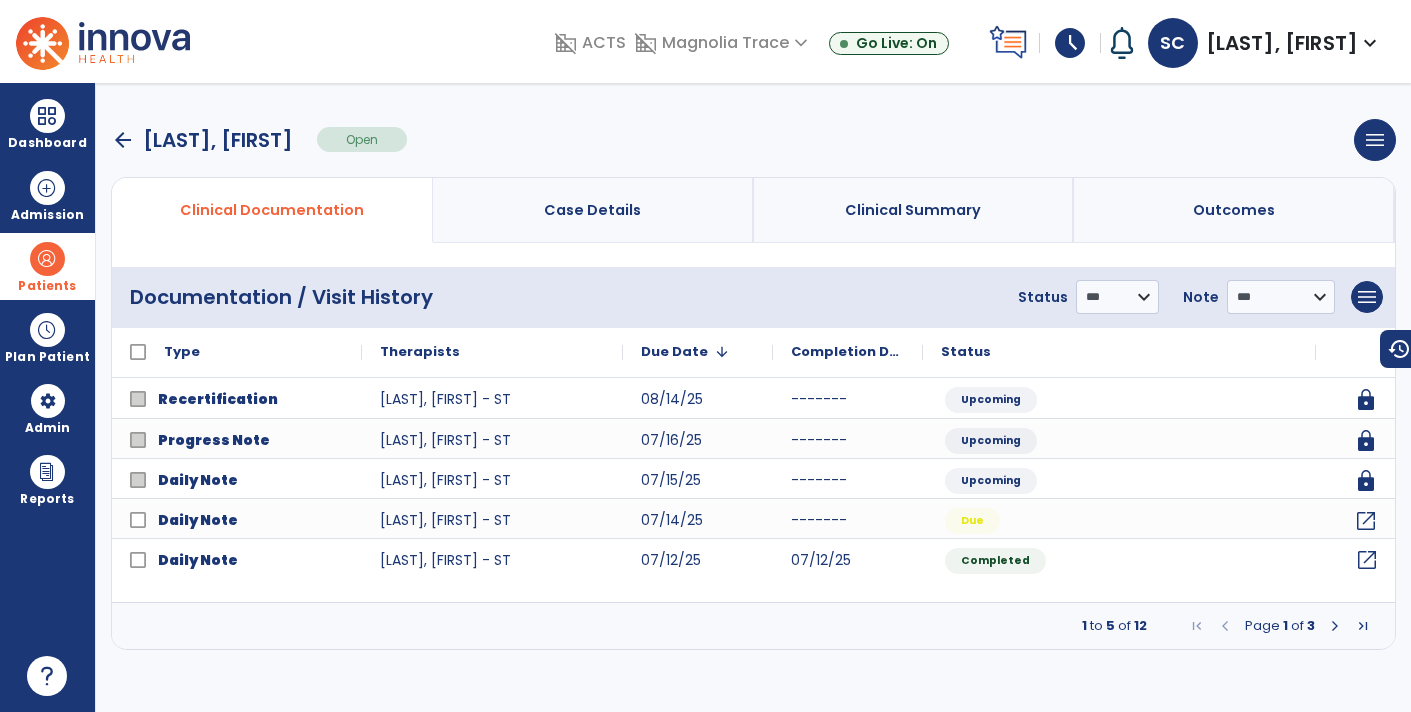 click on "open_in_new" 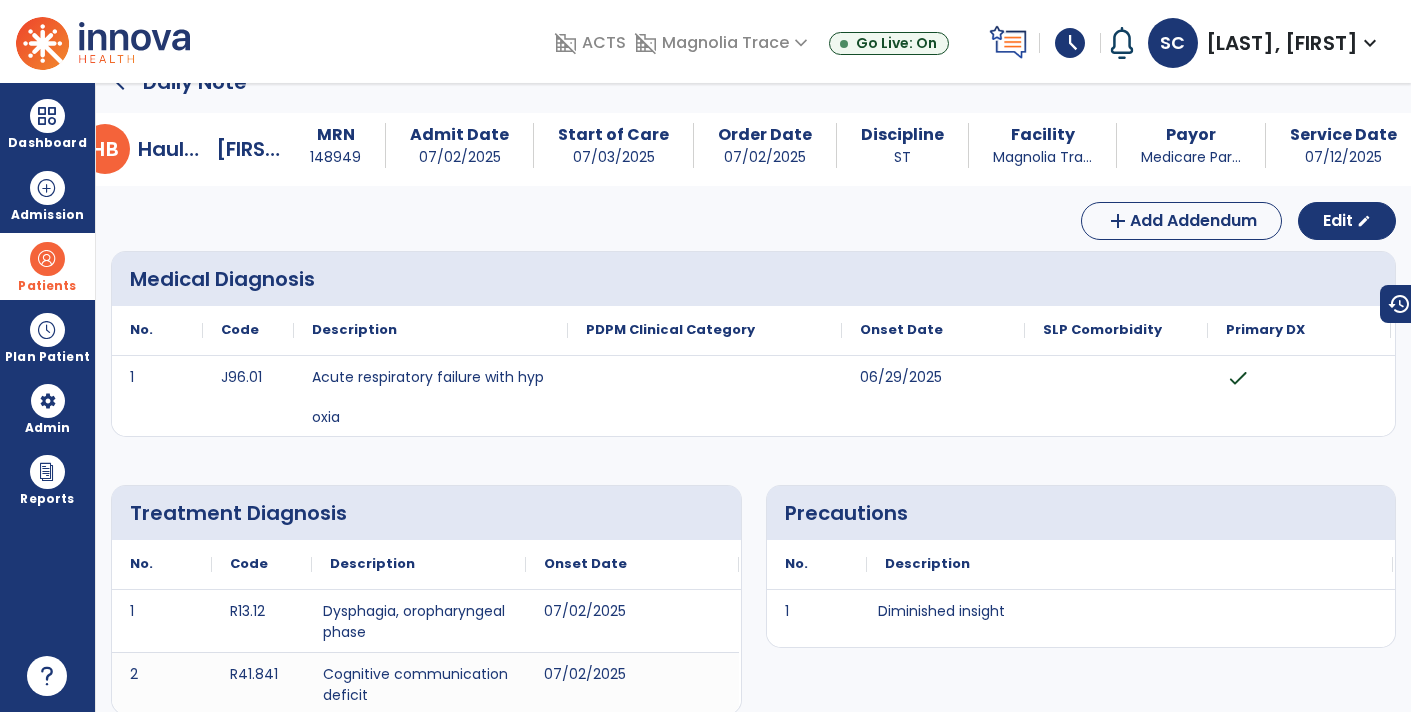 scroll, scrollTop: 0, scrollLeft: 0, axis: both 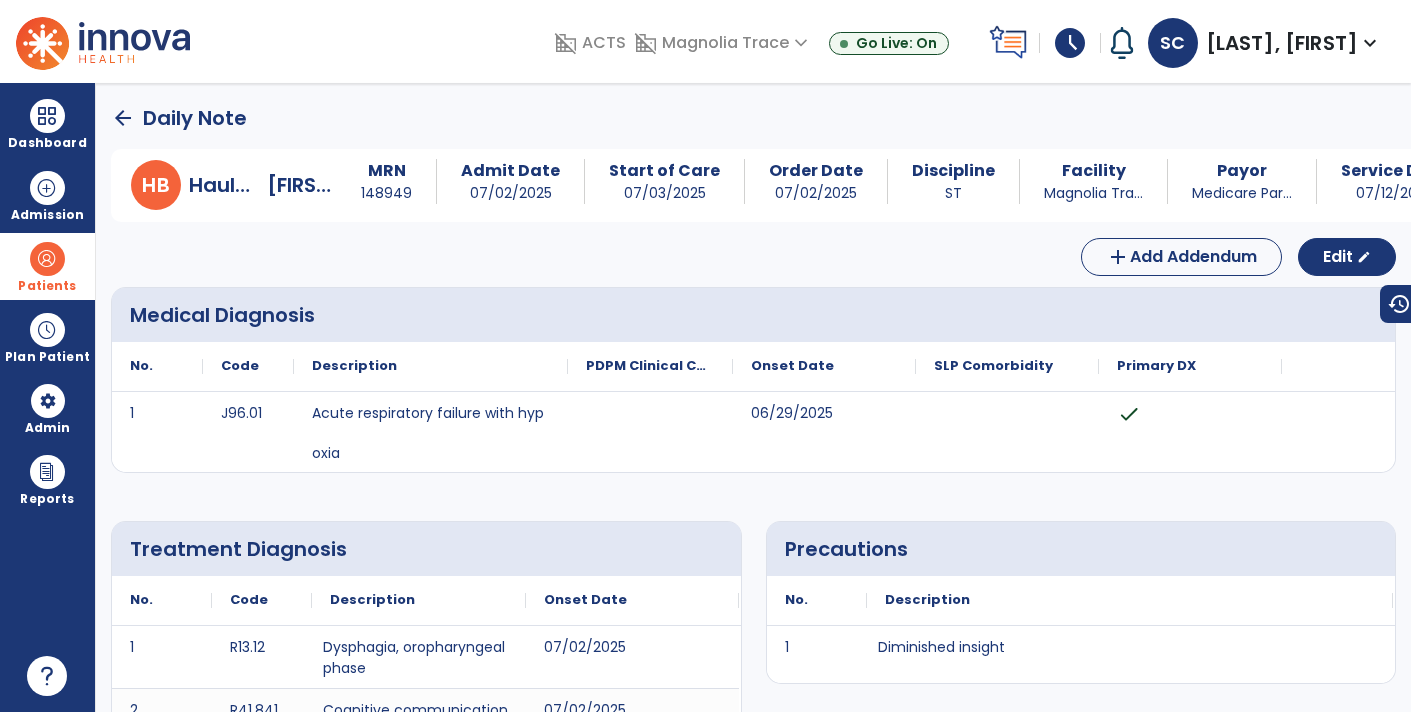 click on "arrow_back" 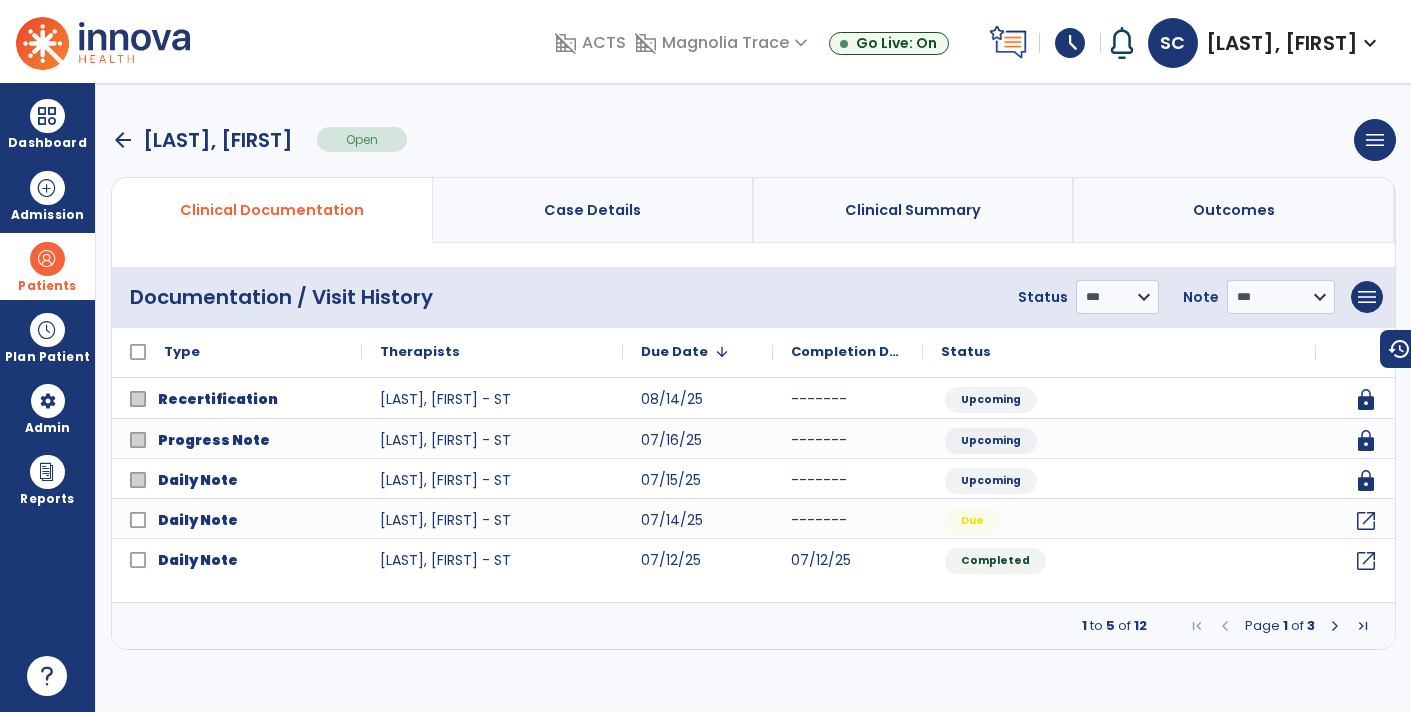 click on "arrow_back   [LAST], [FIRST]  Open" at bounding box center [259, 139] 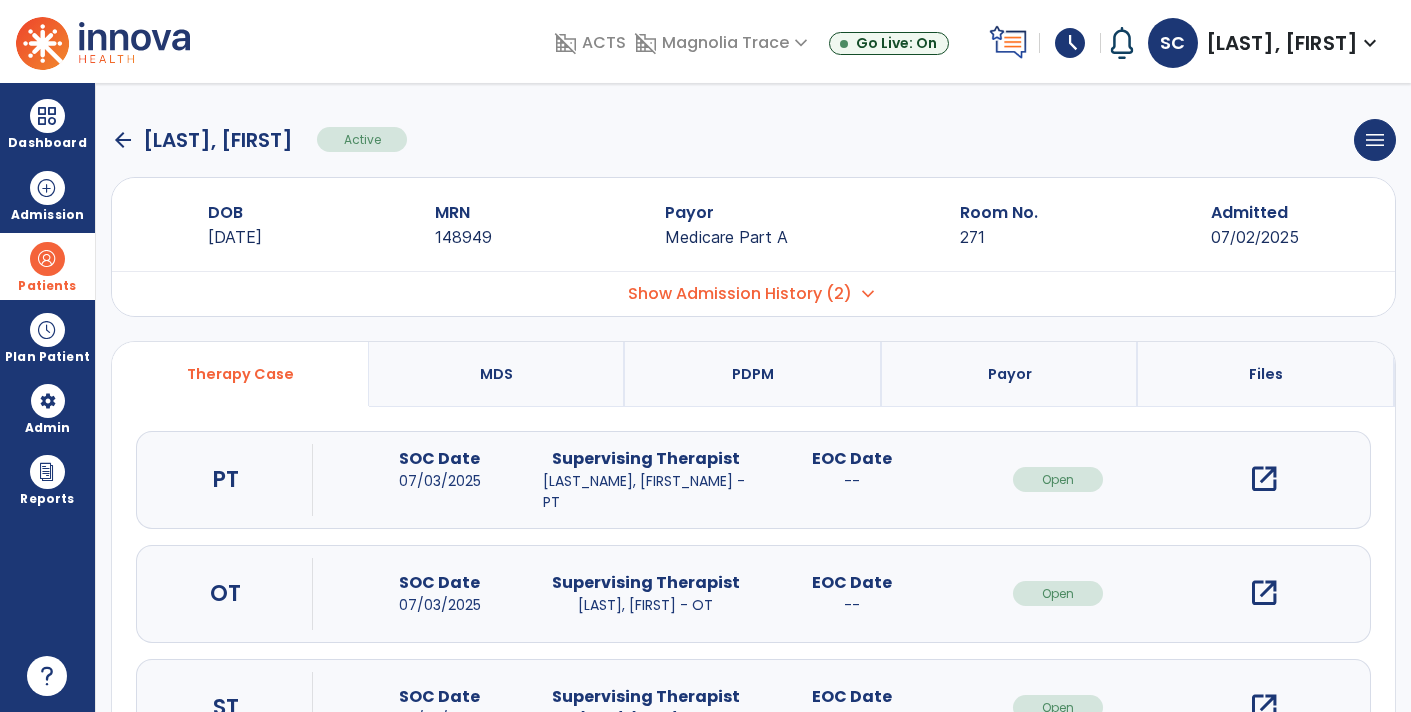 click on "arrow_back" 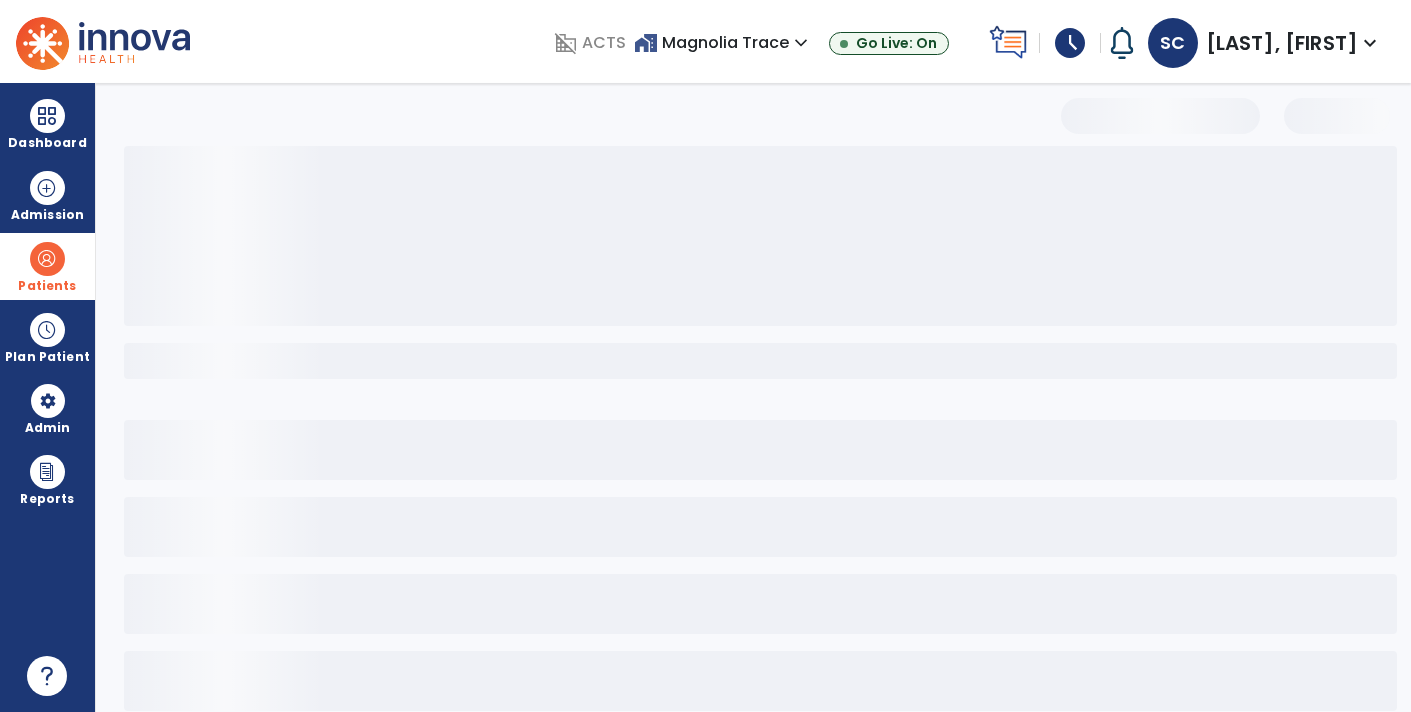 select on "***" 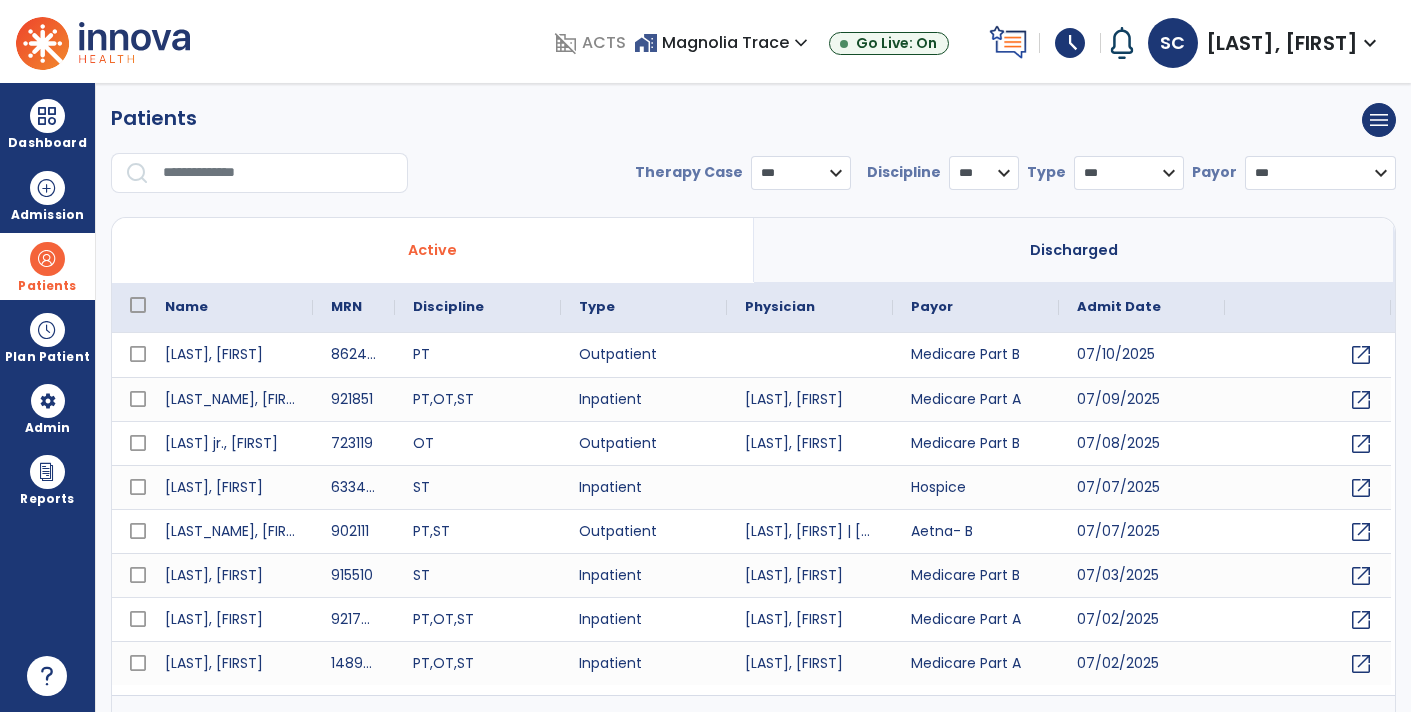 click at bounding box center [278, 173] 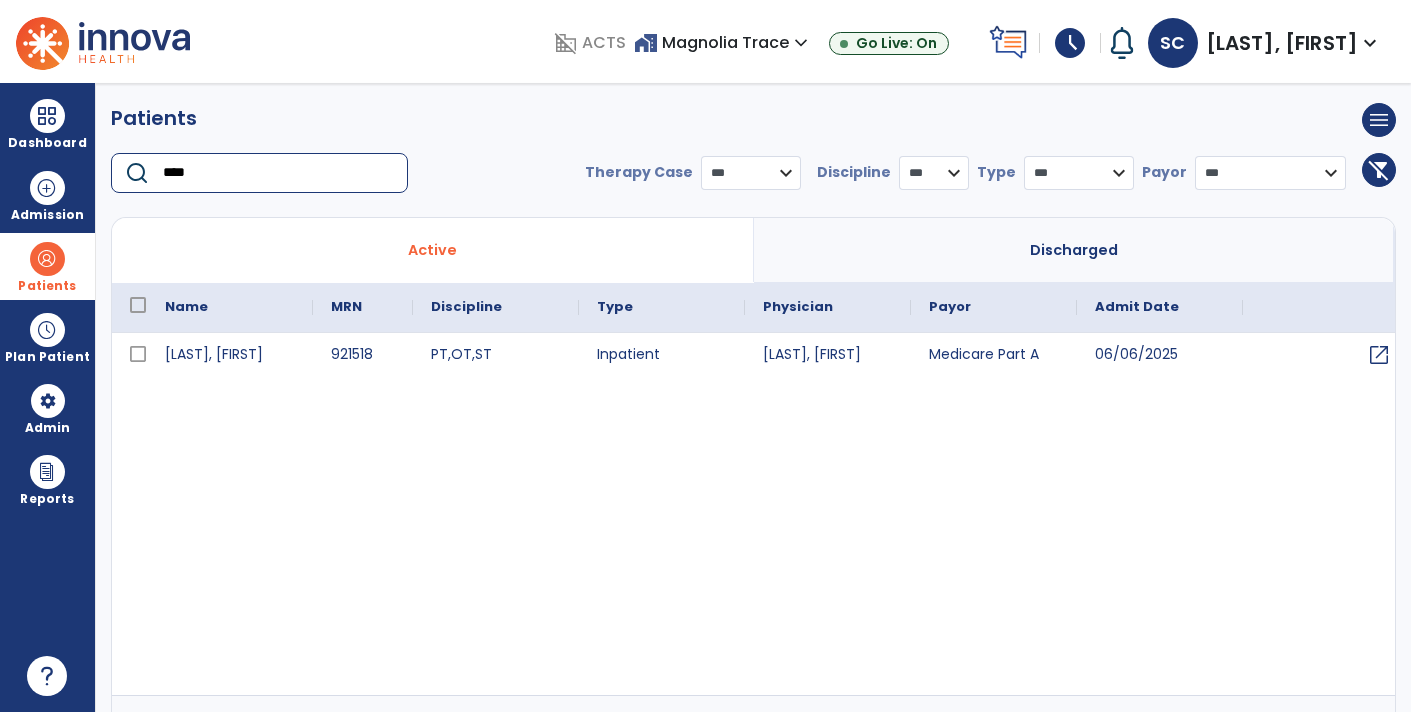 type on "****" 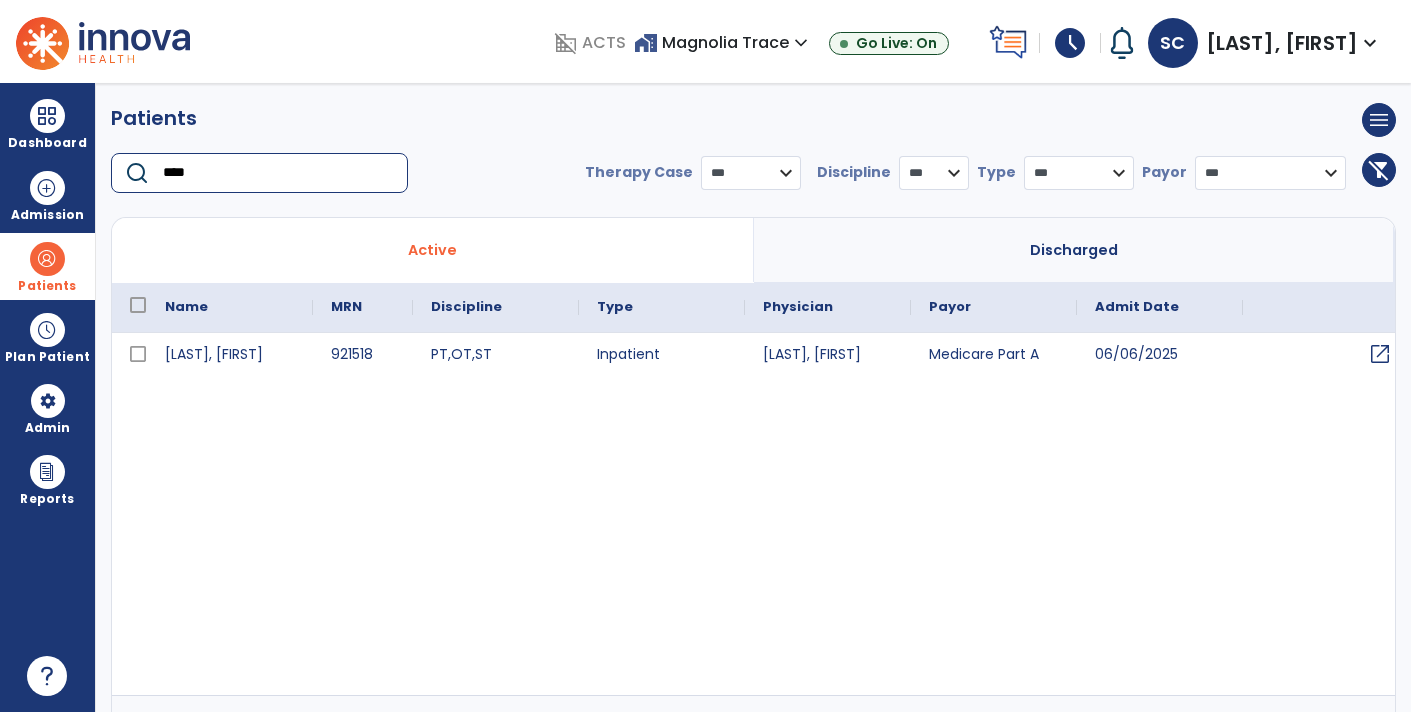 click on "open_in_new" at bounding box center (1380, 354) 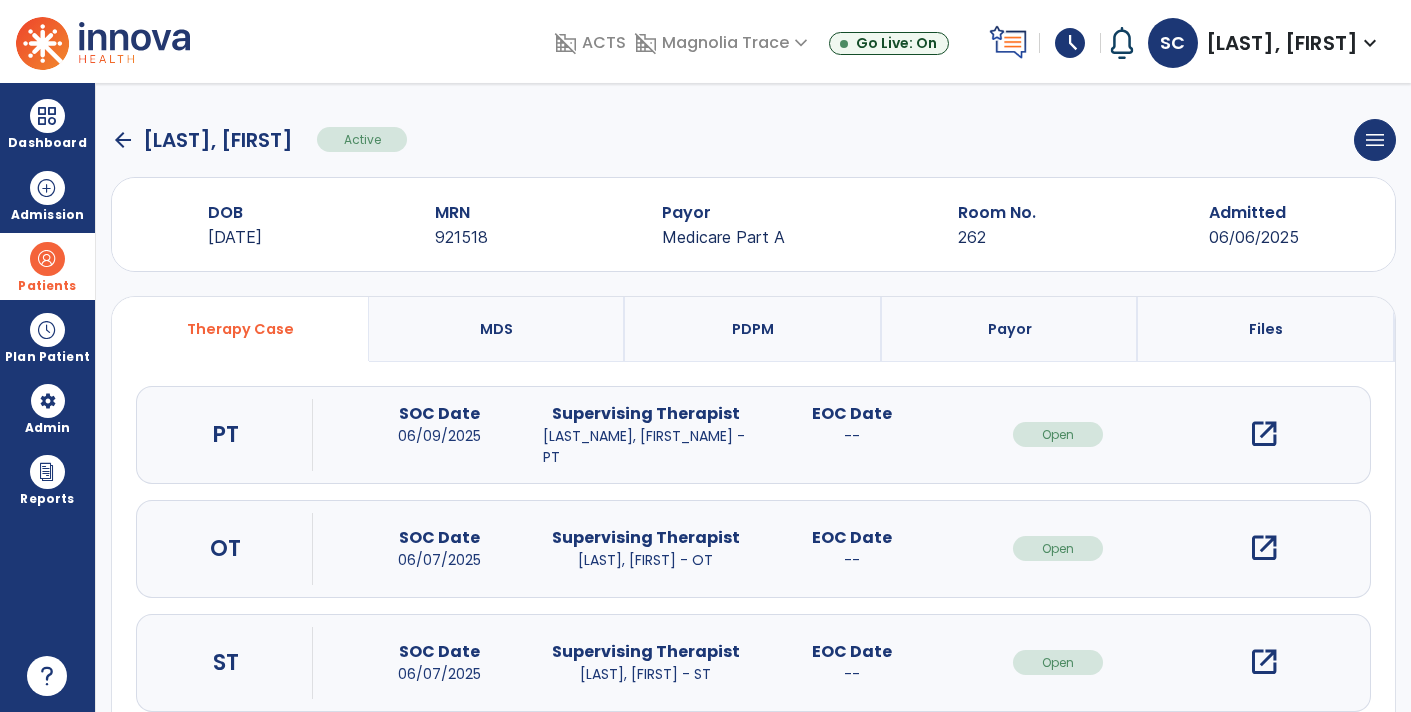 click on "open_in_new" at bounding box center [1264, 662] 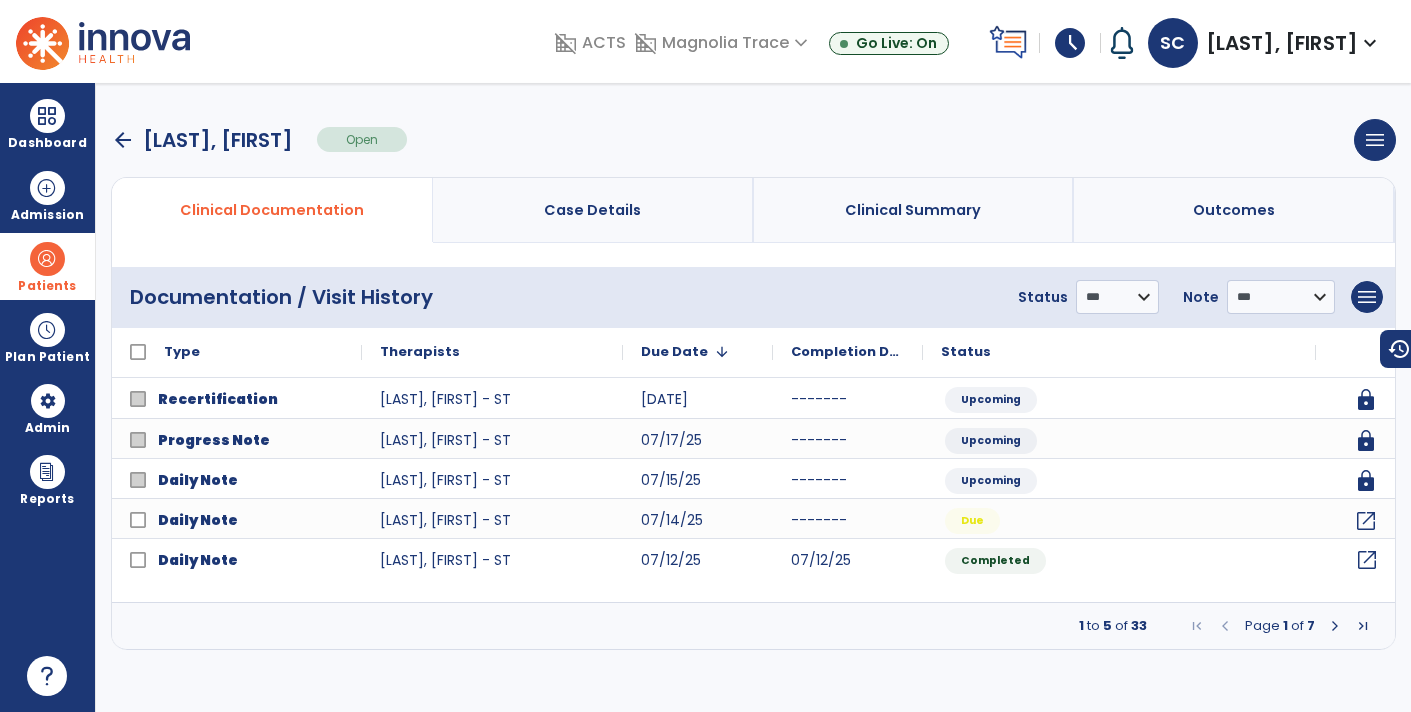 click on "open_in_new" 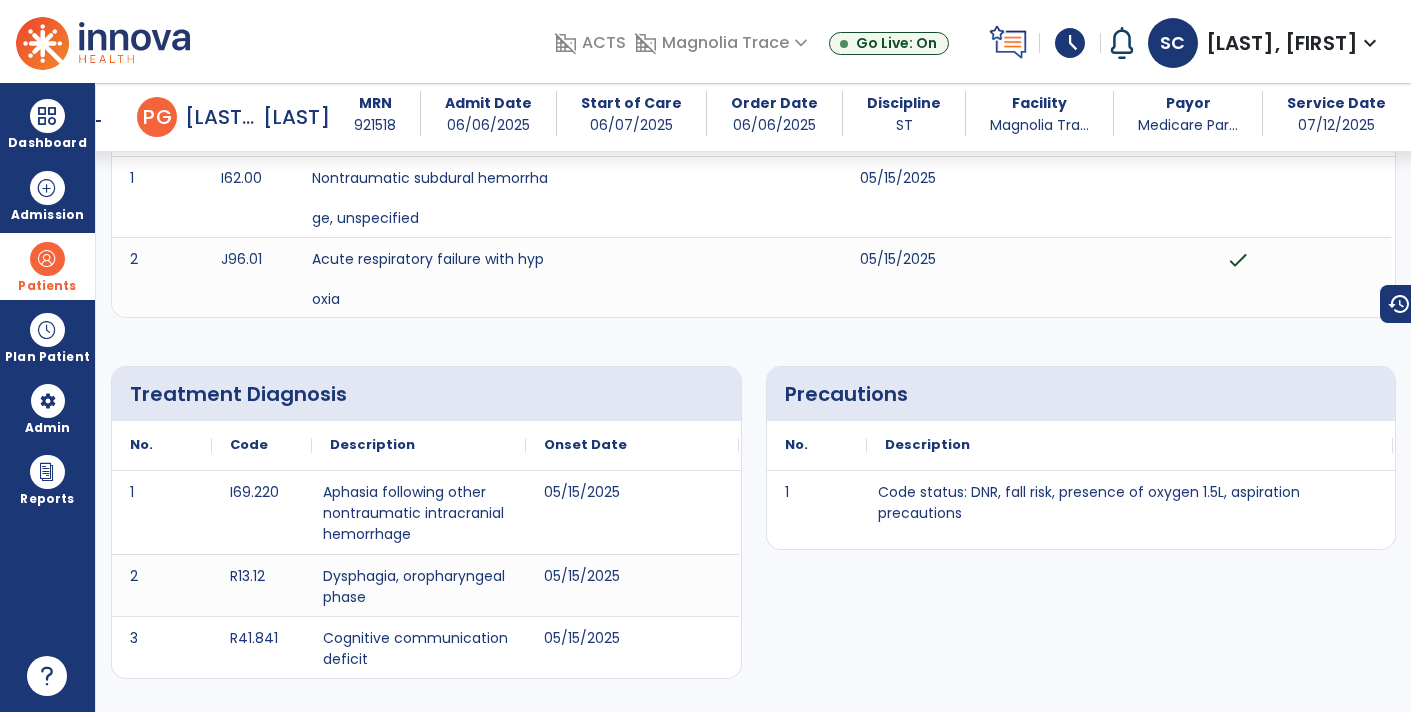 scroll, scrollTop: 0, scrollLeft: 0, axis: both 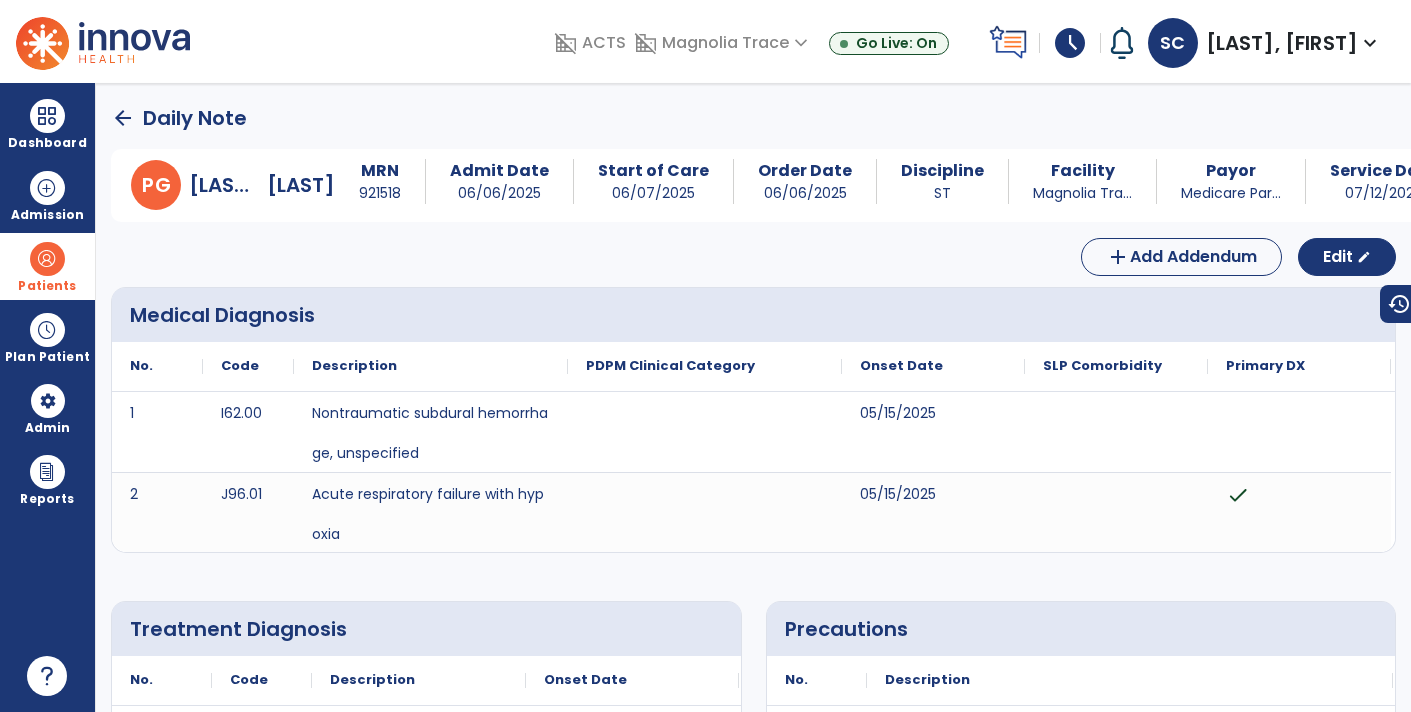click on "arrow_back" 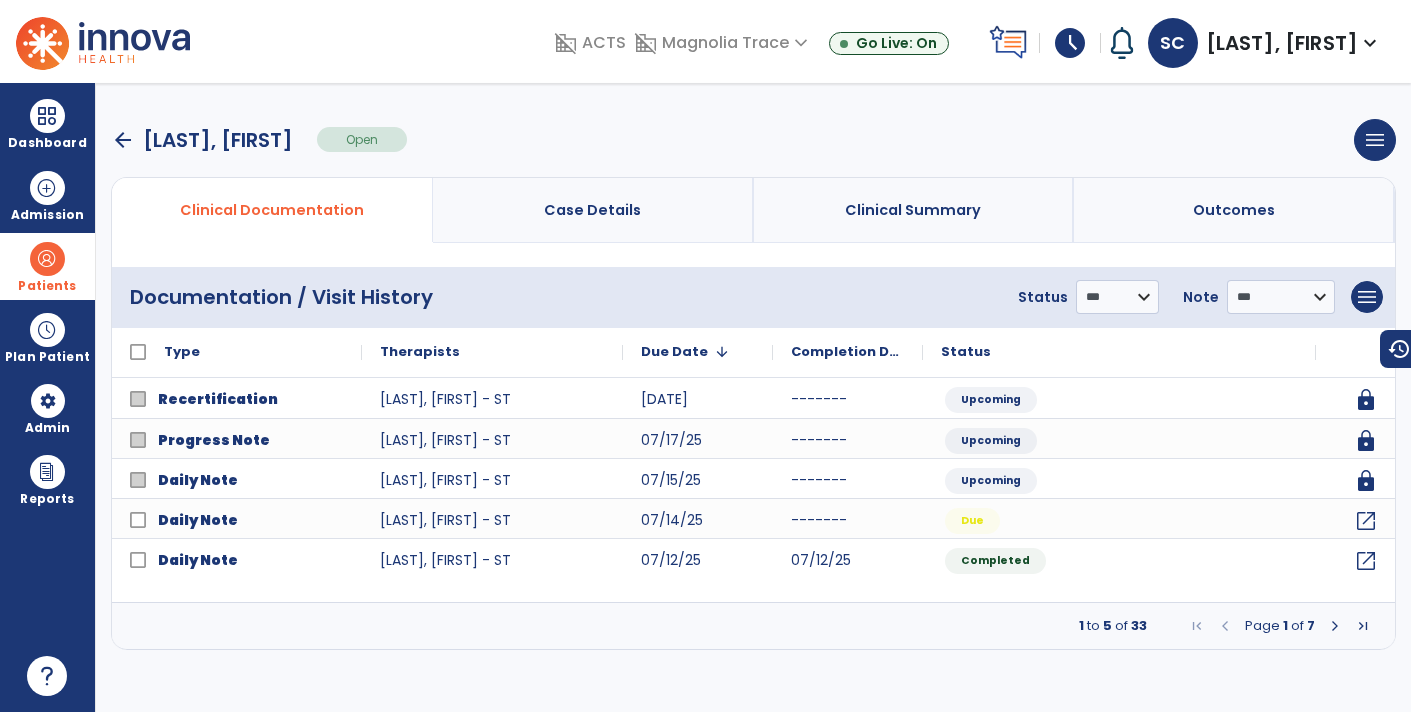 click on "arrow_back" at bounding box center [123, 140] 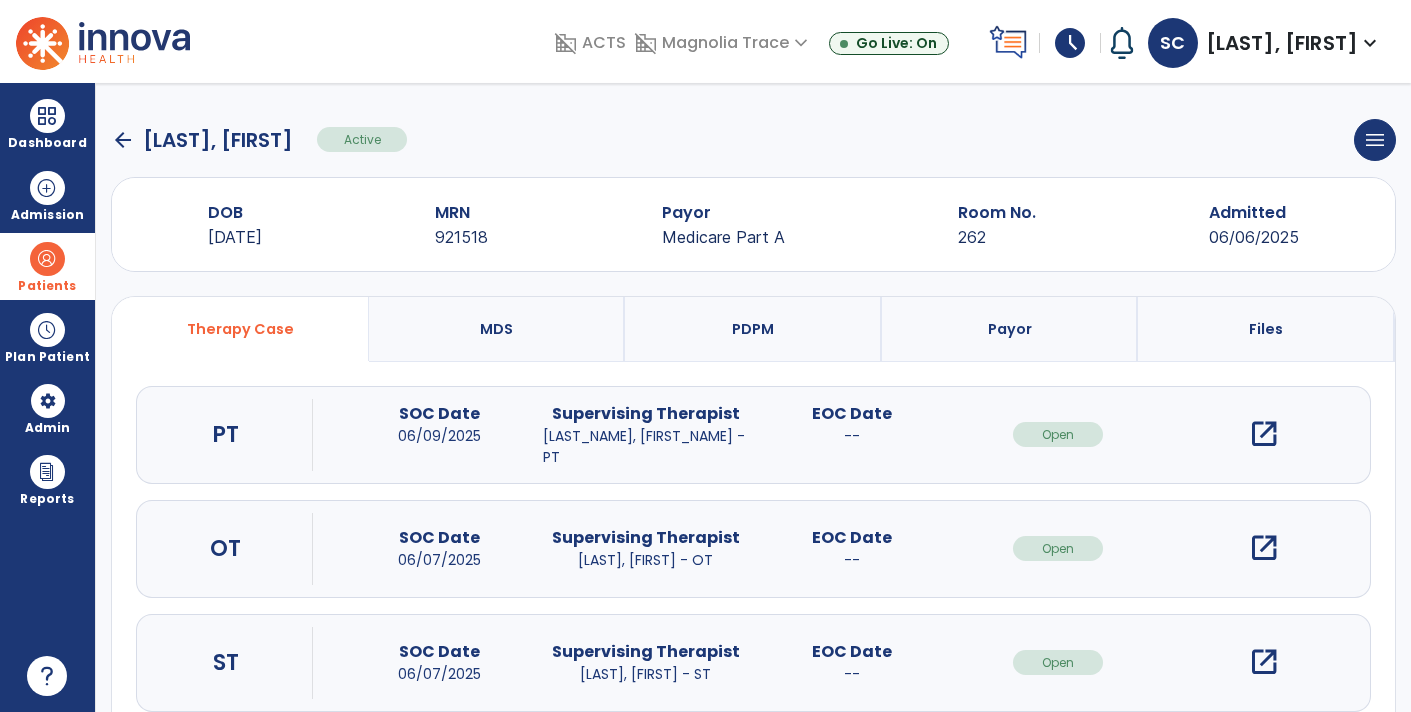 click on "arrow_back" 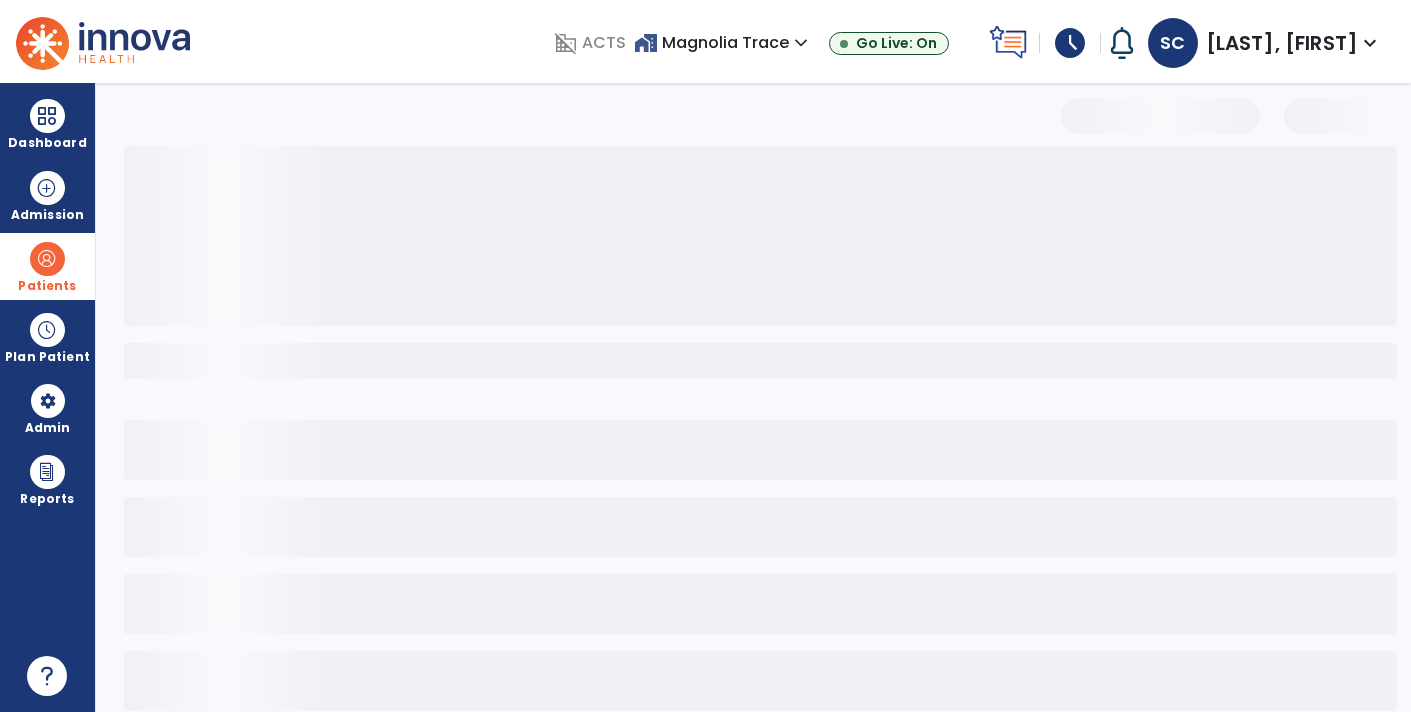 select on "***" 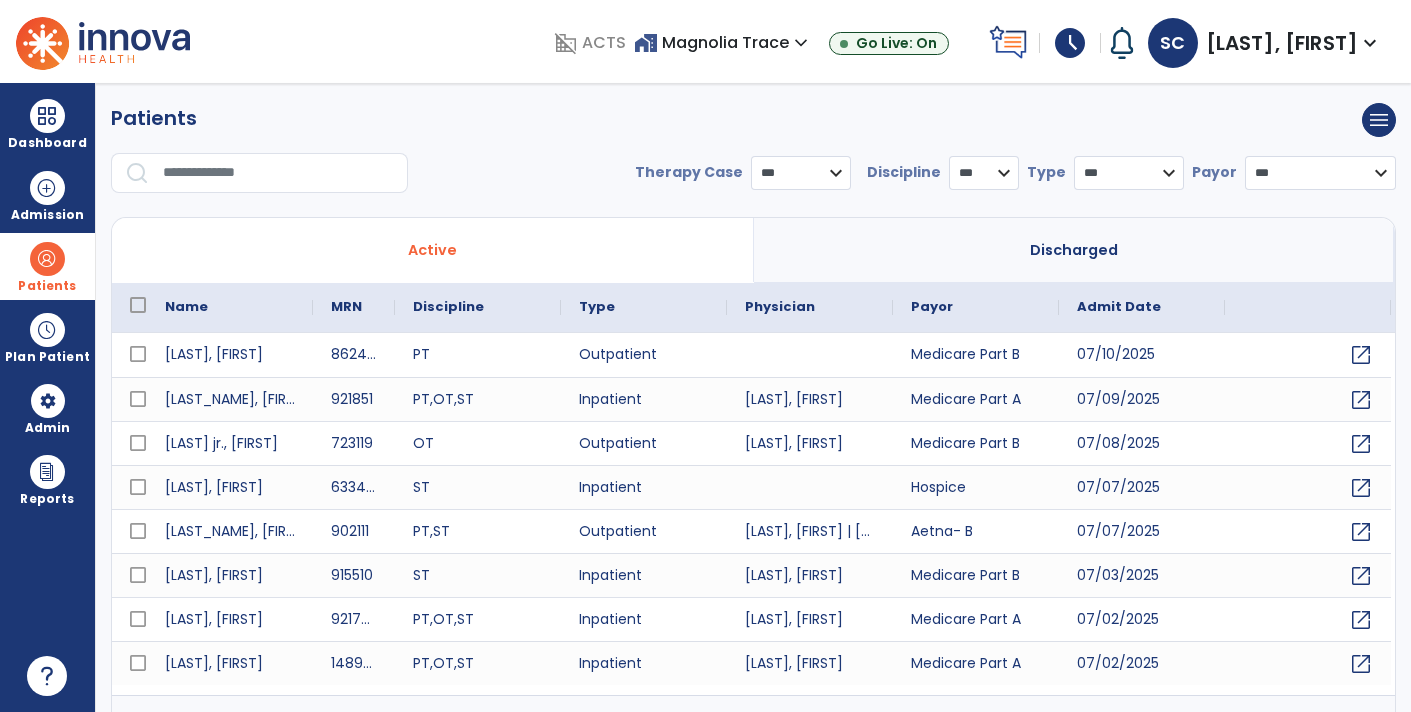 click at bounding box center (278, 173) 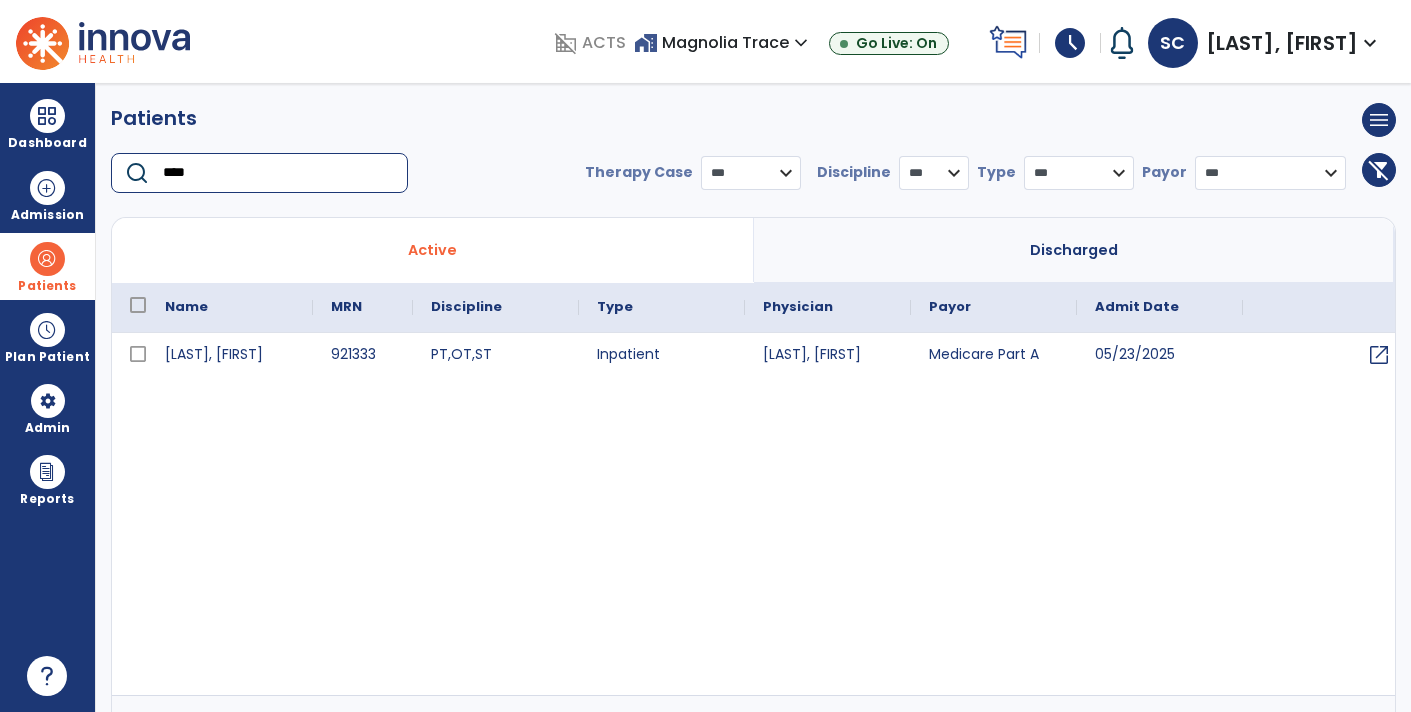 type on "****" 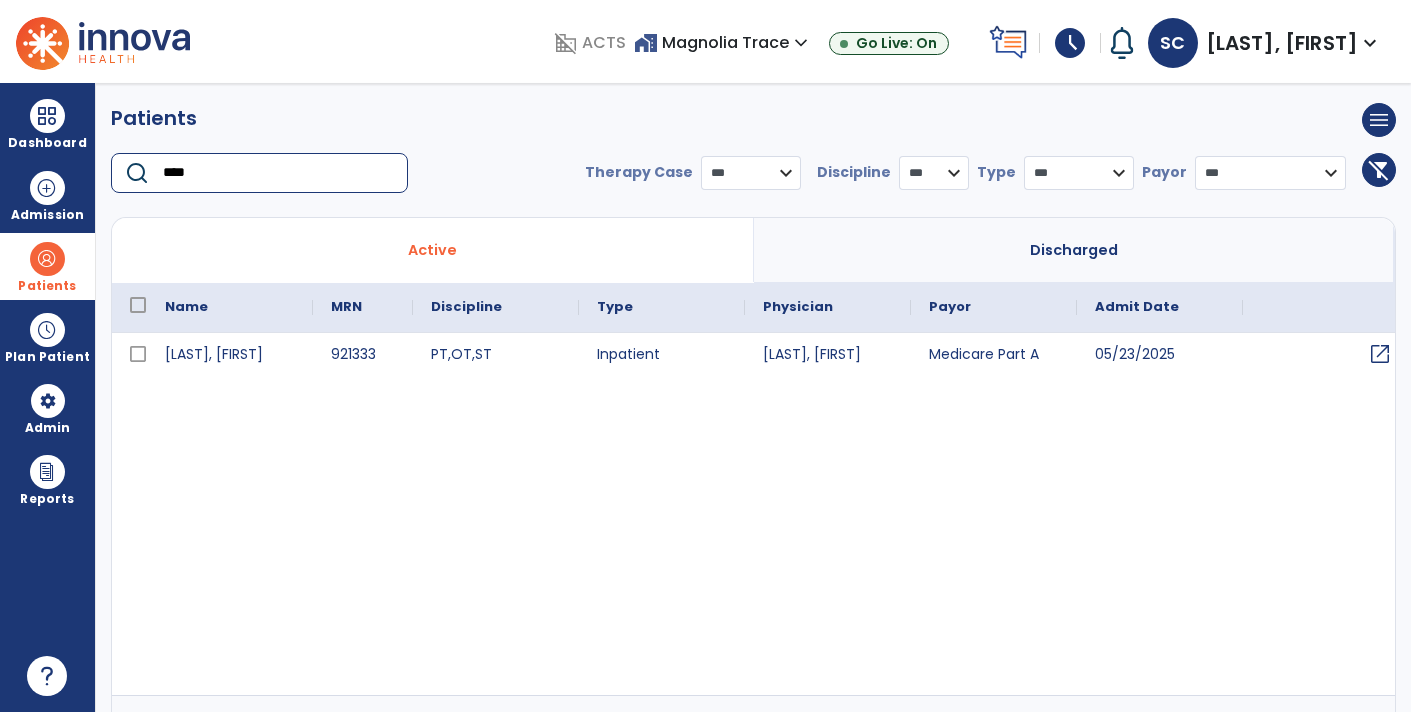 click on "open_in_new" at bounding box center (1380, 354) 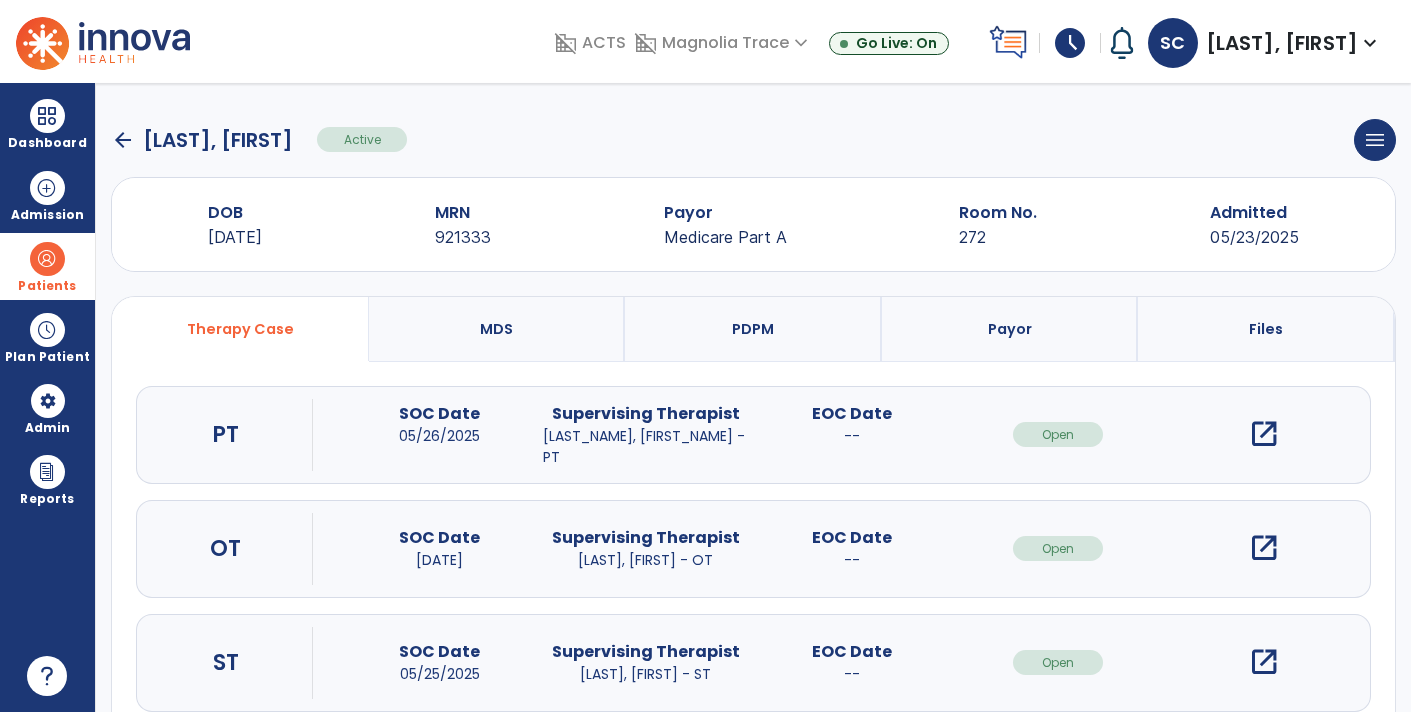 click on "open_in_new" at bounding box center [1264, 662] 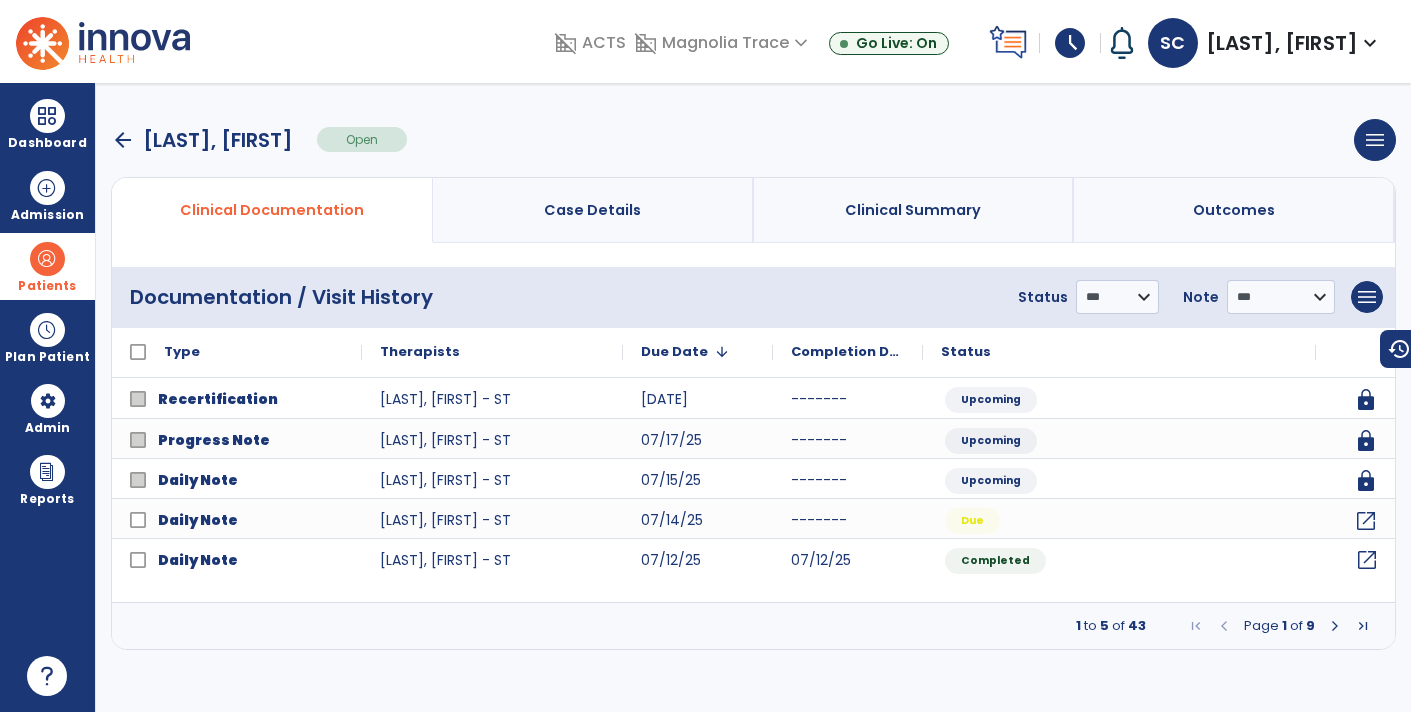 click on "open_in_new" 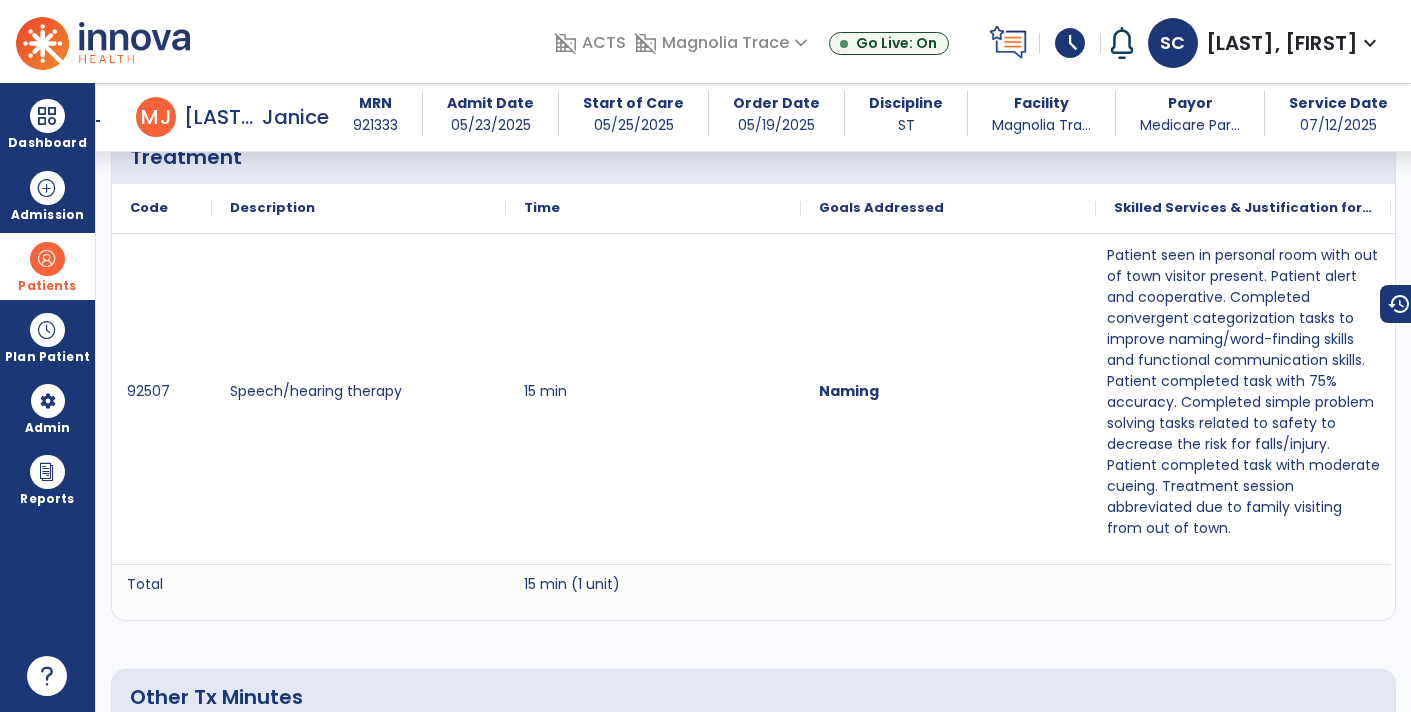 scroll, scrollTop: 1448, scrollLeft: 0, axis: vertical 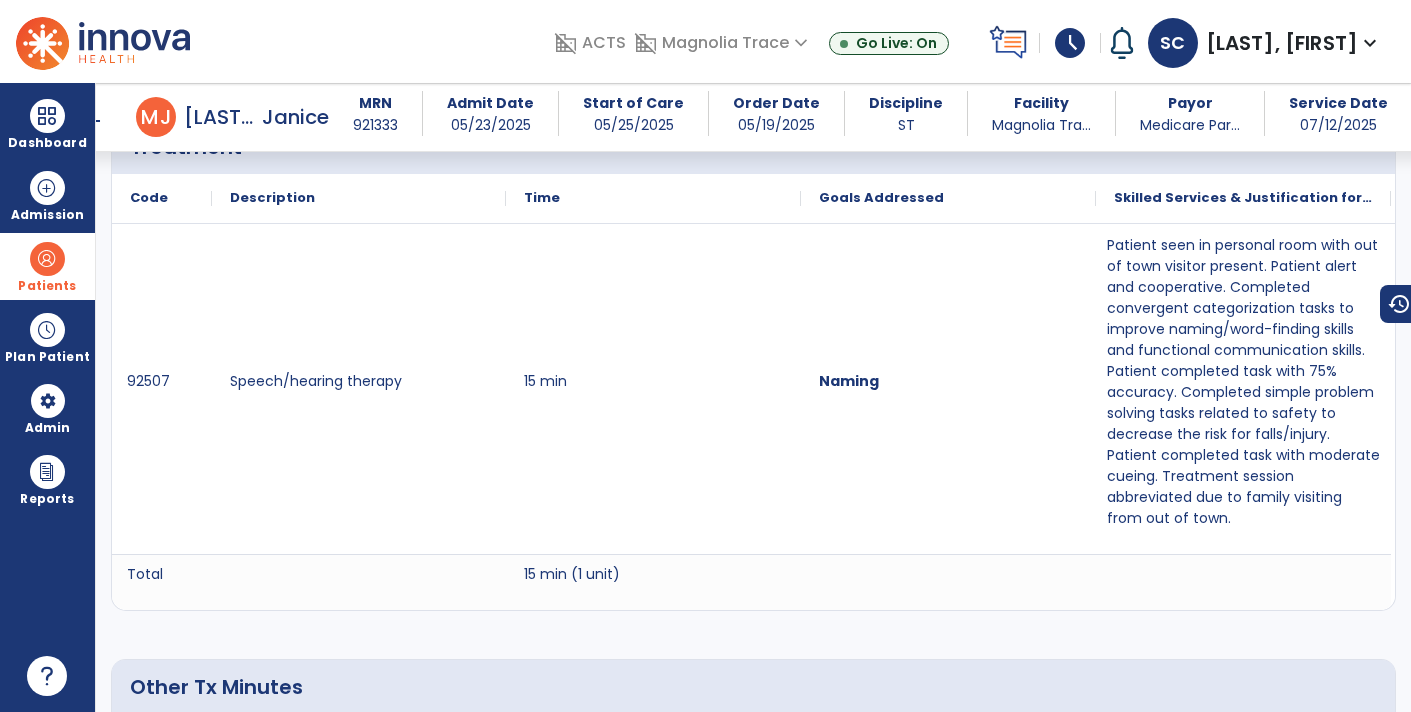 click on "arrow_back" at bounding box center [92, 121] 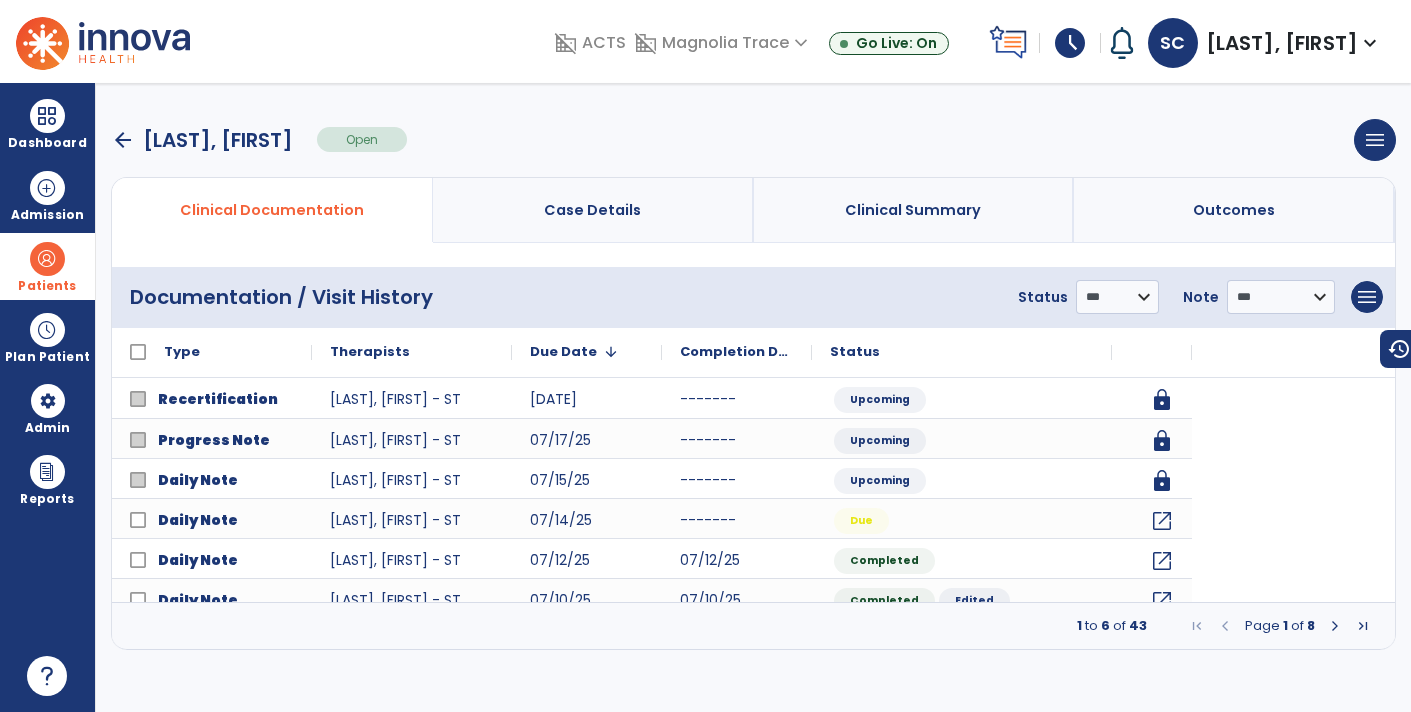 scroll, scrollTop: 0, scrollLeft: 0, axis: both 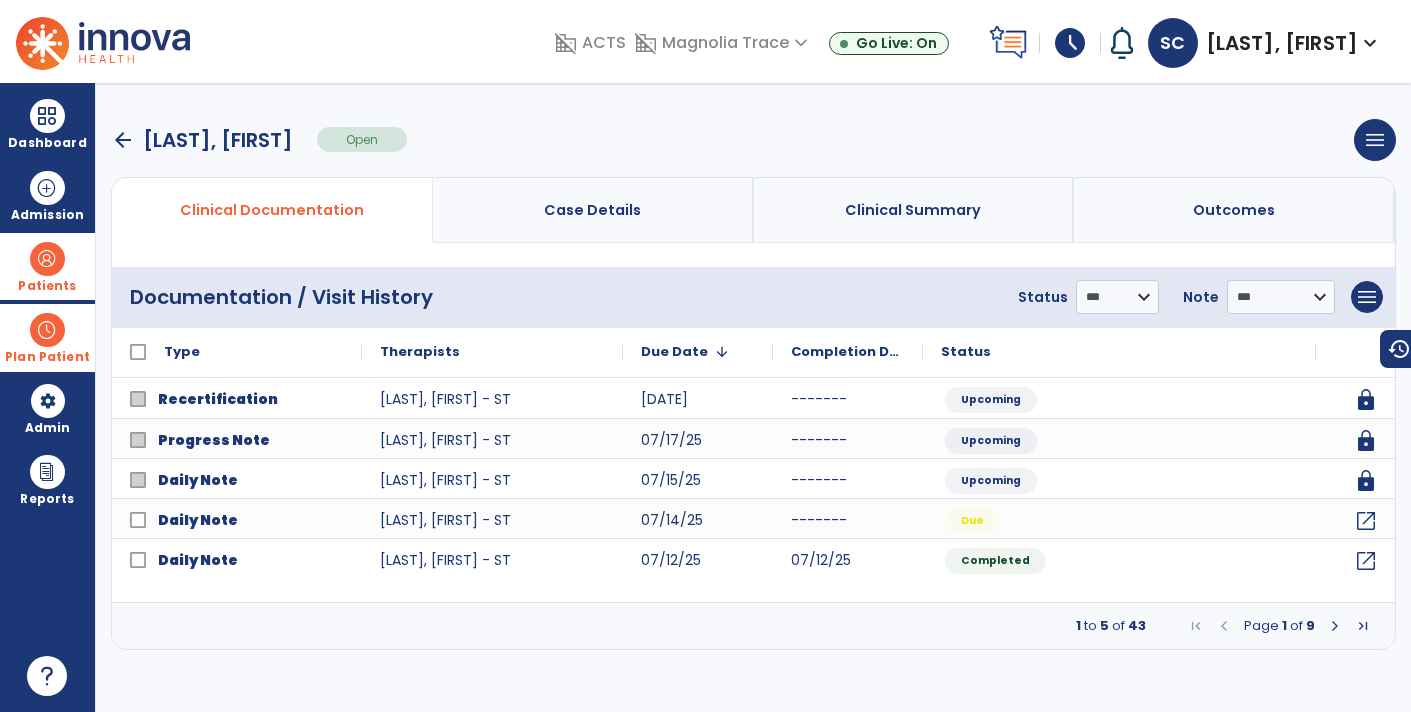 click at bounding box center [47, 330] 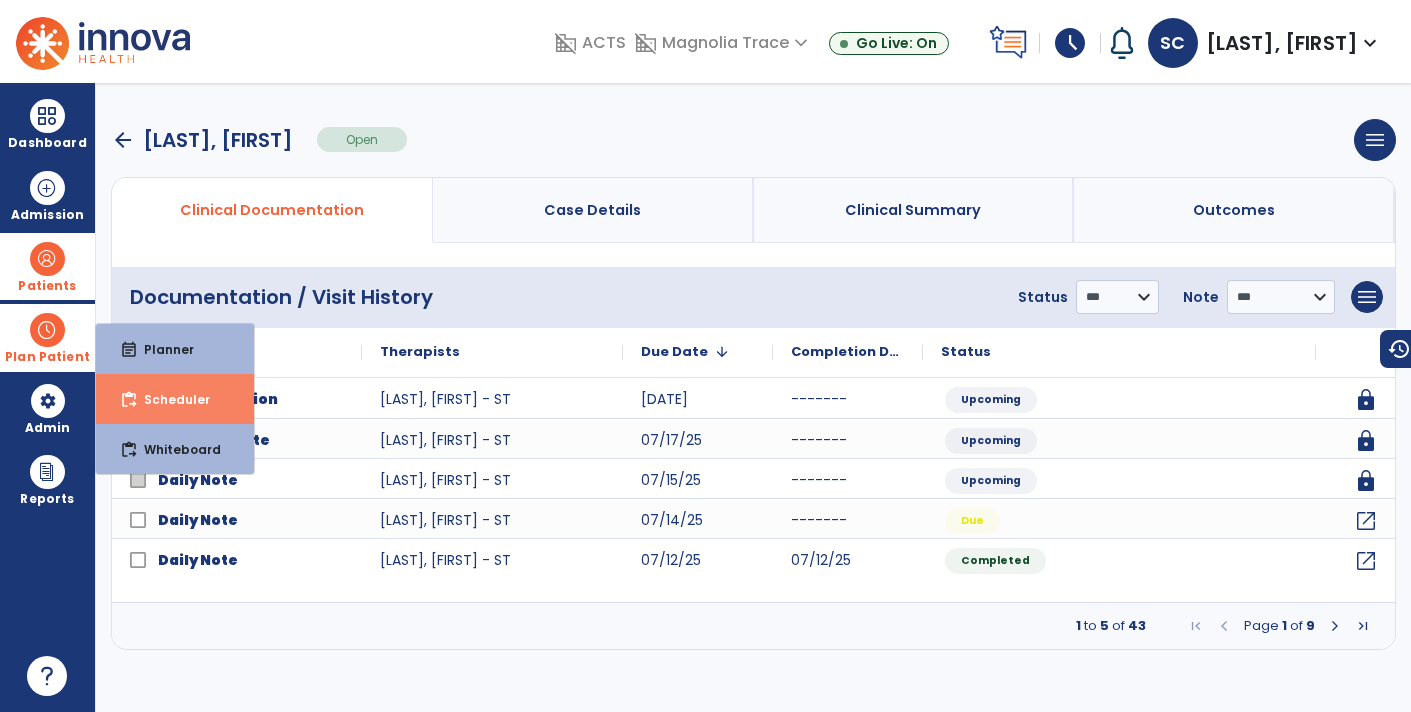 click on "Scheduler" at bounding box center (169, 399) 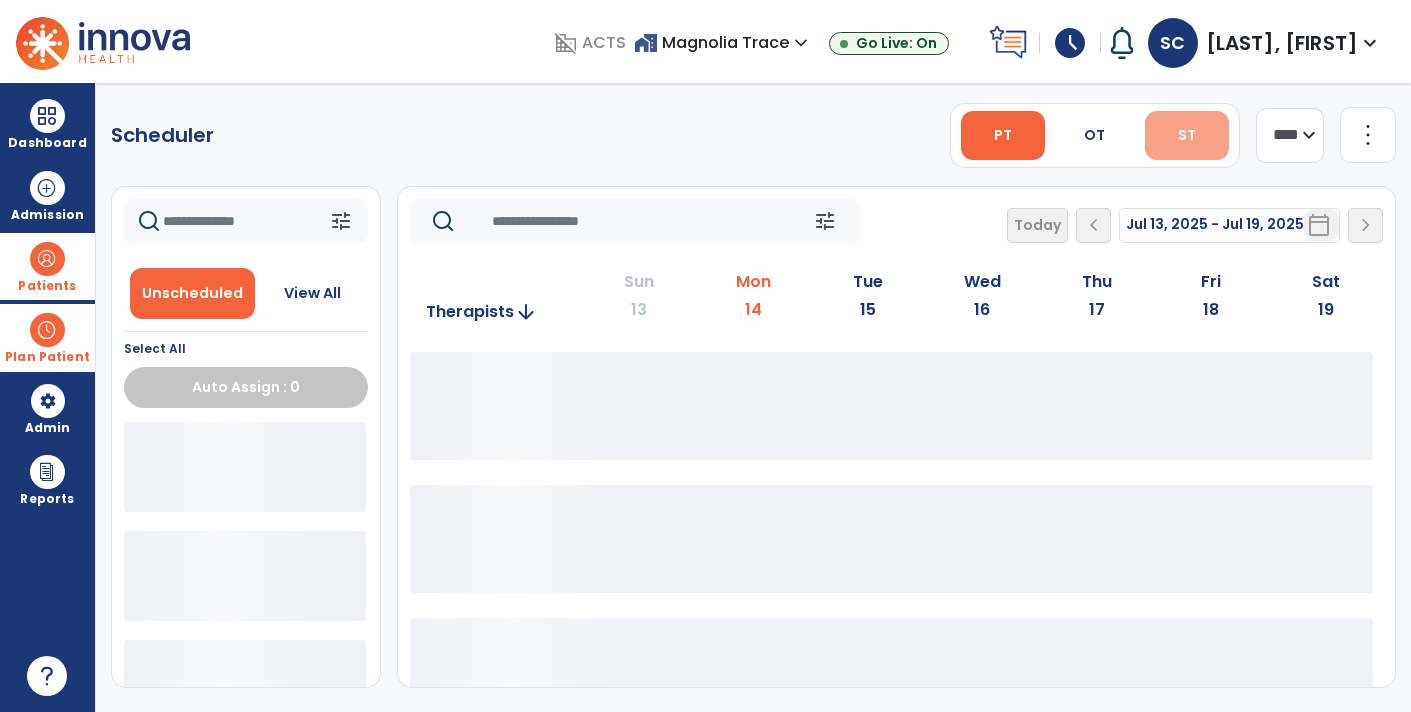 click on "ST" at bounding box center [1187, 135] 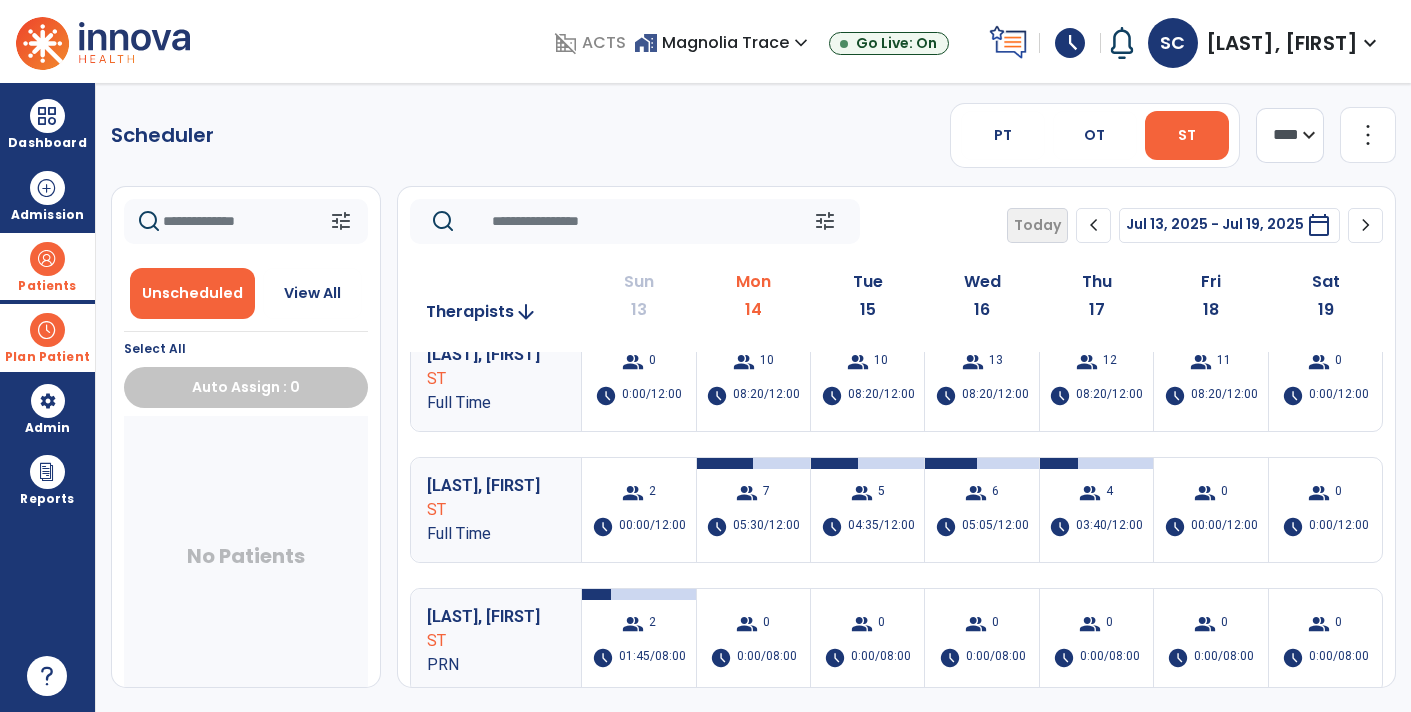 scroll, scrollTop: 19, scrollLeft: 0, axis: vertical 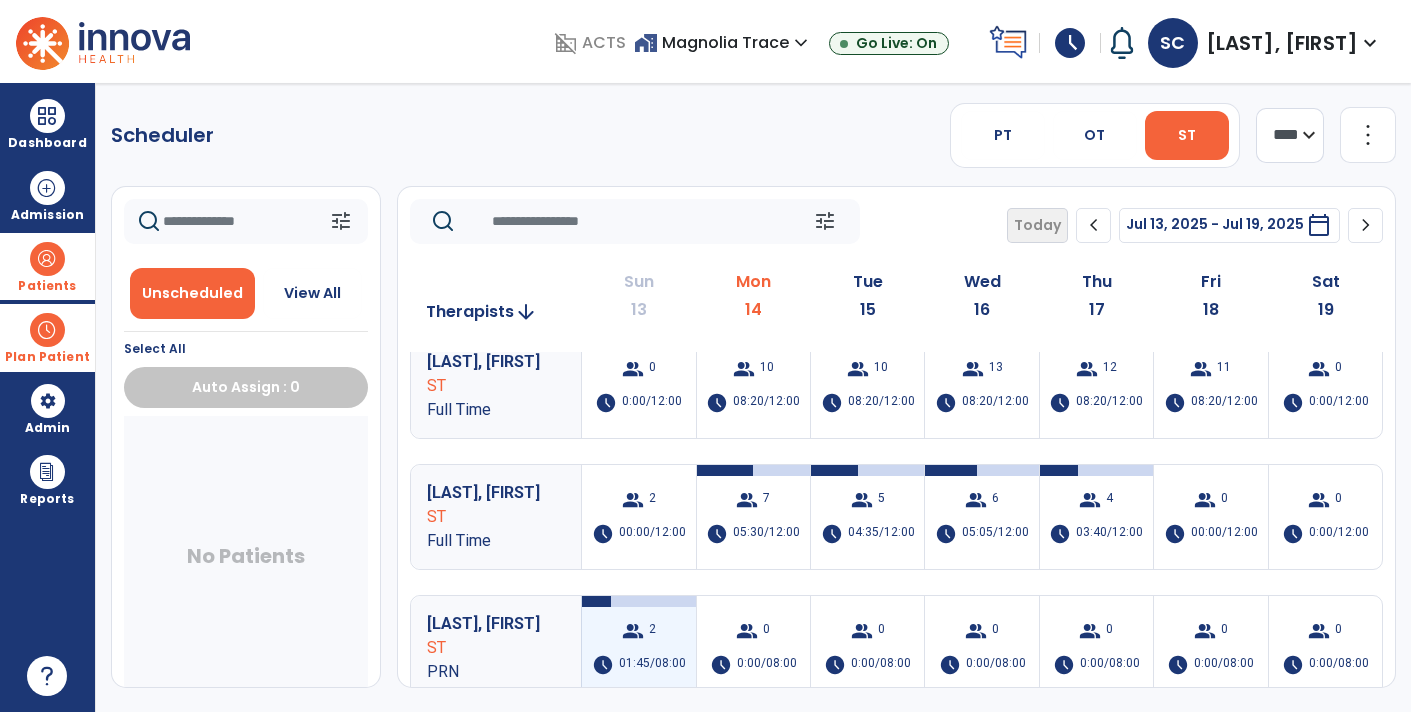 click on "01:45/08:00" at bounding box center (652, 665) 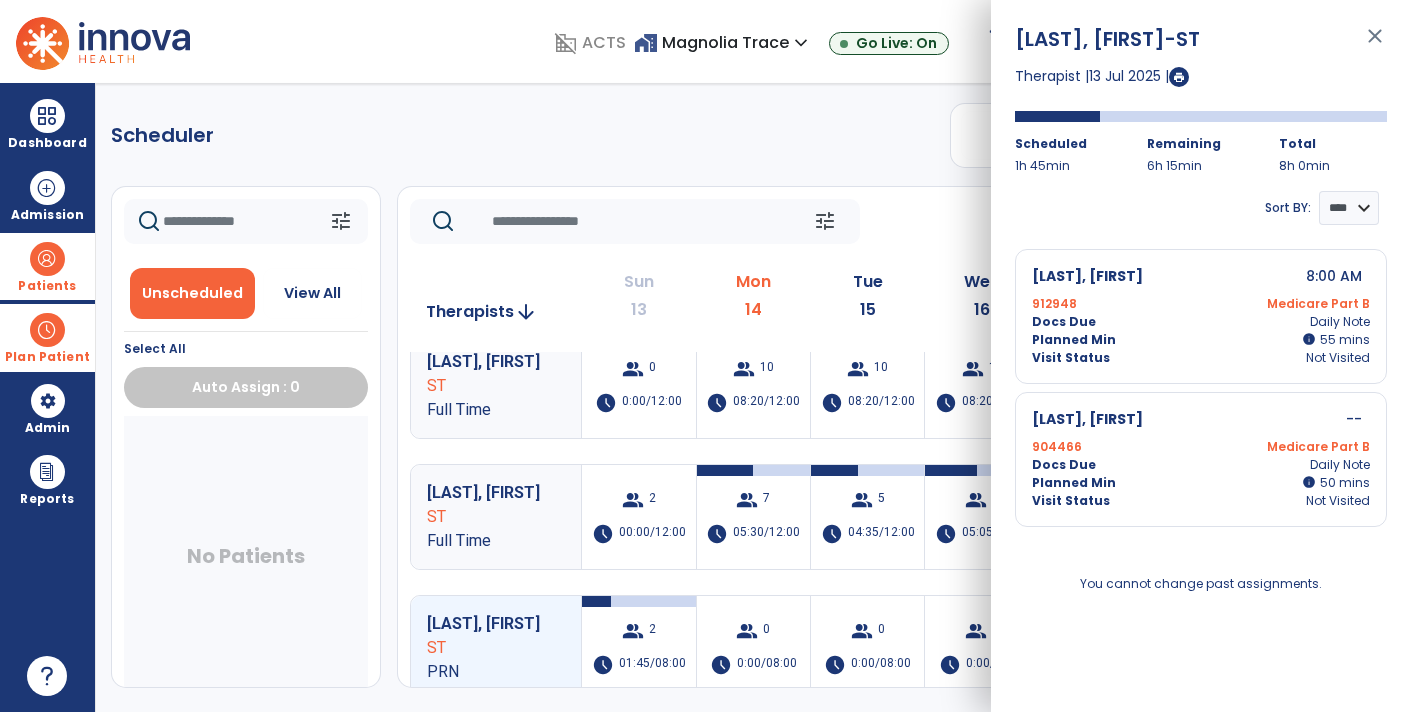click on "close" at bounding box center [1375, 45] 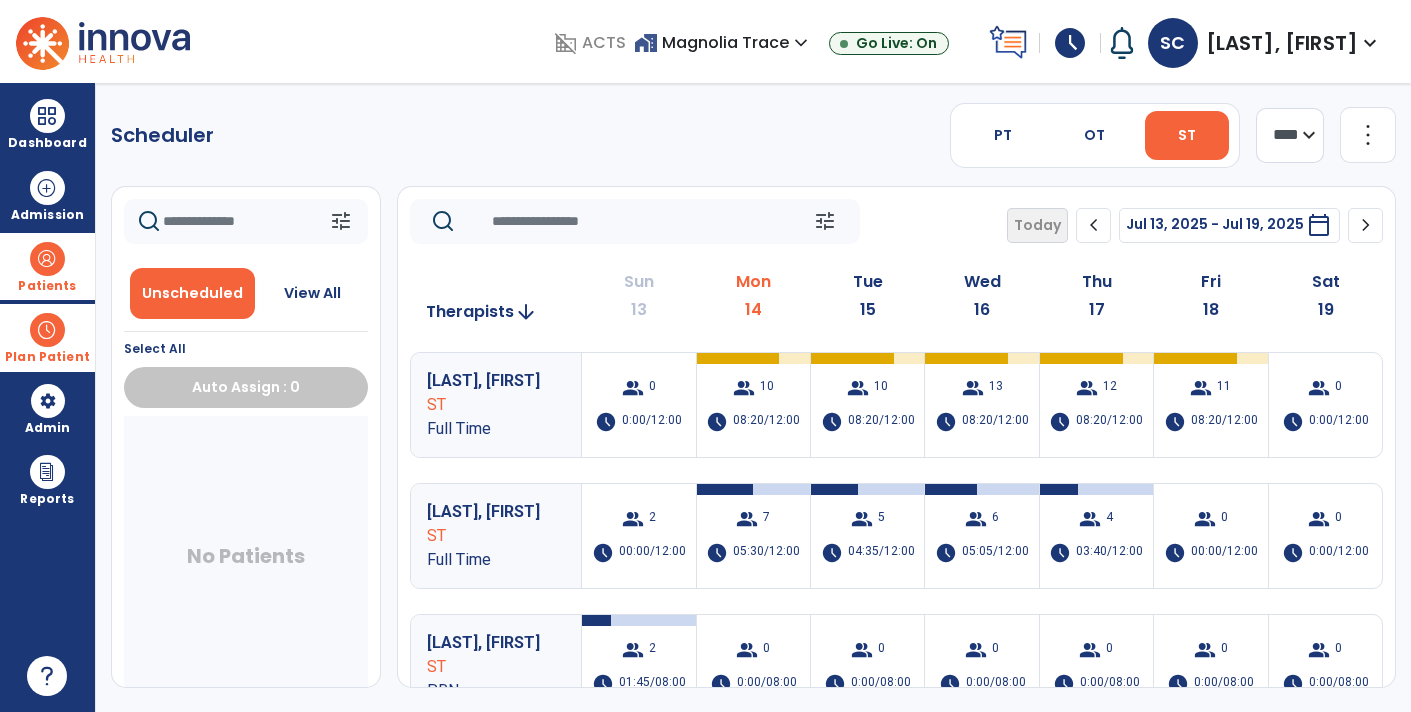 scroll, scrollTop: 0, scrollLeft: 0, axis: both 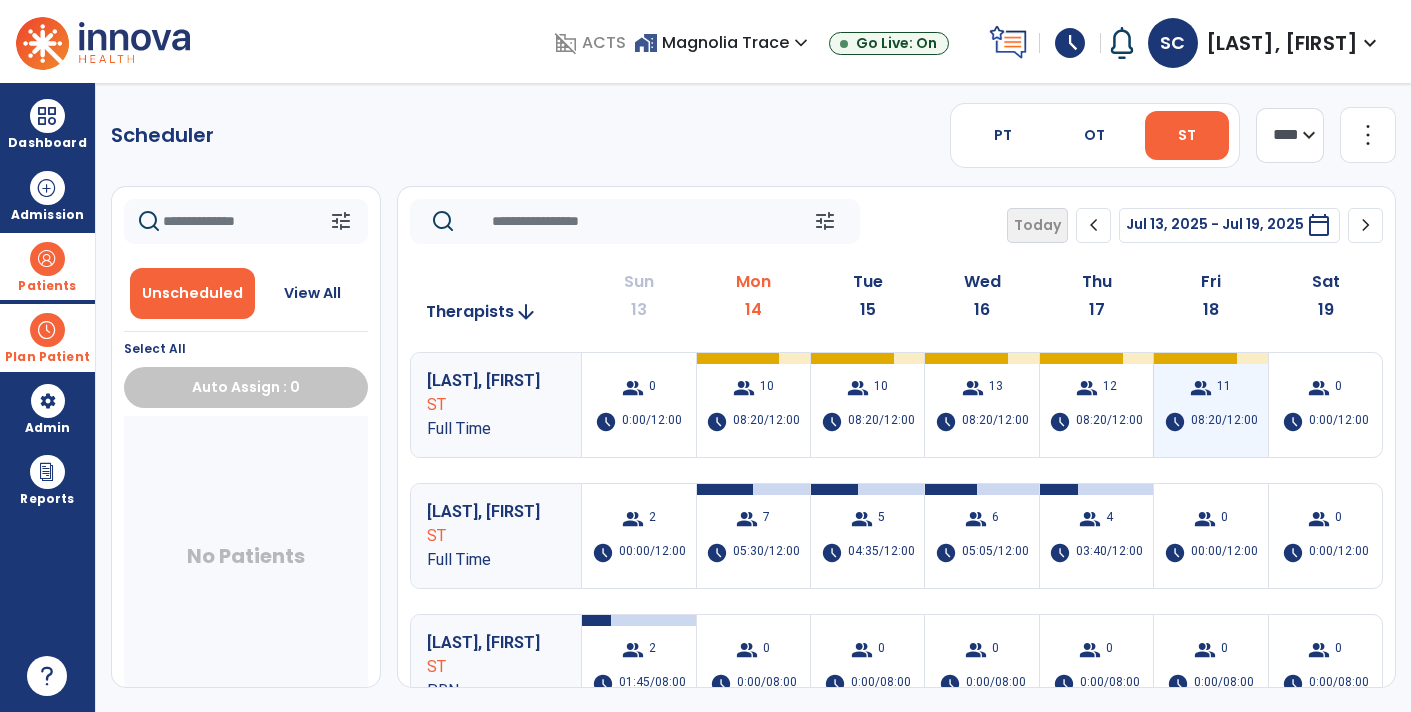 click on "08:20/12:00" at bounding box center (1224, 422) 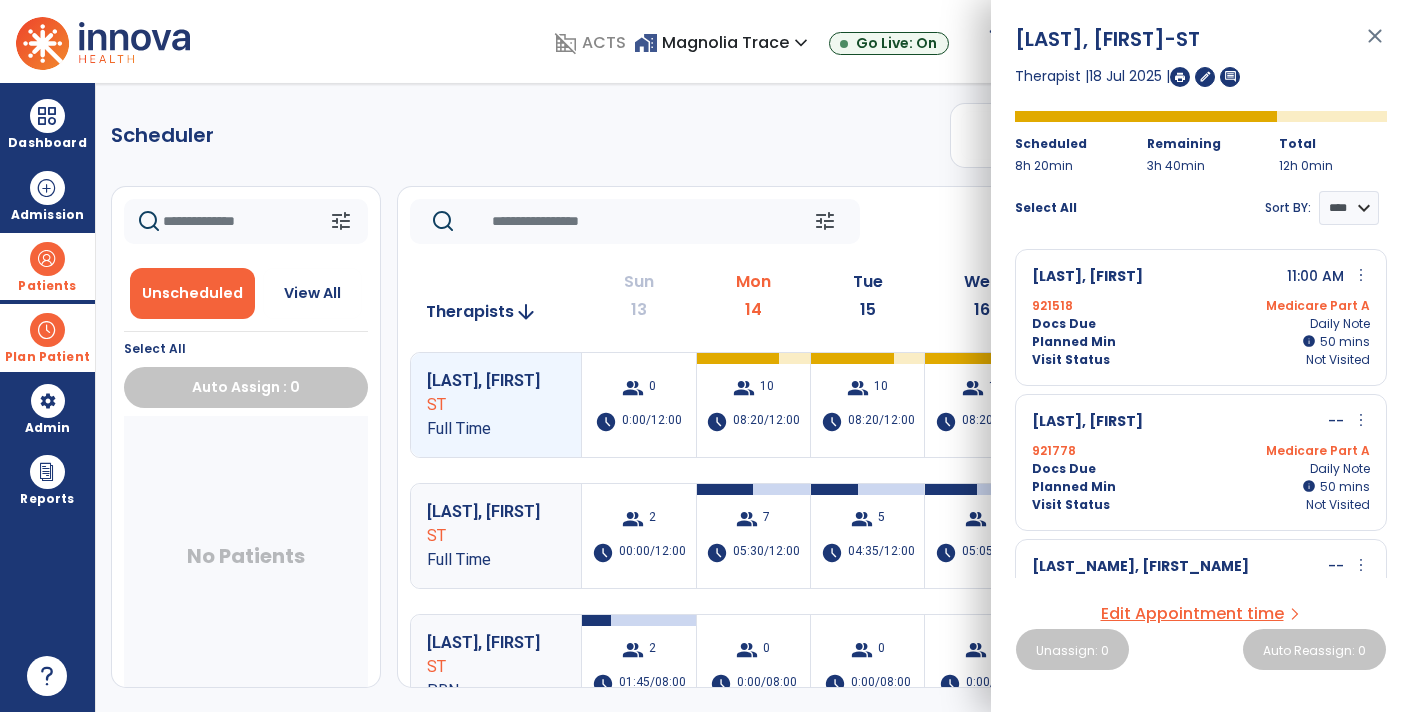 click on "close" at bounding box center [1375, 45] 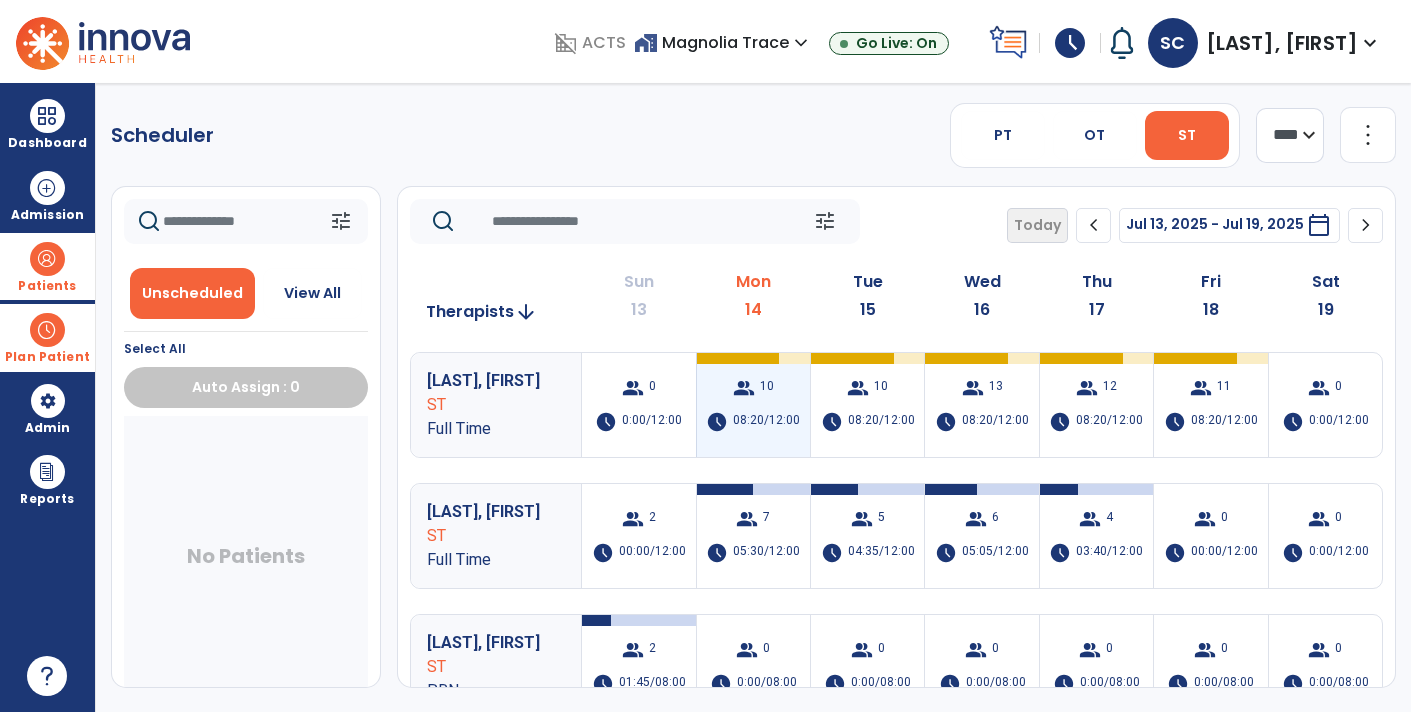 click on "group [NUMBER] schedule [TIME]/[TIME]" at bounding box center (753, 405) 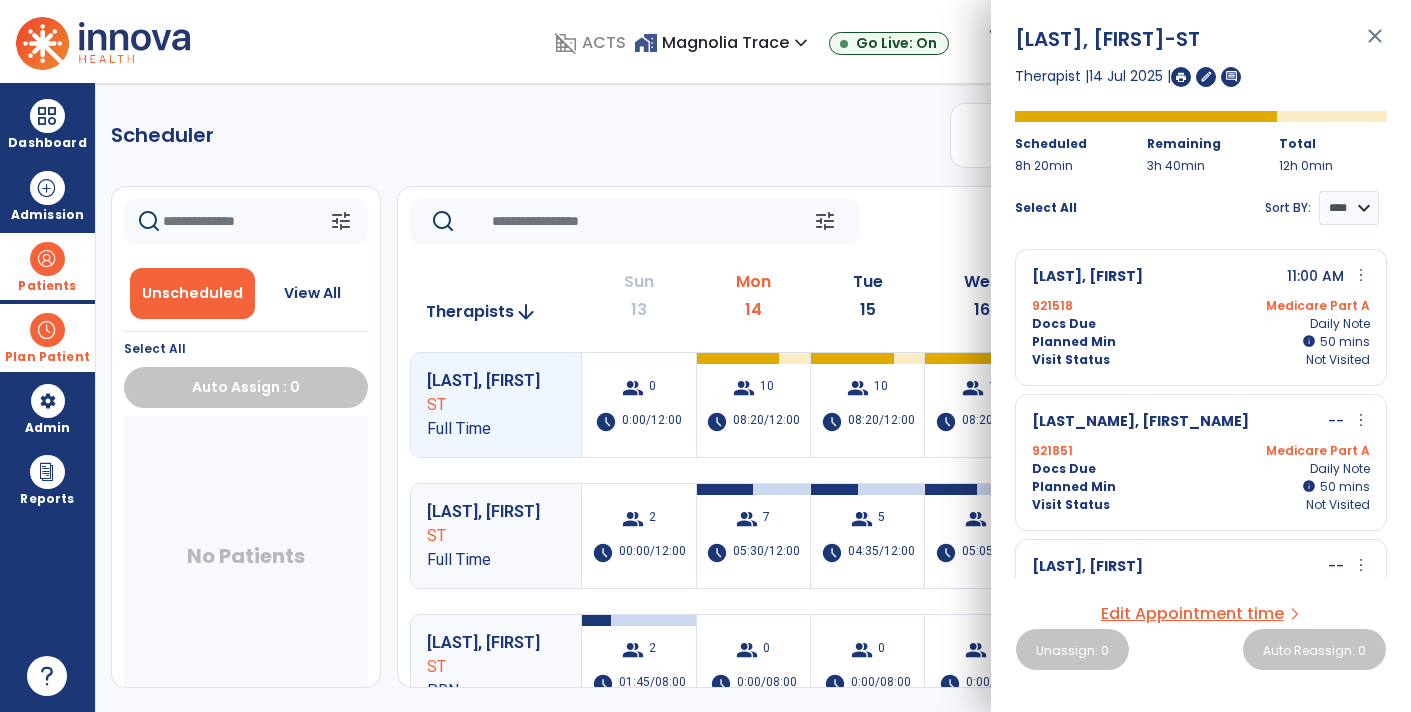 click on "more_vert" at bounding box center (1361, 275) 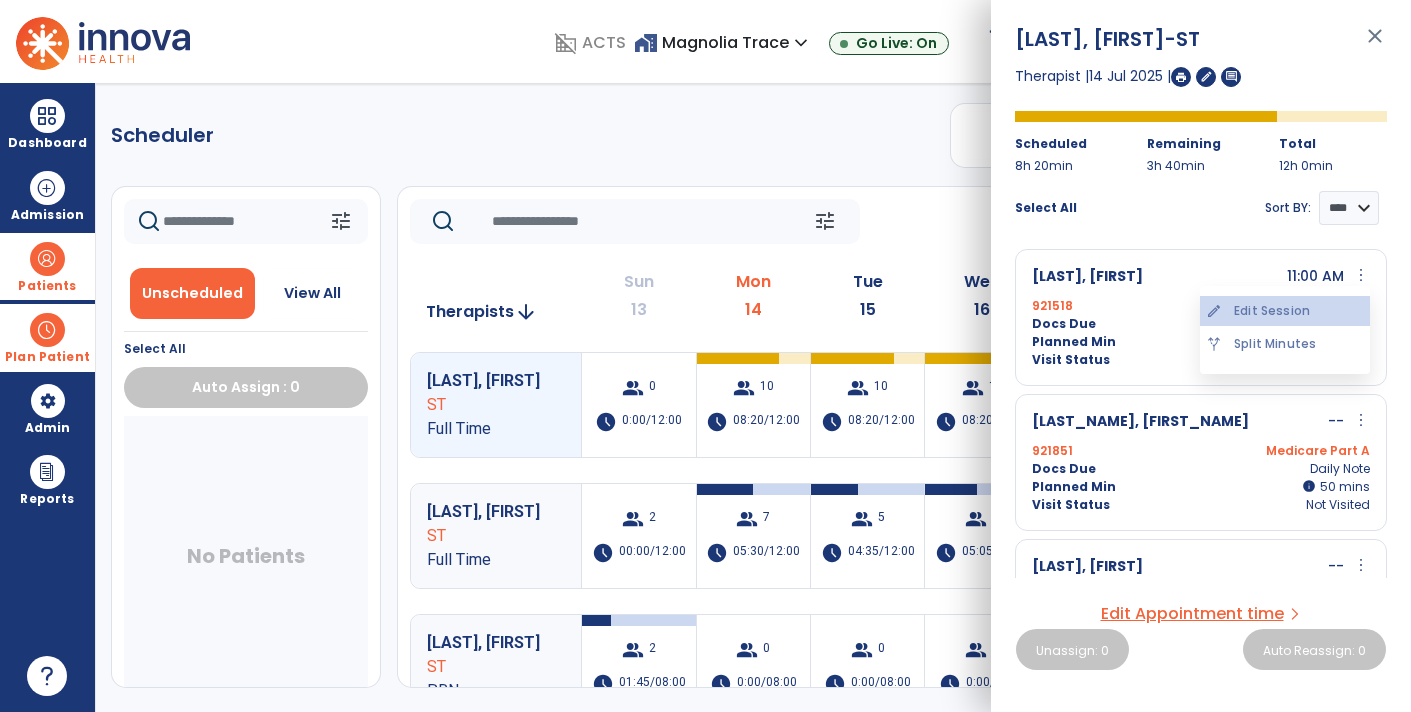 click on "edit   Edit Session" at bounding box center [1285, 311] 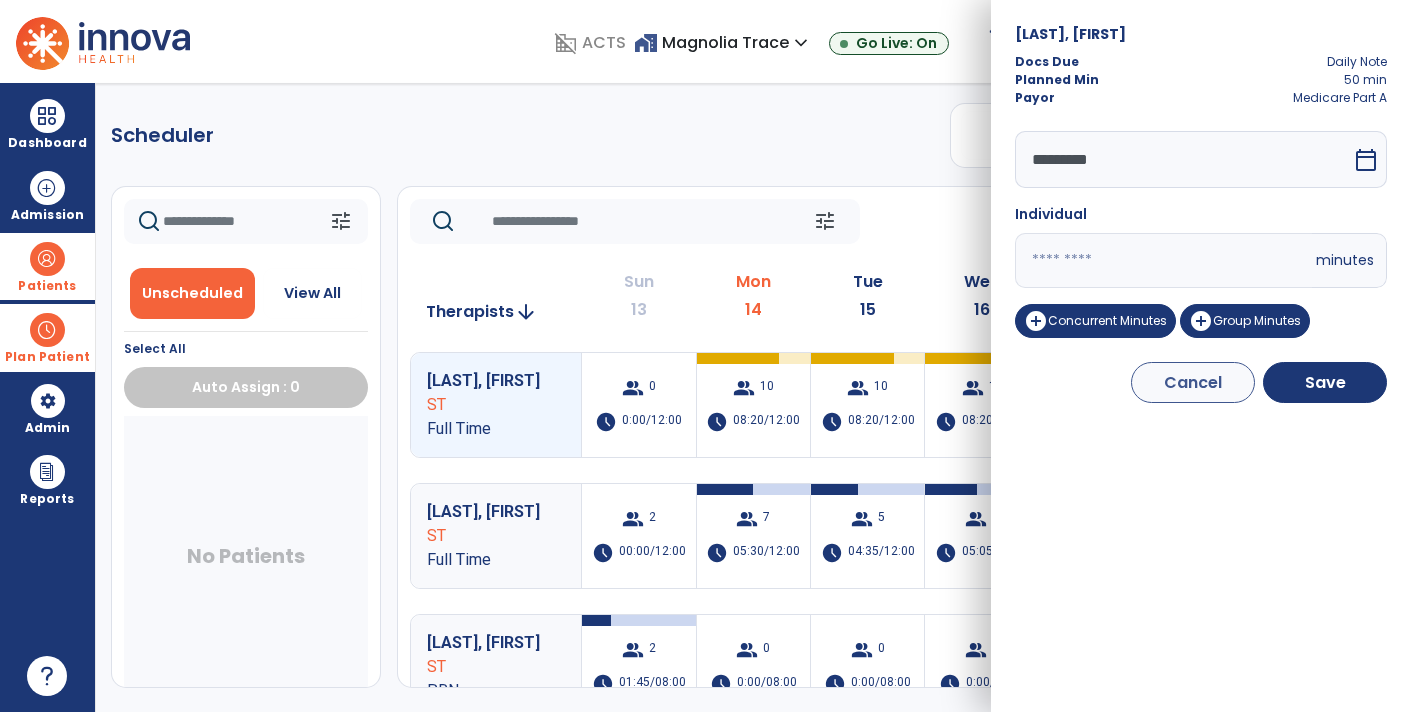 click on "**" at bounding box center (1163, 260) 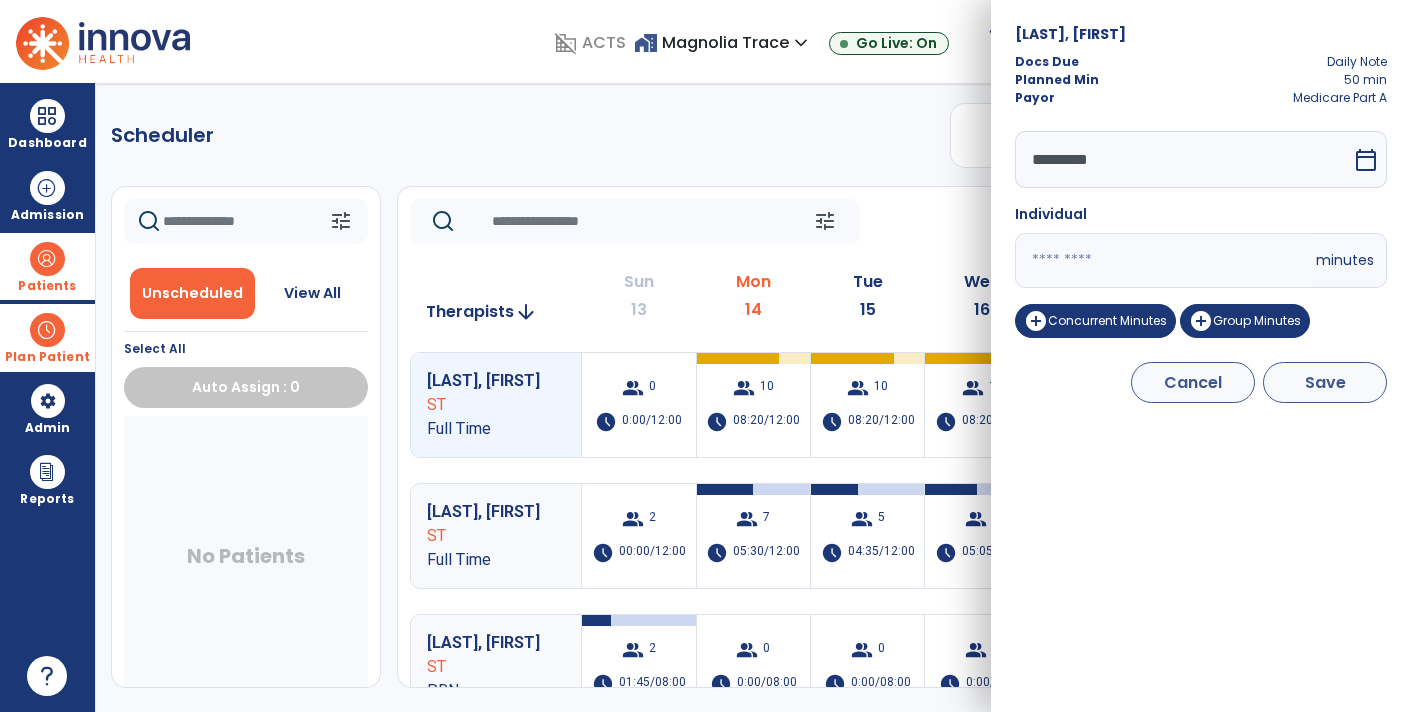 type on "**" 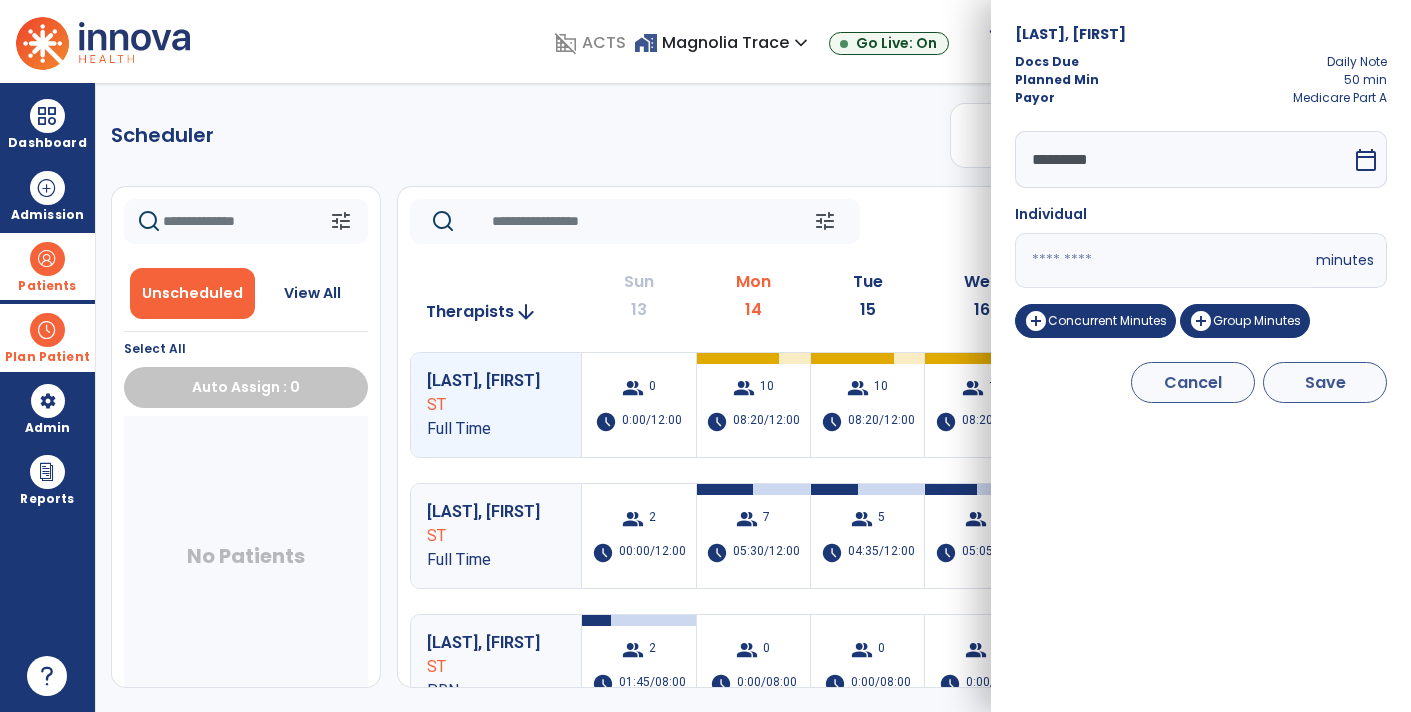 click on "Save" at bounding box center [1325, 382] 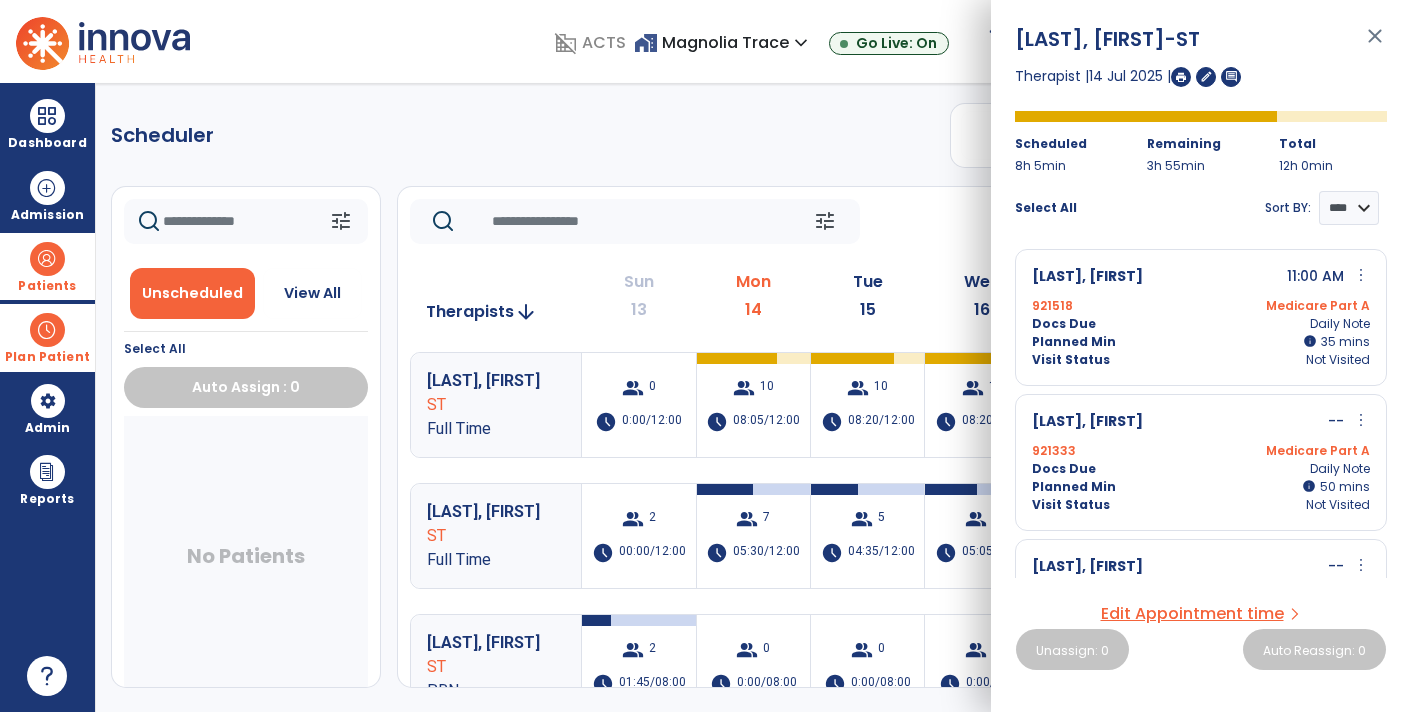 click on "more_vert" at bounding box center (1361, 420) 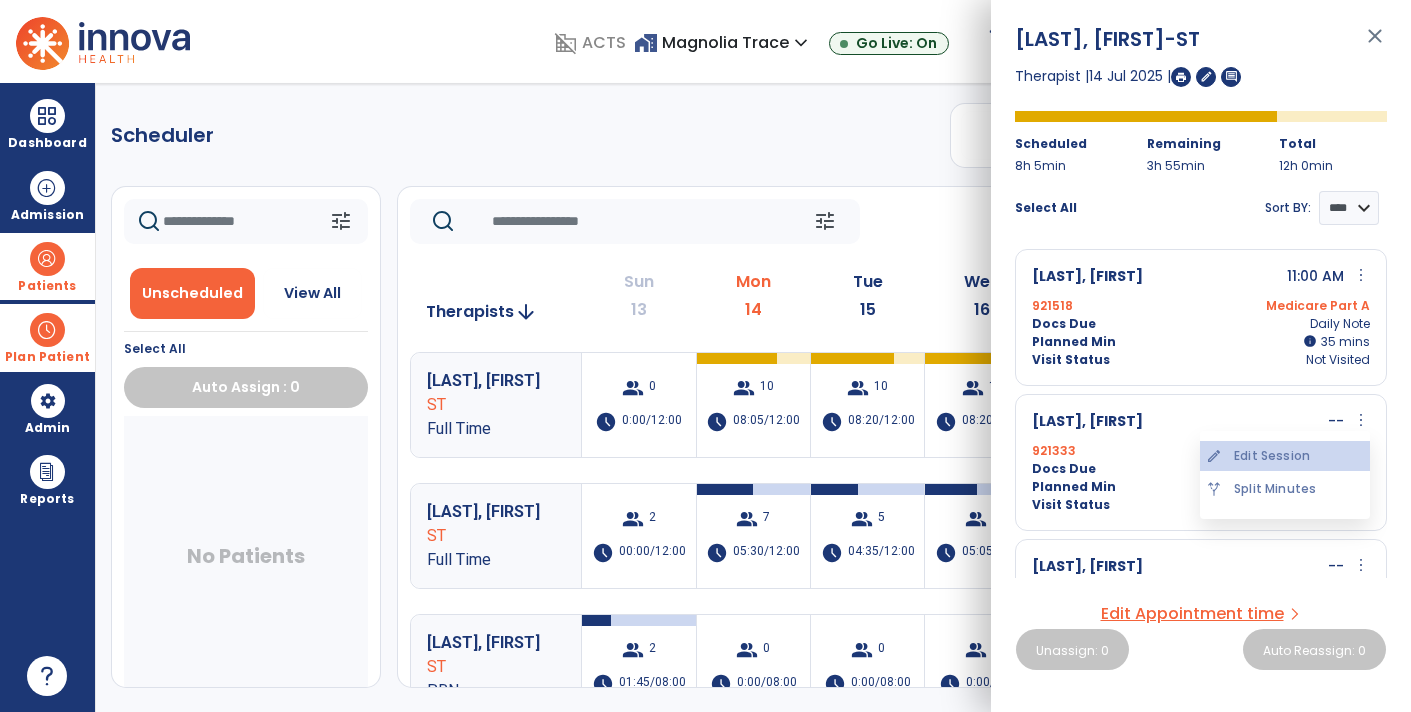 click on "edit   Edit Session" at bounding box center [1285, 456] 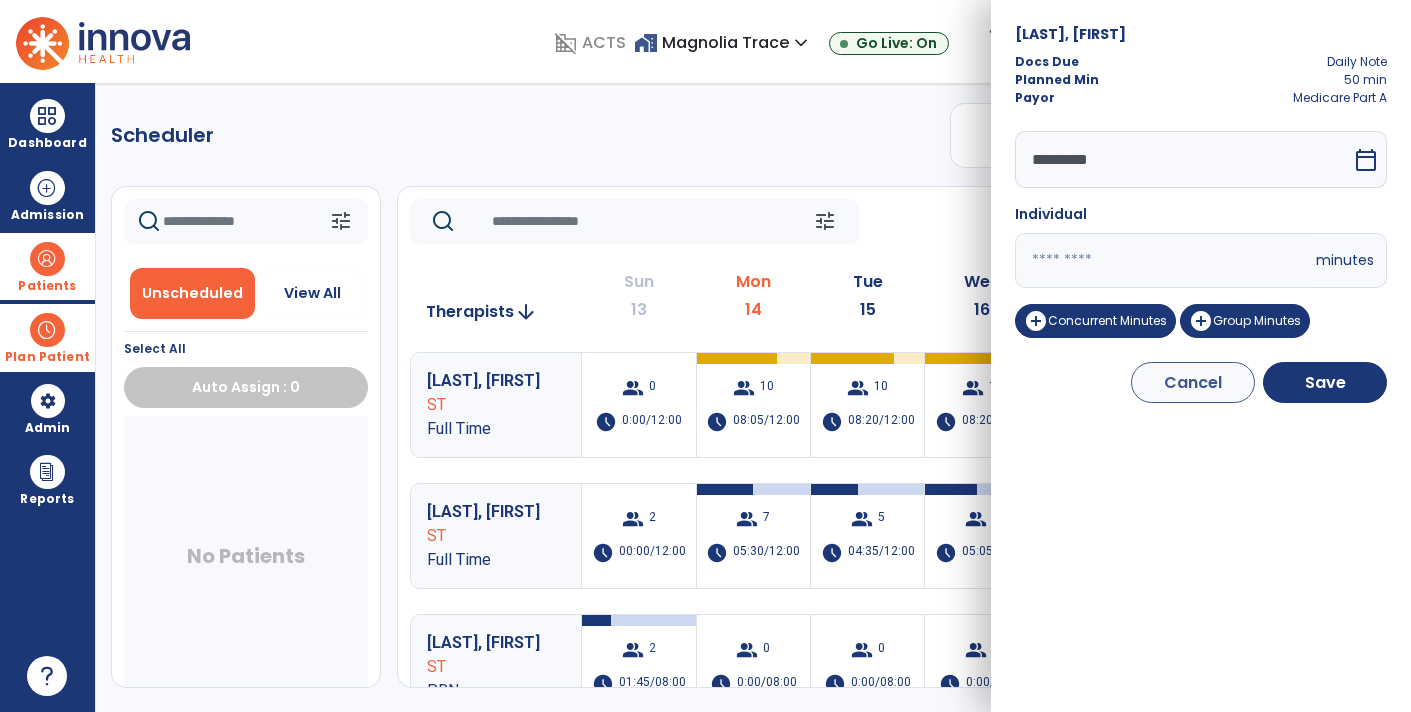 click on "**" at bounding box center (1163, 260) 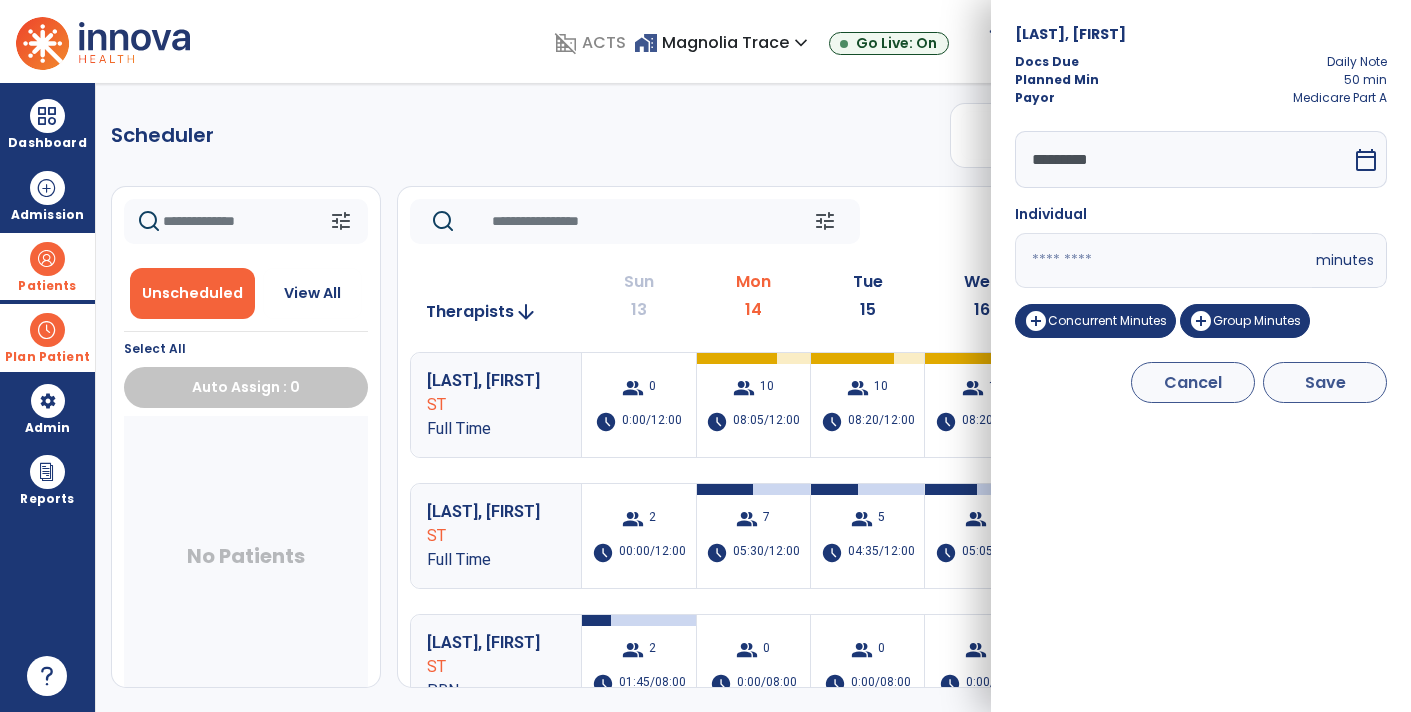 type on "**" 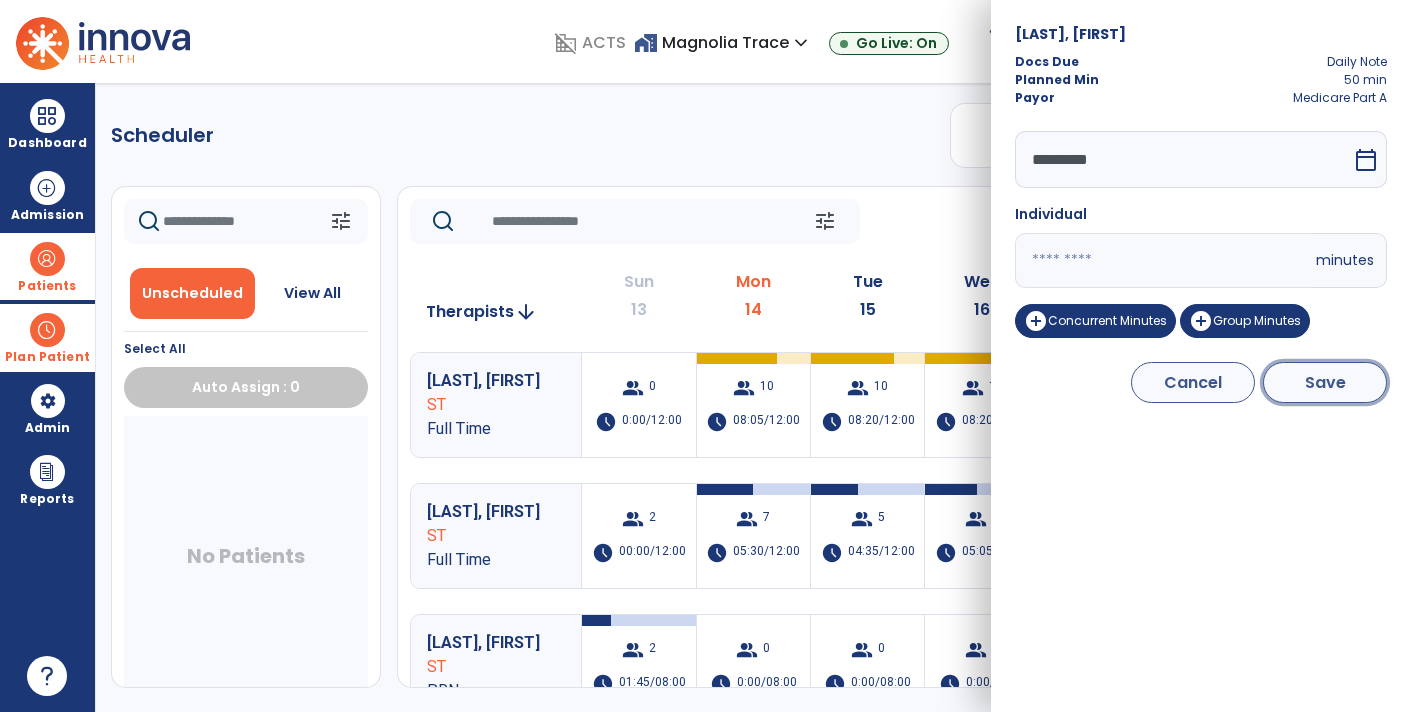 click on "Save" at bounding box center [1325, 382] 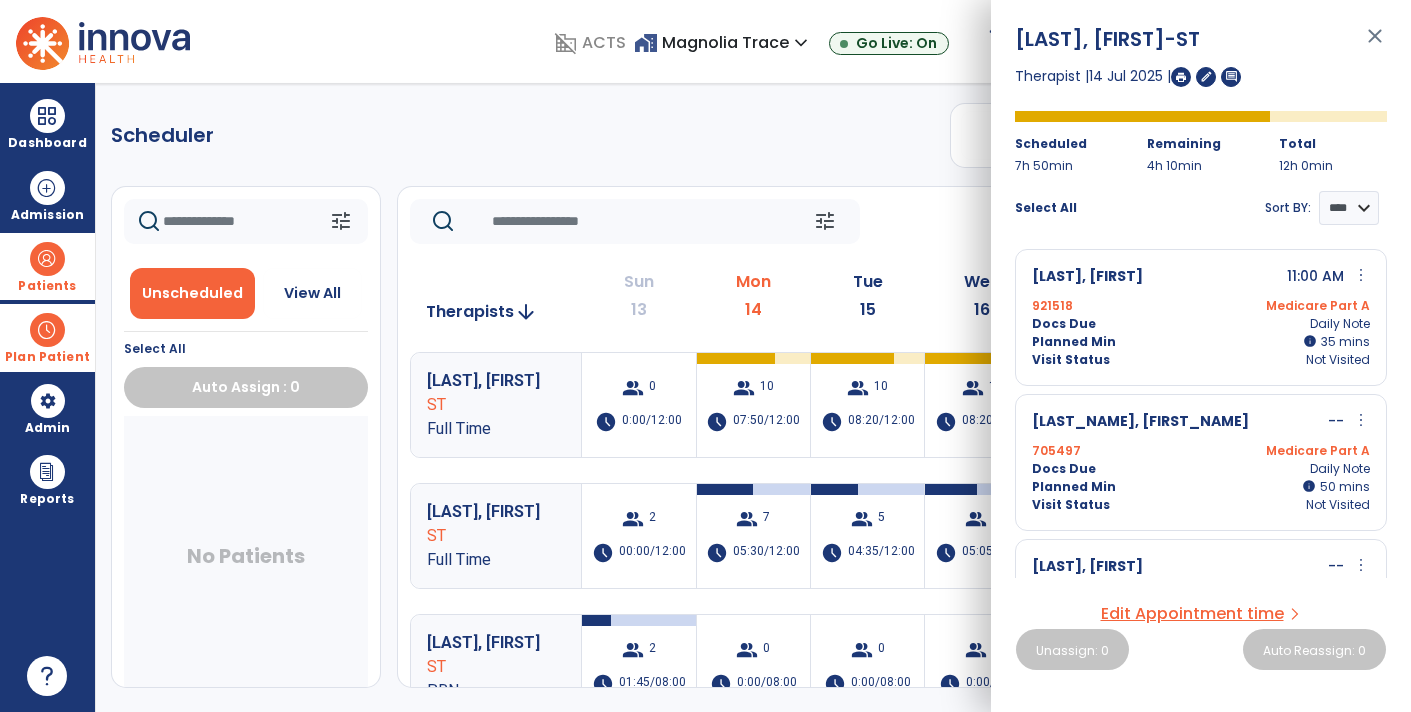 click on "more_vert" at bounding box center (1361, 420) 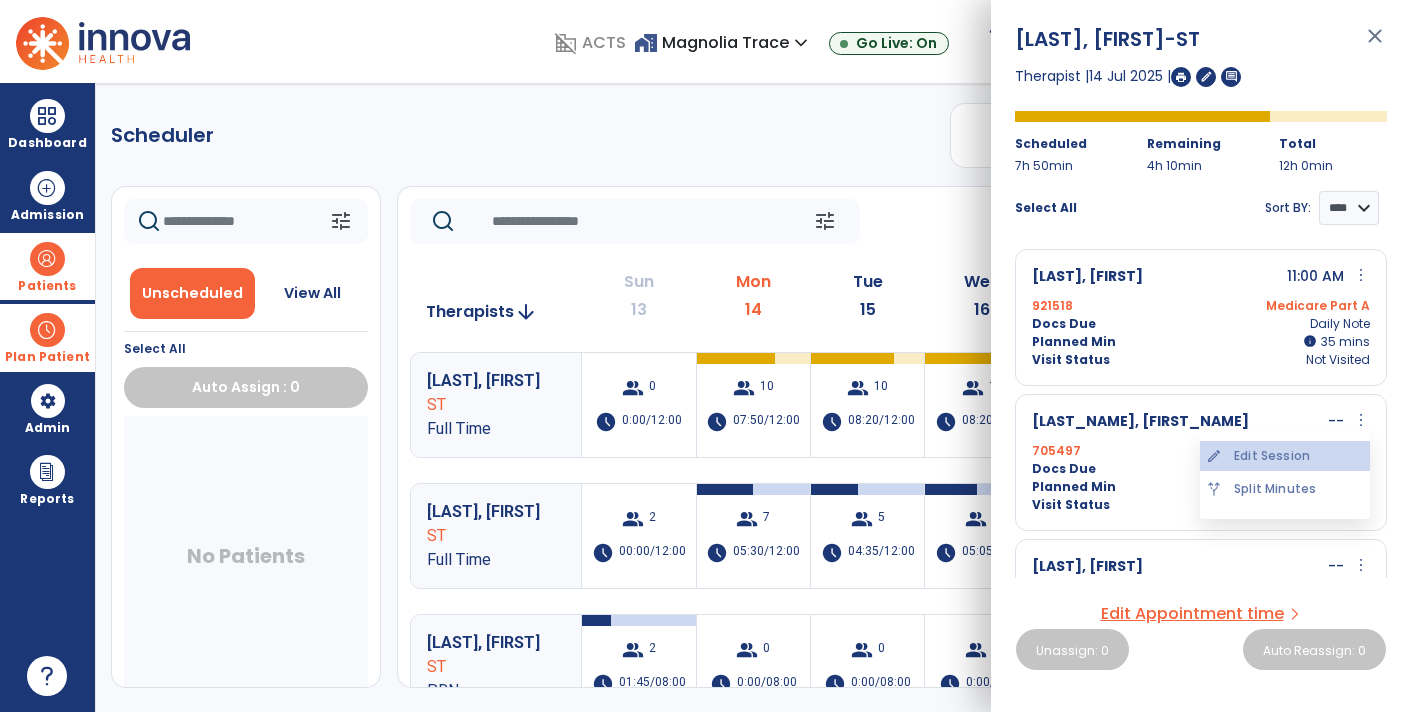 click on "edit   Edit Session" at bounding box center (1285, 456) 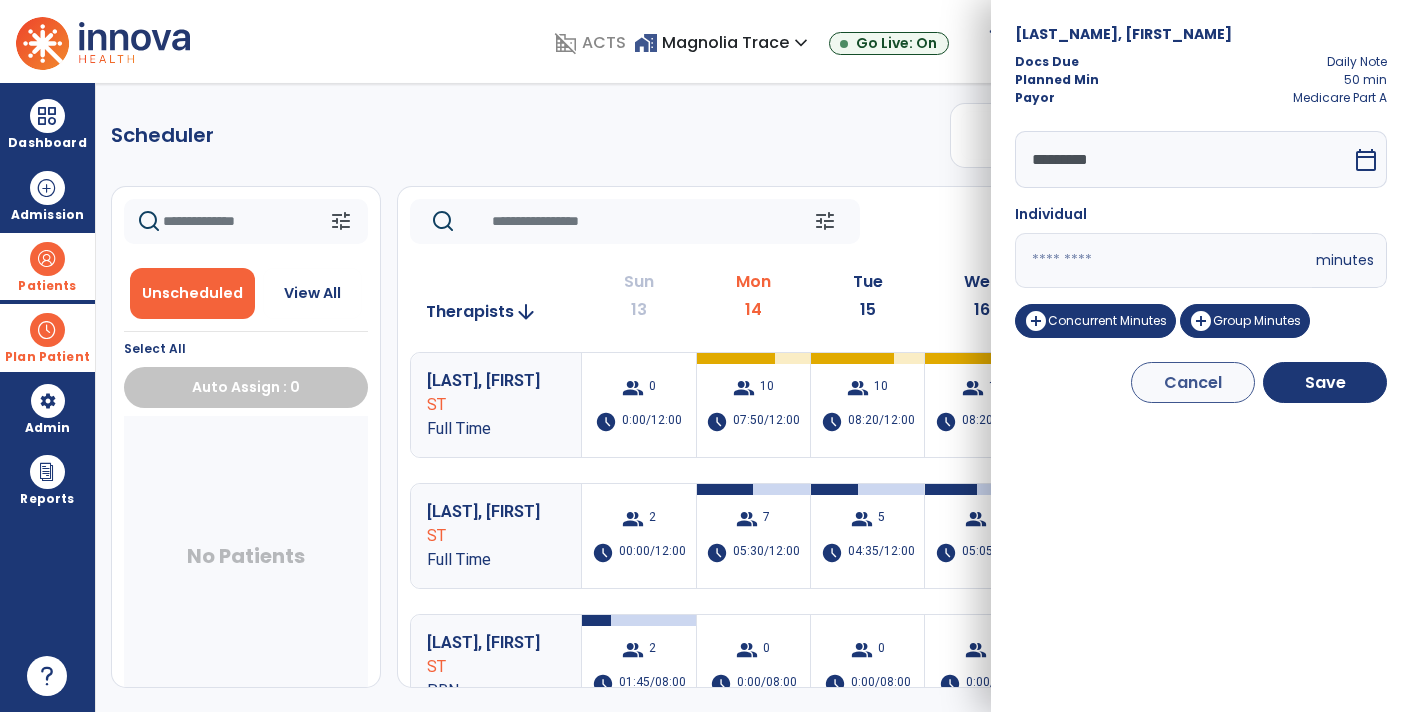 click on "**" at bounding box center (1163, 260) 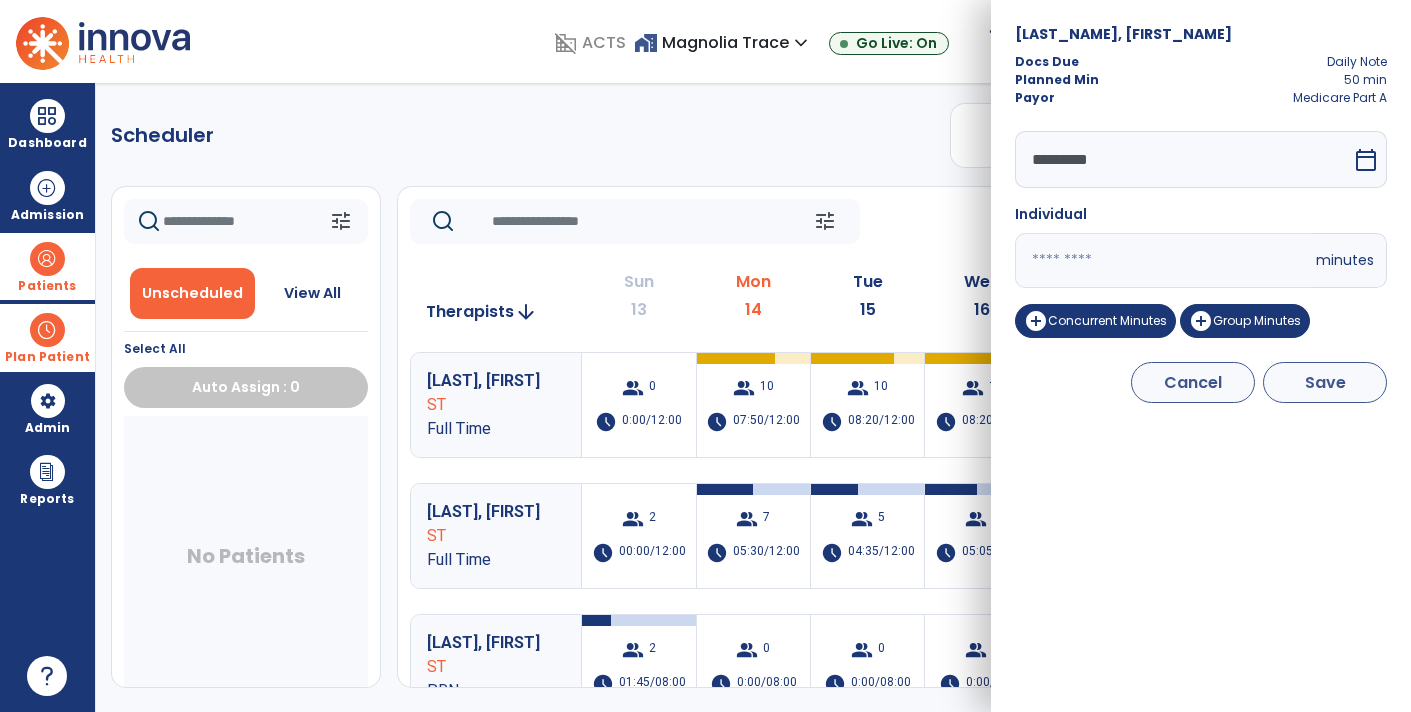 type on "**" 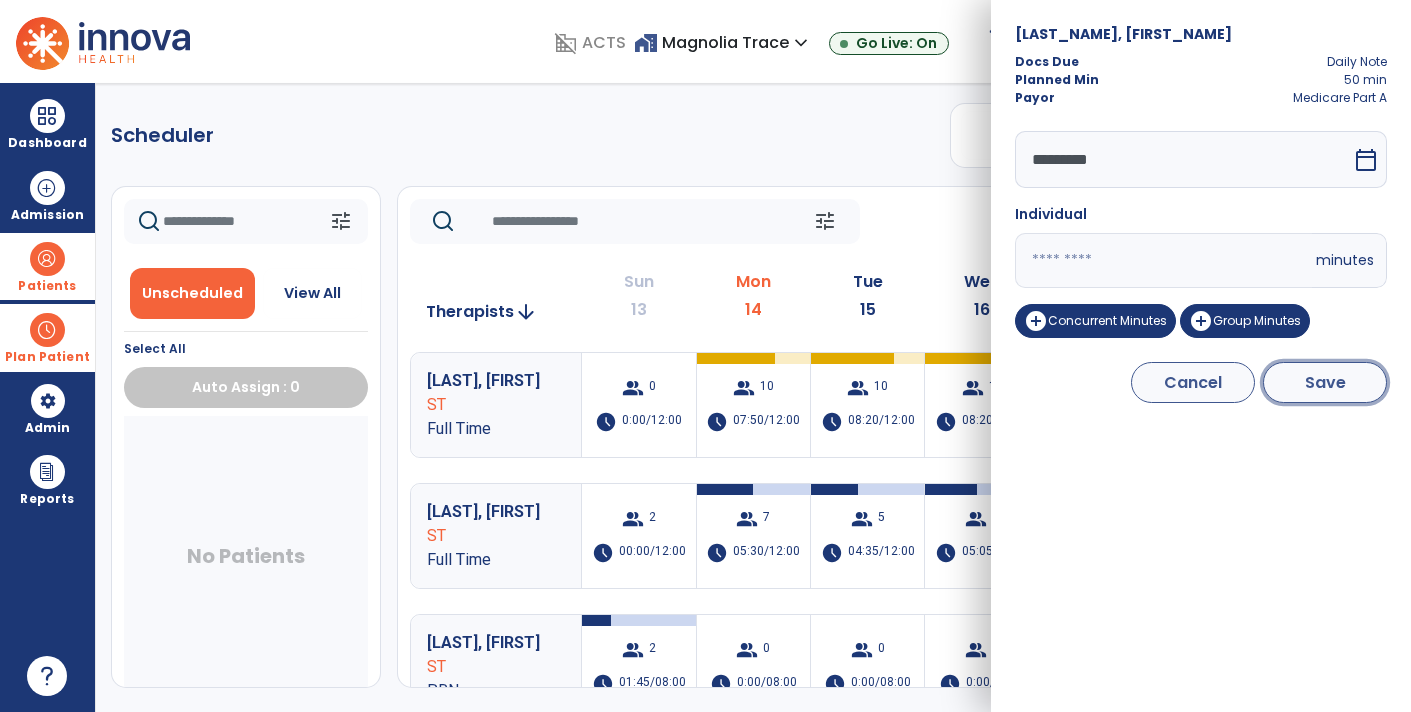 click on "Save" at bounding box center (1325, 382) 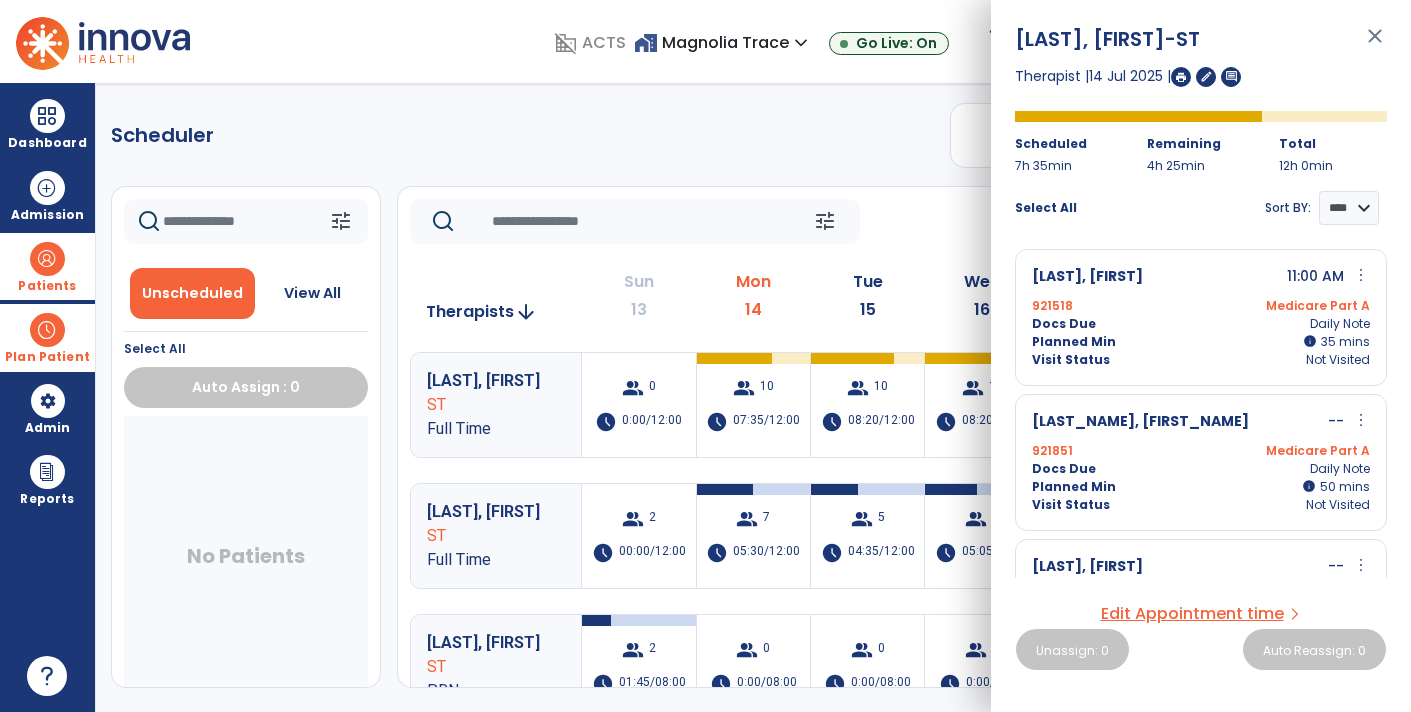 click on "more_vert" at bounding box center (1361, 420) 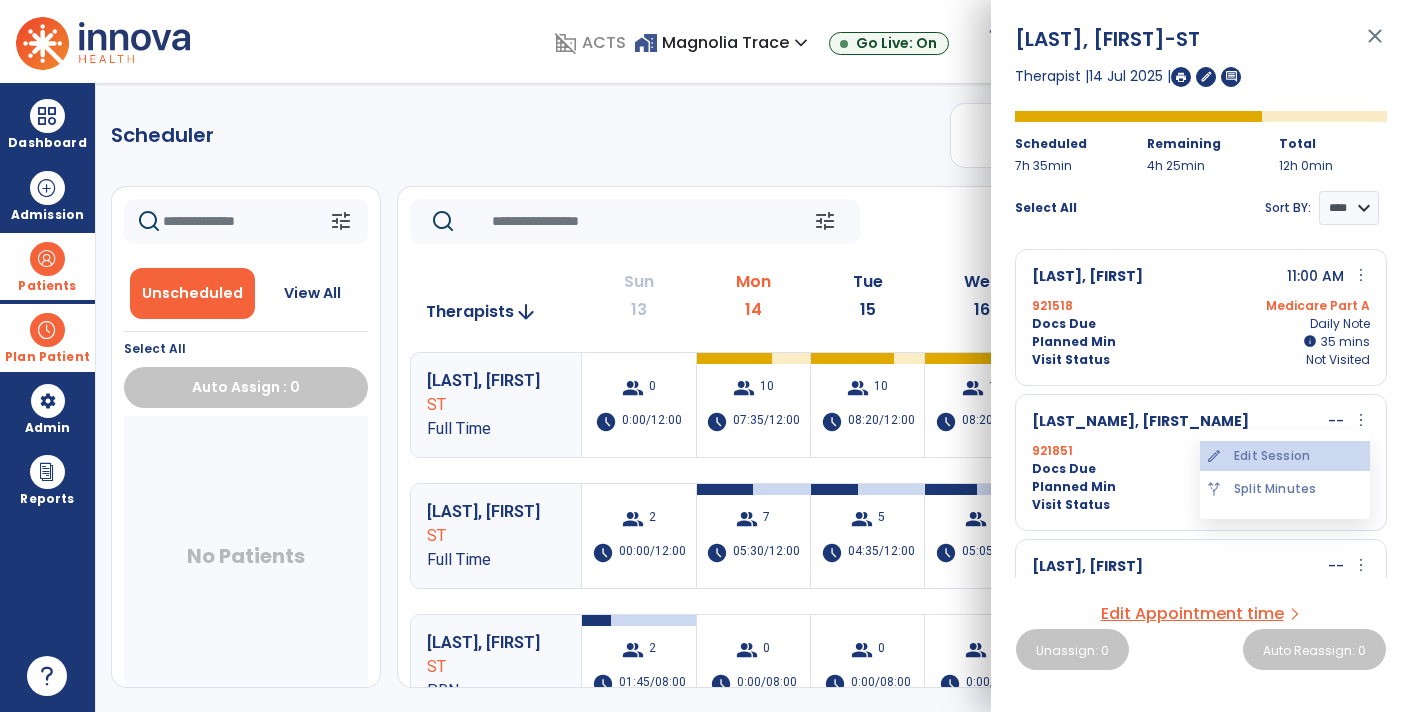 click on "edit   Edit Session" at bounding box center [1285, 456] 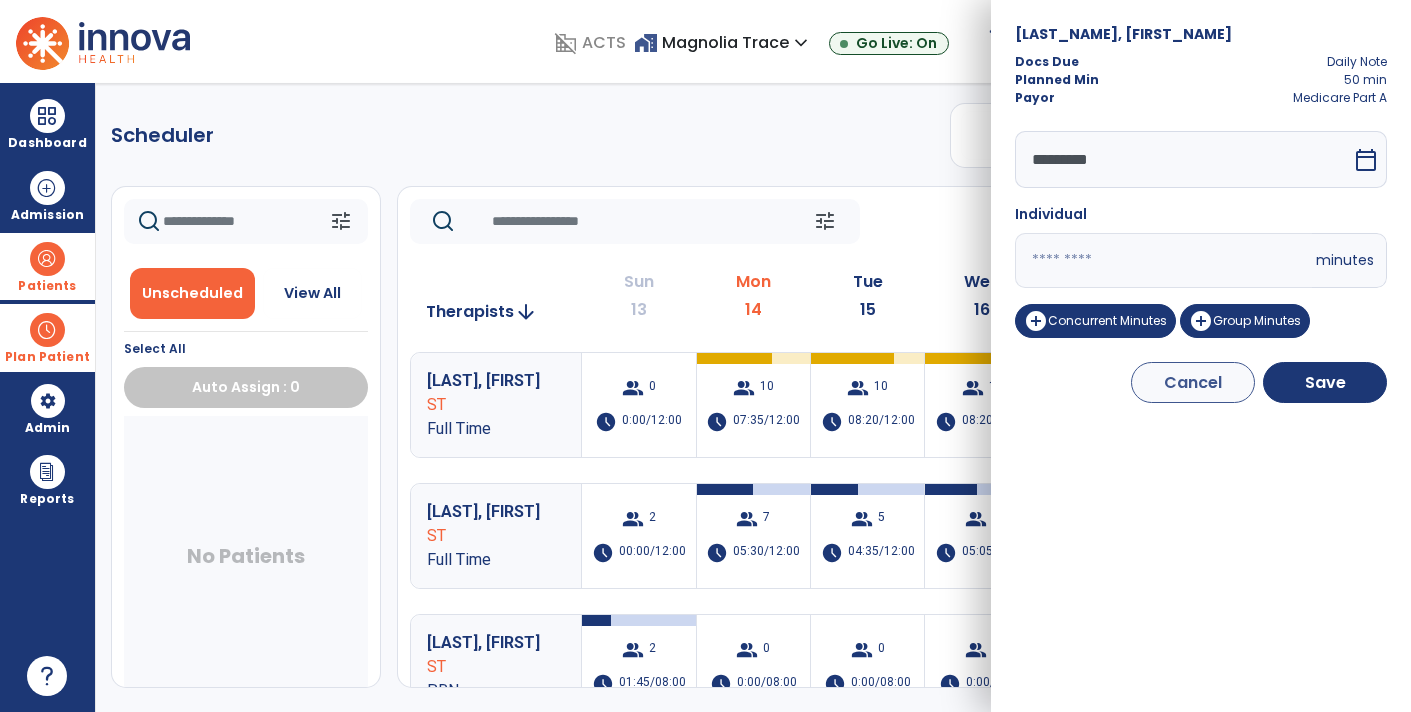 click on "**" at bounding box center (1163, 260) 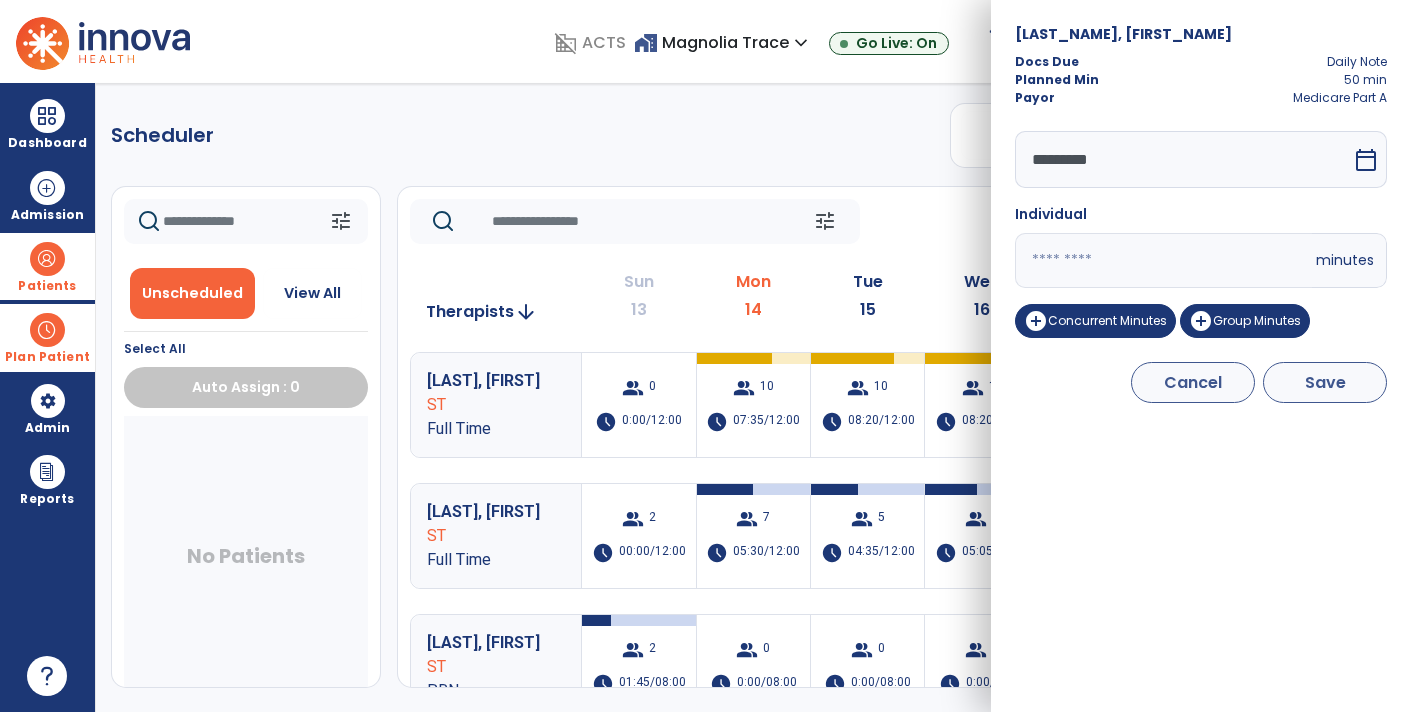 type on "**" 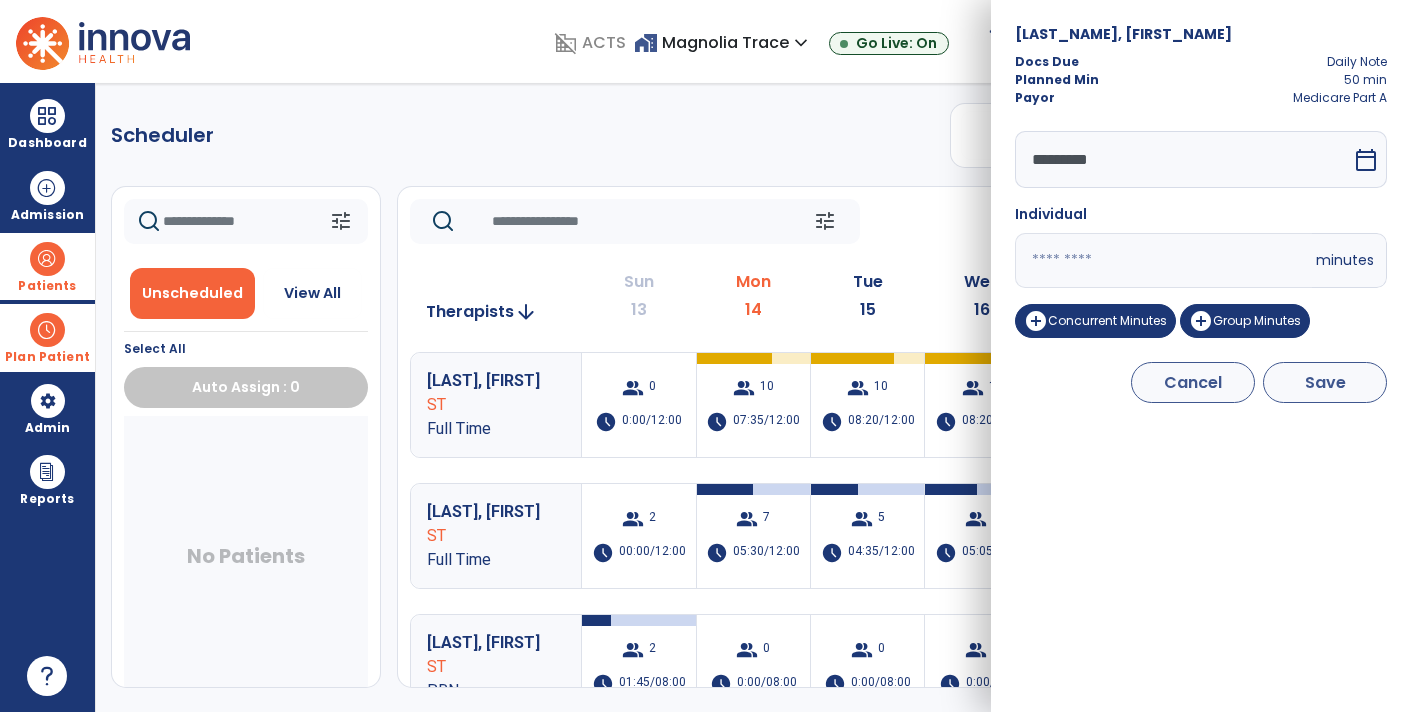 click on "Save" at bounding box center (1325, 382) 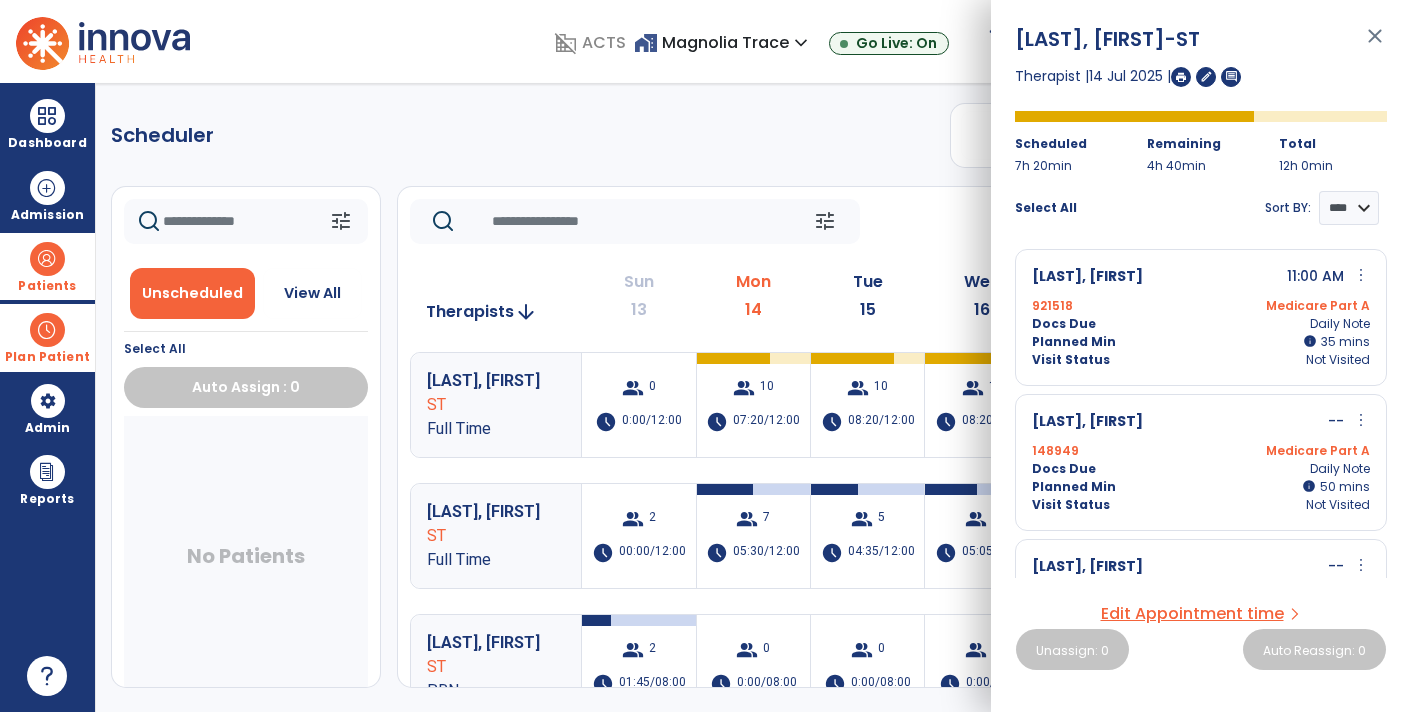 click on "more_vert" at bounding box center (1361, 420) 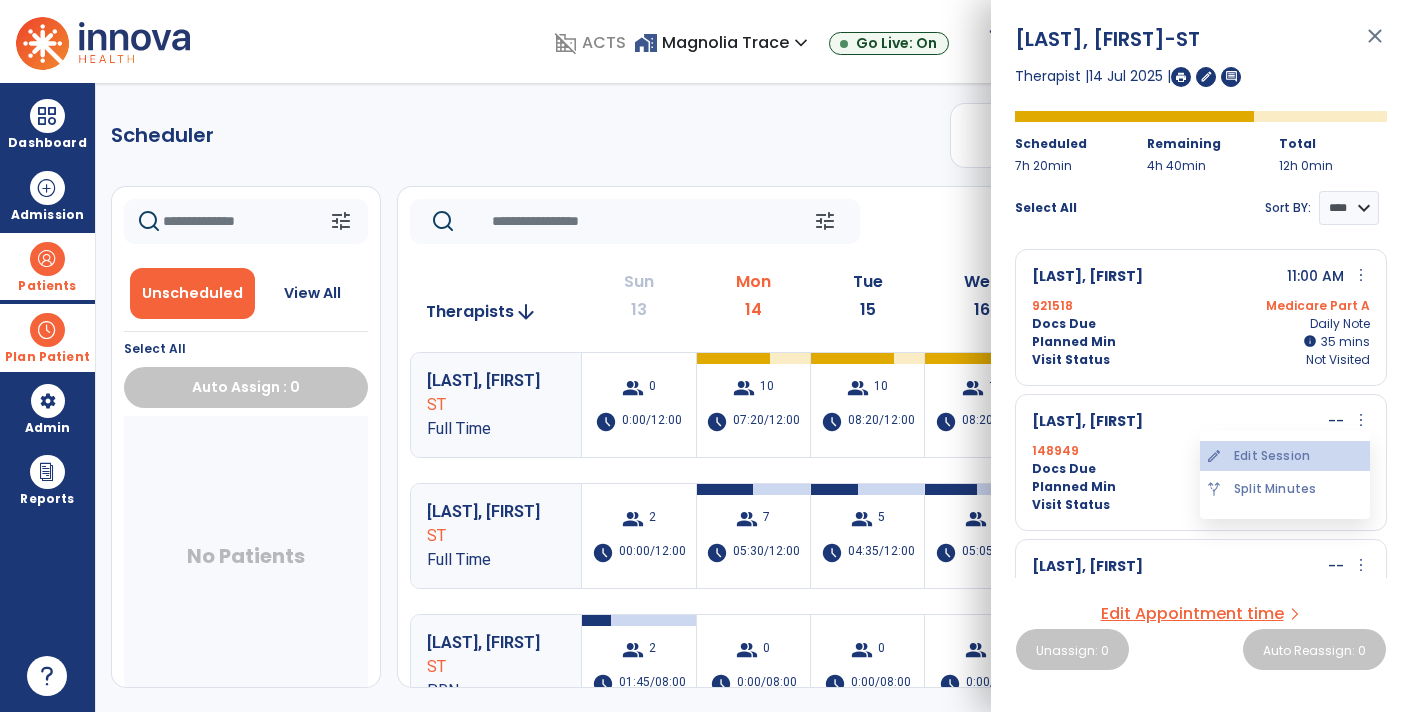 click on "edit   Edit Session" at bounding box center (1285, 456) 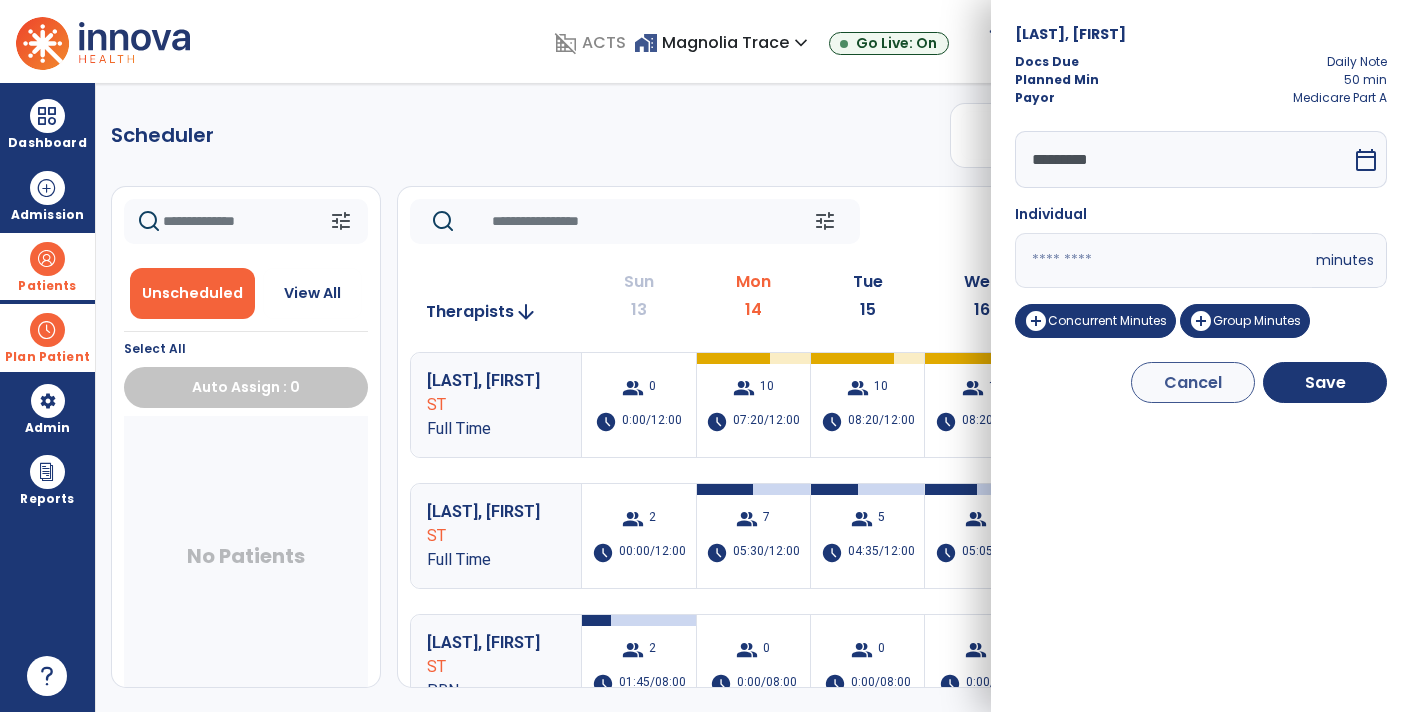 click on "**" at bounding box center (1163, 260) 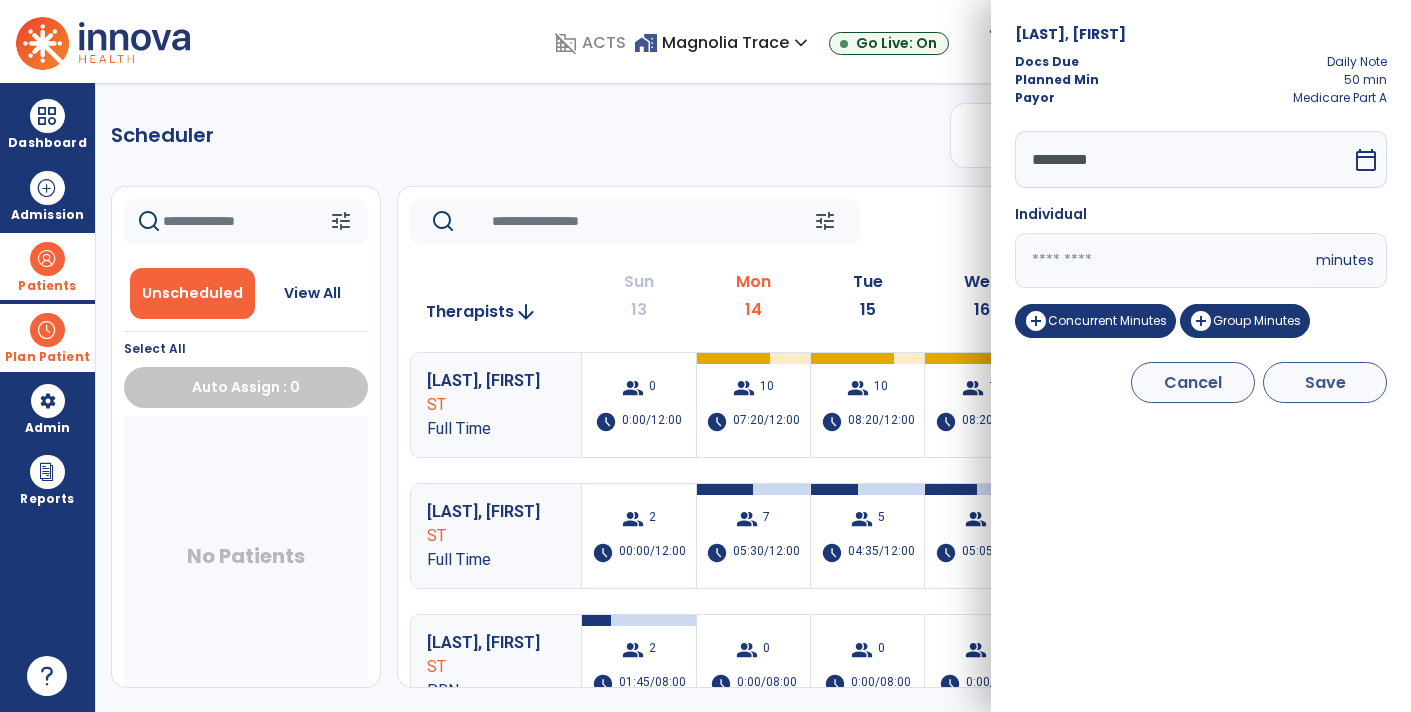 type on "**" 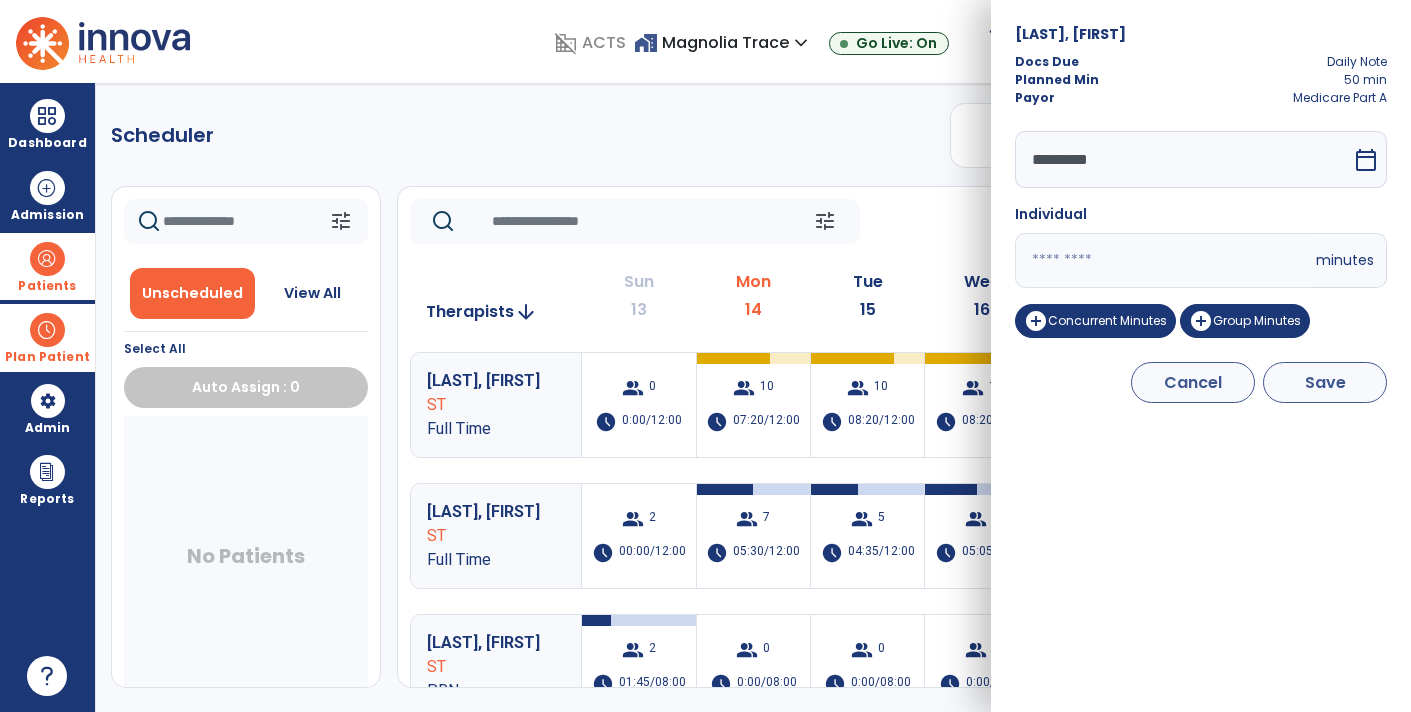 click on "Save" at bounding box center [1325, 382] 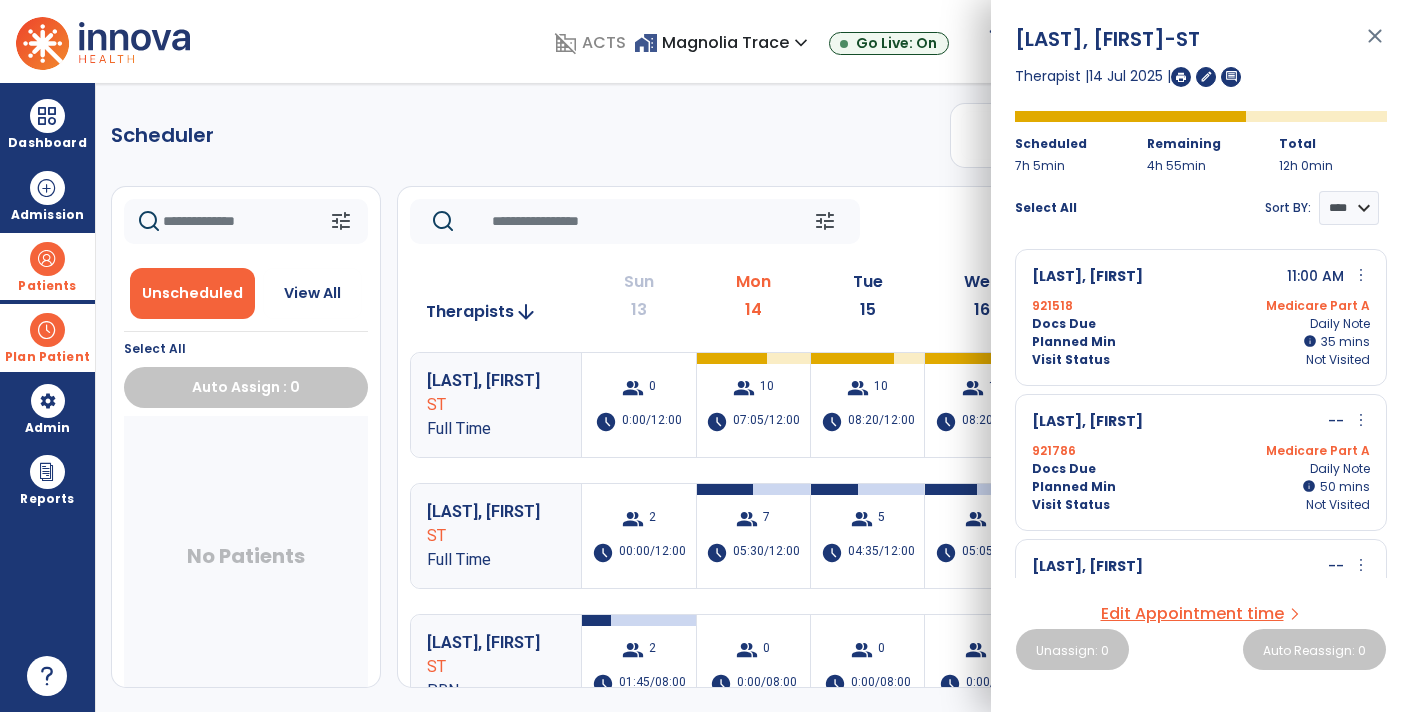 click on "more_vert" at bounding box center (1361, 420) 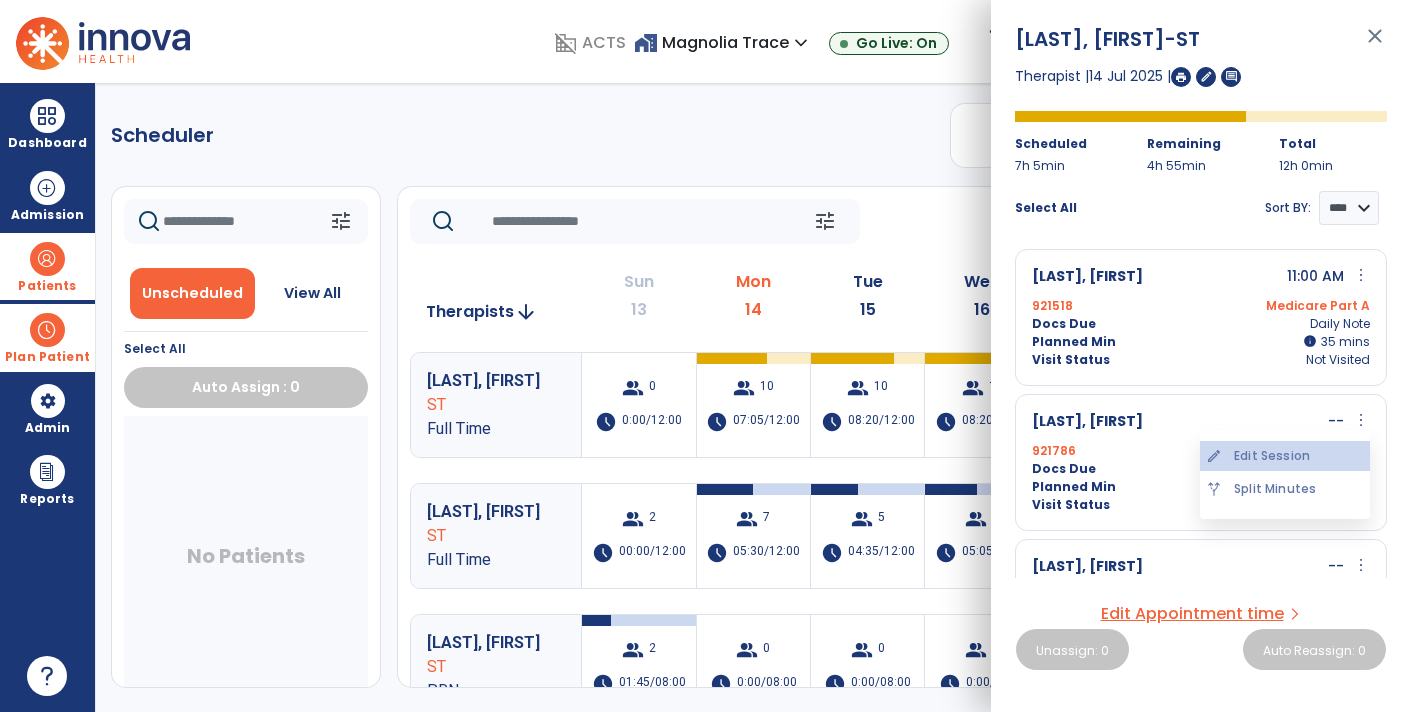 click on "edit   Edit Session" at bounding box center (1285, 456) 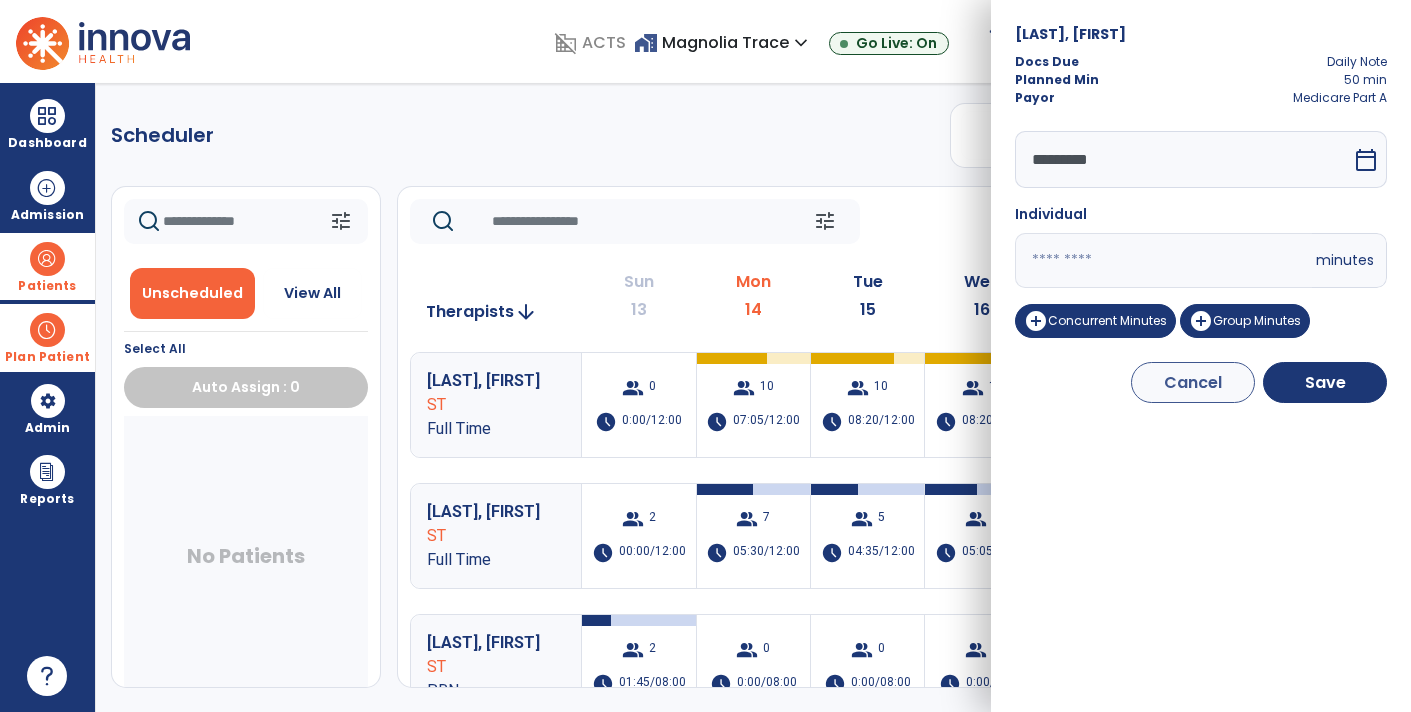 click on "**" at bounding box center [1163, 260] 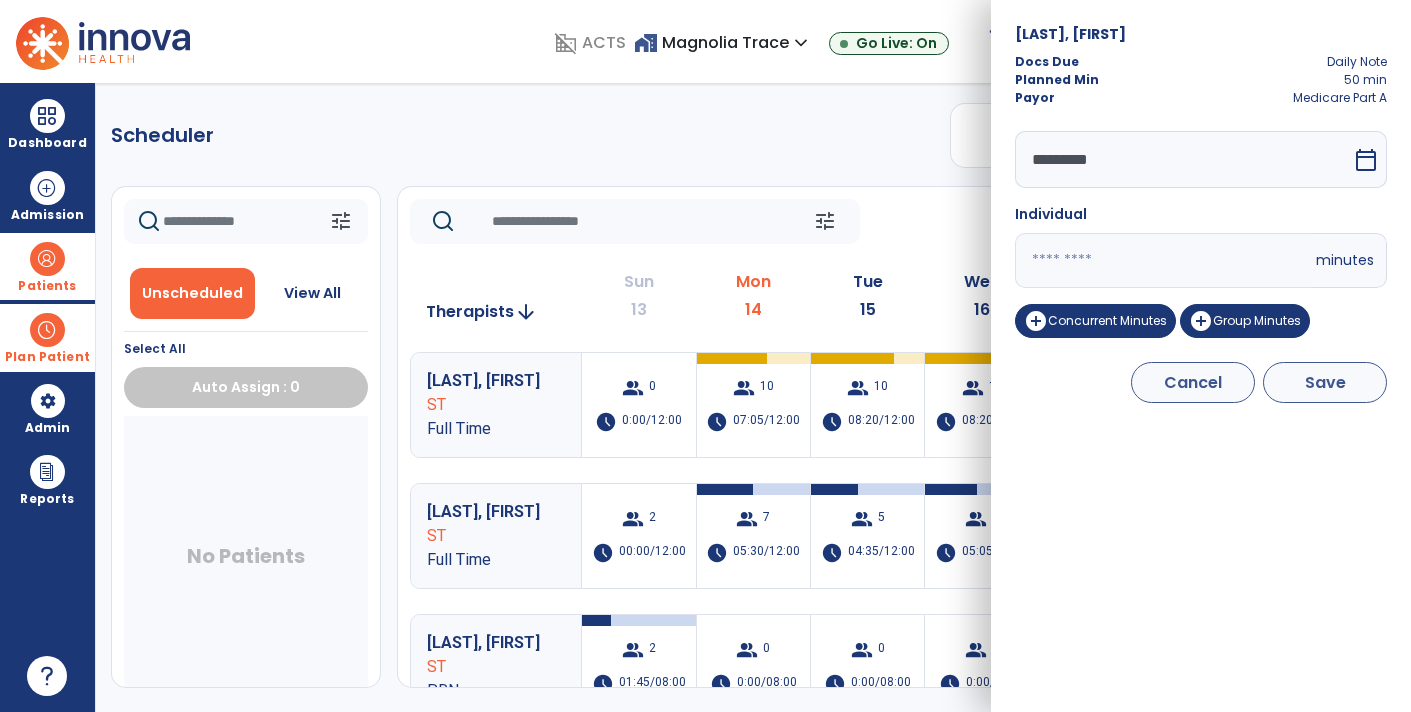 type on "**" 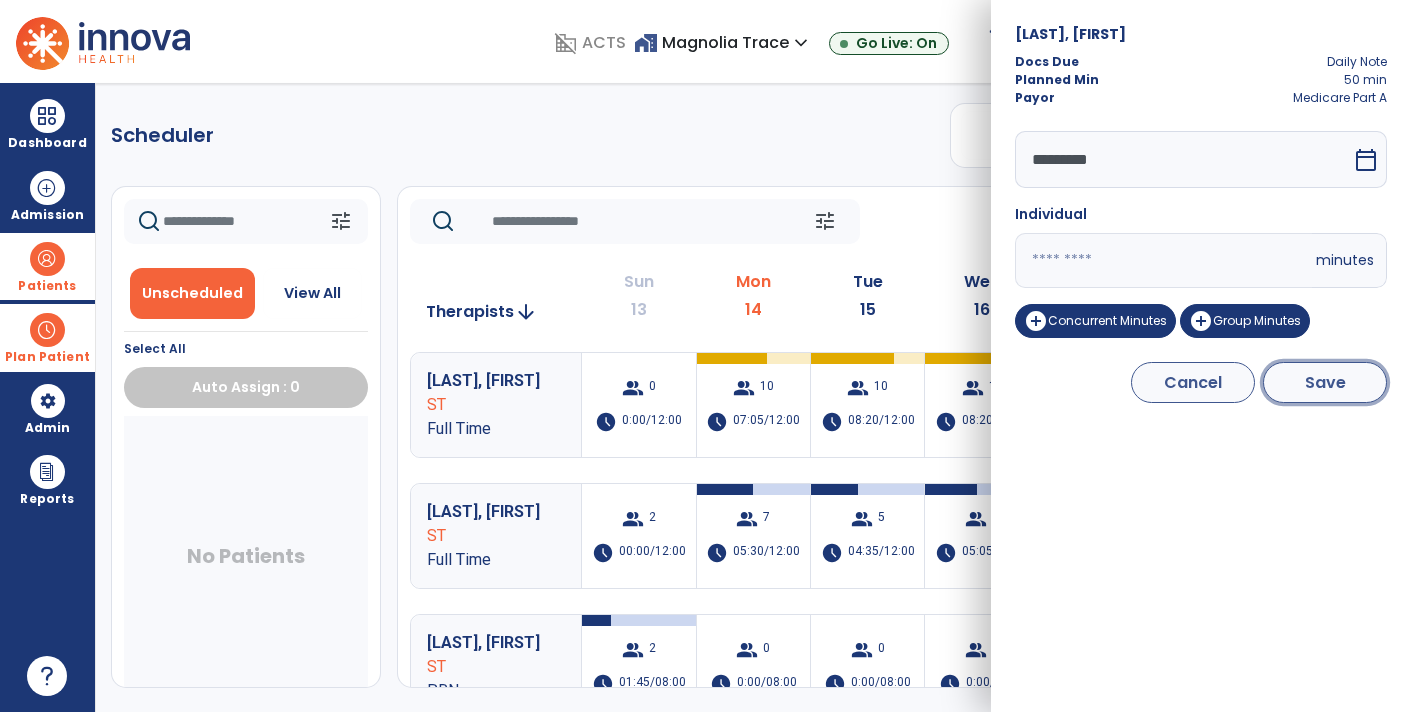 click on "Save" at bounding box center (1325, 382) 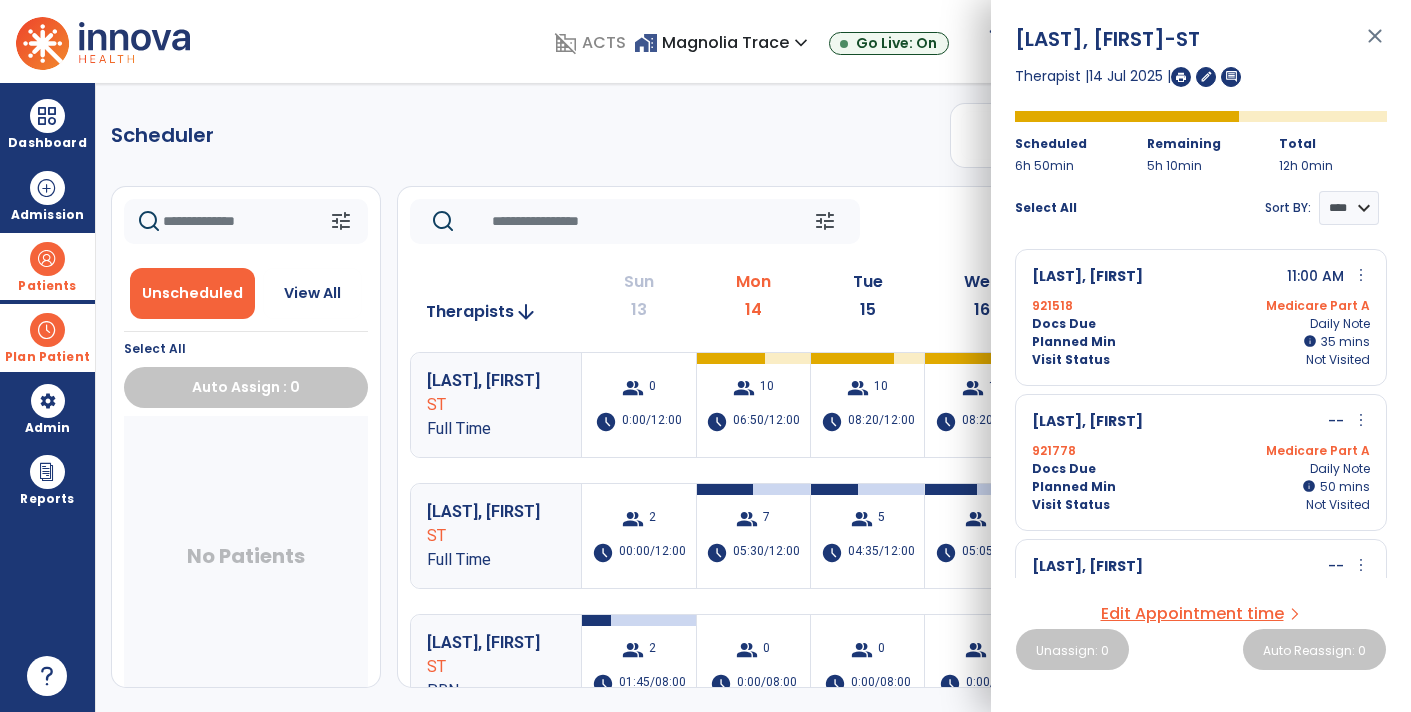 click on "more_vert" at bounding box center [1361, 420] 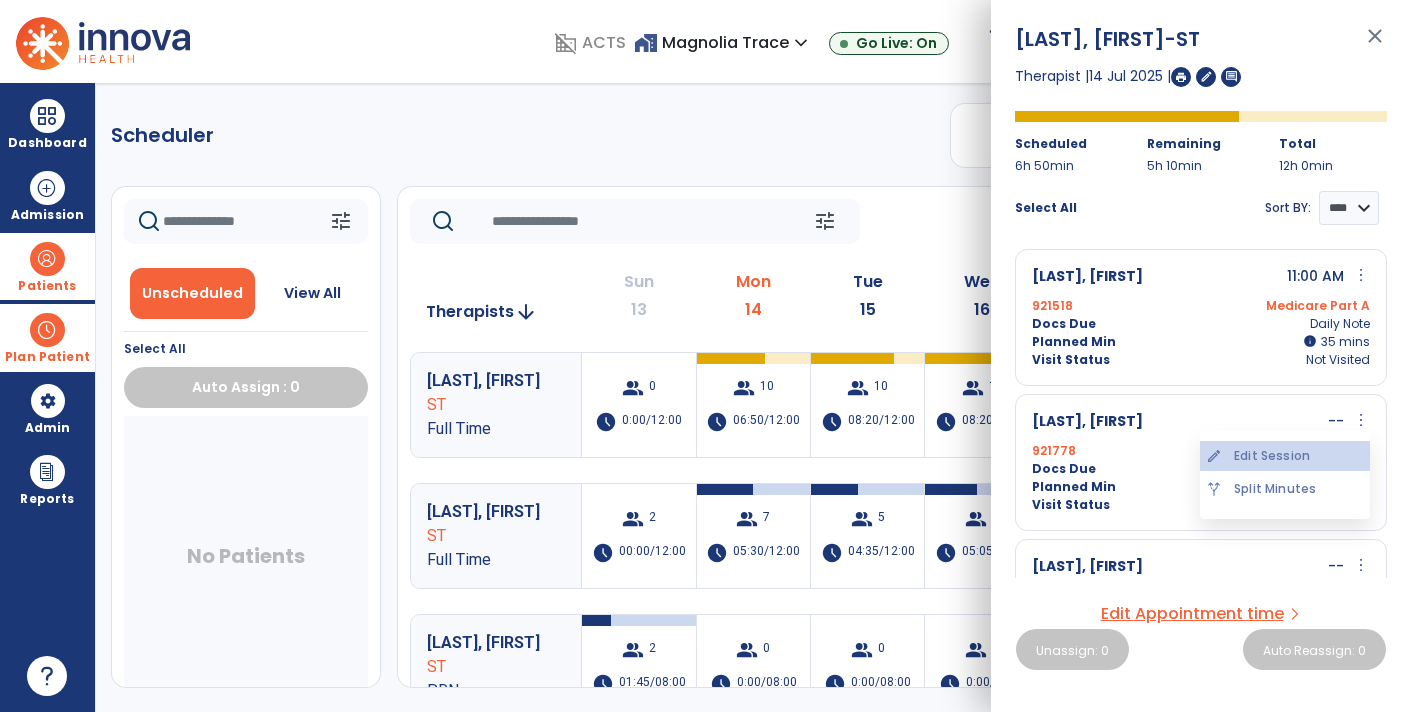 click on "edit   Edit Session" at bounding box center (1285, 456) 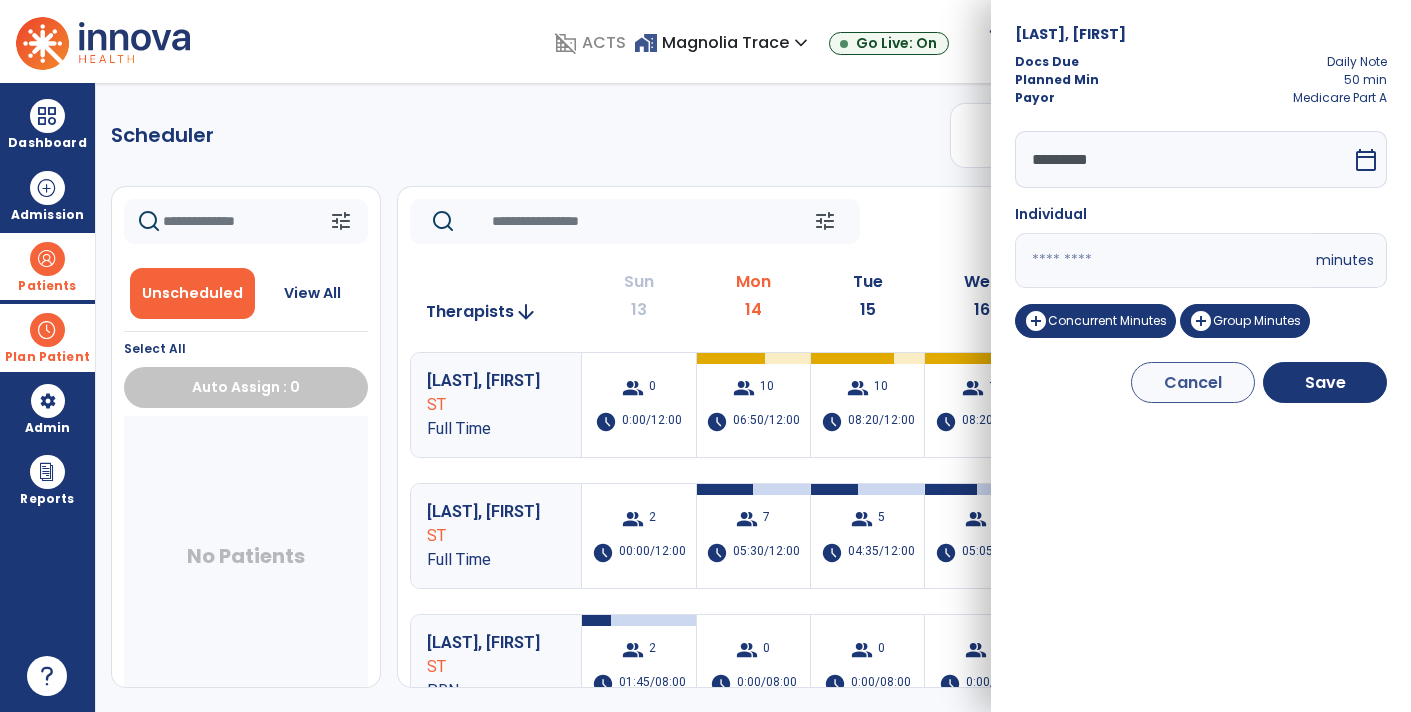 click on "**" at bounding box center (1163, 260) 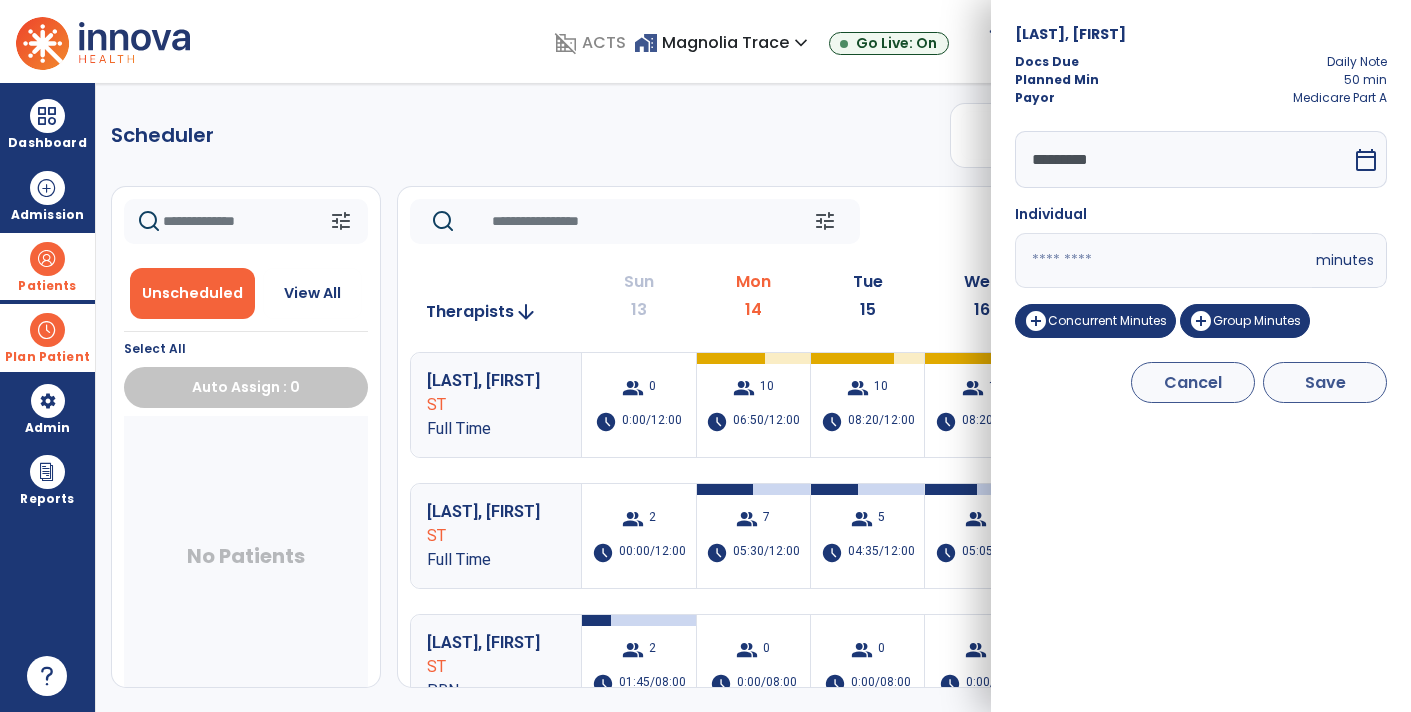type on "**" 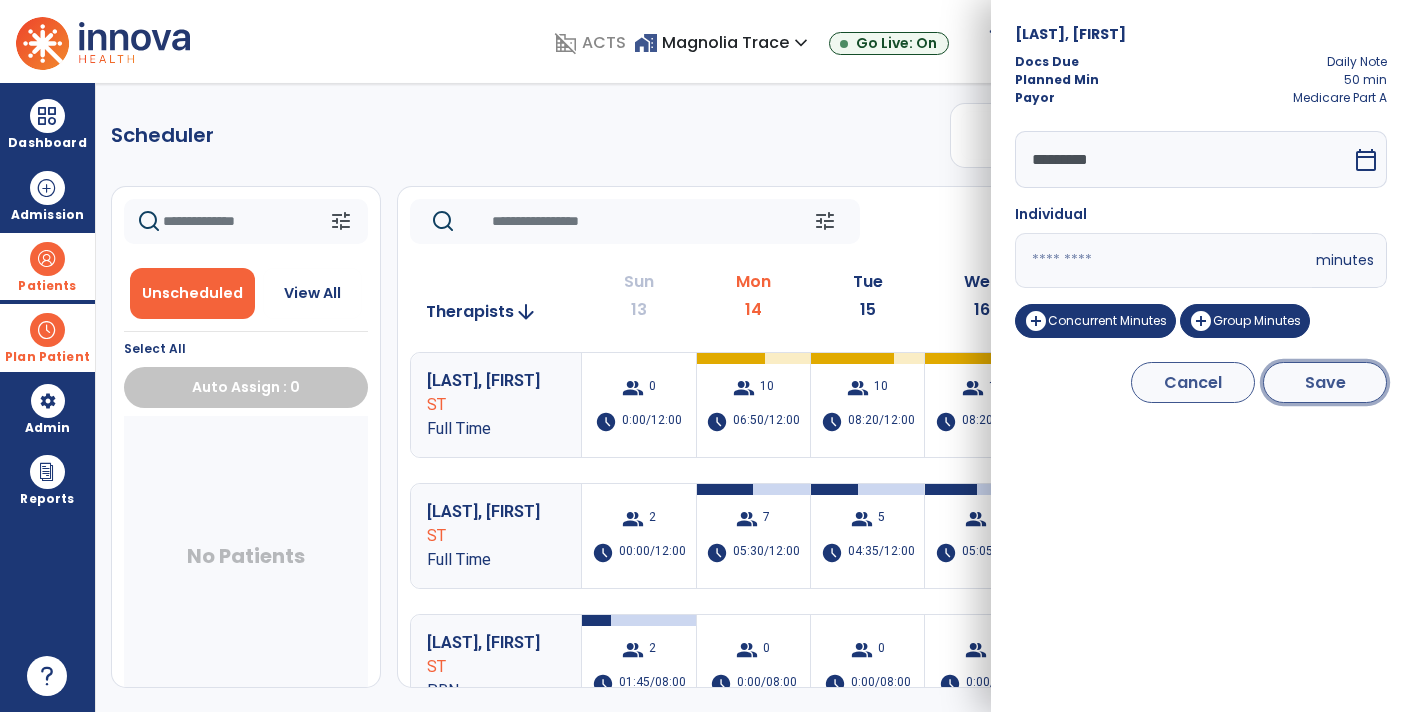 click on "Save" at bounding box center [1325, 382] 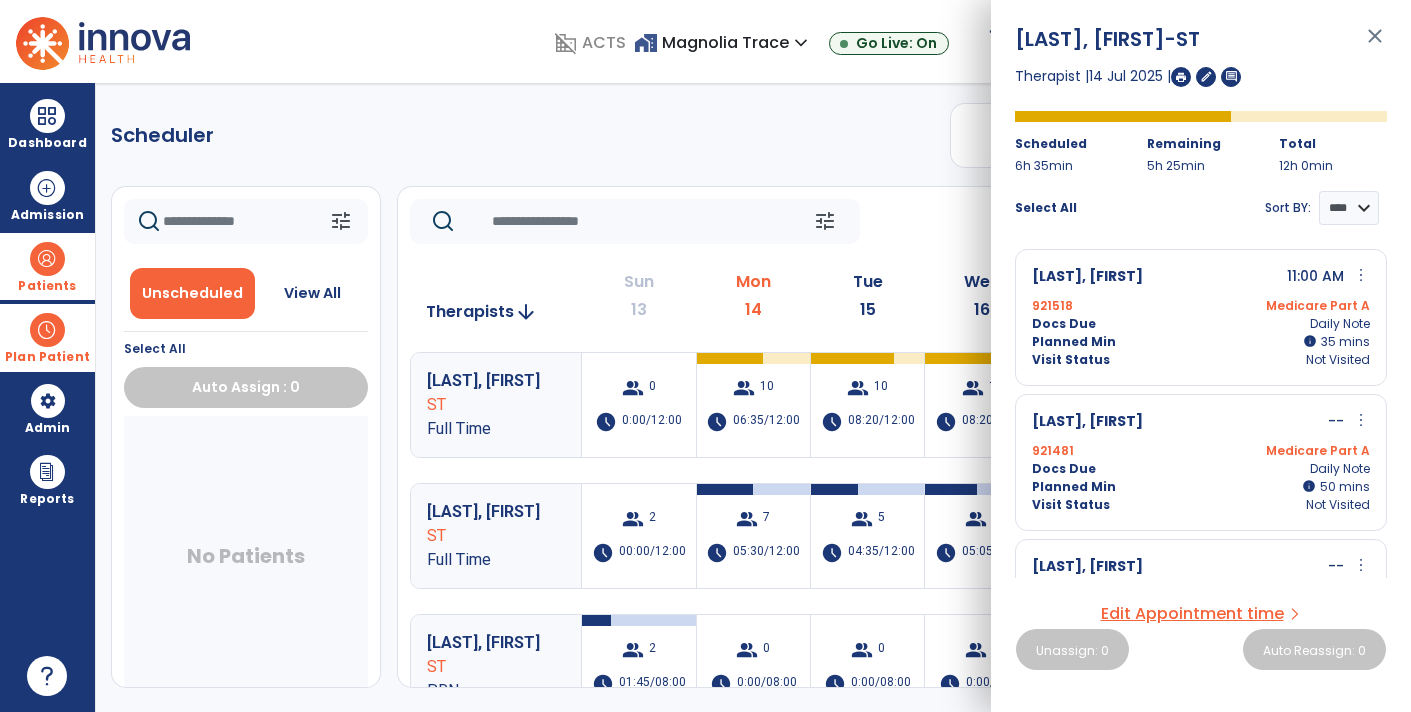 click on "more_vert" at bounding box center [1361, 420] 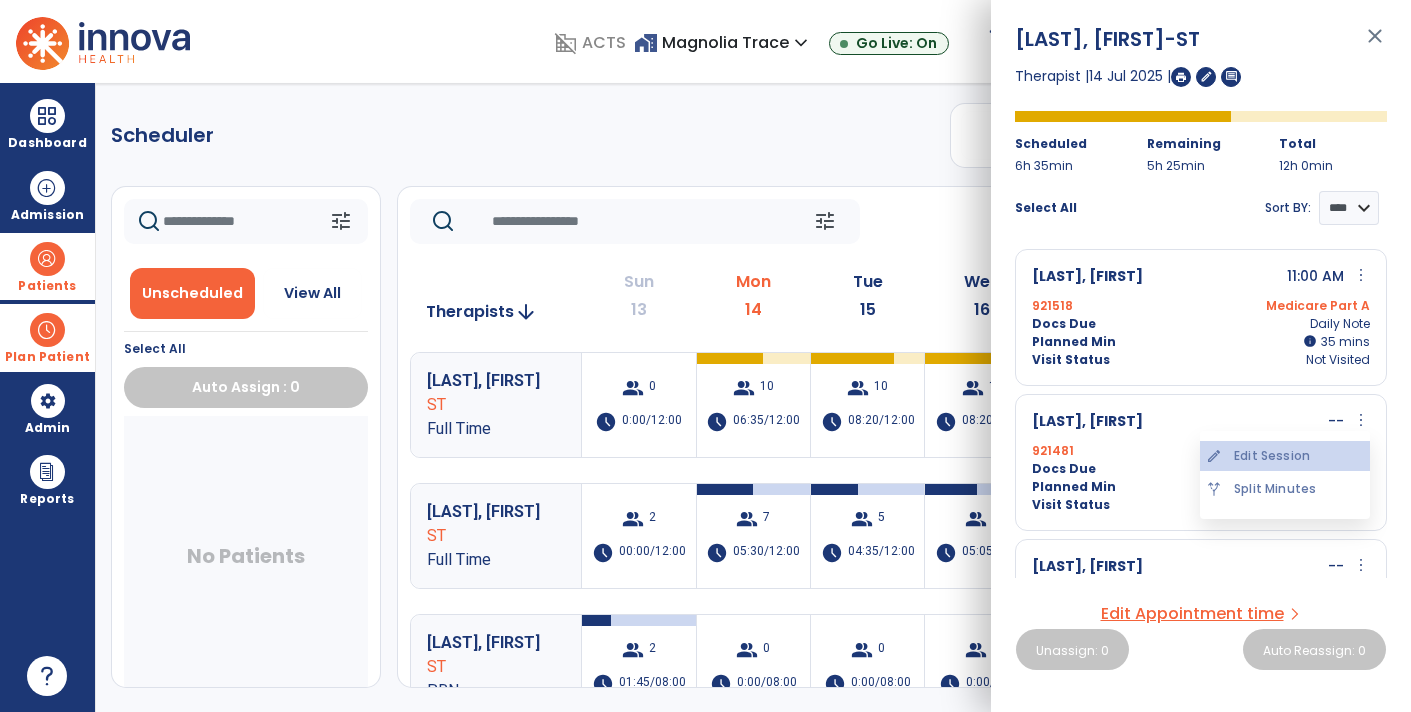 click on "edit   Edit Session" at bounding box center [1285, 456] 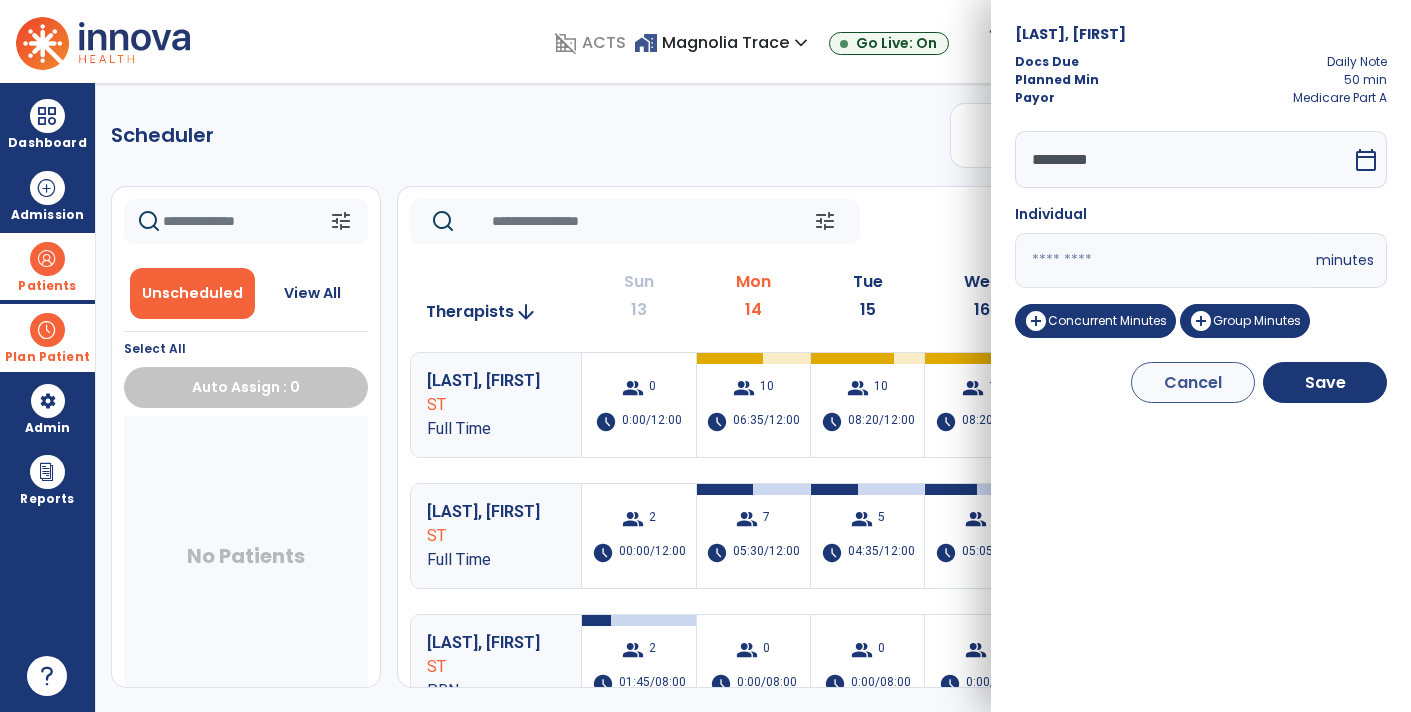 click on "**" at bounding box center (1163, 260) 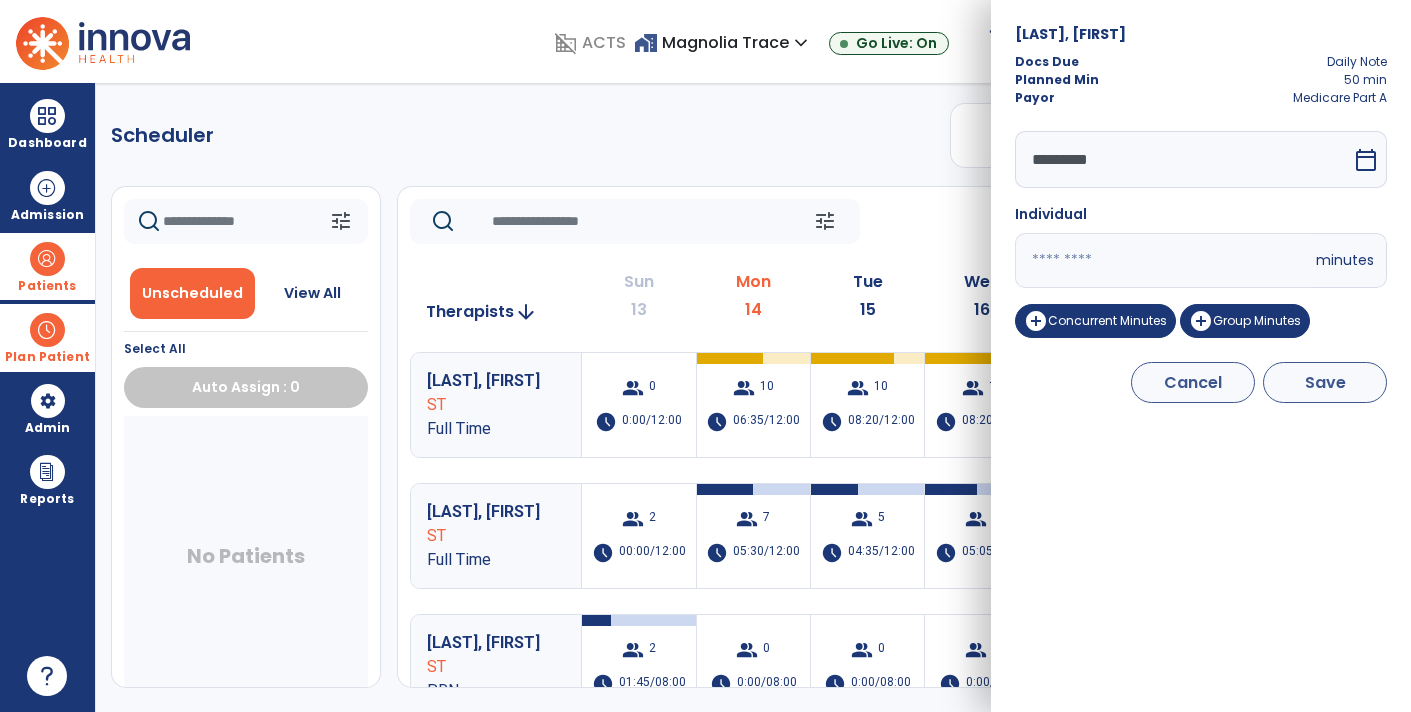 type on "**" 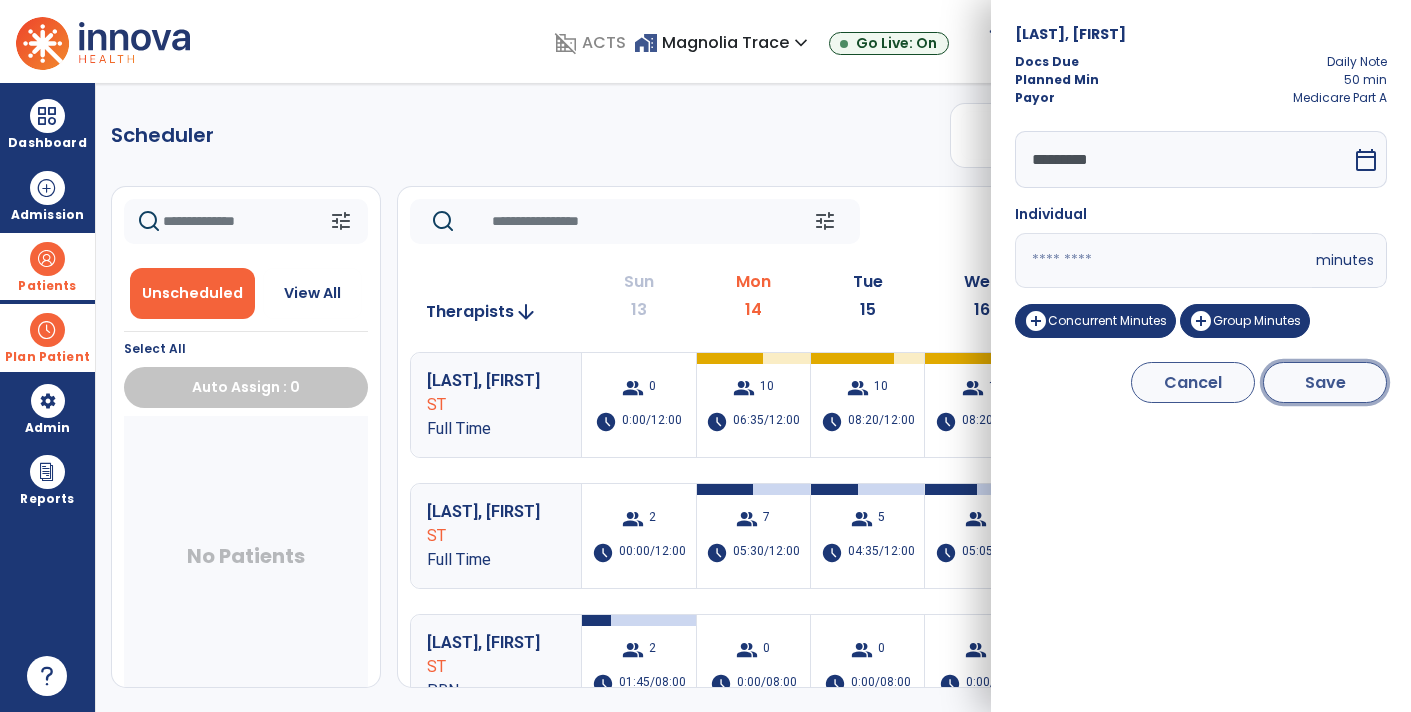 click on "Save" at bounding box center (1325, 382) 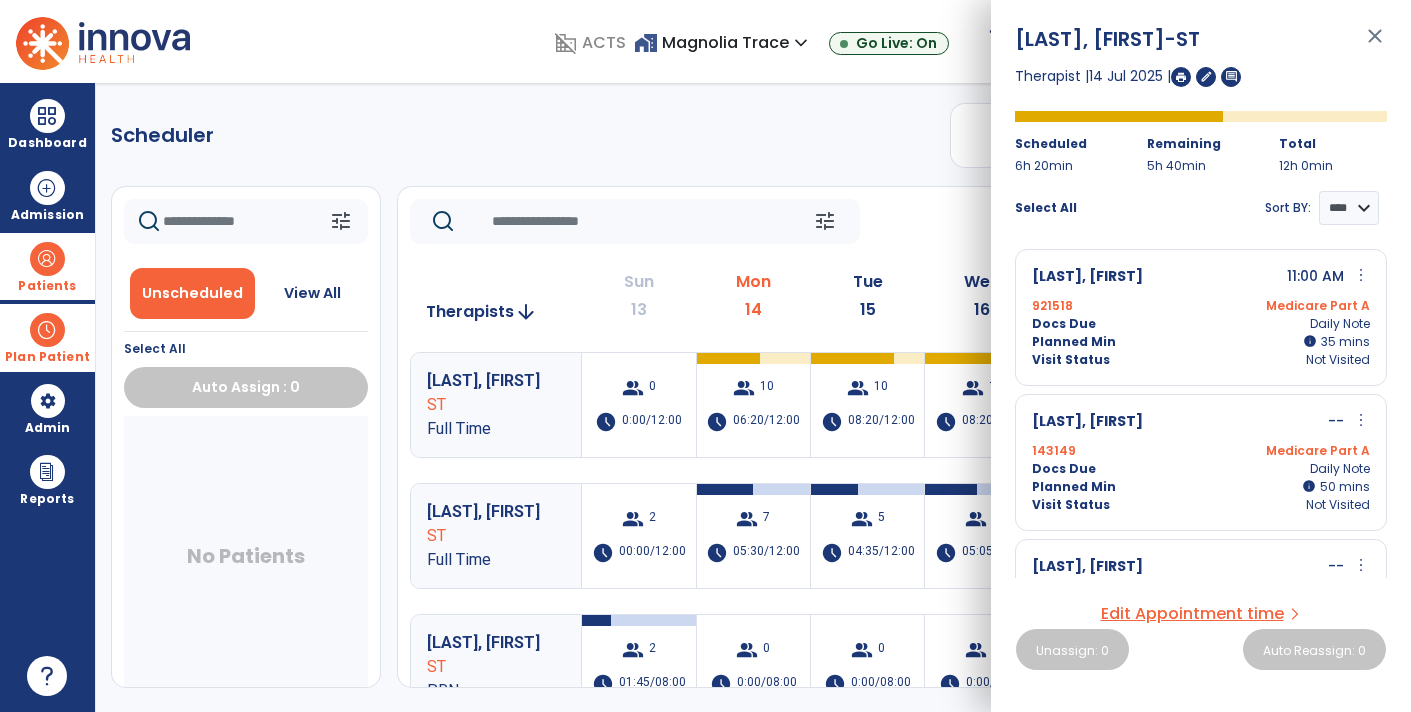 click on "more_vert" at bounding box center (1361, 420) 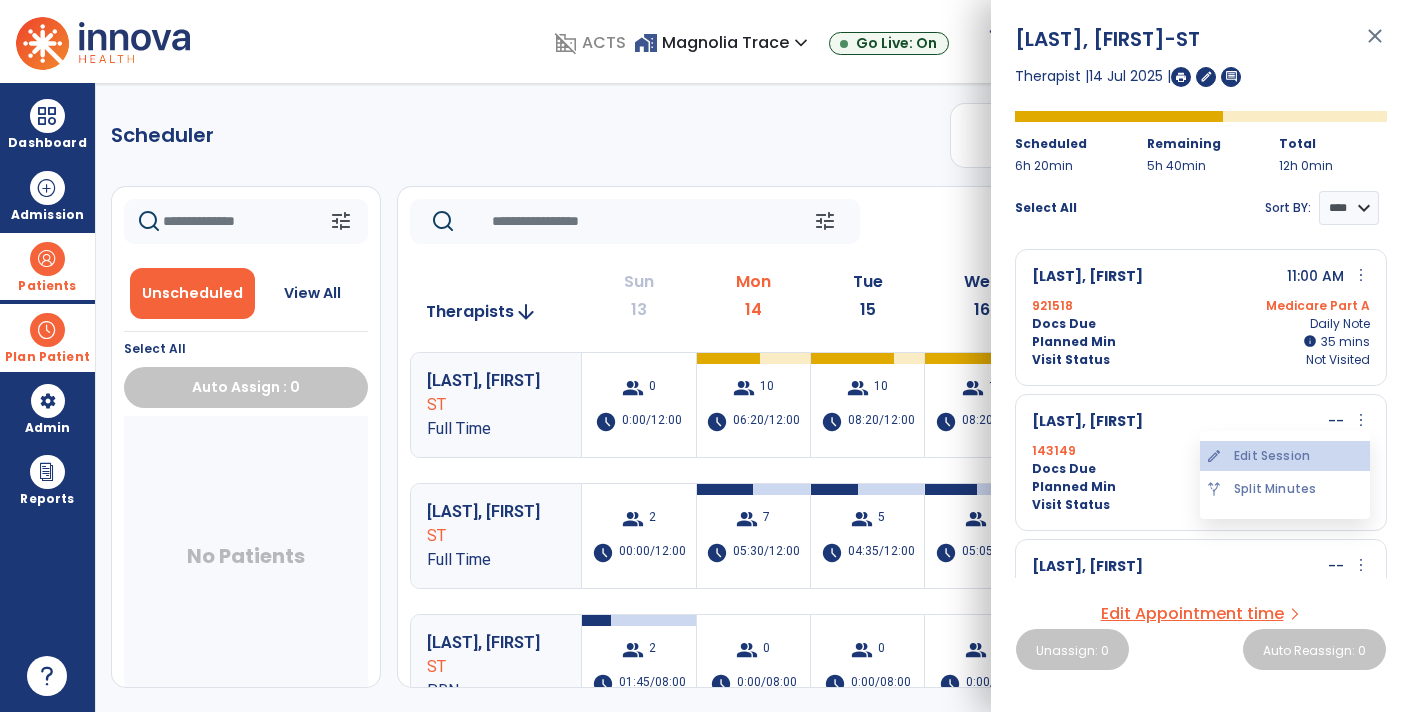 click on "edit   Edit Session" at bounding box center (1285, 456) 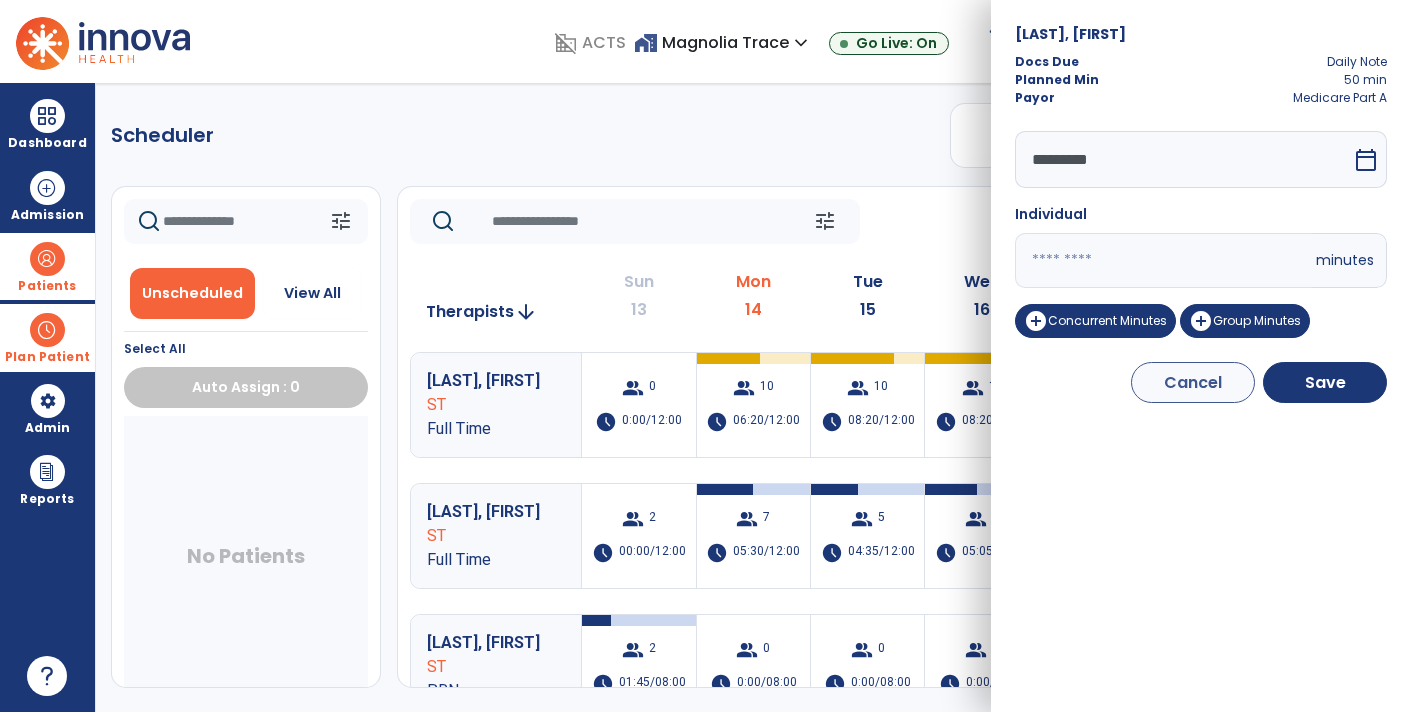 click on "**" at bounding box center [1163, 260] 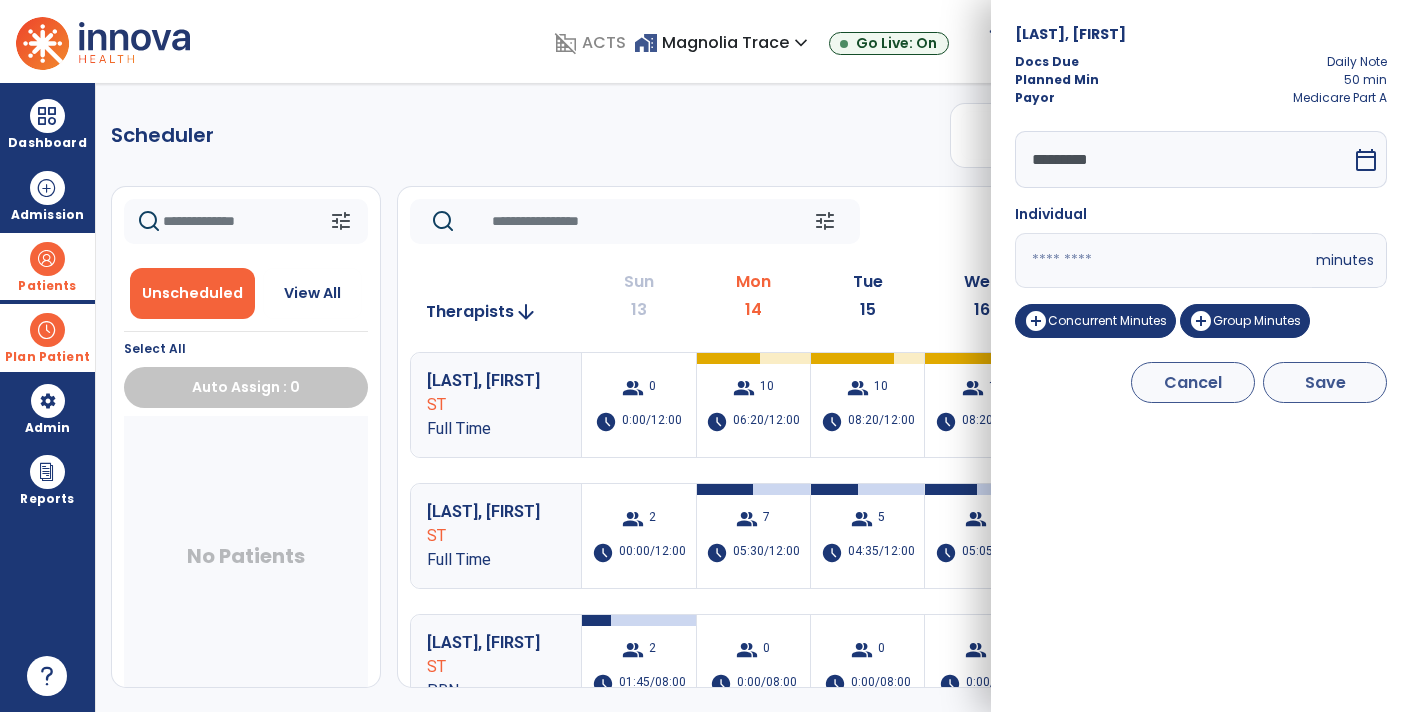 type on "**" 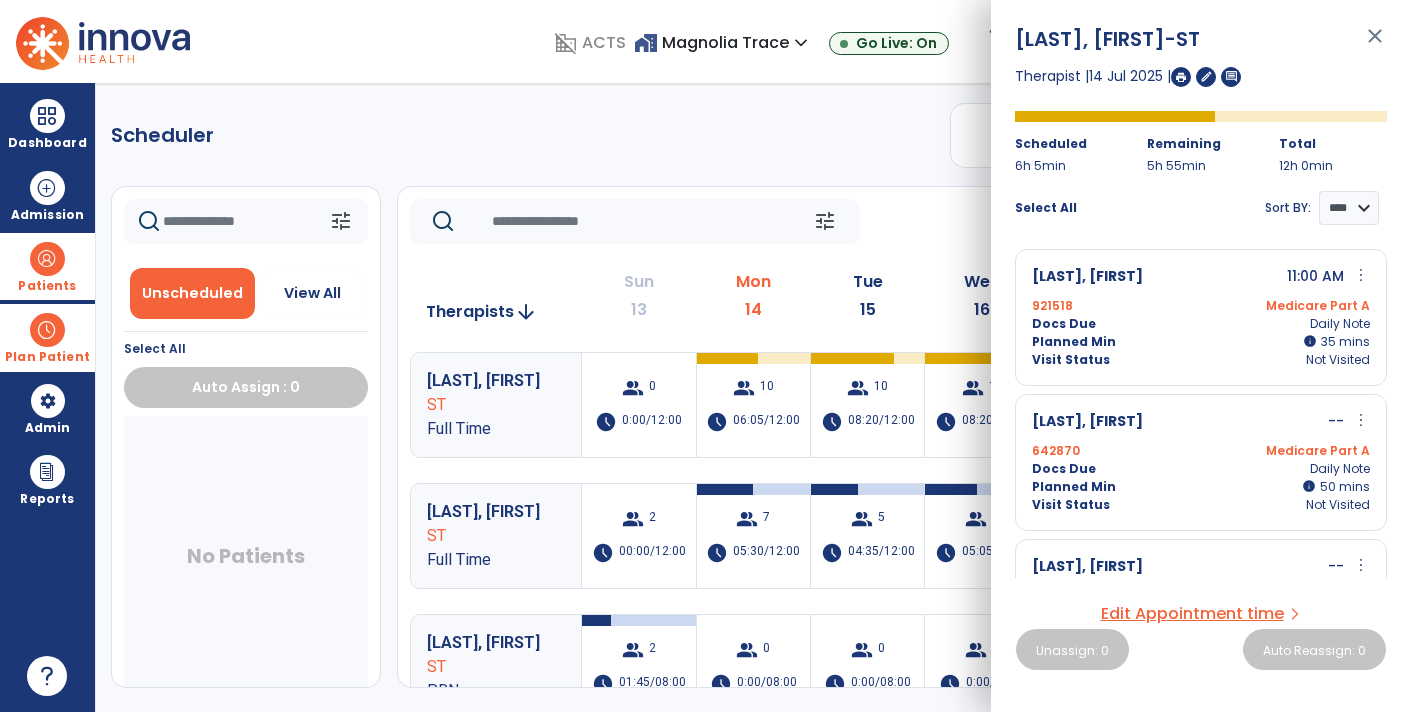 click on "more_vert" at bounding box center (1361, 420) 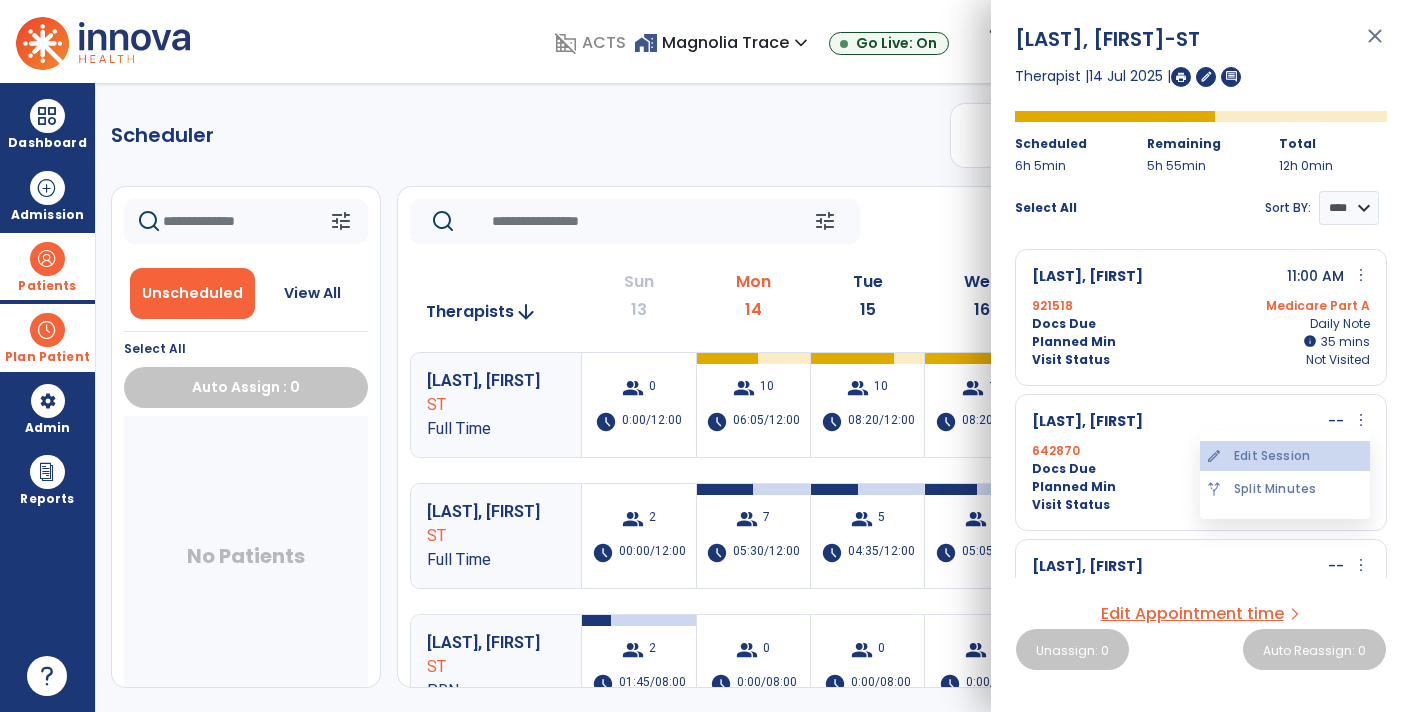 click on "edit   Edit Session" at bounding box center (1285, 456) 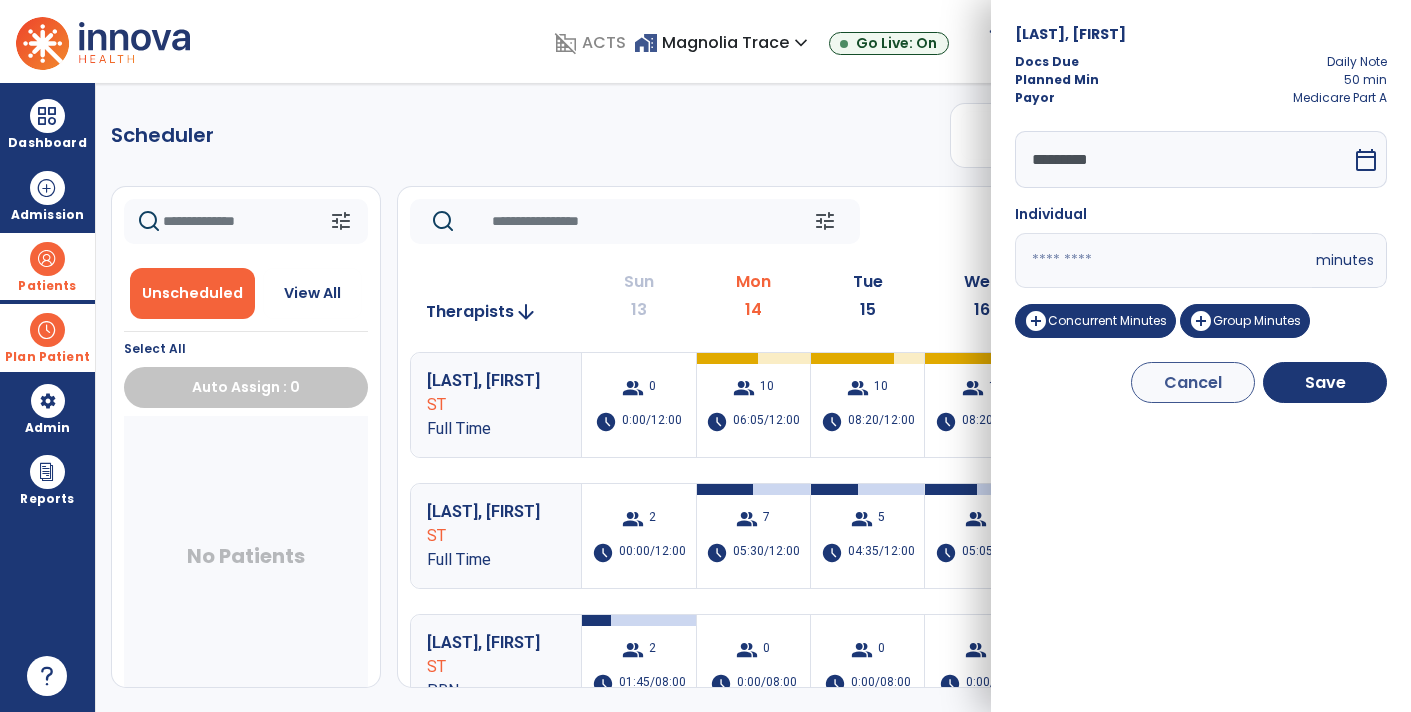 click on "**" at bounding box center [1163, 260] 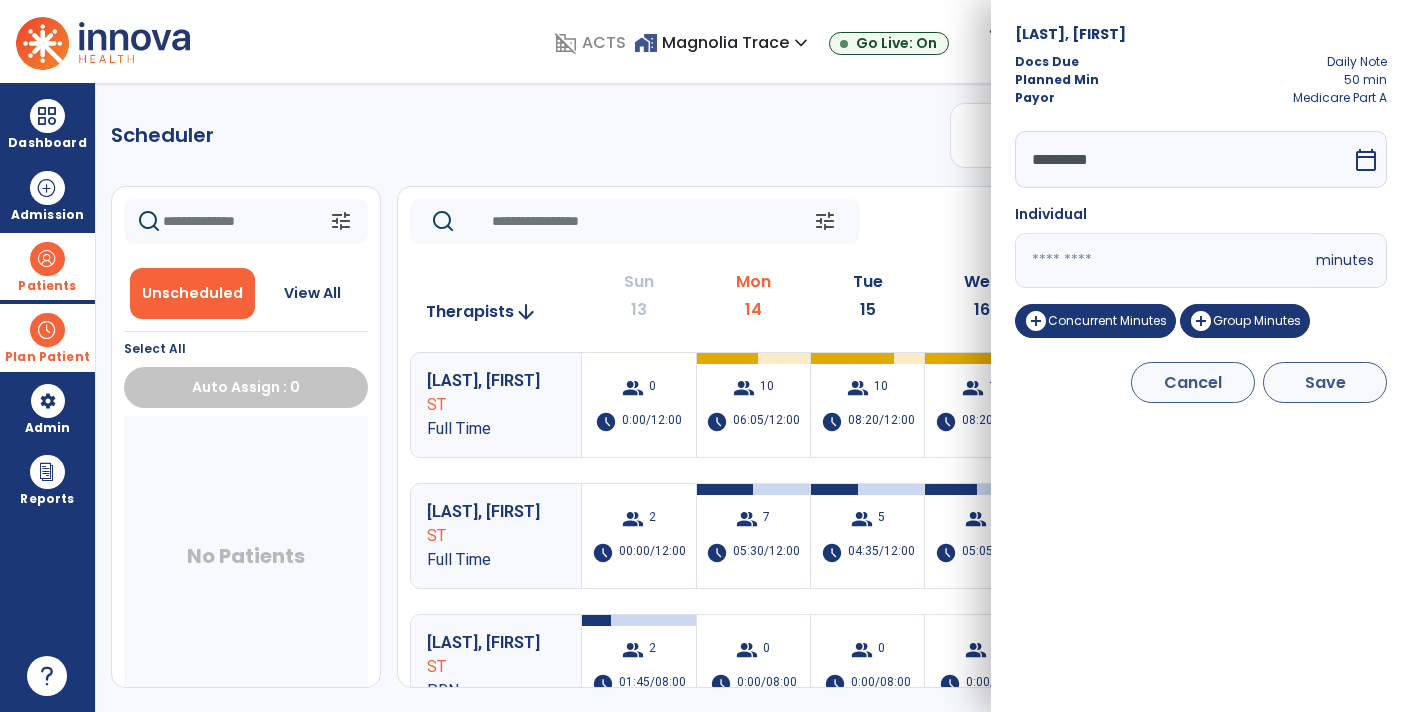 type on "**" 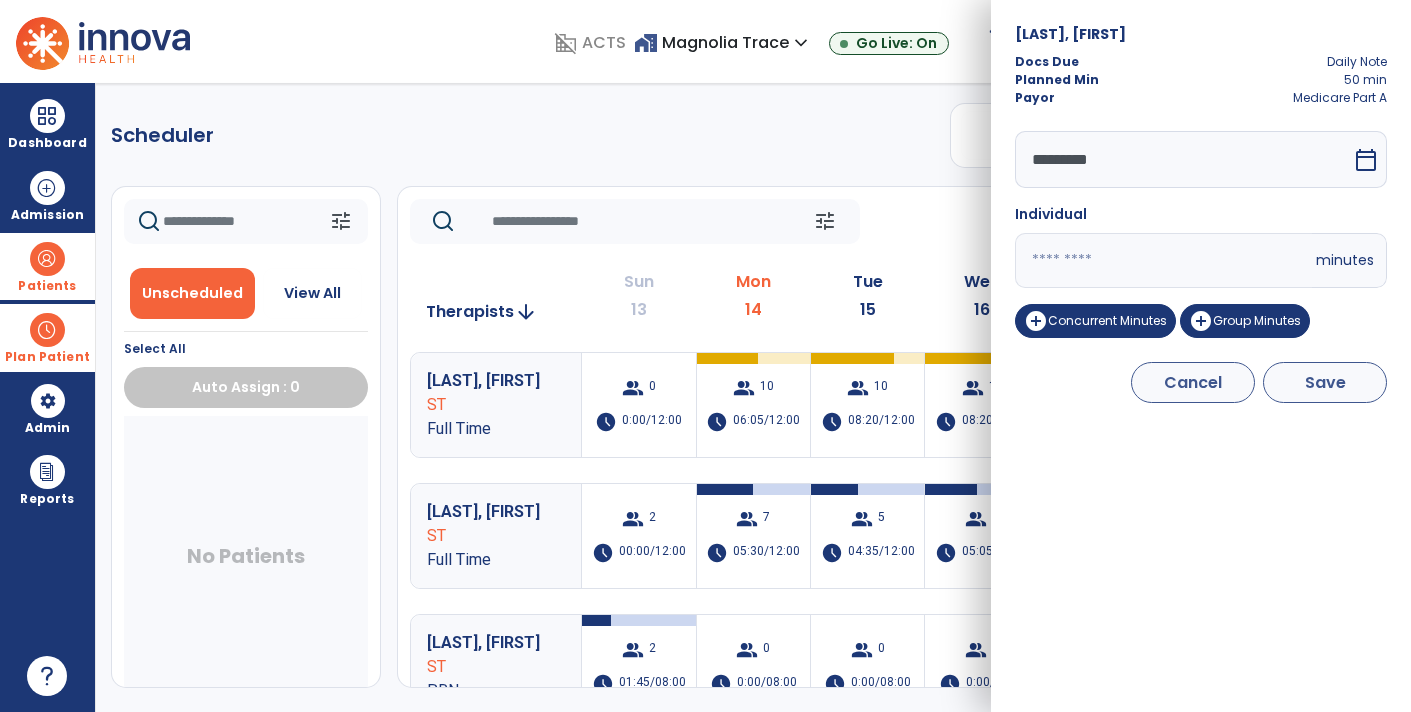 click on "Save" at bounding box center [1325, 382] 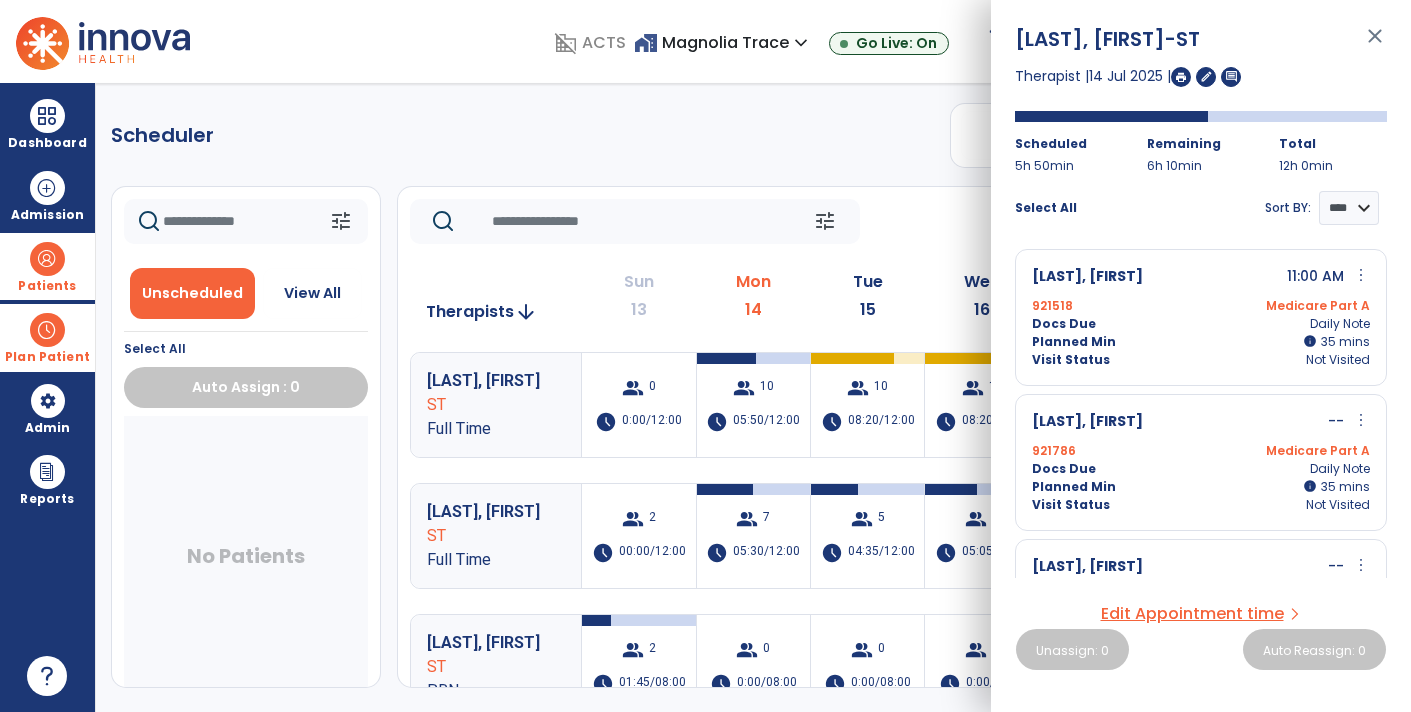 click on "more_vert" at bounding box center [1361, 420] 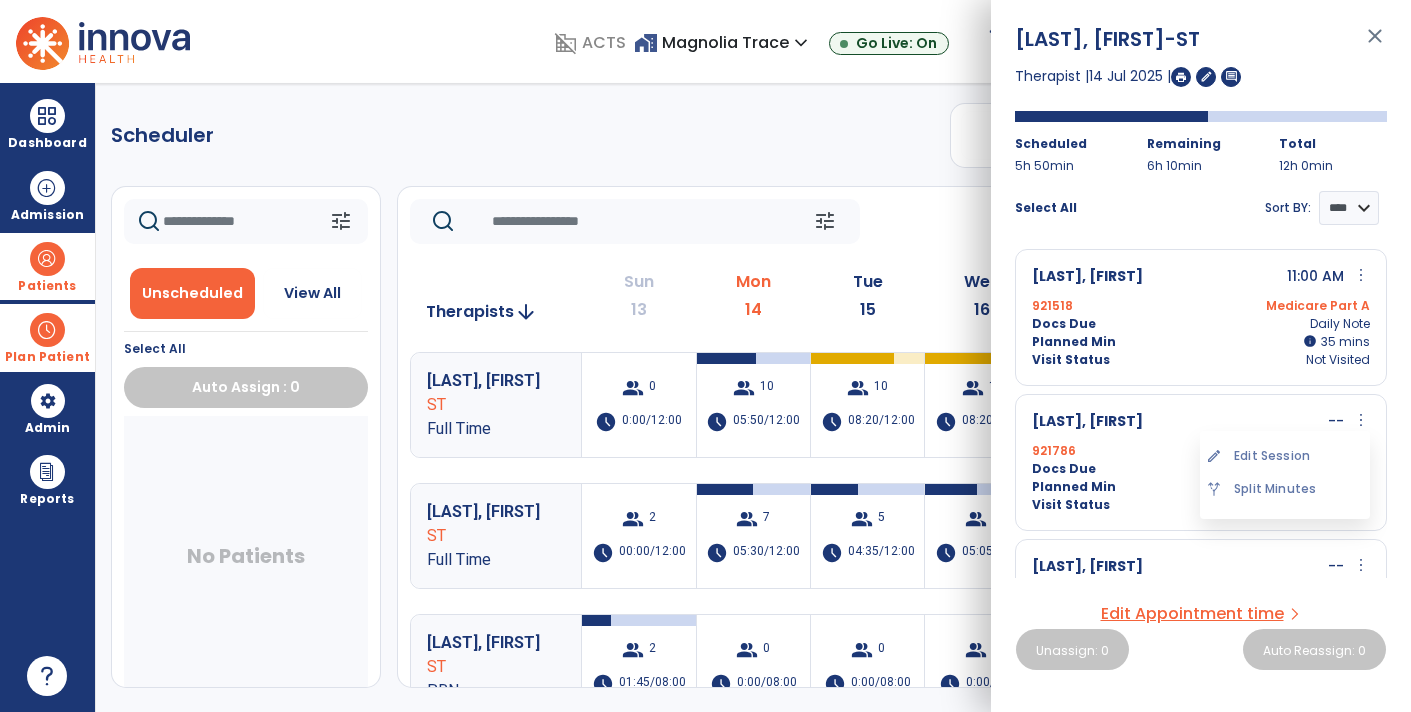 click on "[LAST], [FIRST]   11:00 AM  more_vert  edit   Edit Session   alt_route   Split Minutes  [INSURANCE_PLAN]  Docs Due Daily Note   Planned Min  info   35 I 35 mins  Visit Status  Not Visited" at bounding box center [1201, 317] 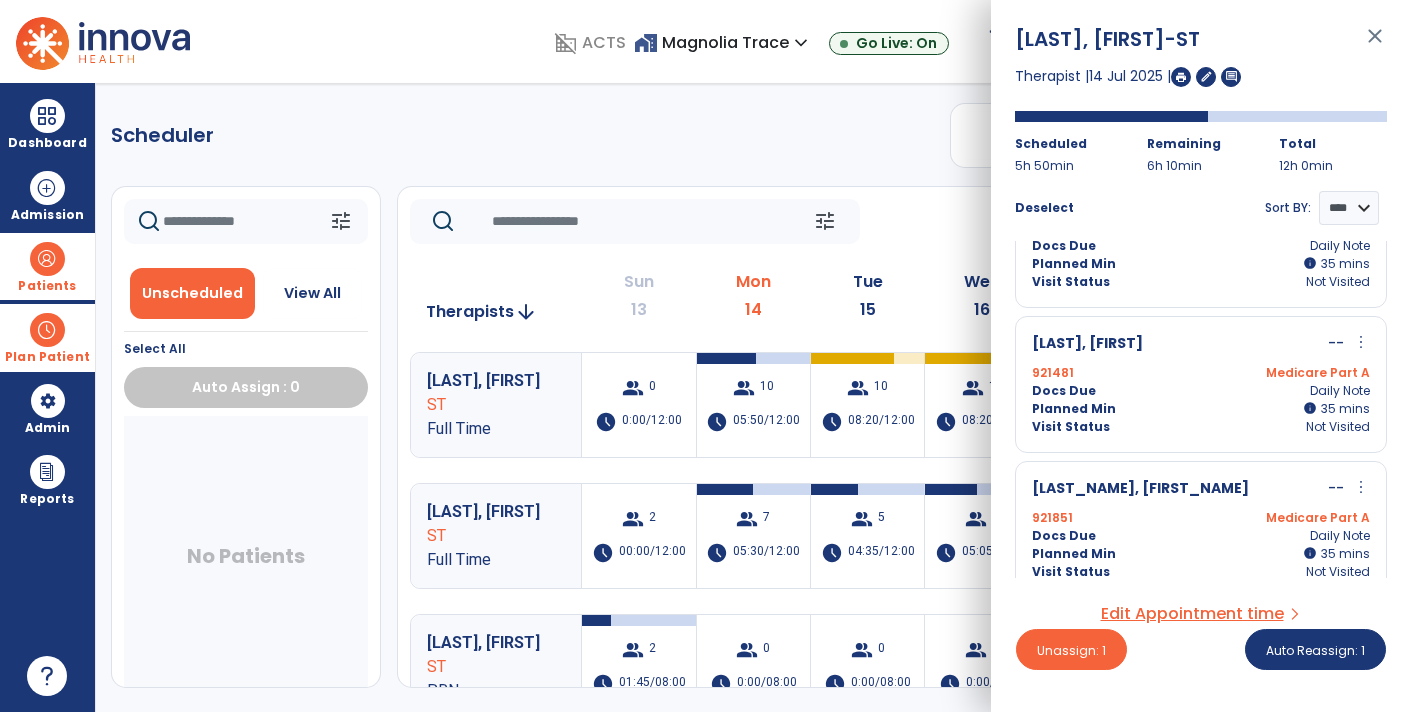 scroll, scrollTop: 0, scrollLeft: 0, axis: both 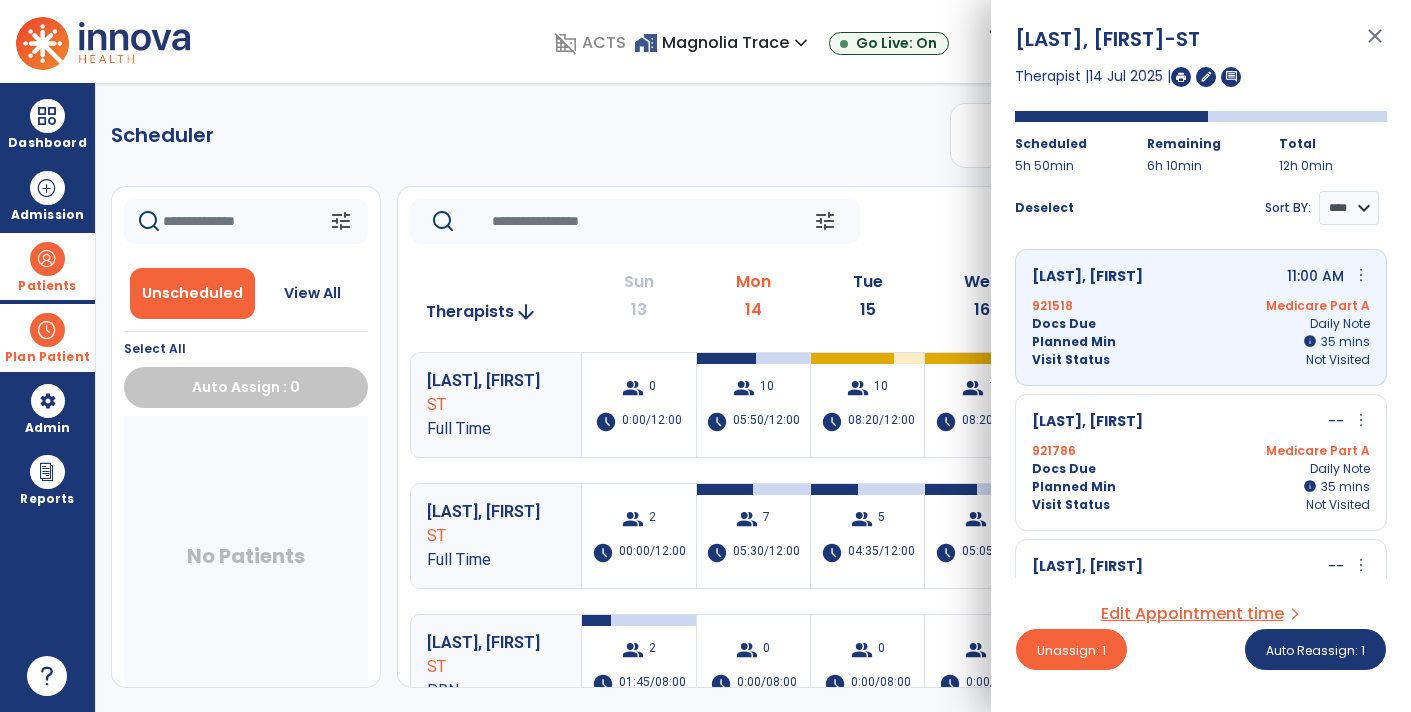 click at bounding box center [1181, 77] 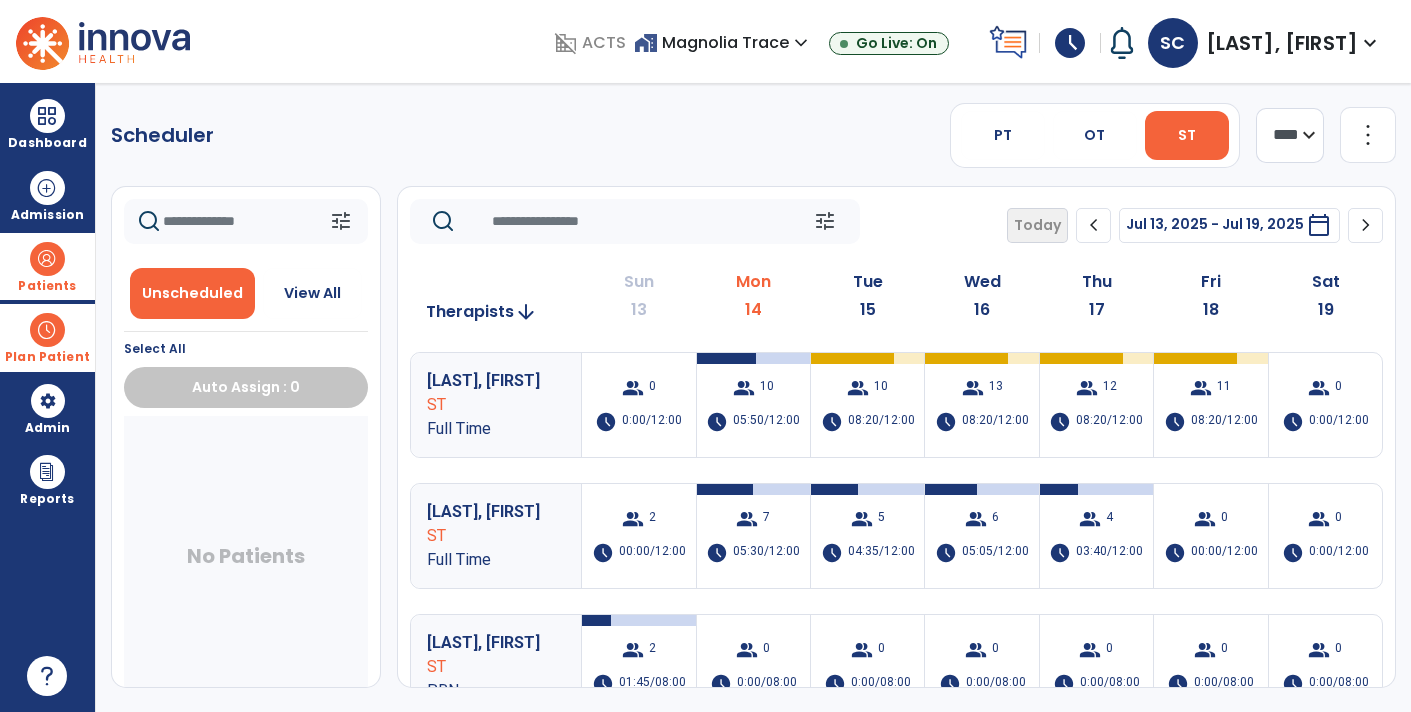 click on "Patients" at bounding box center [47, 266] 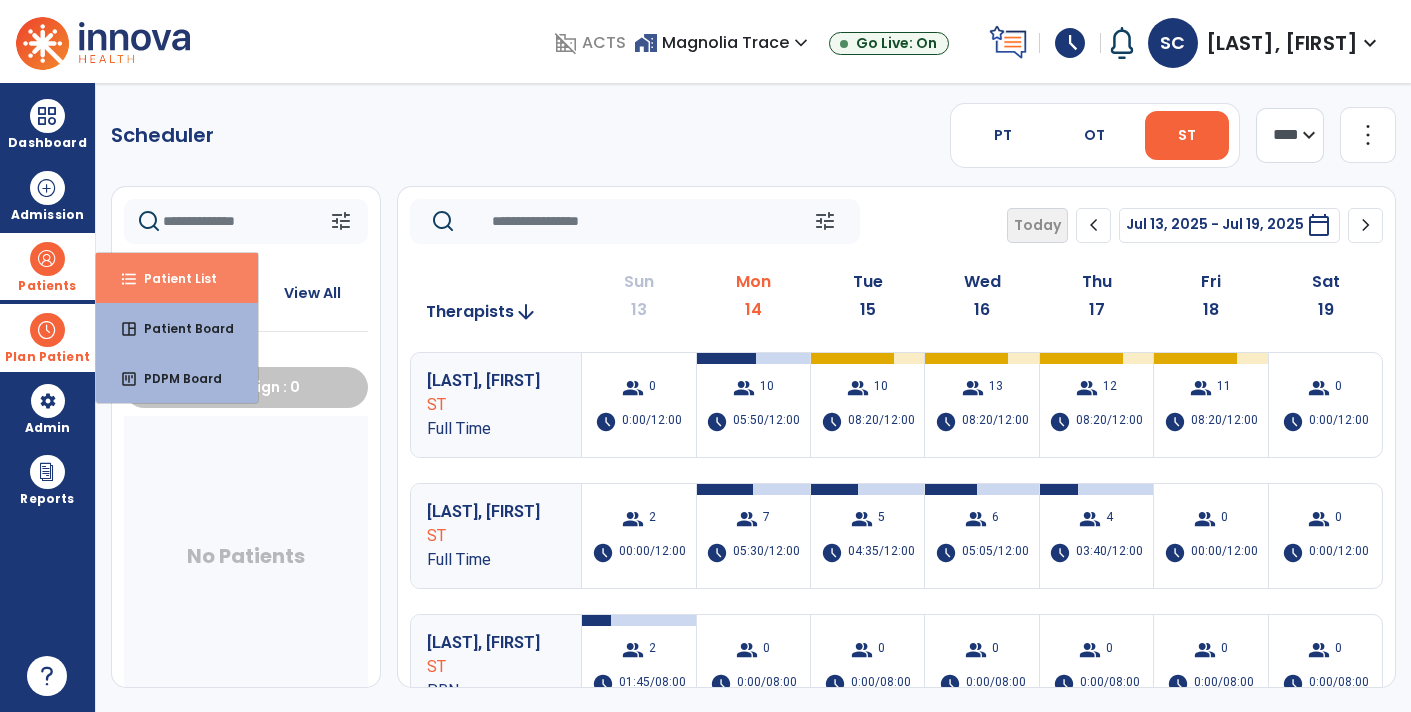 click on "Patient List" at bounding box center (172, 278) 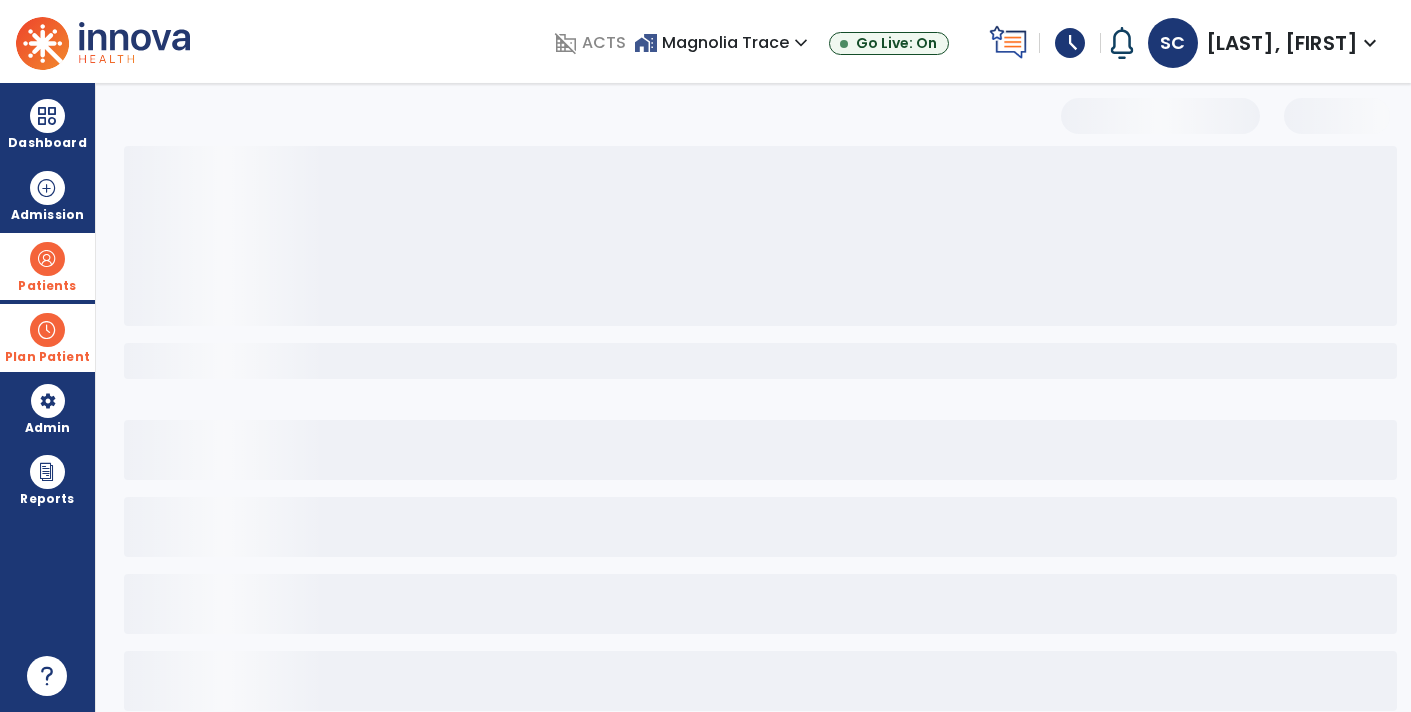 select on "***" 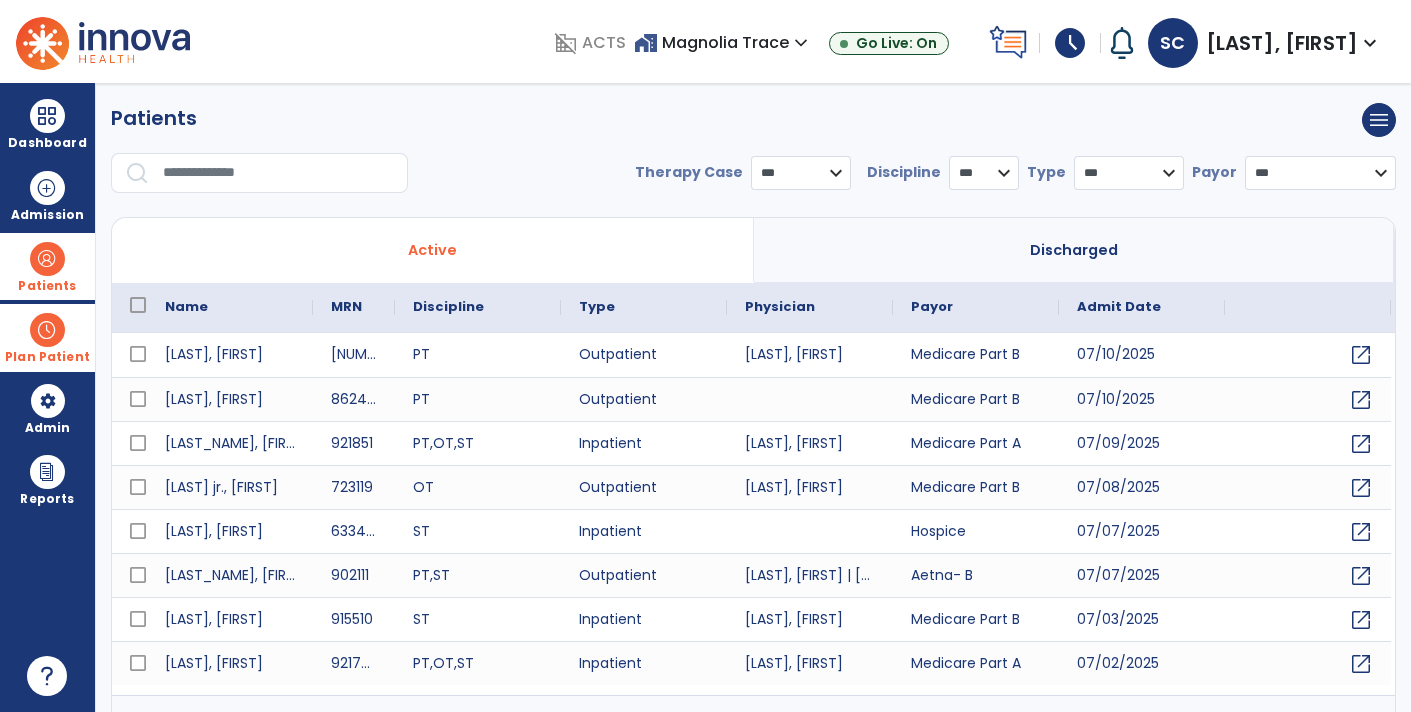 click at bounding box center (278, 173) 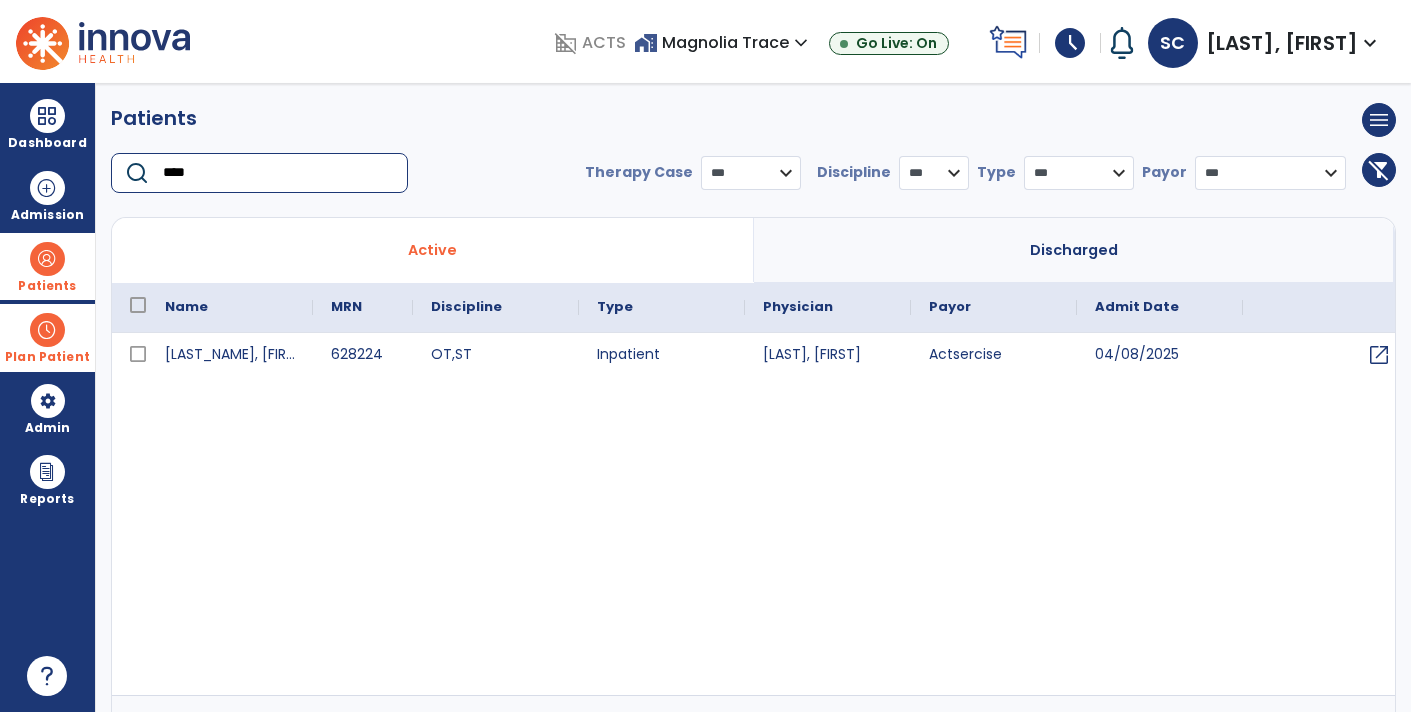 type on "****" 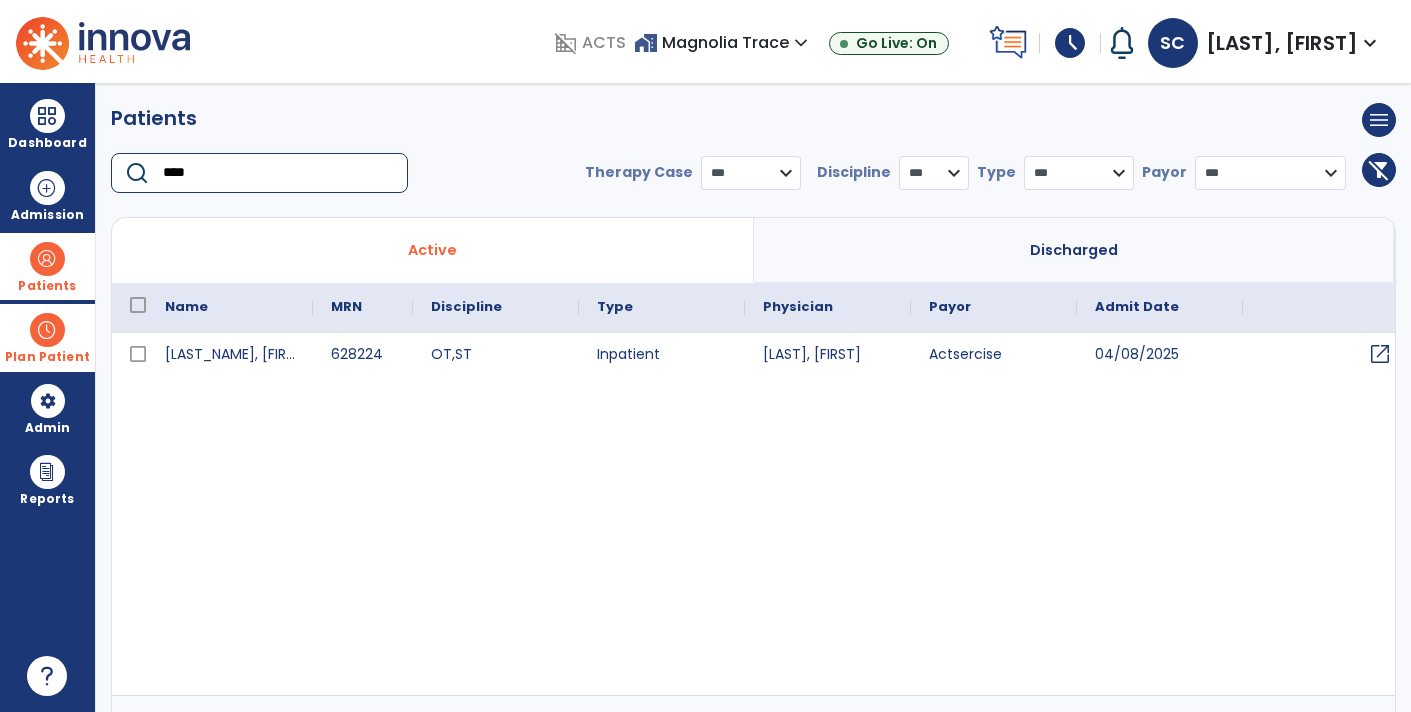 click on "open_in_new" at bounding box center [1380, 354] 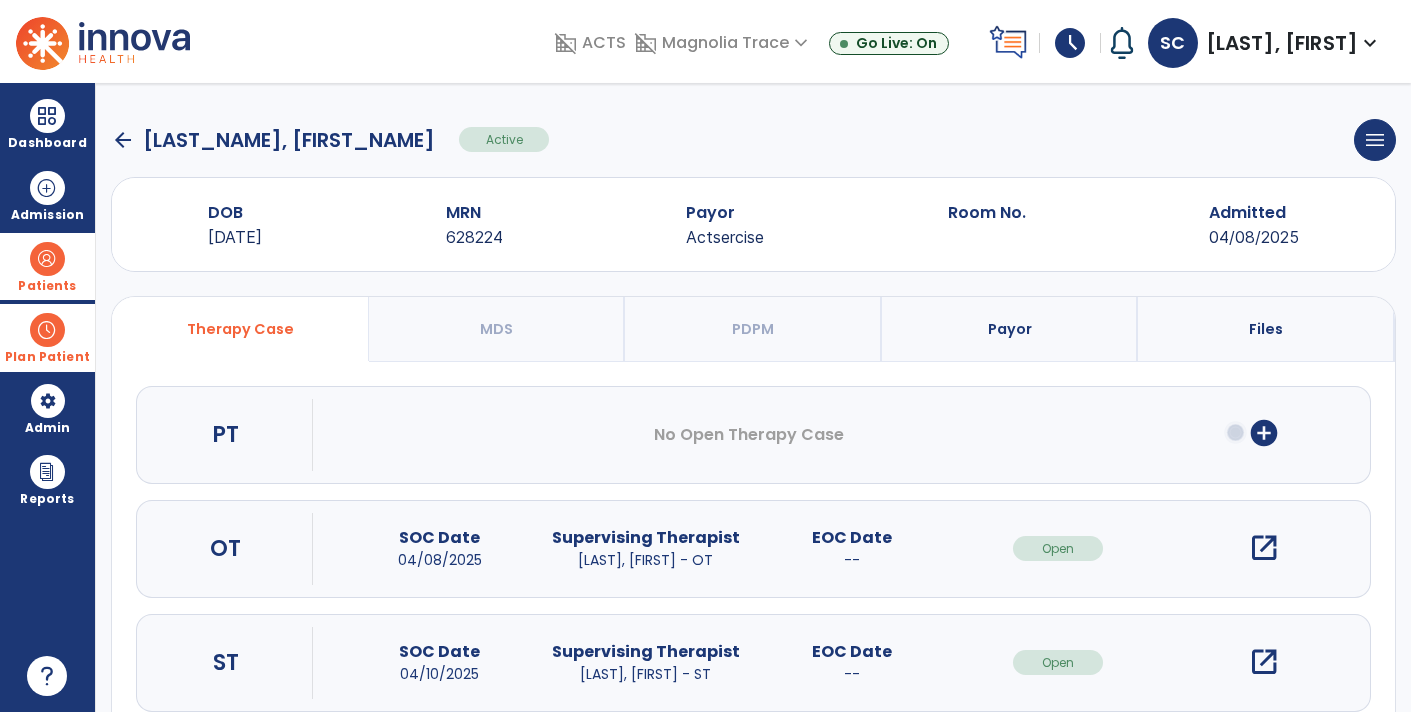 click on "open_in_new" at bounding box center [1264, 662] 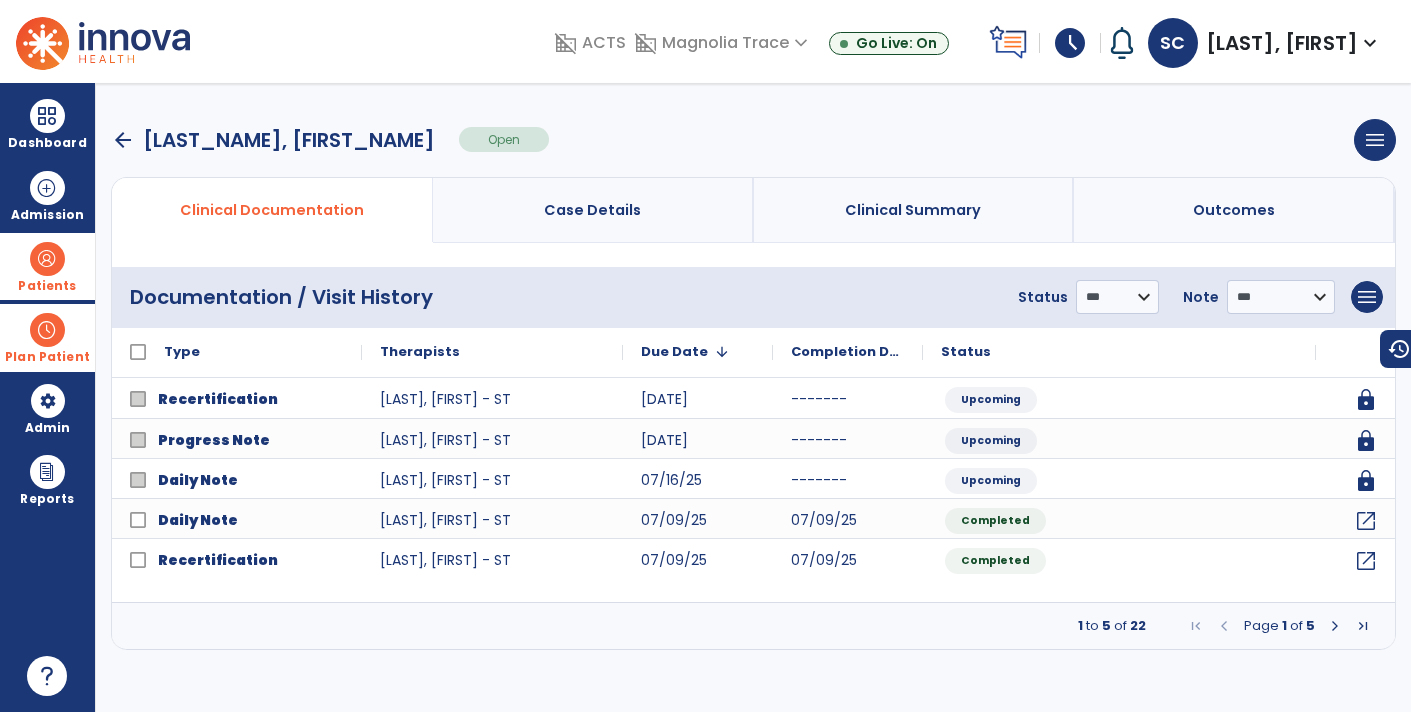 click at bounding box center (1335, 626) 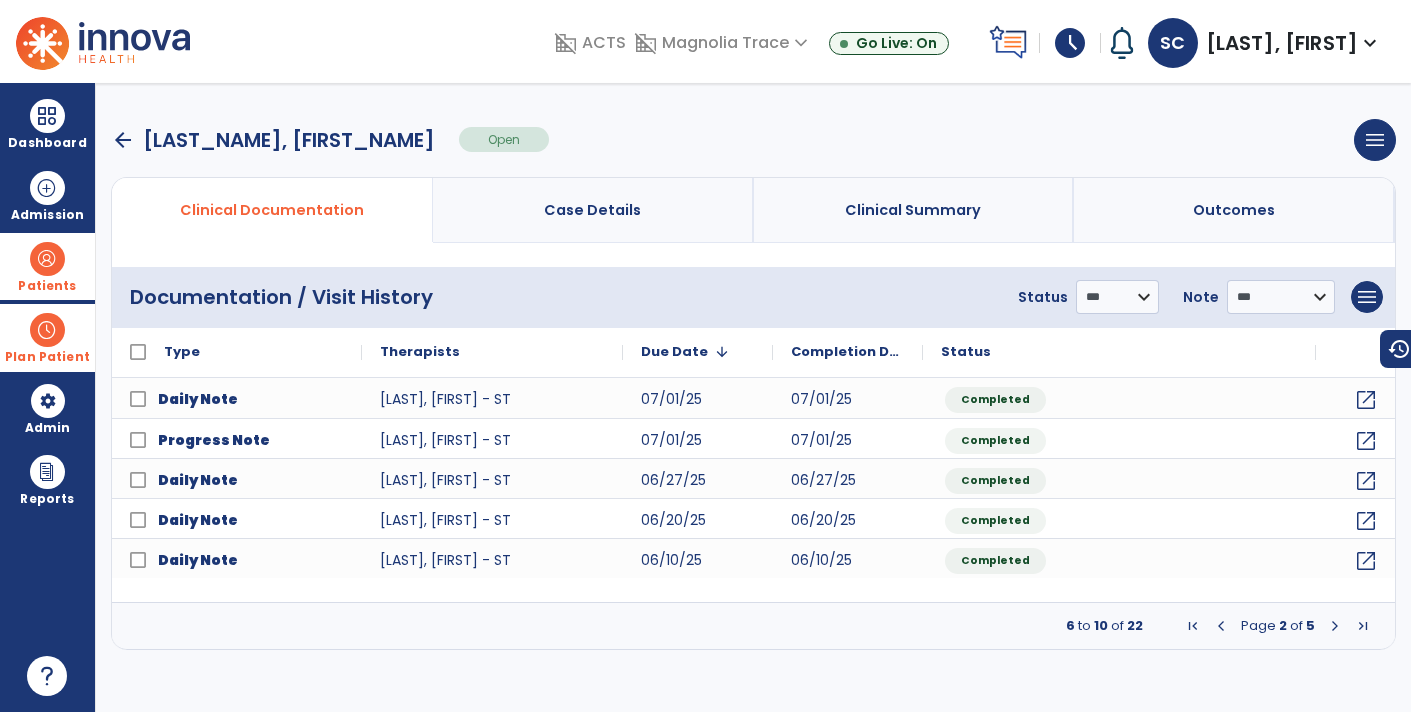 click at bounding box center [1221, 626] 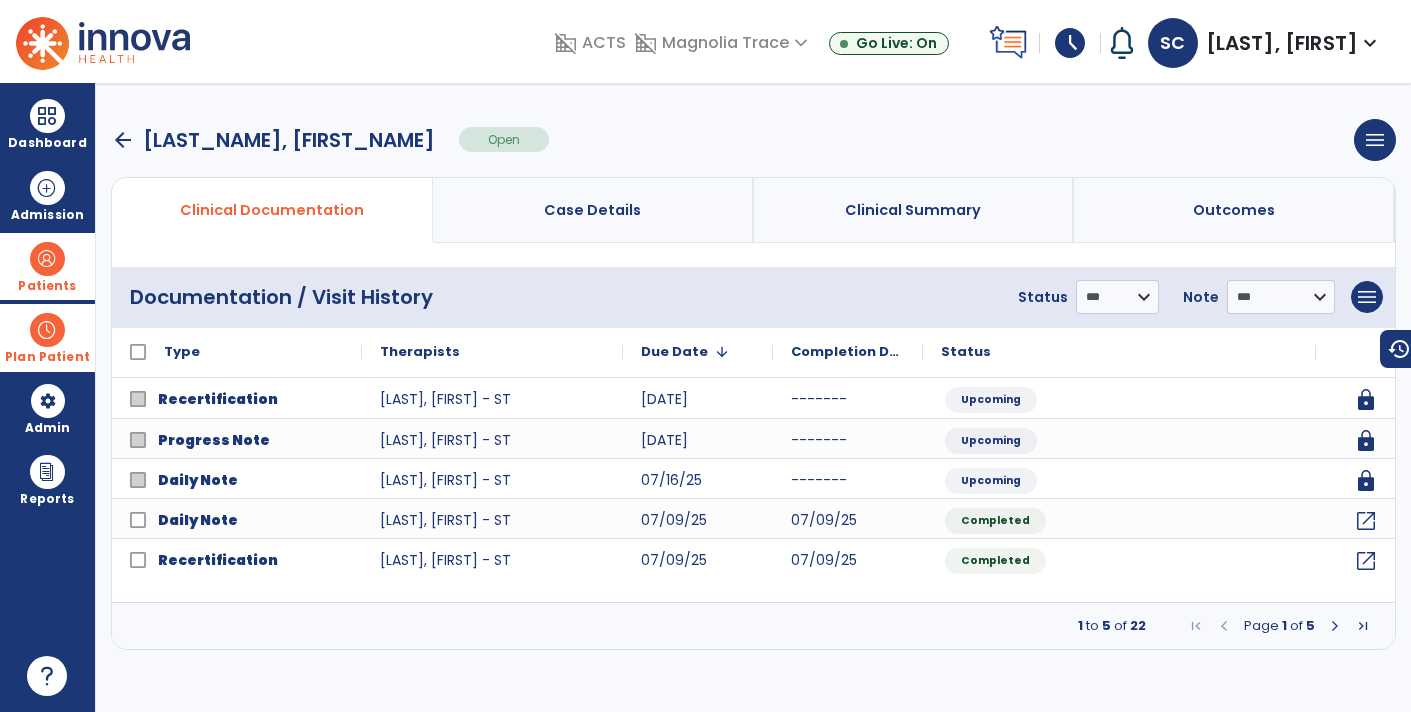 click on "arrow_back" at bounding box center [123, 140] 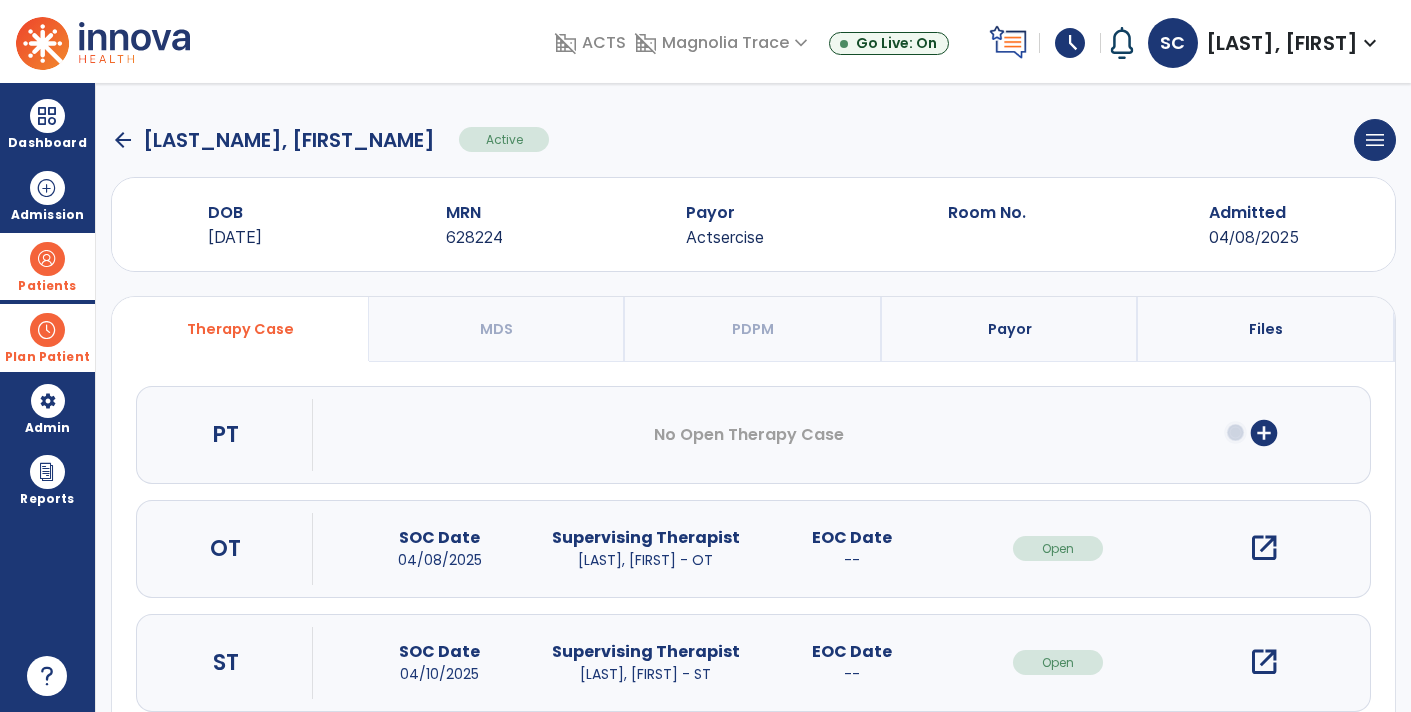 click on "arrow_back" 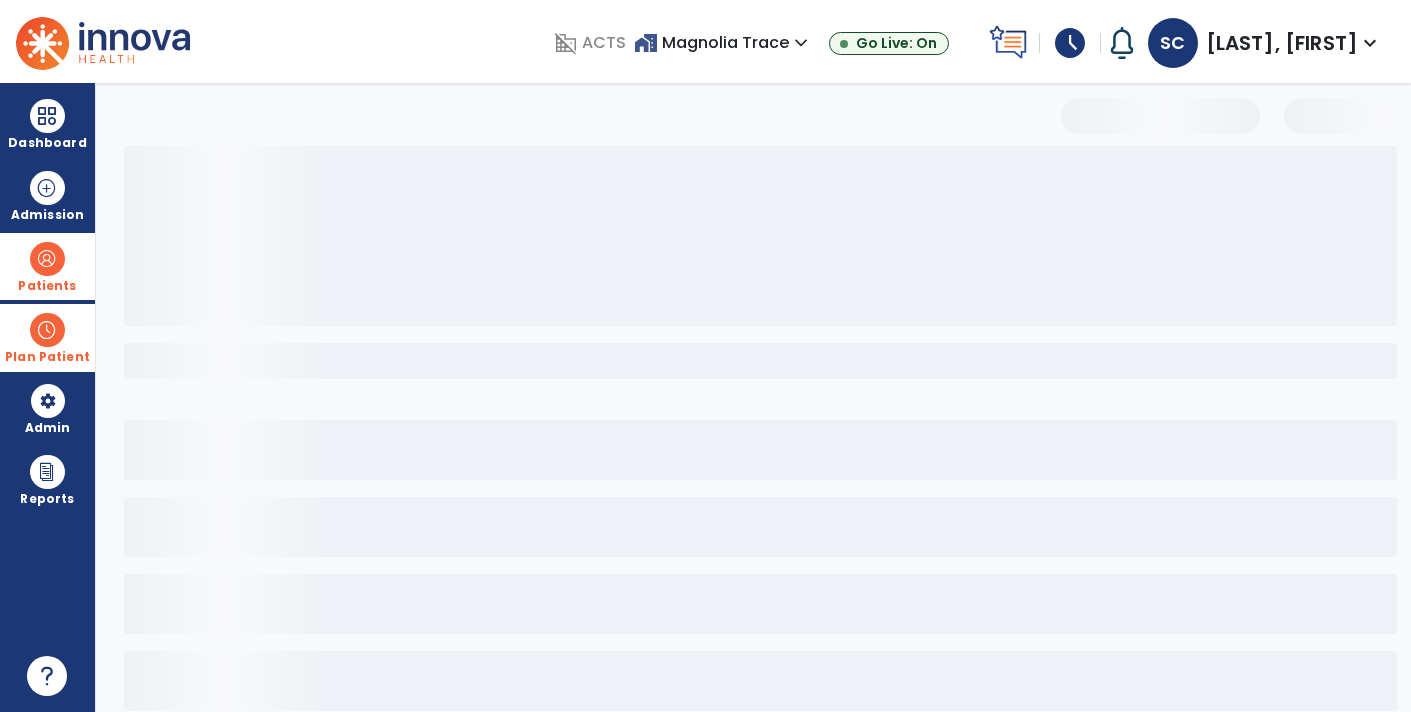 select on "***" 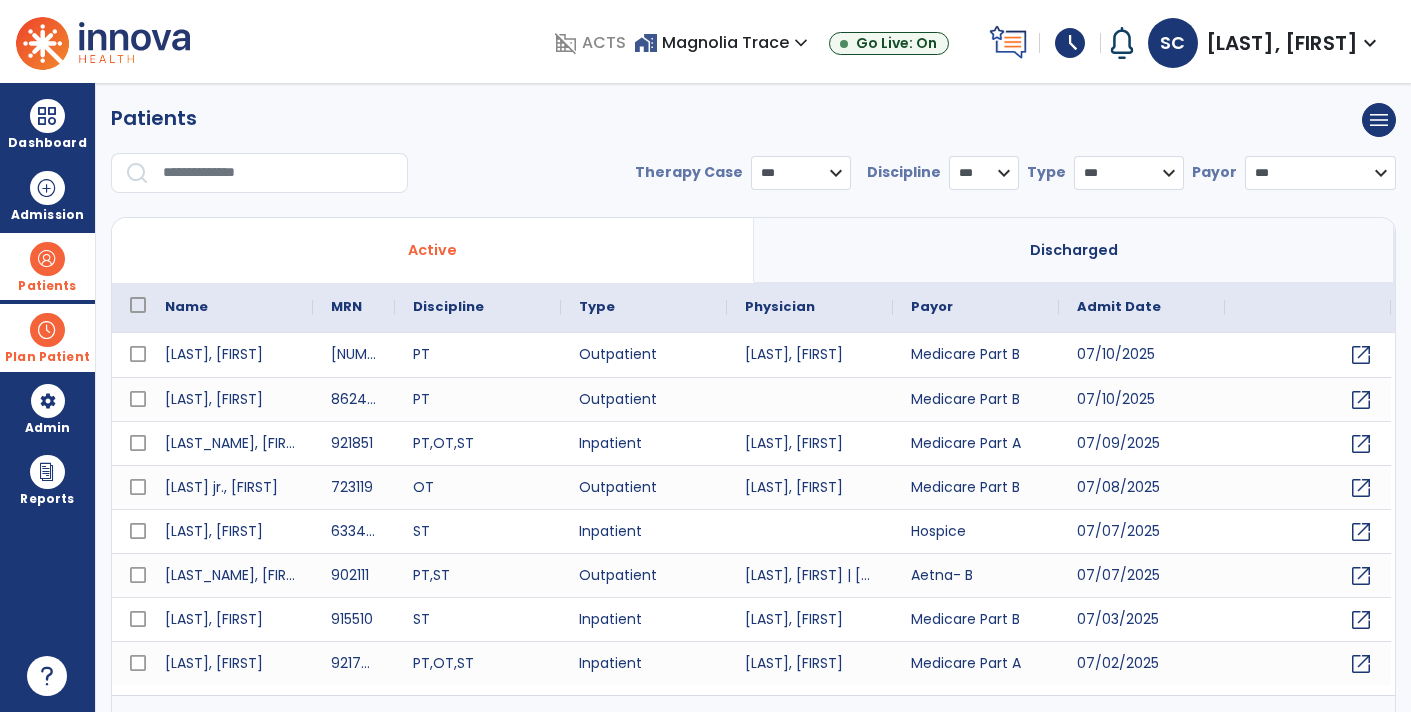 click at bounding box center [278, 173] 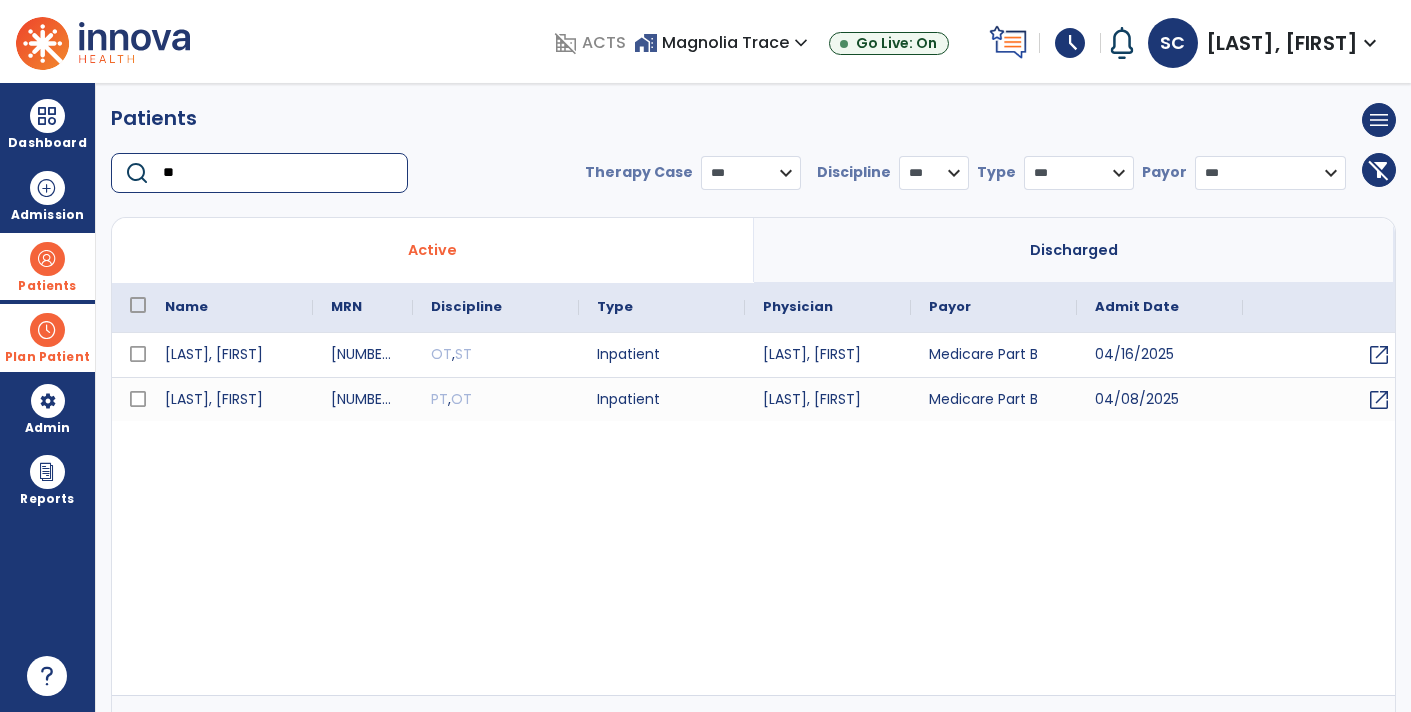 type on "**" 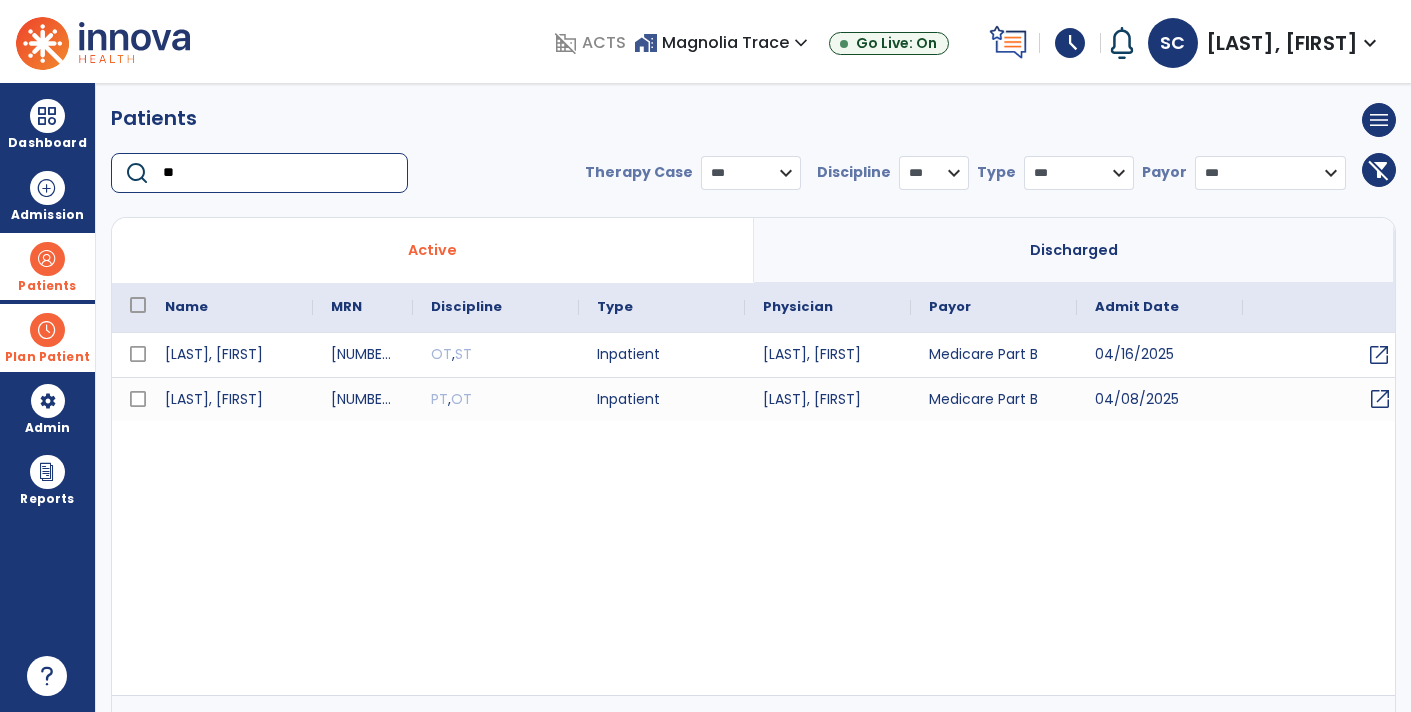 click on "open_in_new" at bounding box center (1380, 399) 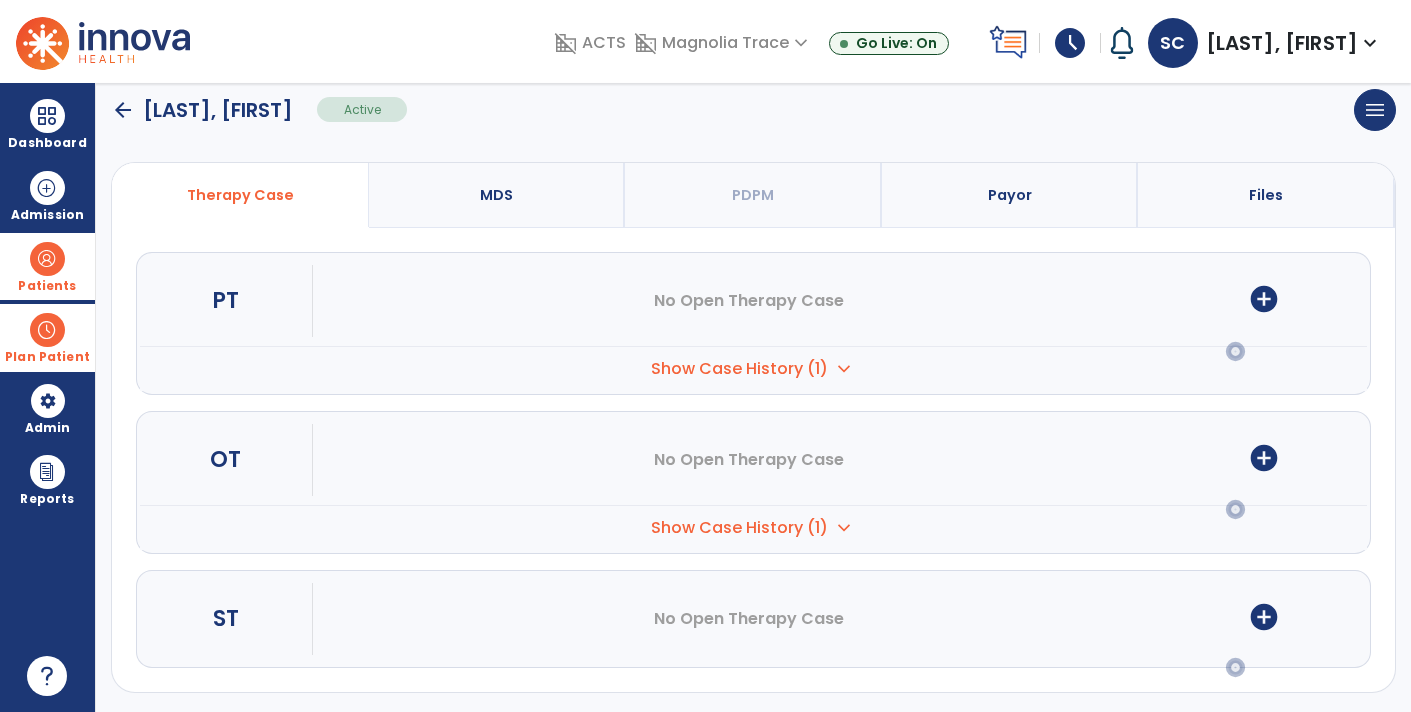 scroll, scrollTop: 0, scrollLeft: 0, axis: both 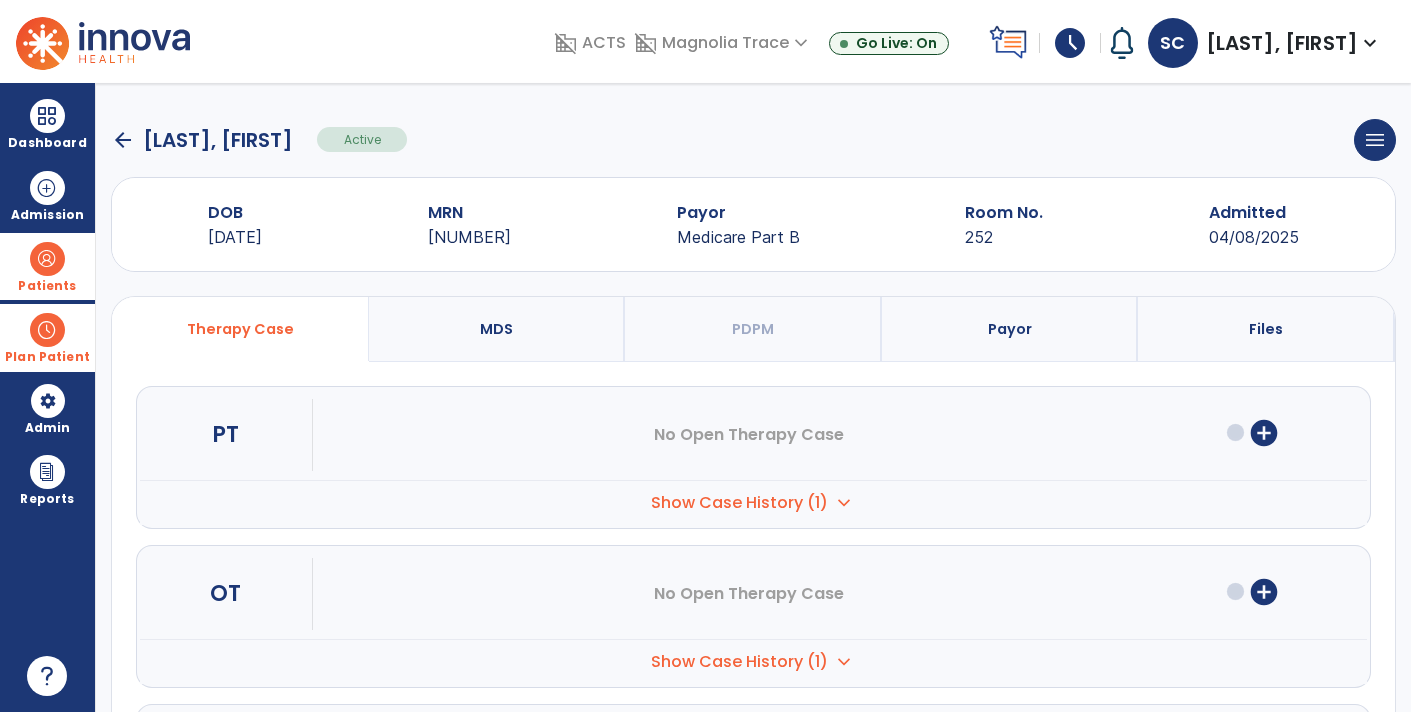 click on "arrow_back" 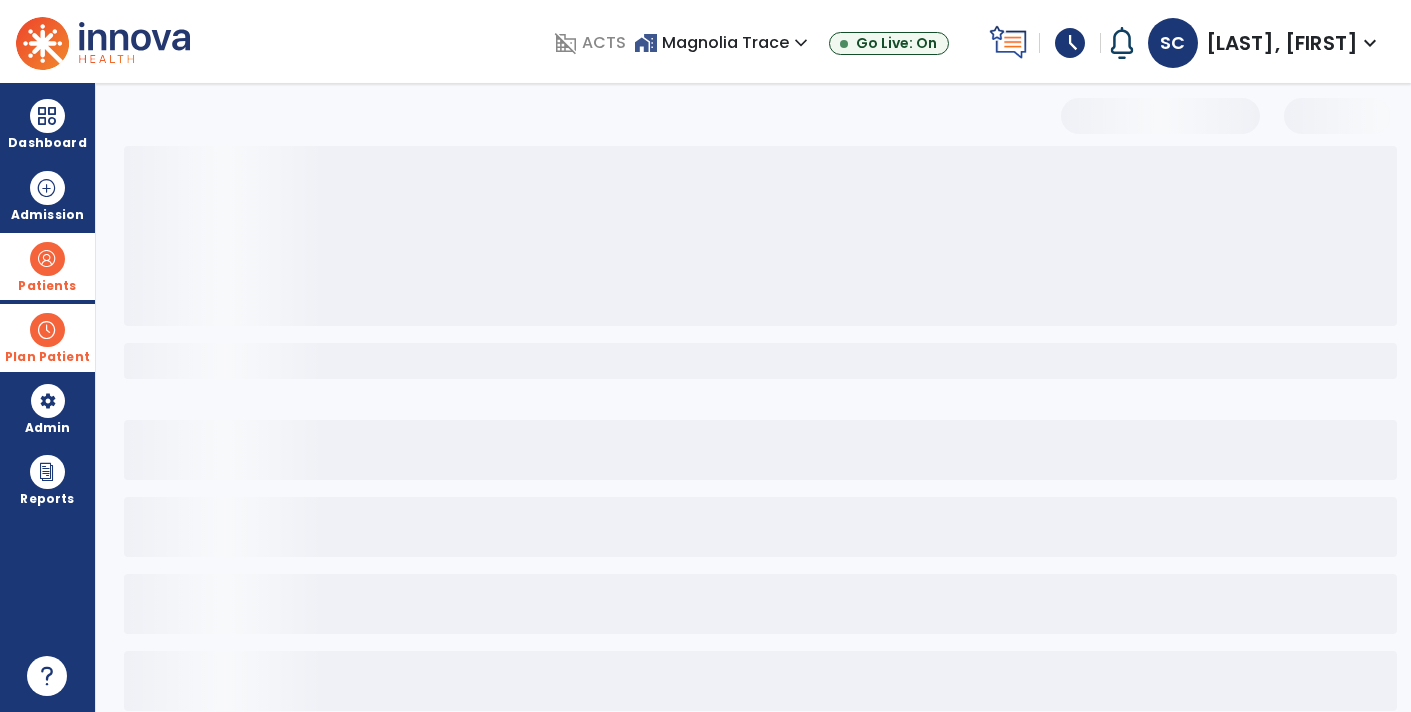 select on "***" 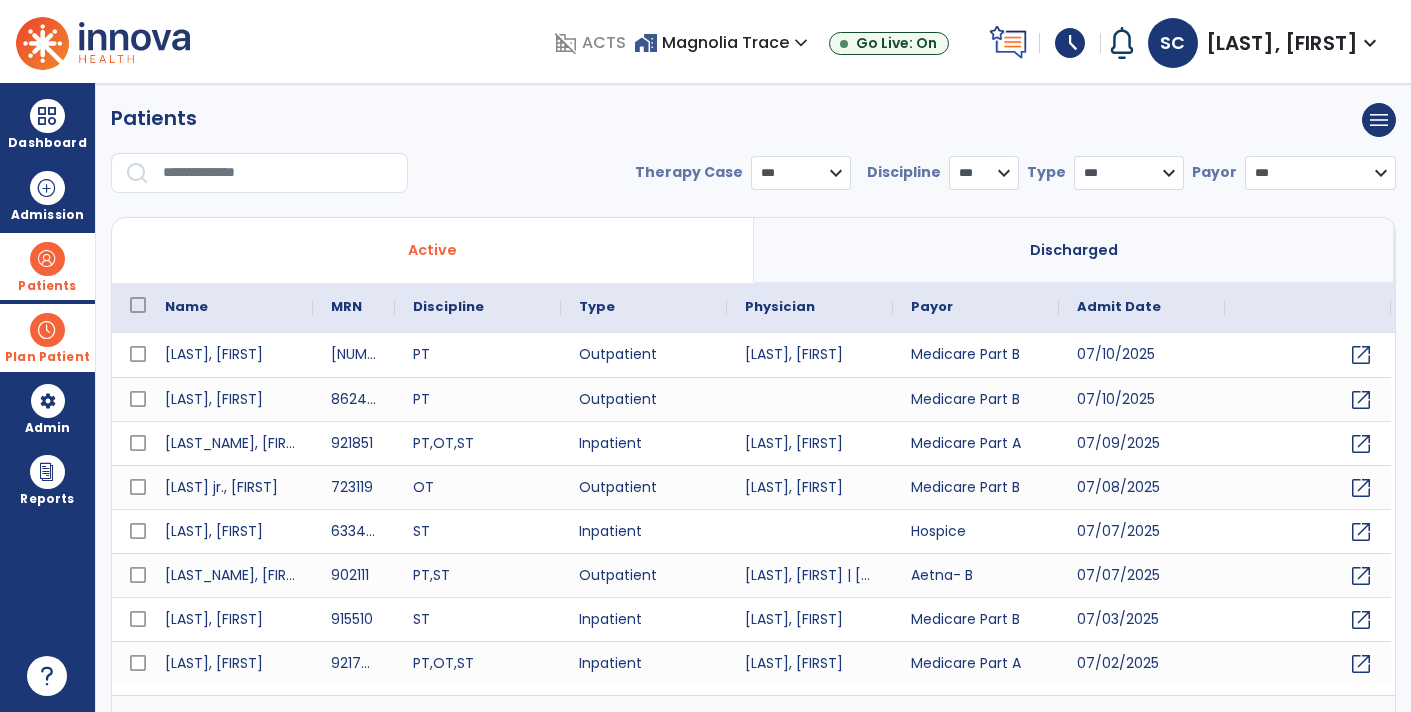 click at bounding box center (278, 173) 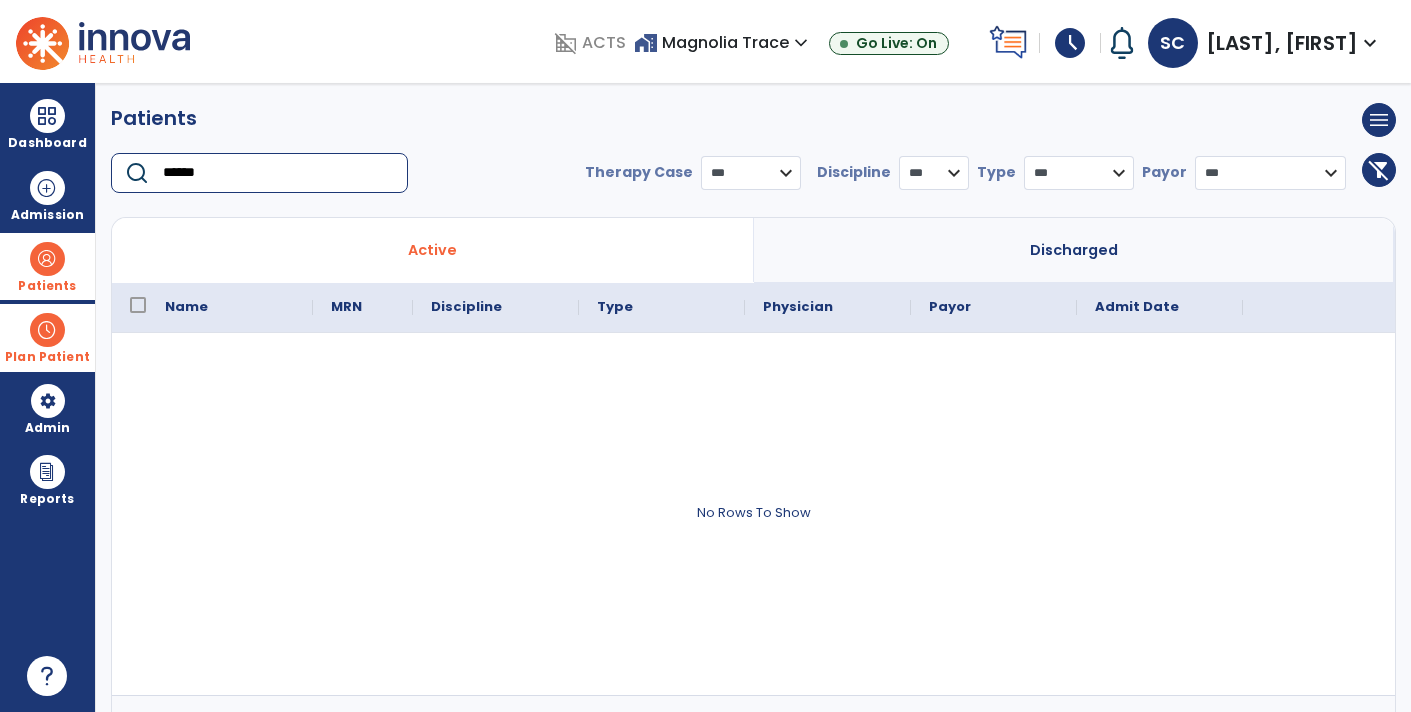type on "******" 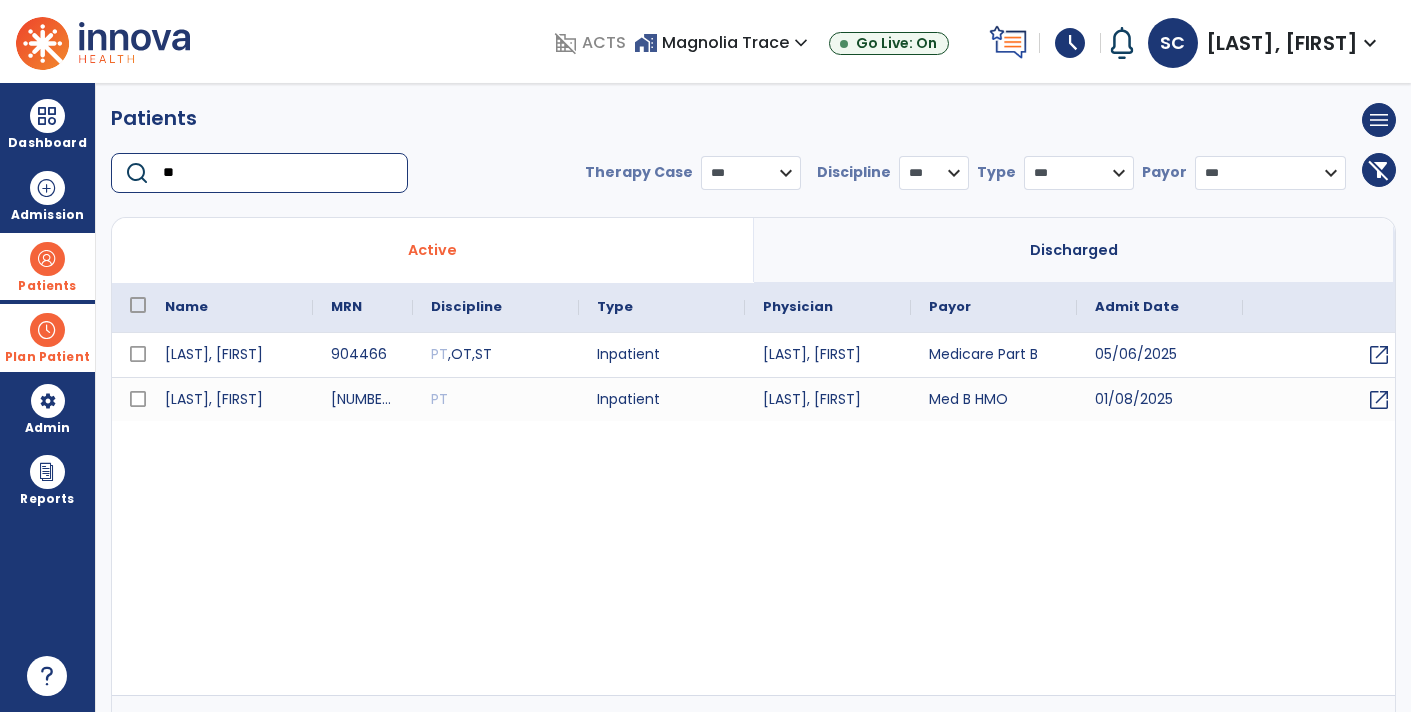 type on "**" 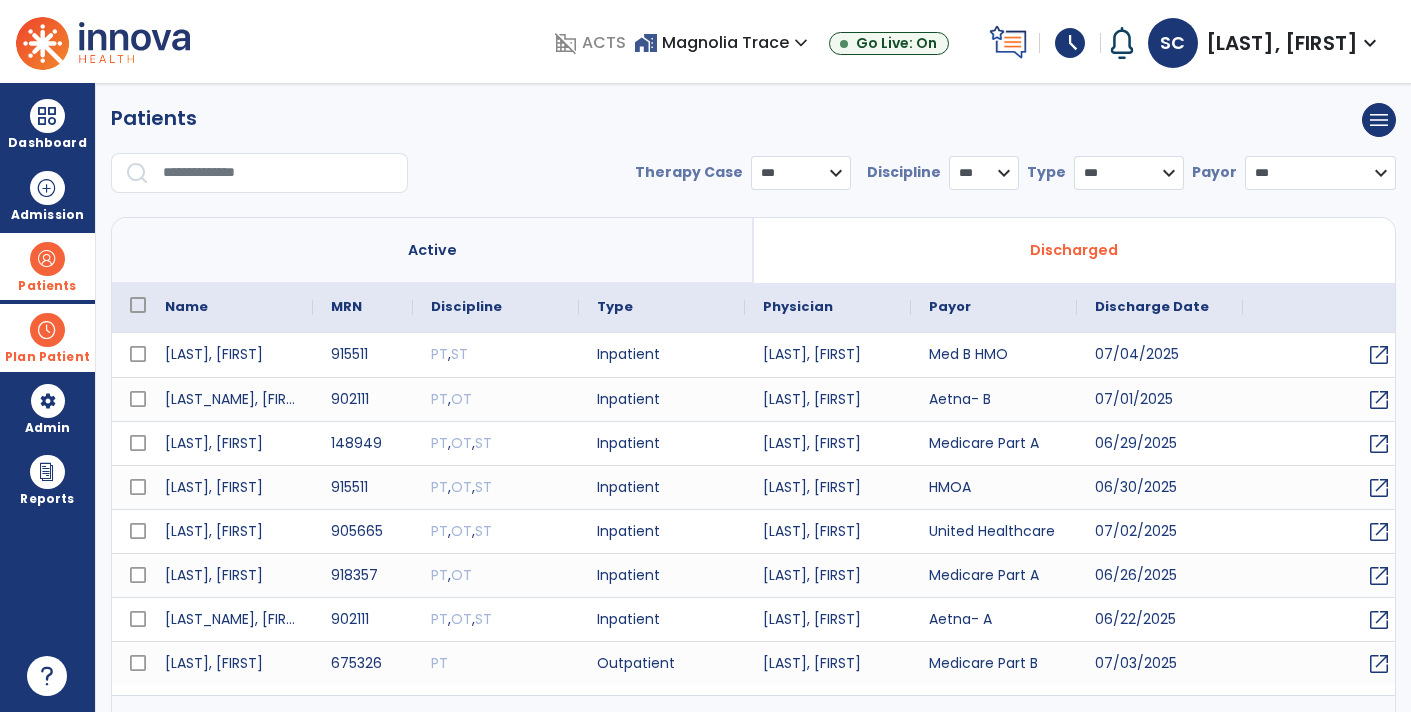 click on "Active" at bounding box center (433, 250) 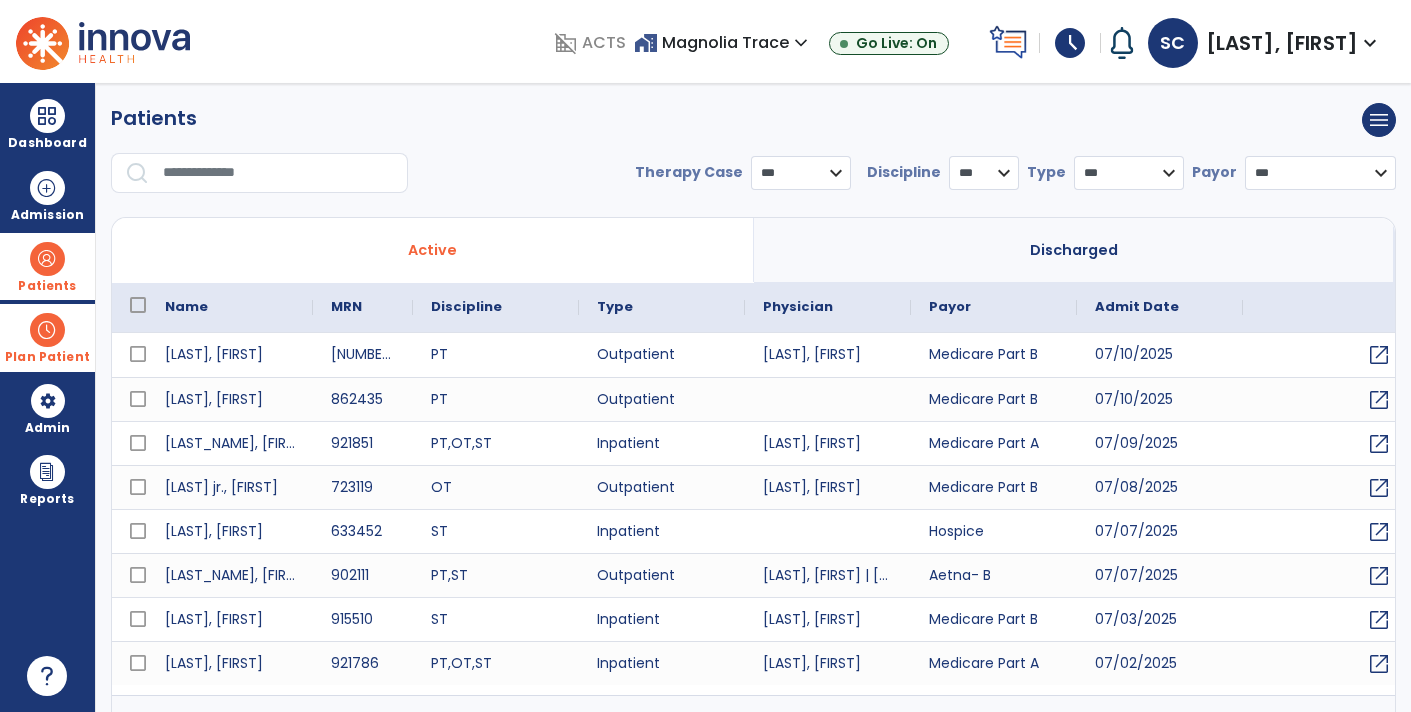 click on "Discharged" at bounding box center (1074, 250) 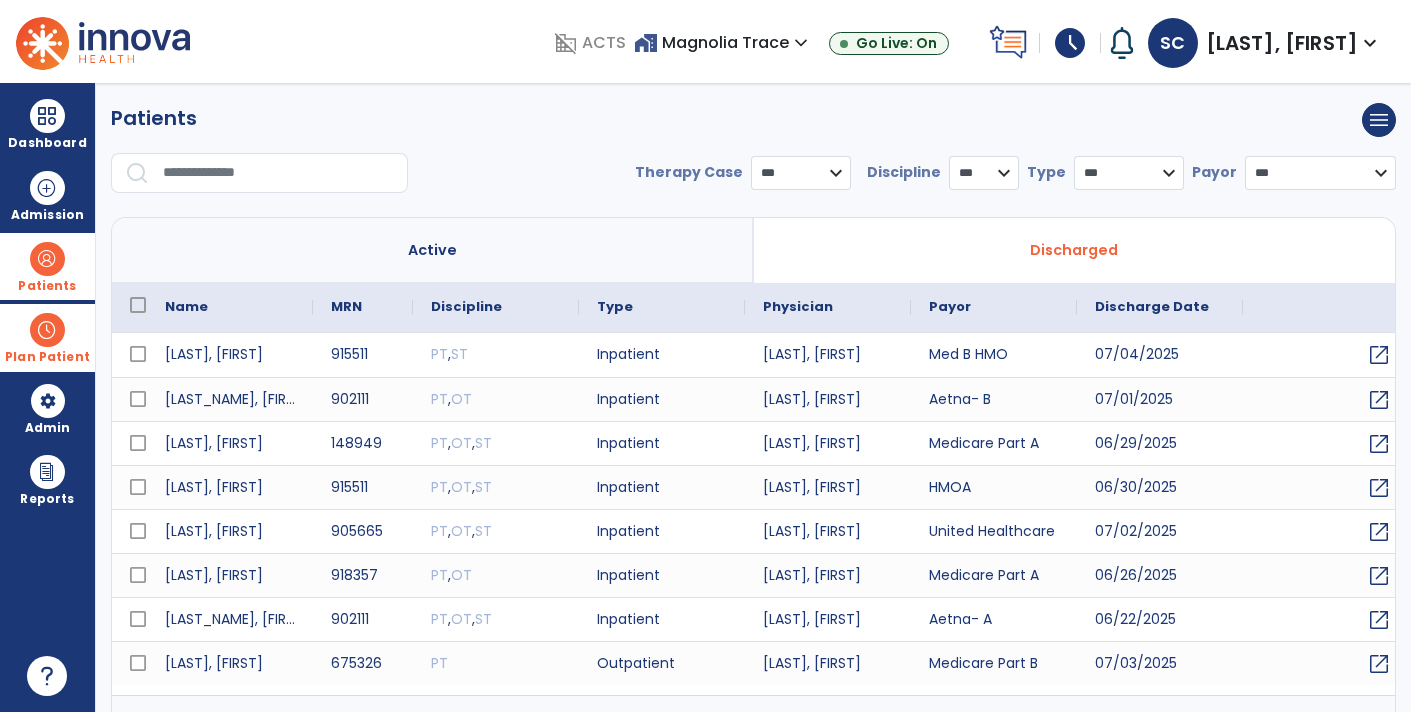 click at bounding box center [278, 173] 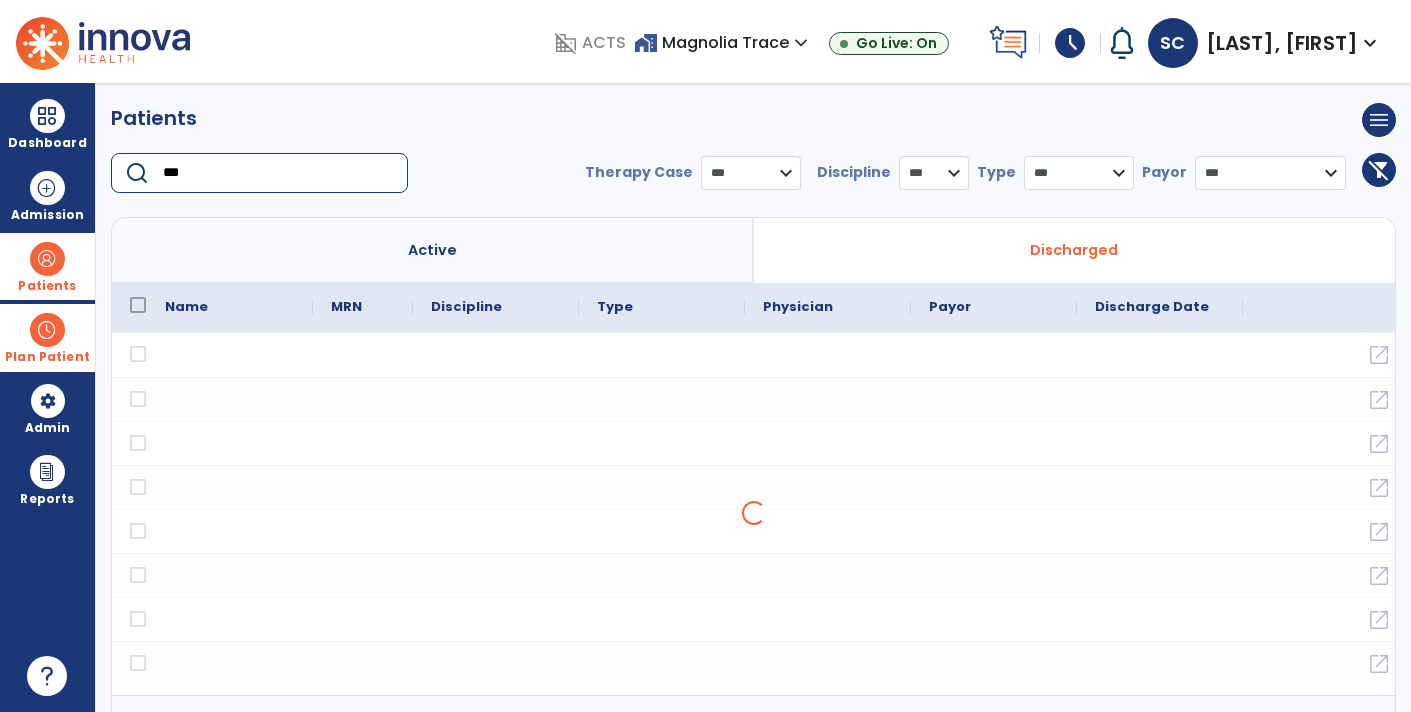 type on "***" 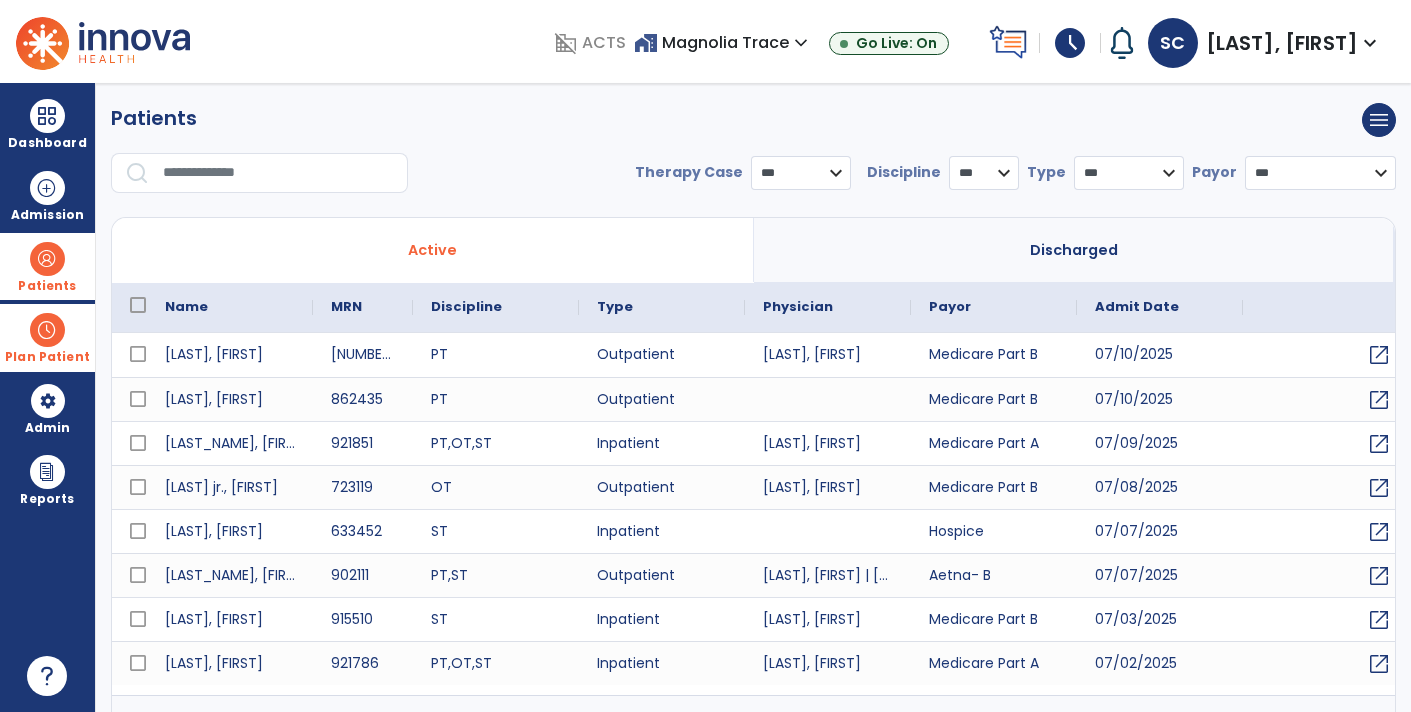 click at bounding box center [278, 173] 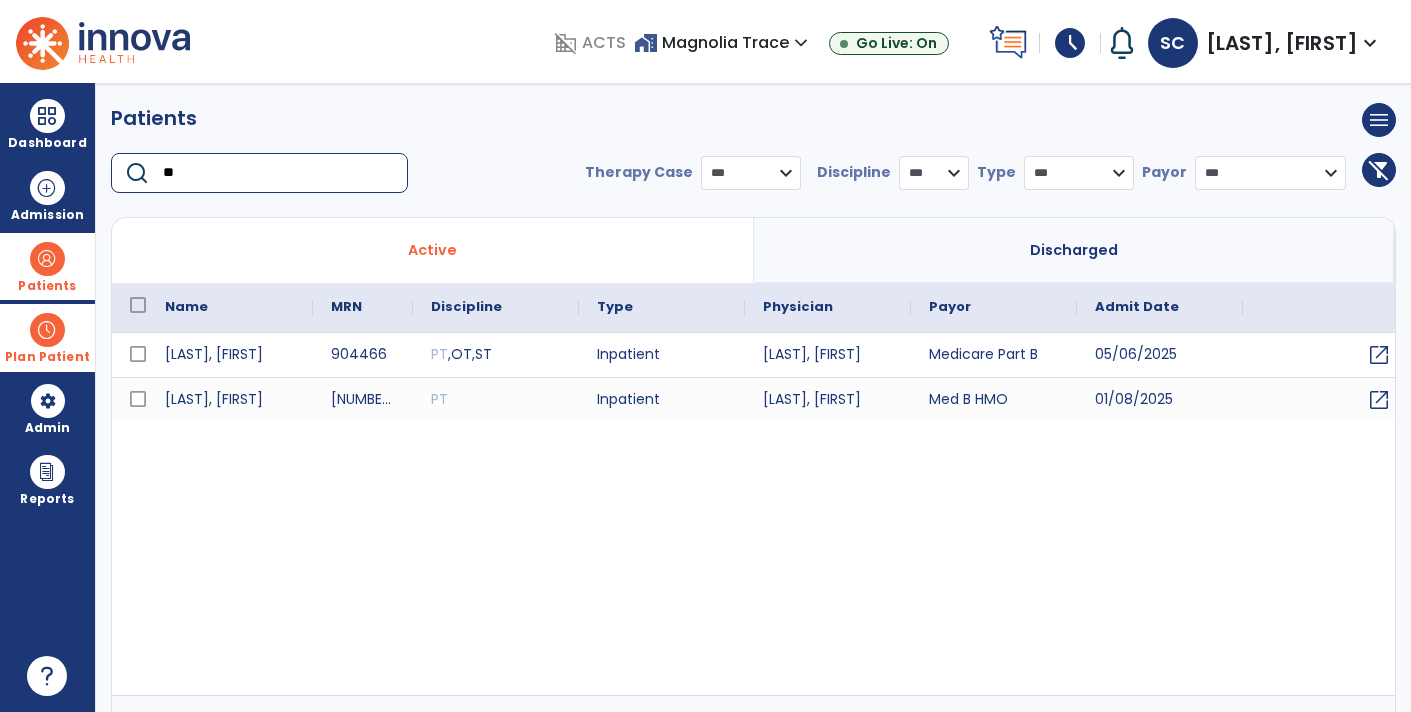 type on "**" 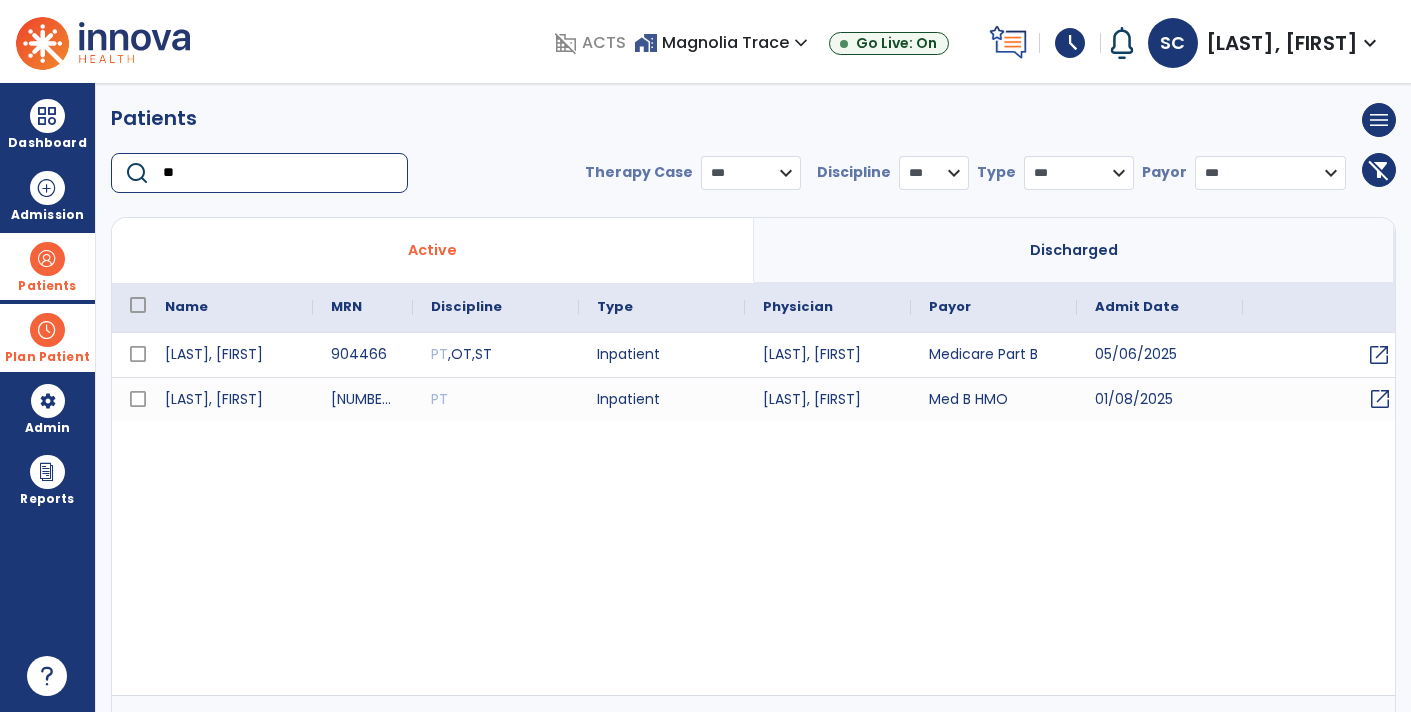 click on "open_in_new" at bounding box center [1326, 399] 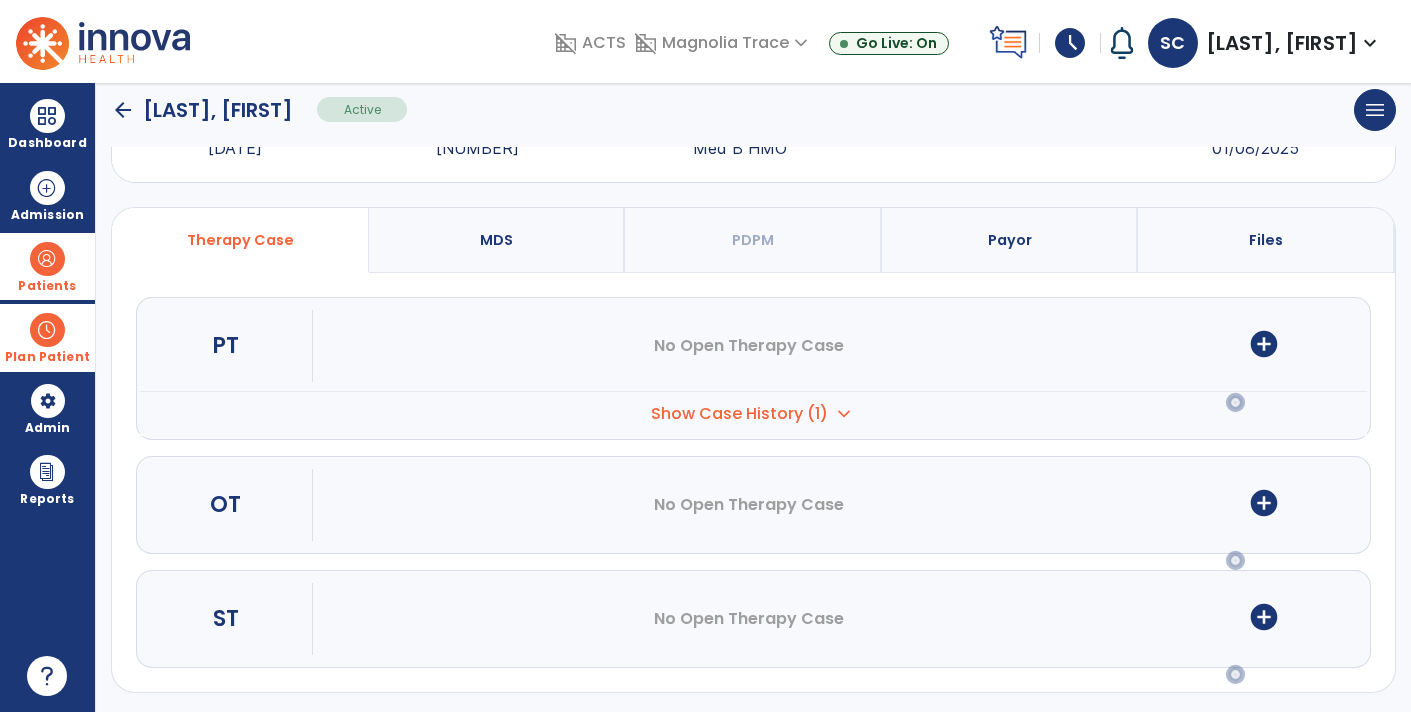 scroll, scrollTop: 0, scrollLeft: 0, axis: both 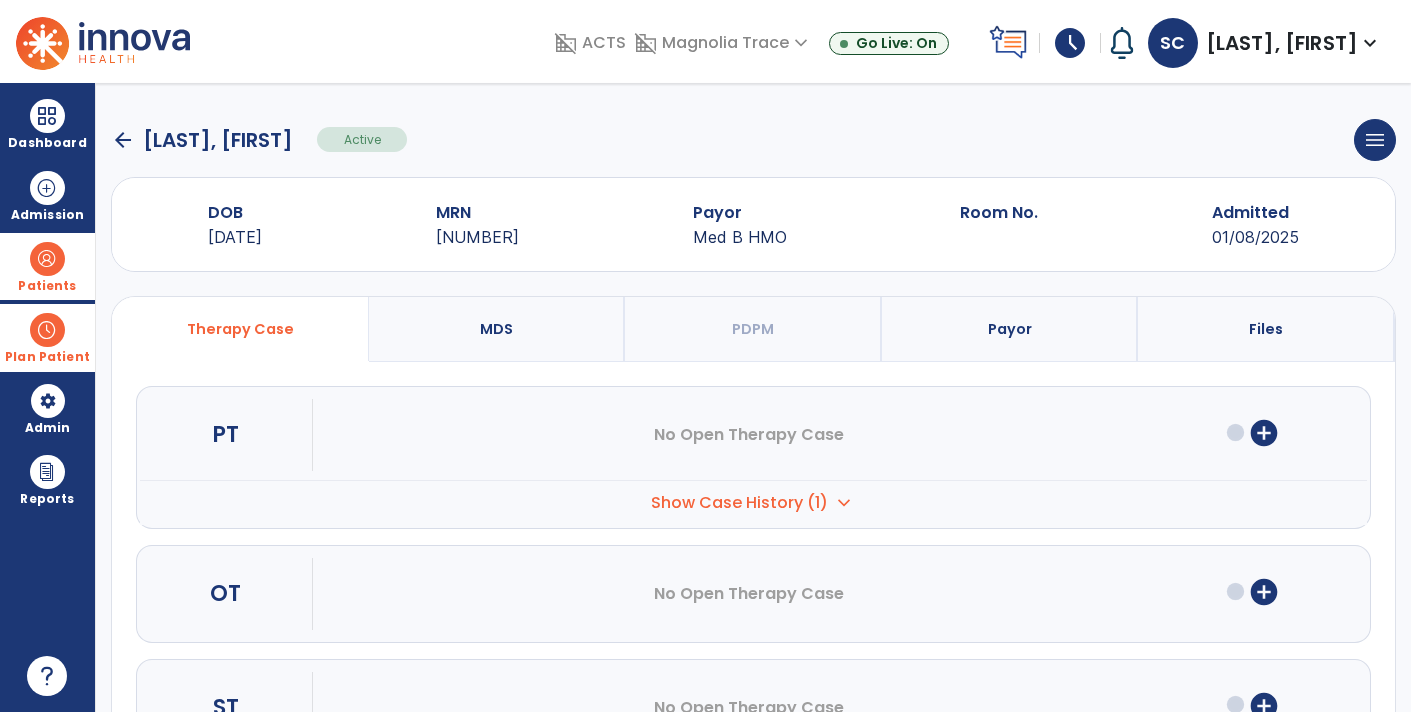 click on "arrow_back" 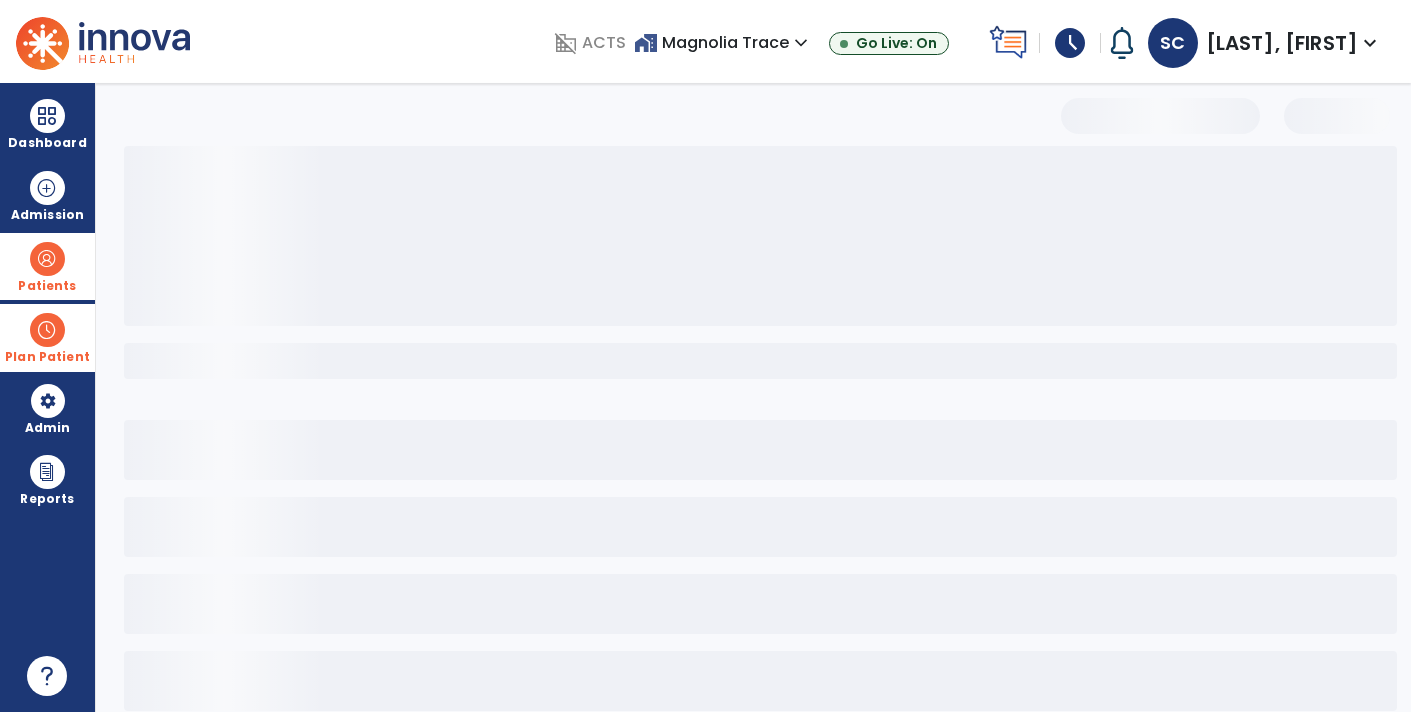 select on "***" 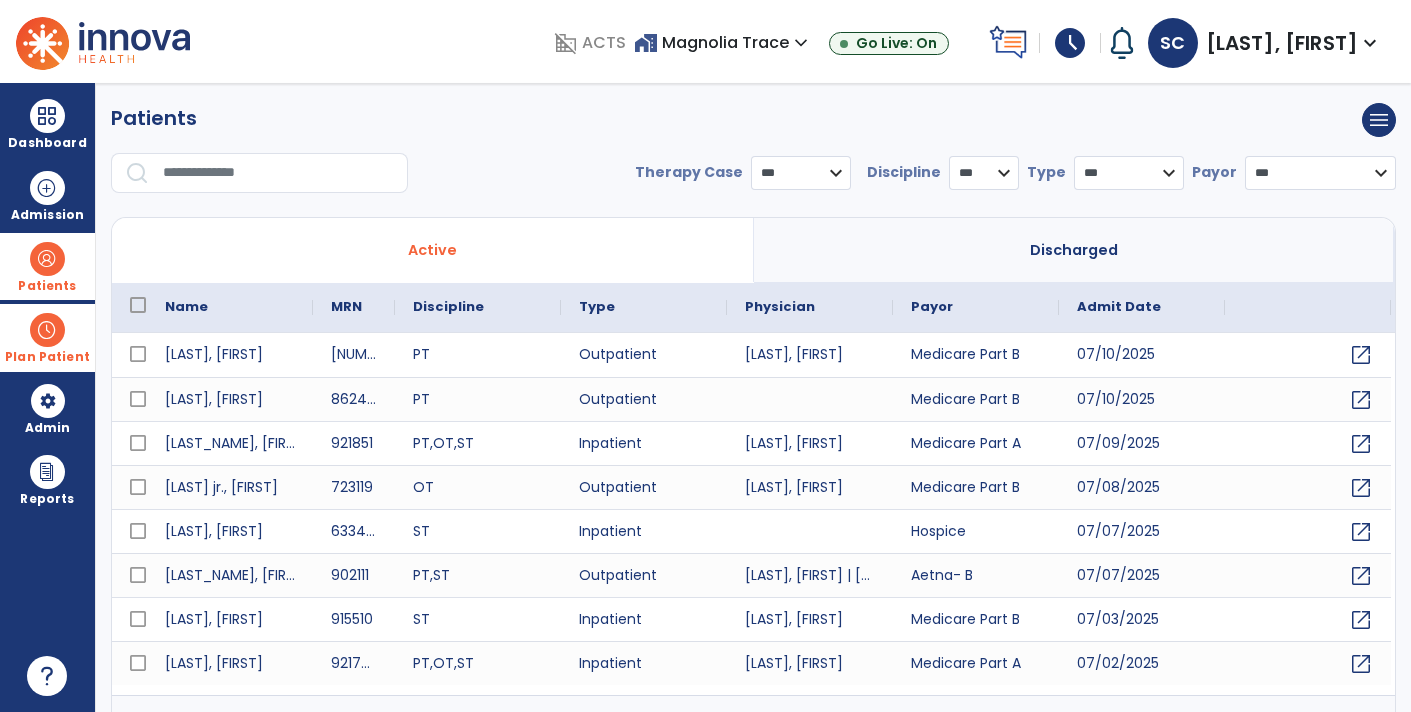 click at bounding box center (278, 173) 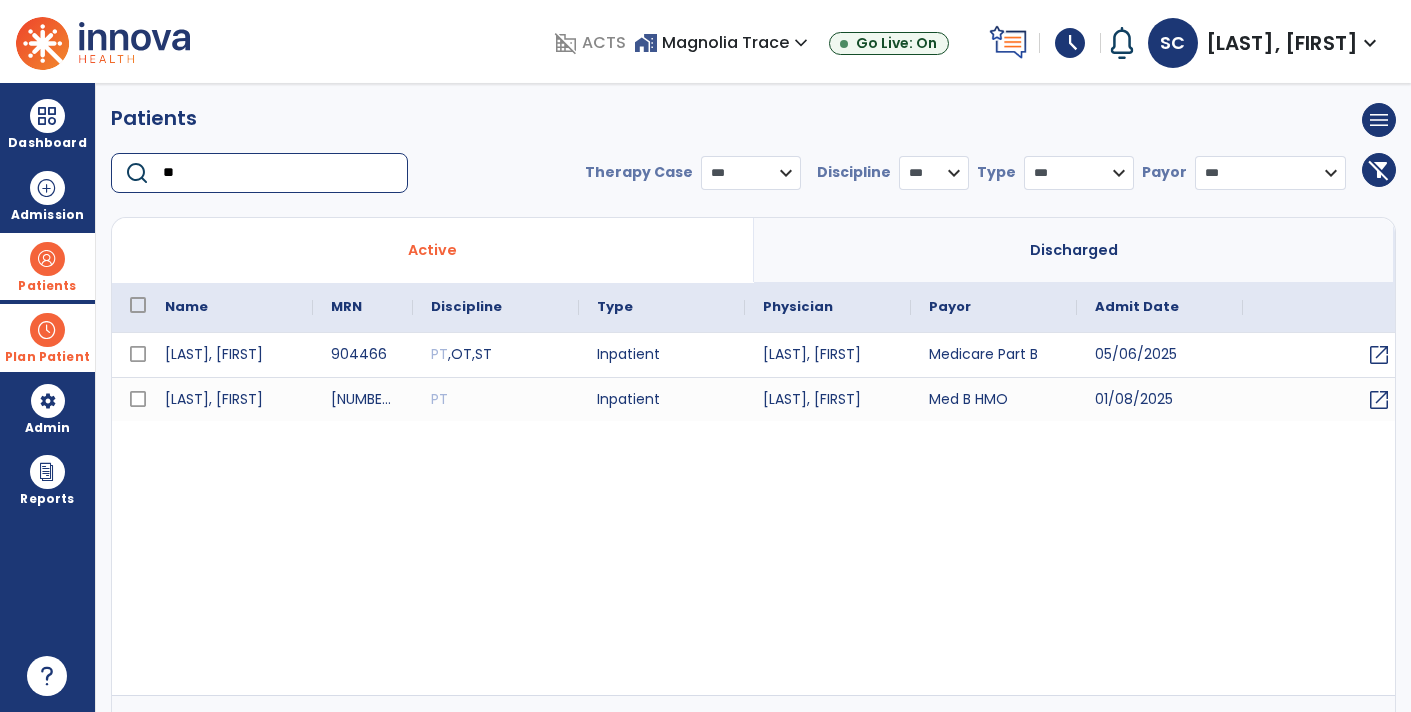 type on "**" 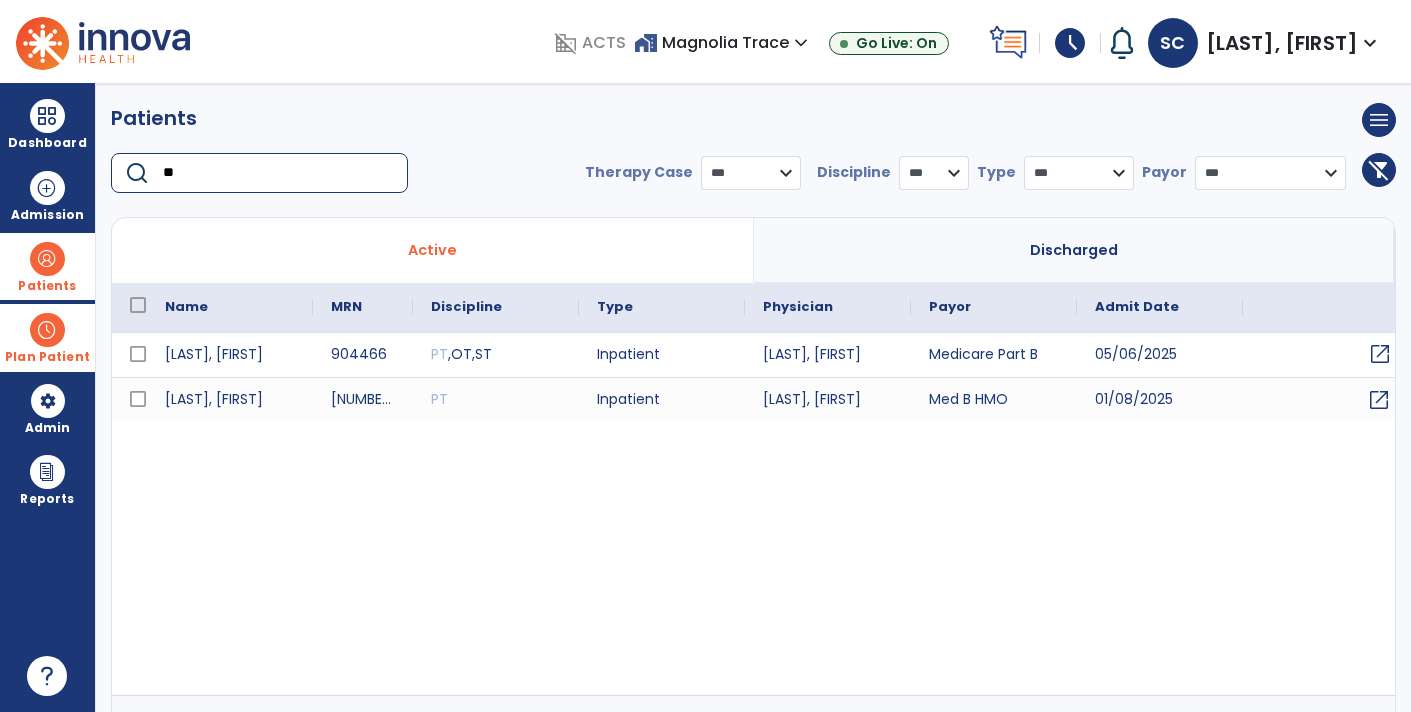 click on "open_in_new" at bounding box center [1380, 354] 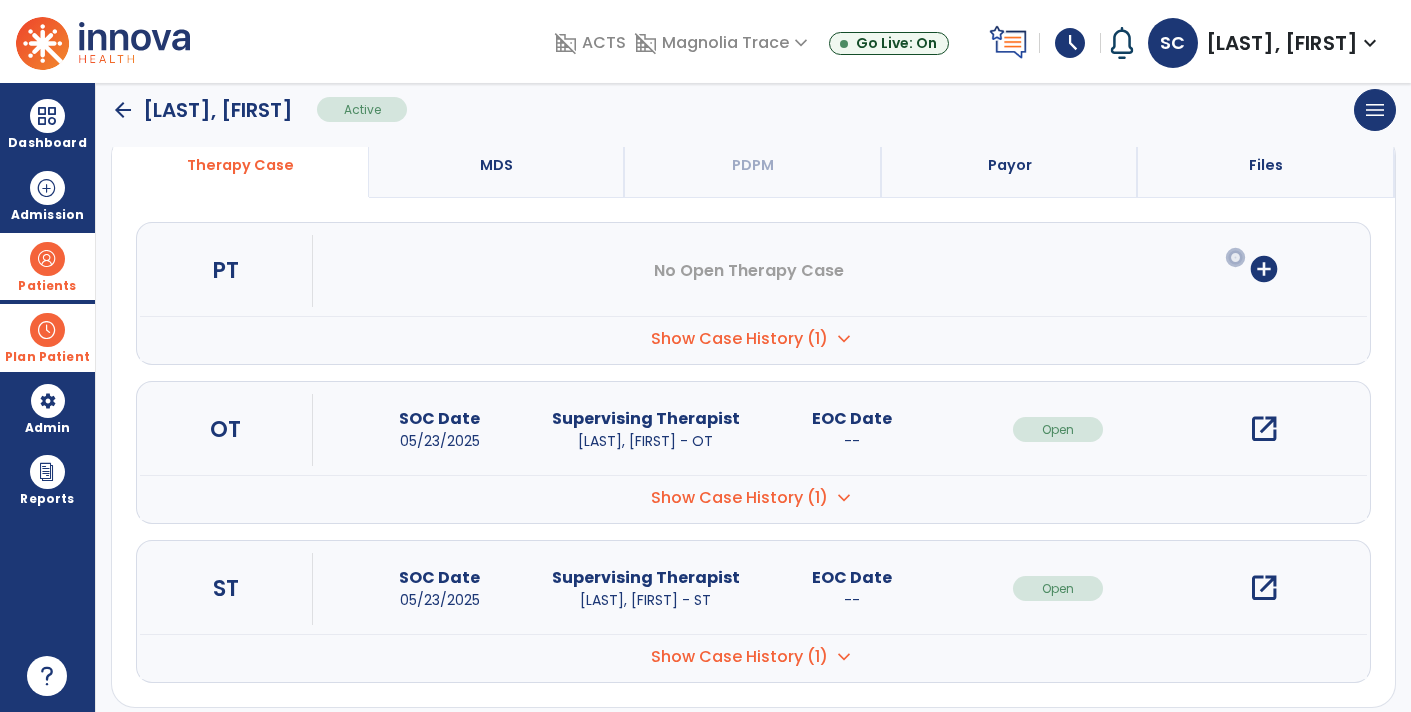 scroll, scrollTop: 224, scrollLeft: 0, axis: vertical 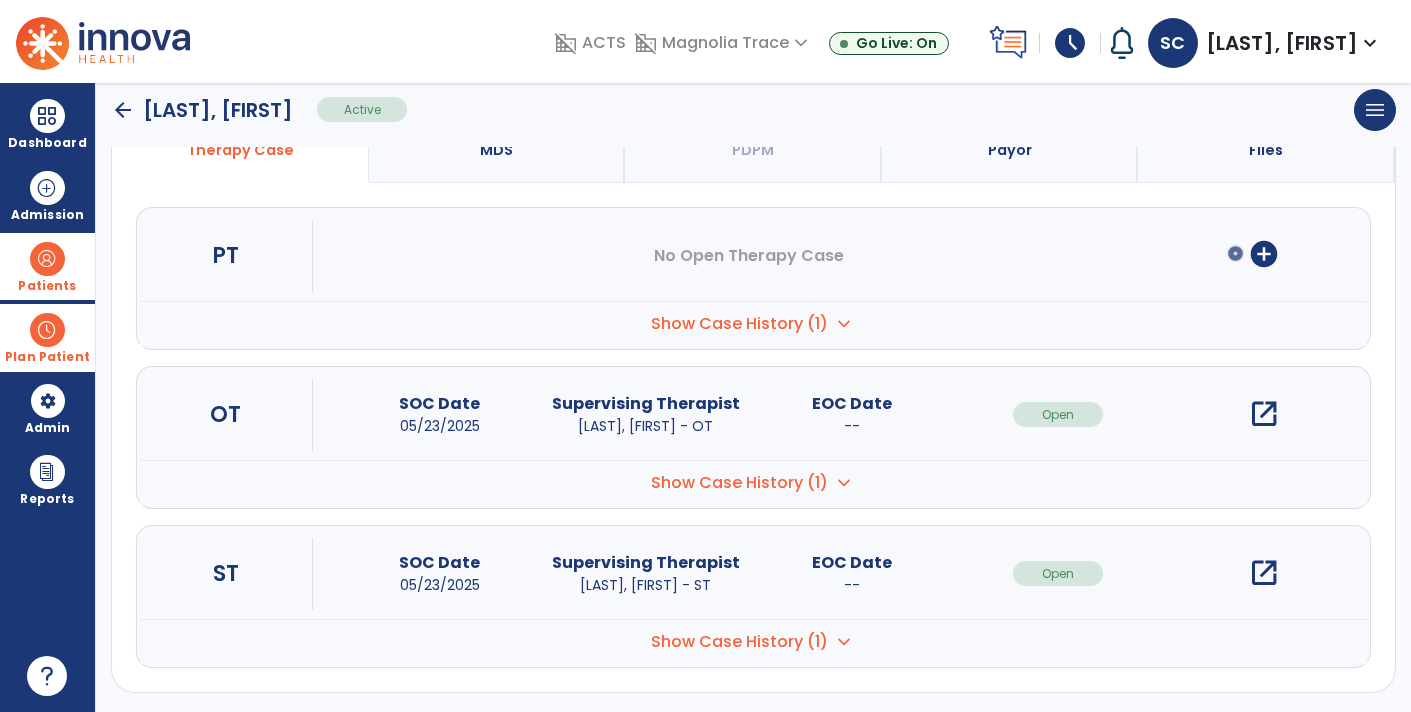 click on "open_in_new" at bounding box center [1264, 573] 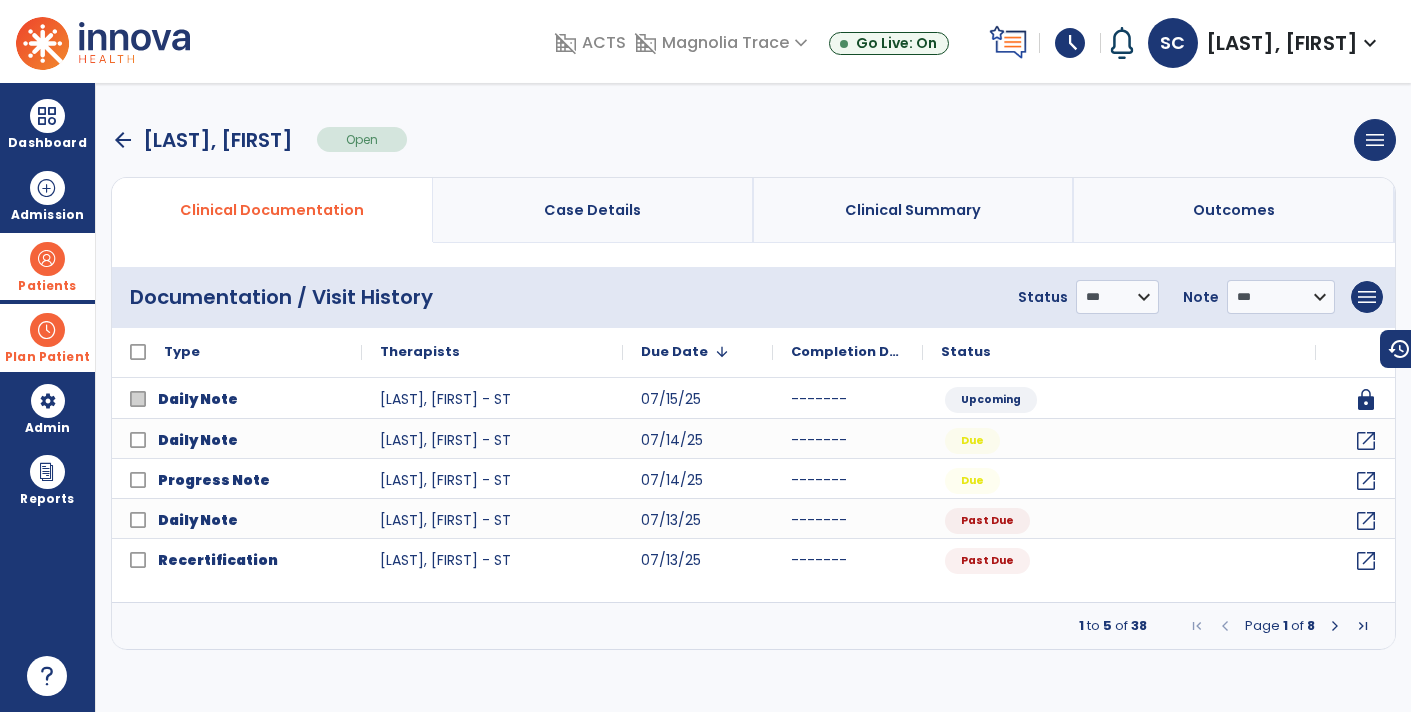 scroll, scrollTop: 0, scrollLeft: 0, axis: both 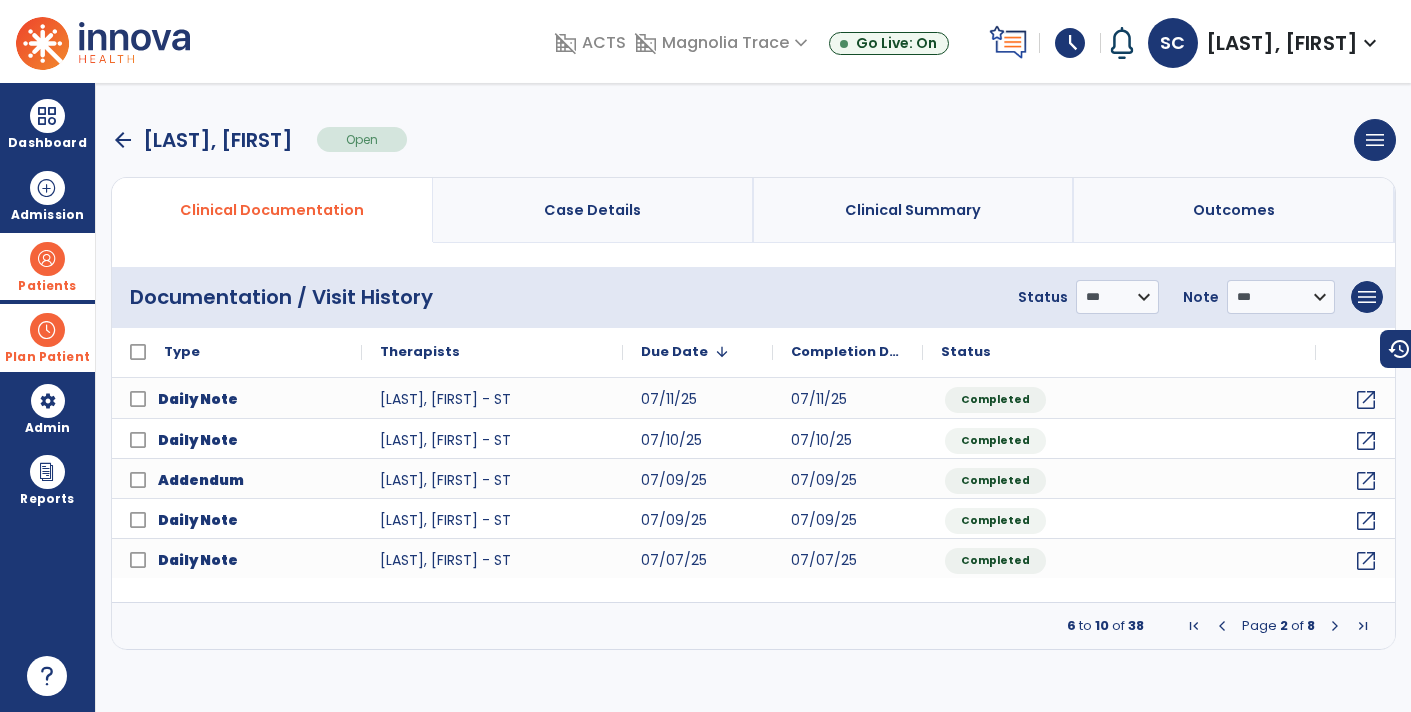 click at bounding box center (1335, 626) 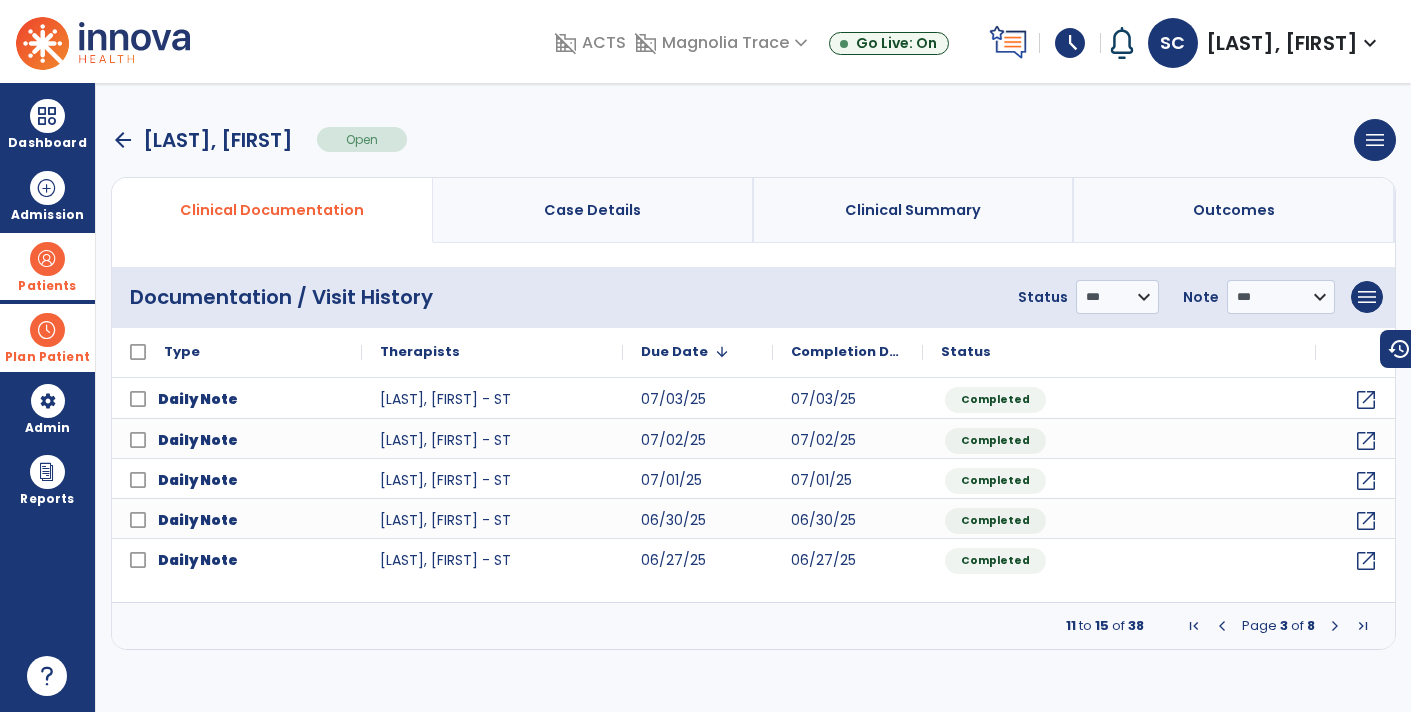 click at bounding box center (1335, 626) 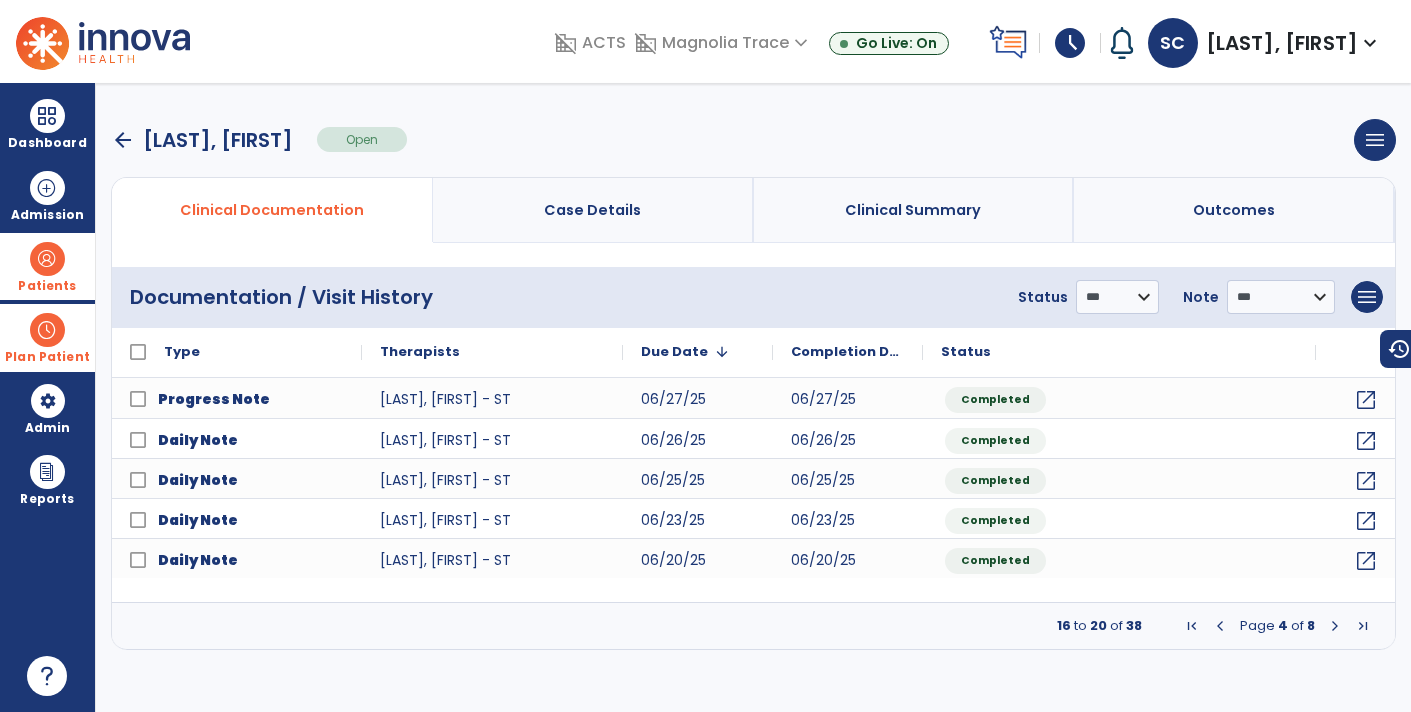 click on "arrow_back" at bounding box center [123, 140] 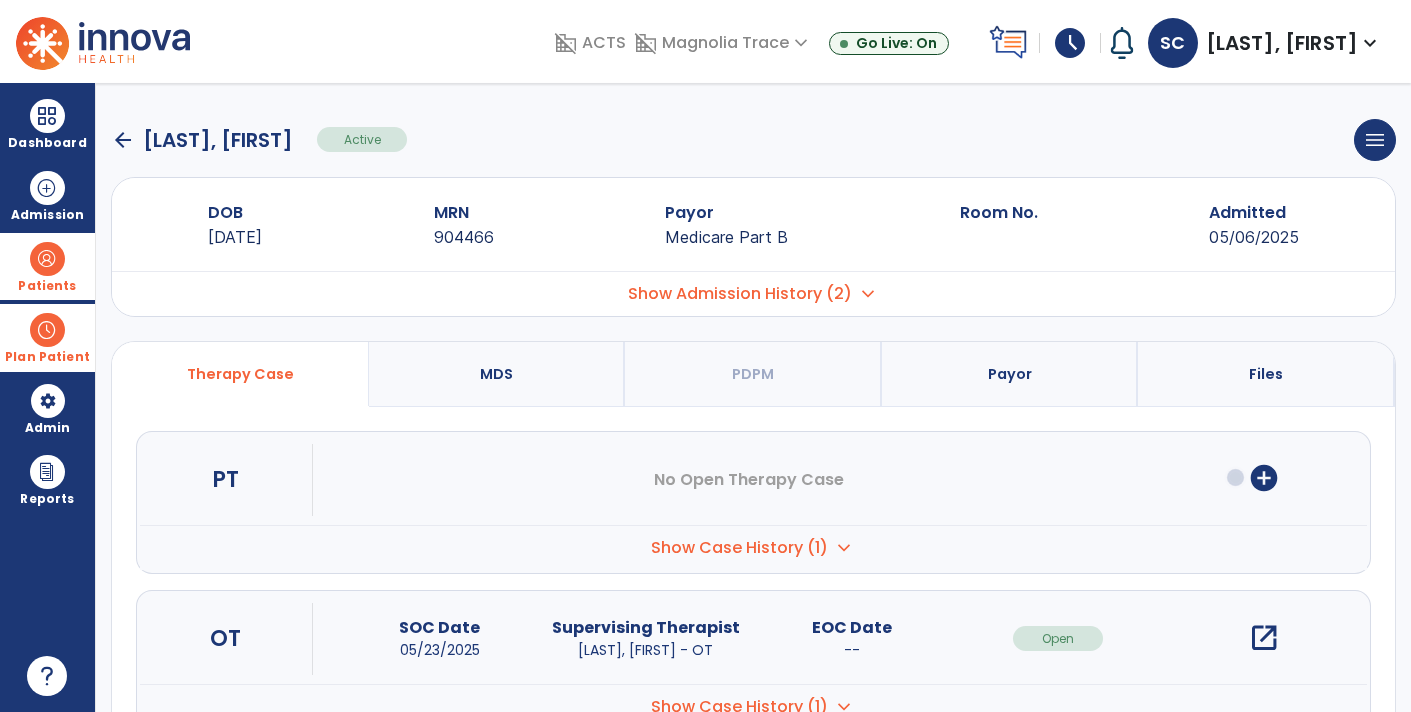 click on "arrow_back" 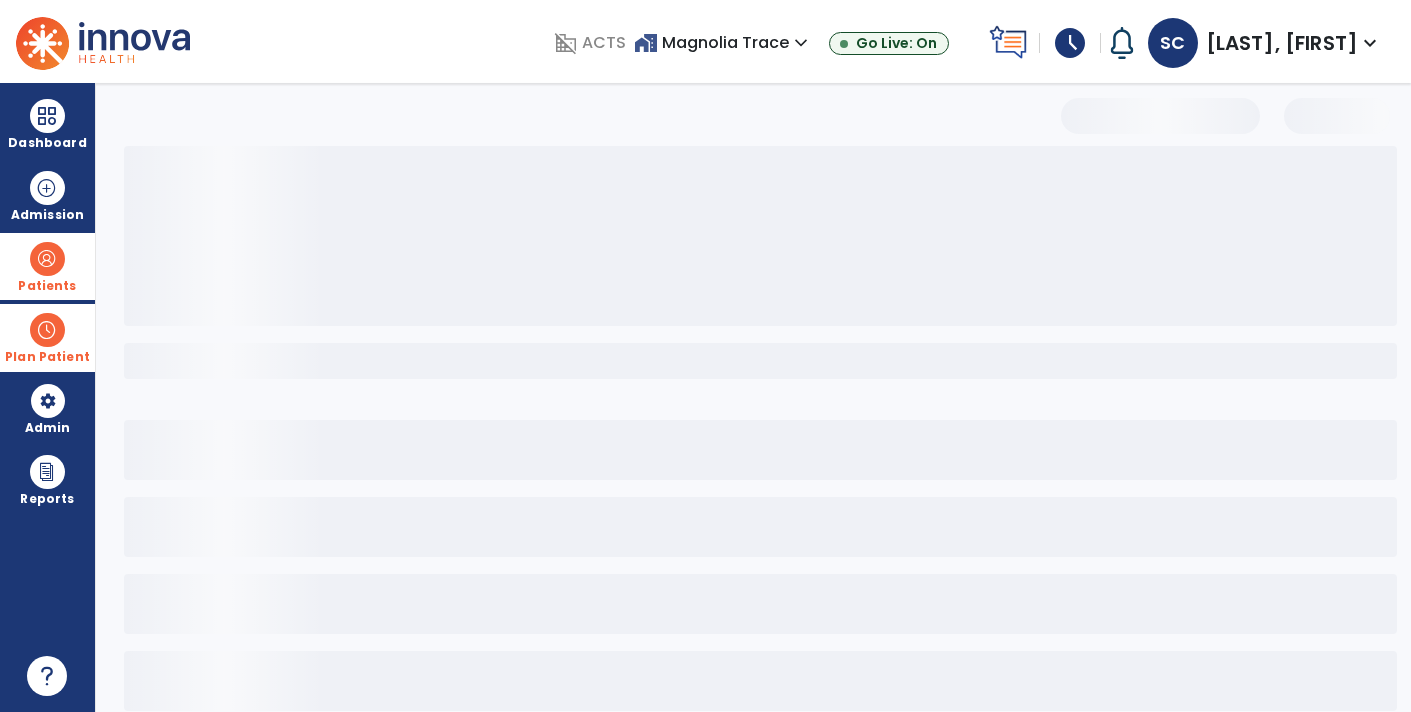 select on "***" 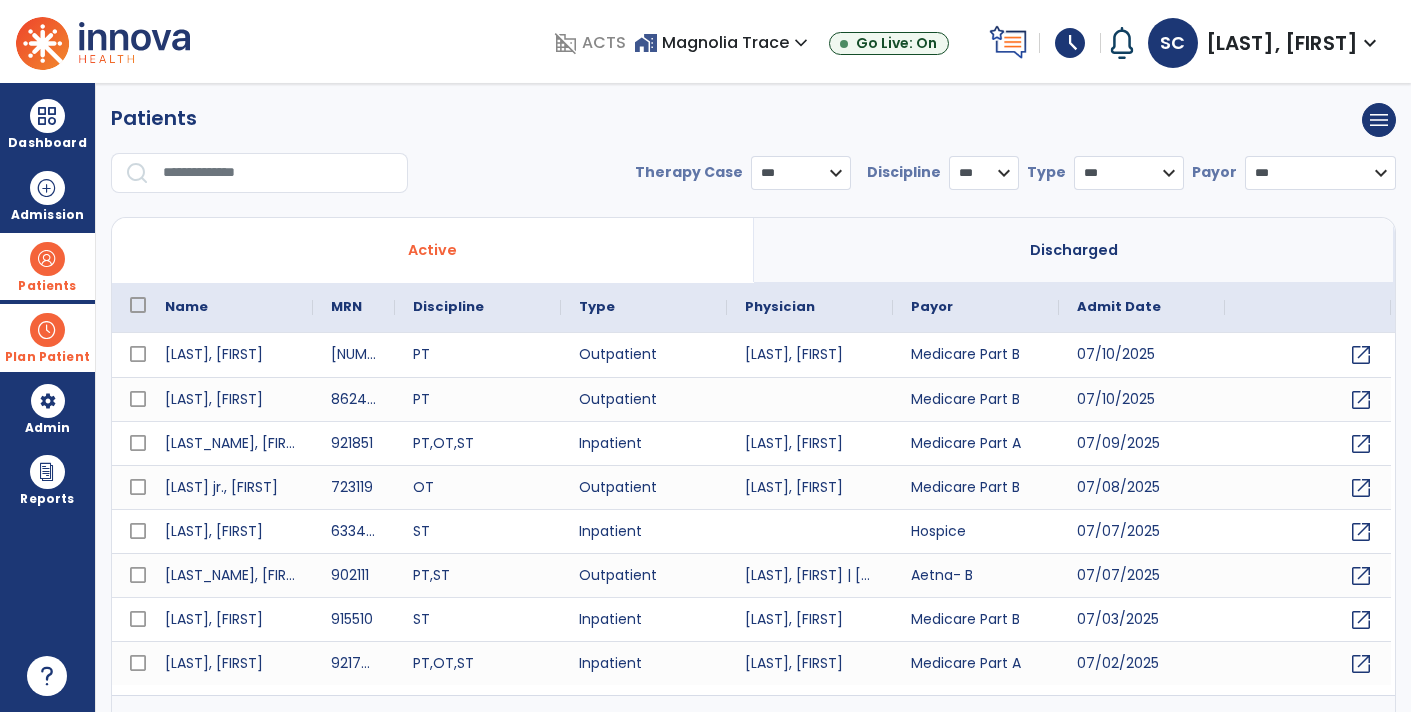 click at bounding box center (278, 173) 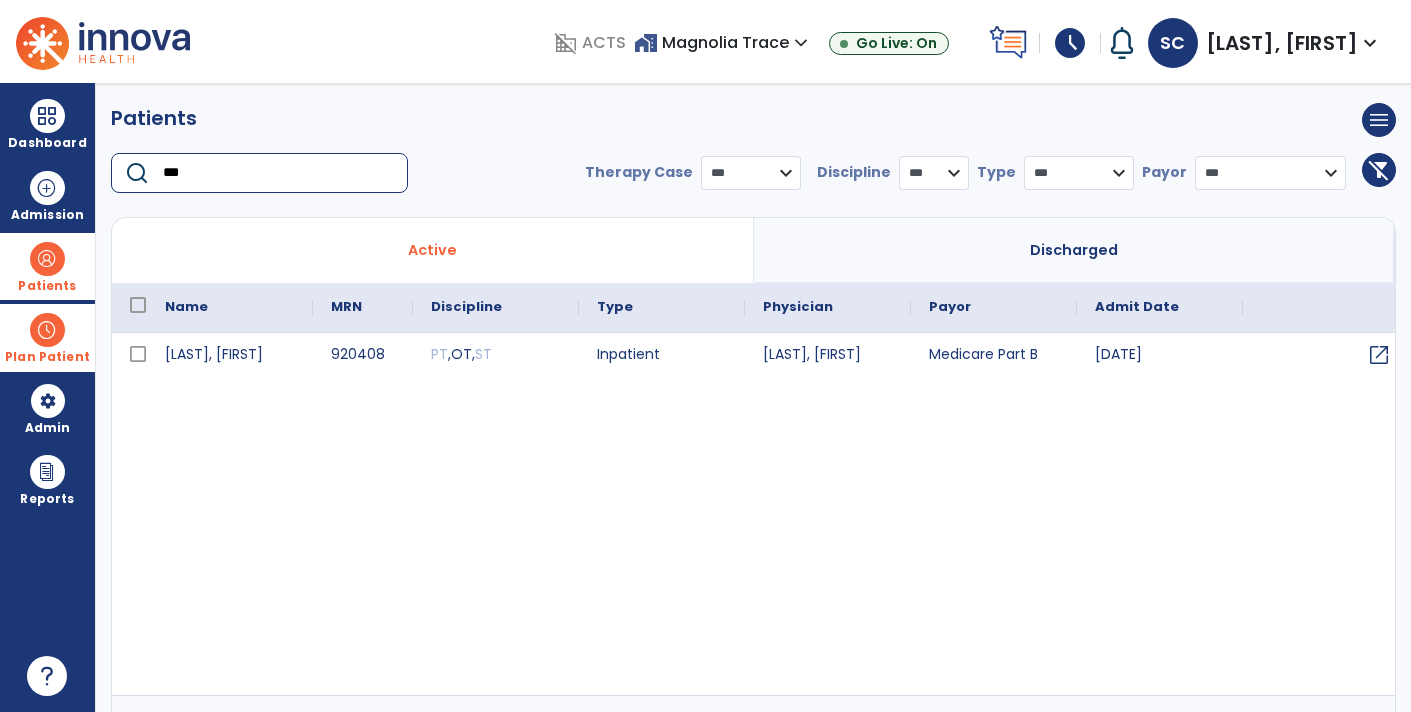 type on "***" 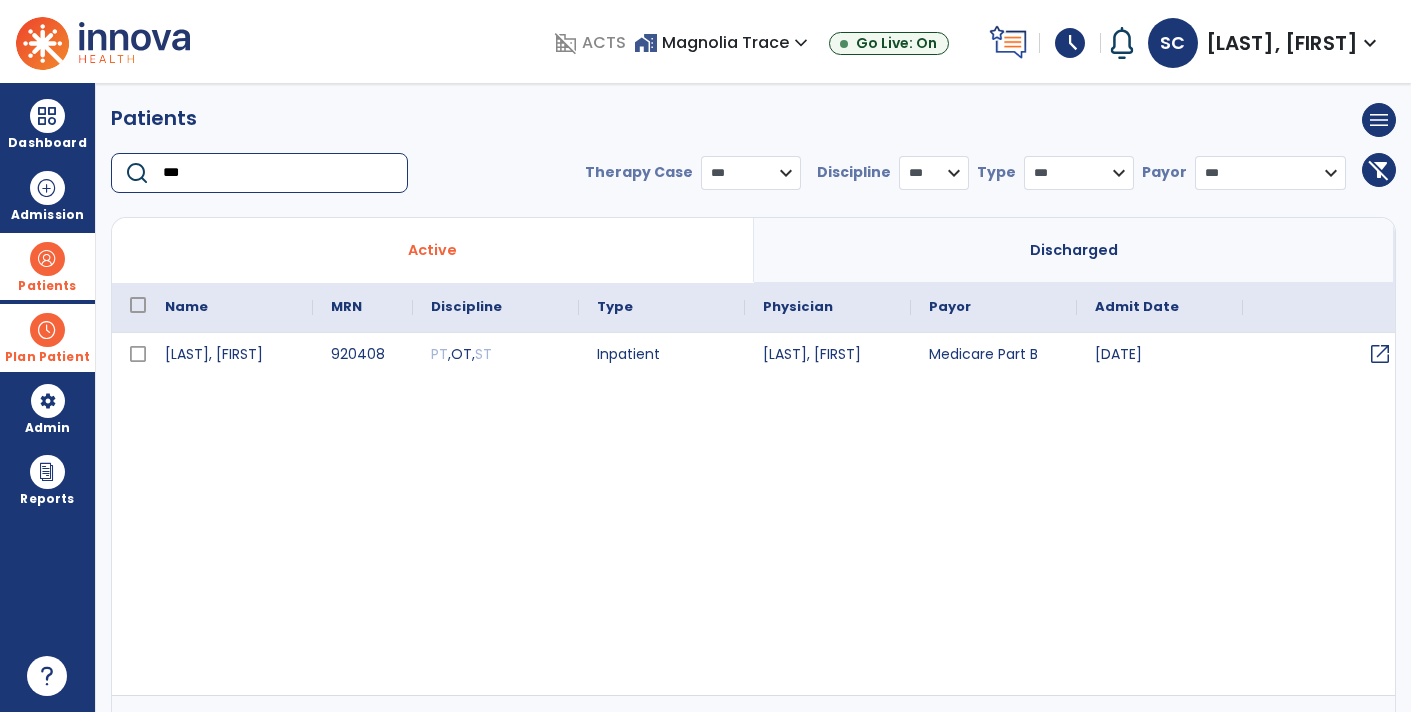 click on "open_in_new" at bounding box center [1380, 354] 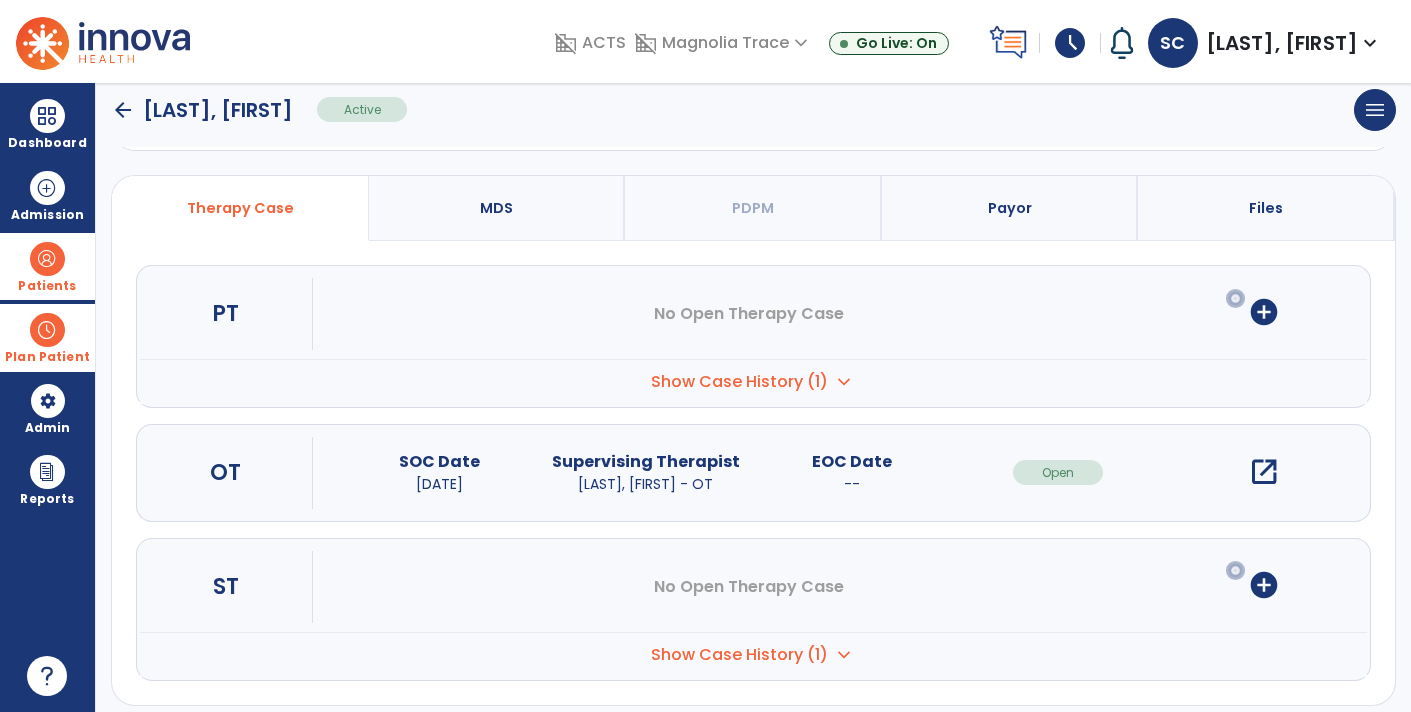 scroll, scrollTop: 134, scrollLeft: 0, axis: vertical 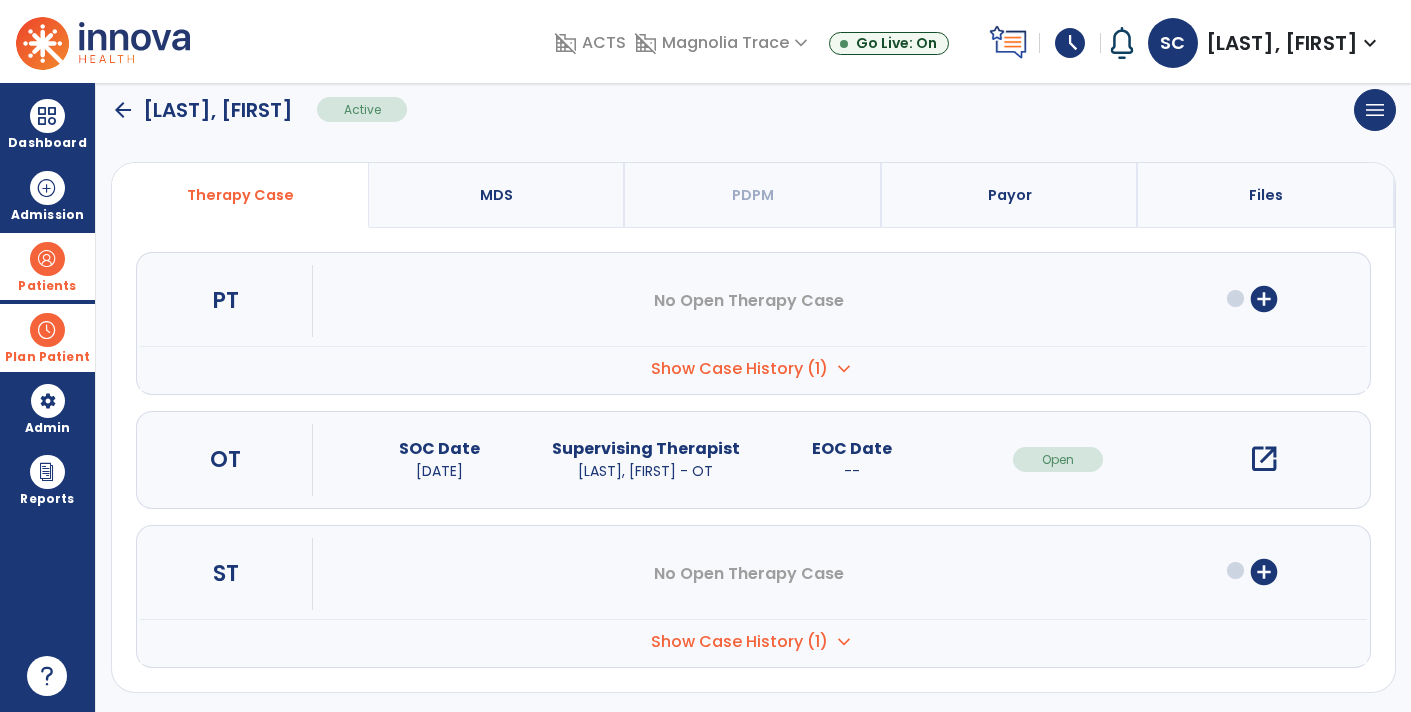 click on "Show Case History (1)" at bounding box center [739, 369] 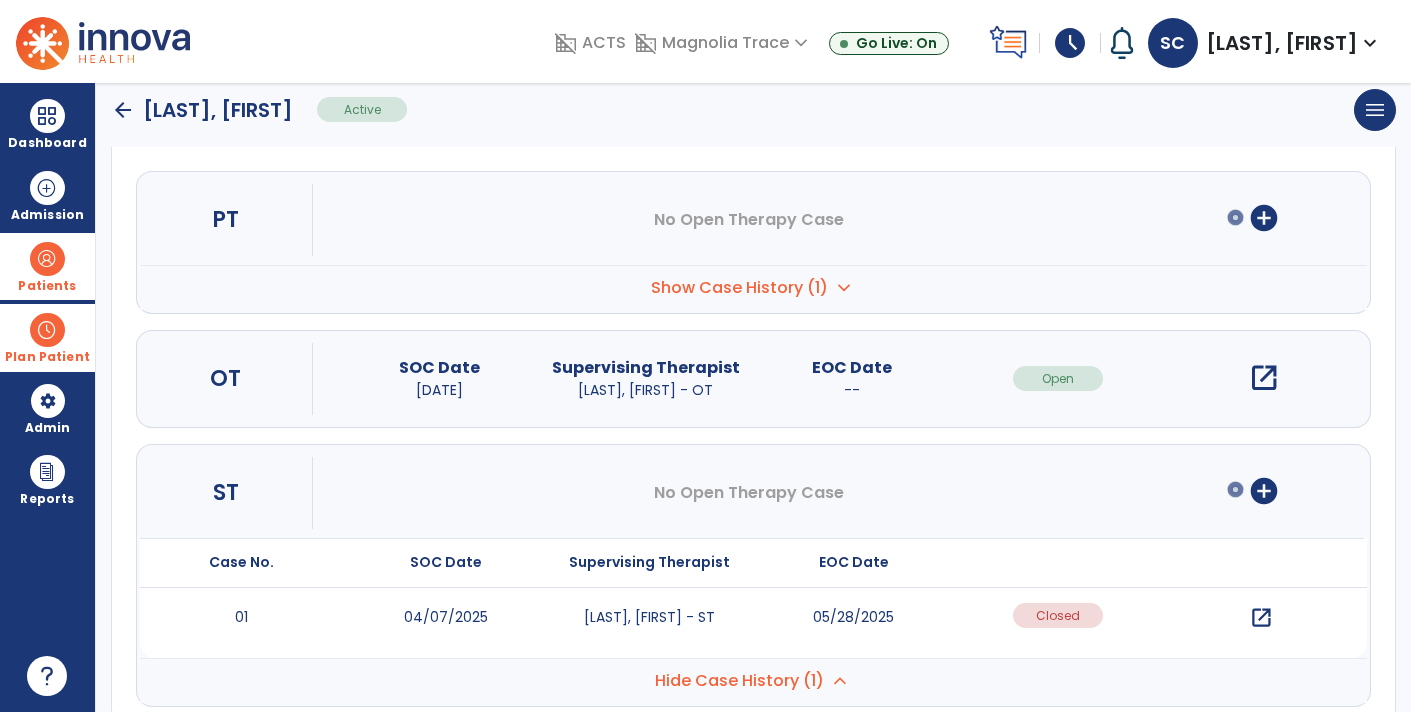 scroll, scrollTop: 254, scrollLeft: 0, axis: vertical 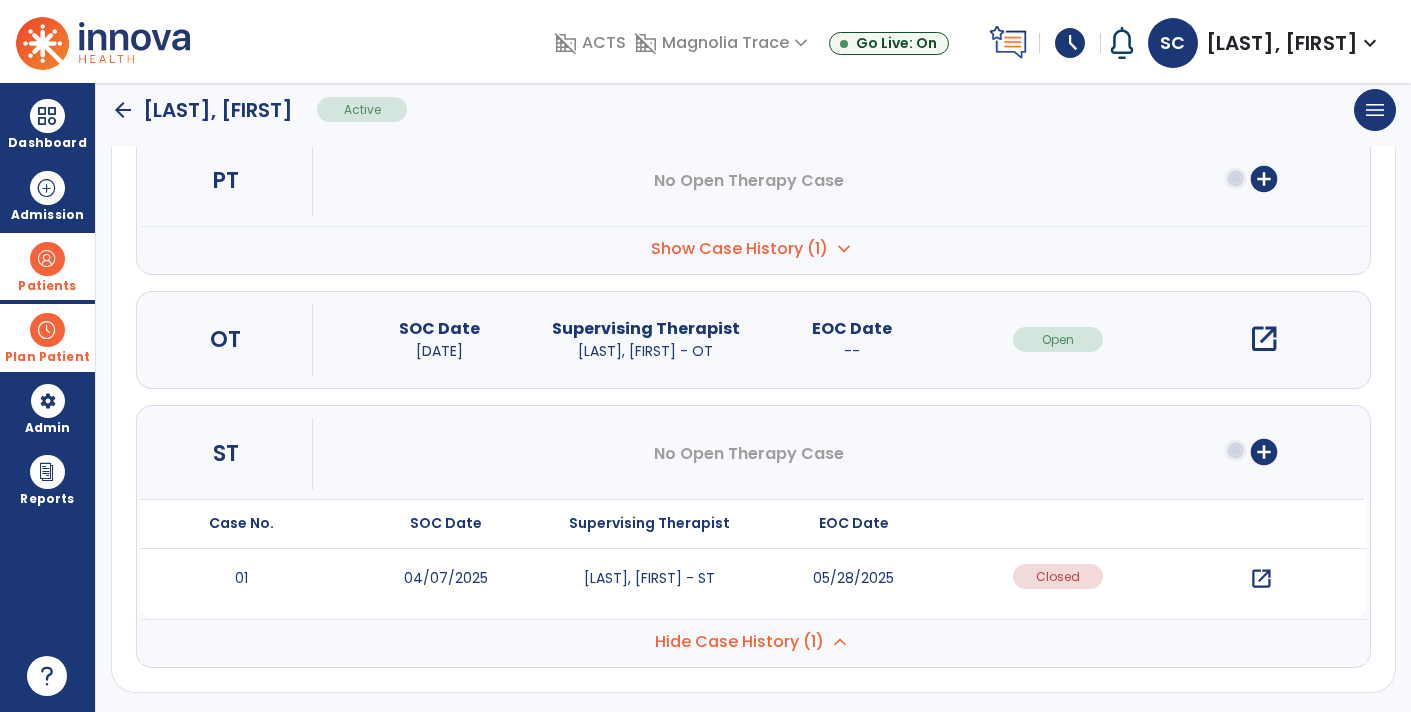 click on "arrow_back" 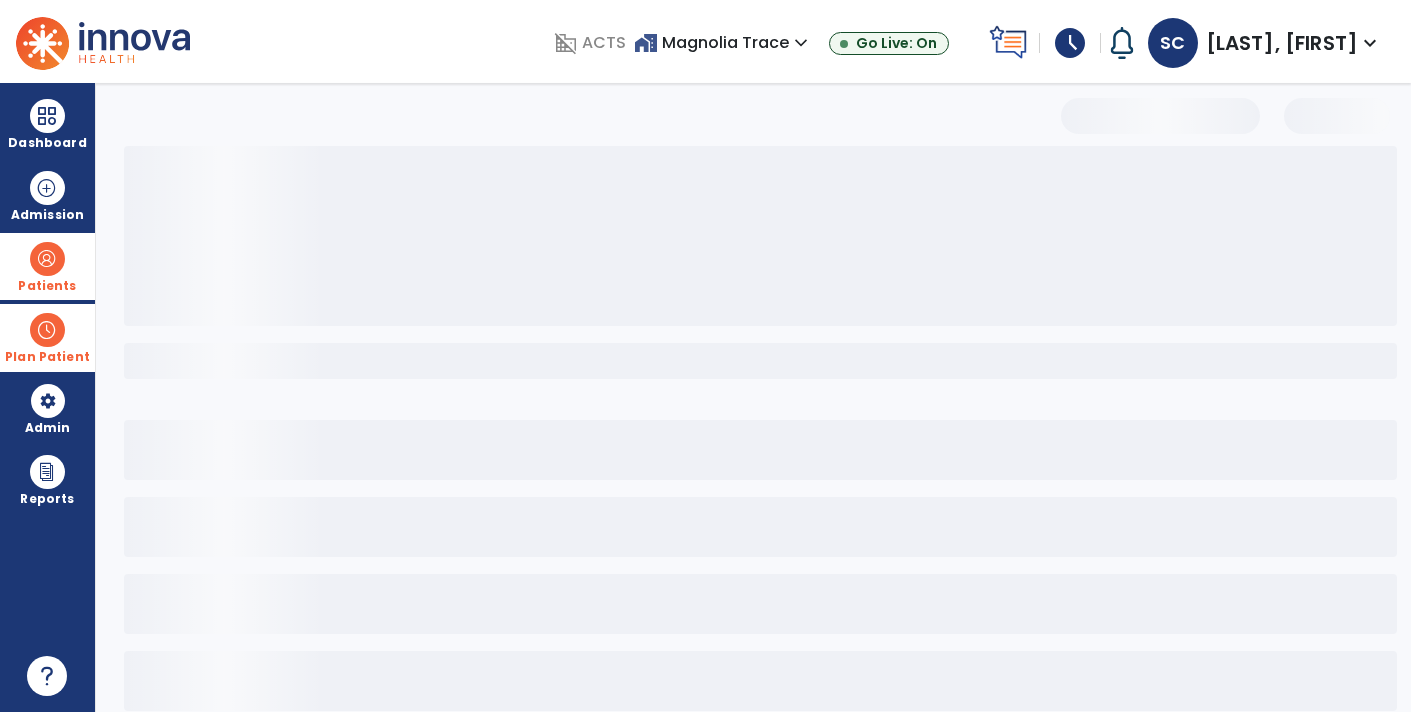 scroll, scrollTop: 30, scrollLeft: 0, axis: vertical 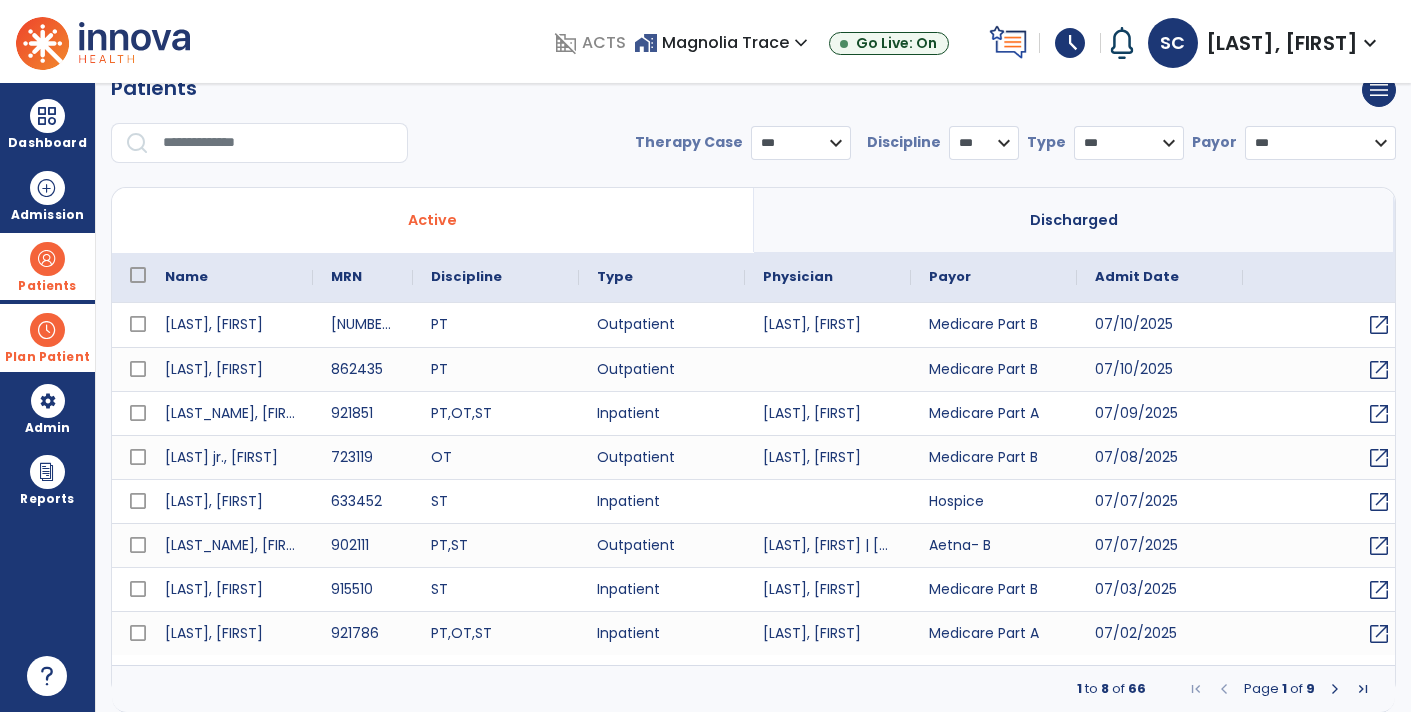 click at bounding box center [259, 143] 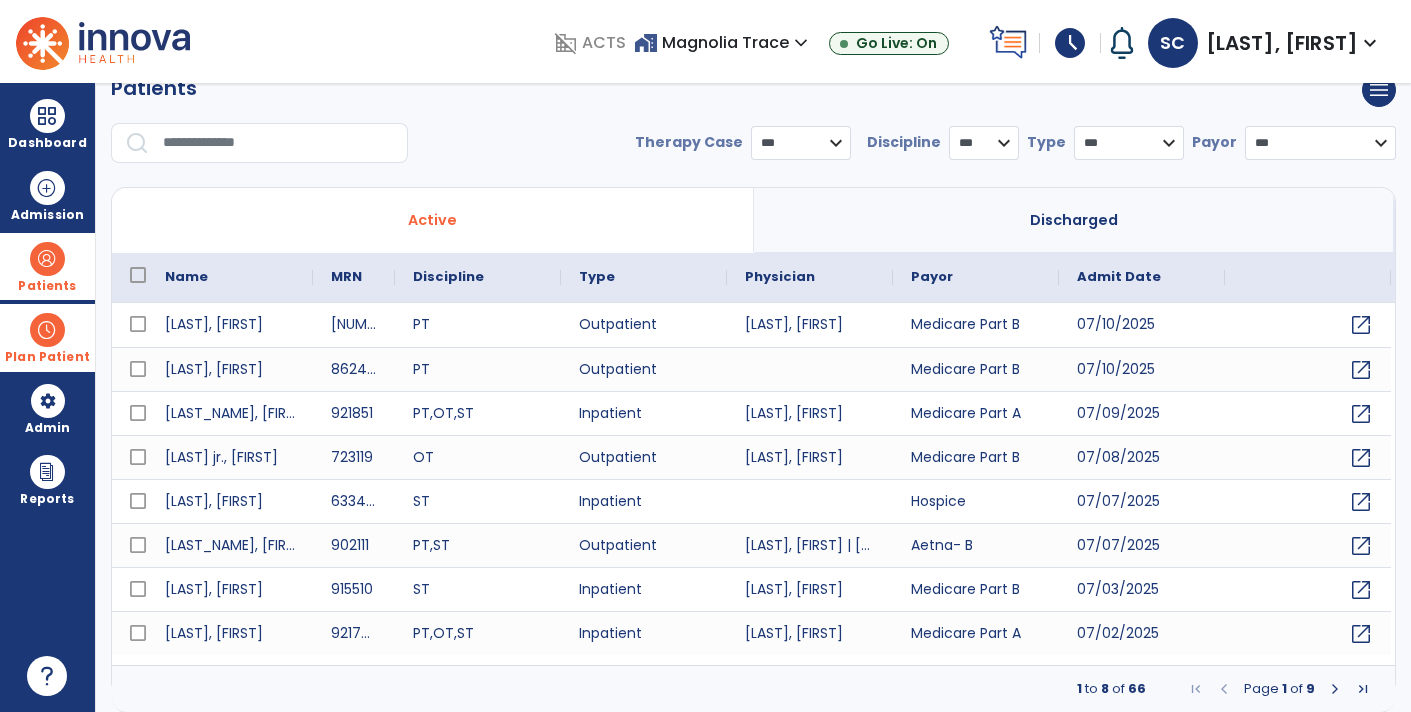 click at bounding box center [278, 143] 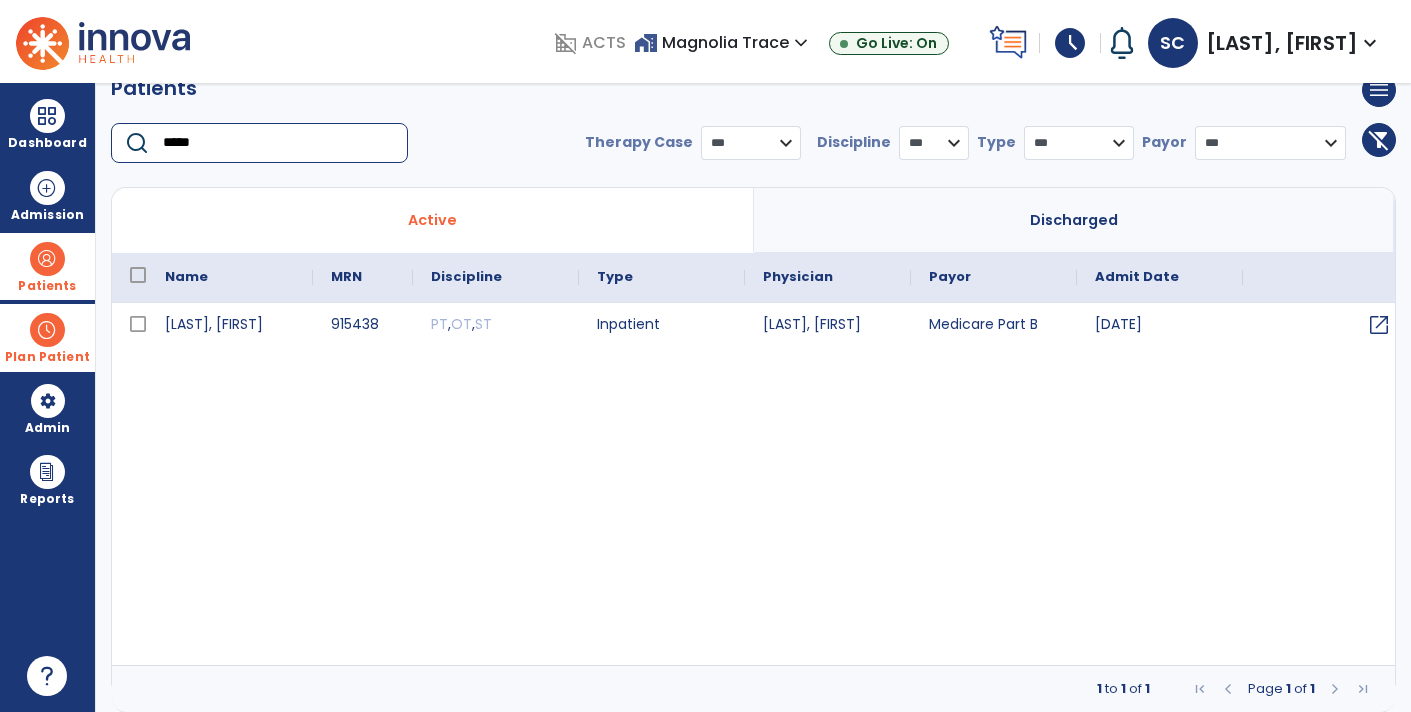 type on "*****" 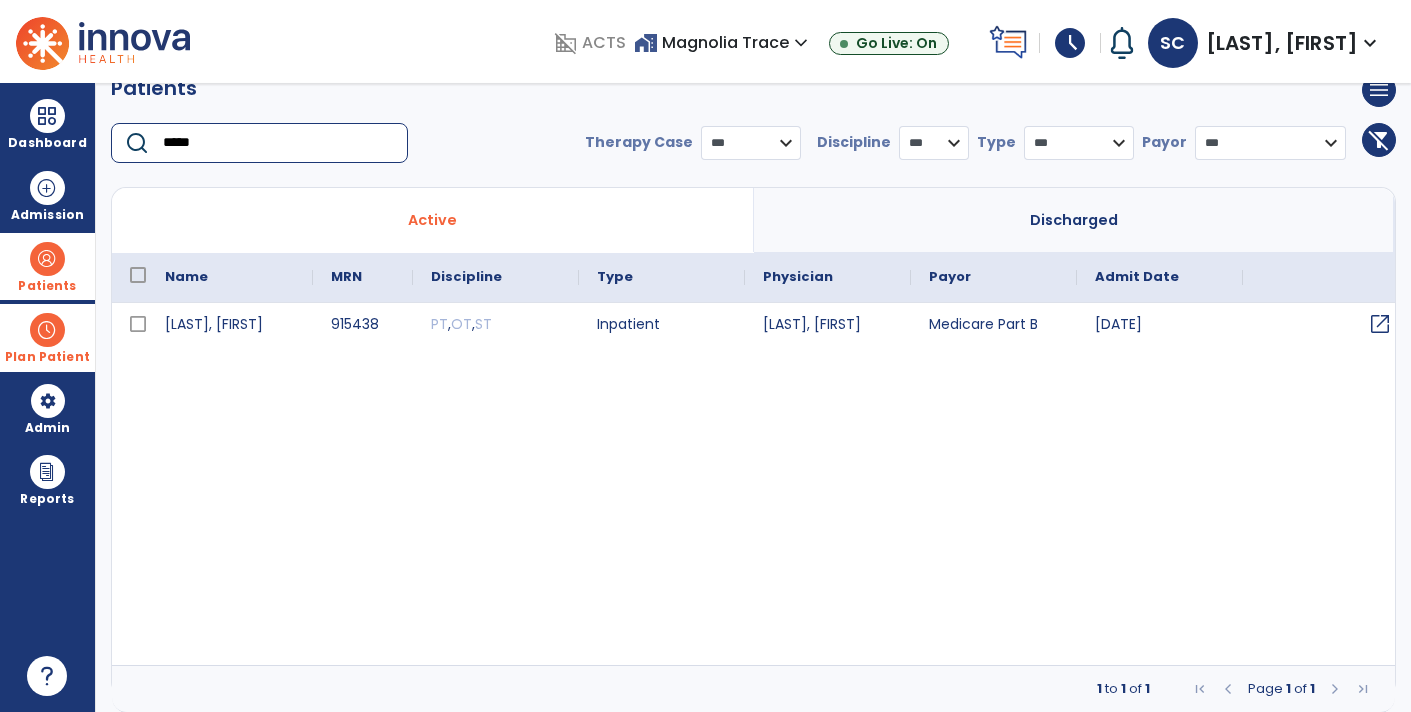 click on "open_in_new" at bounding box center [1380, 324] 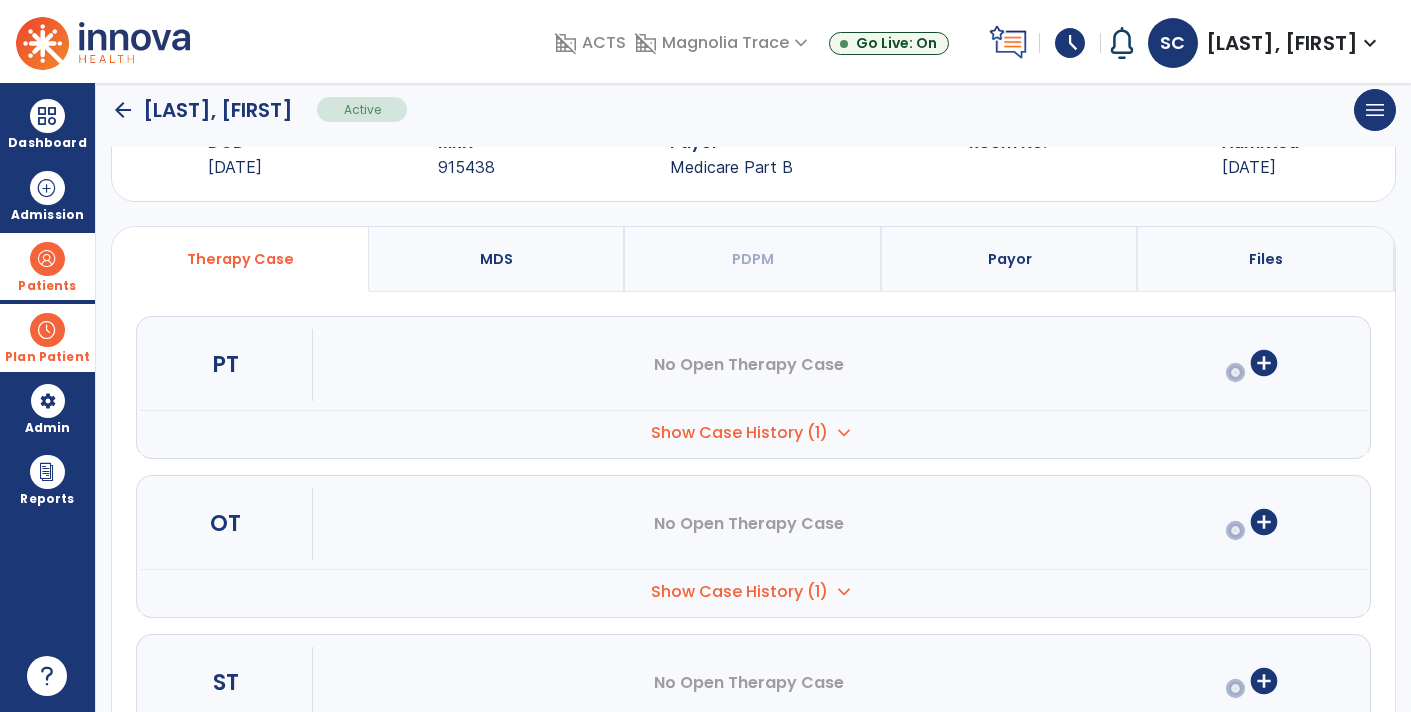 scroll, scrollTop: 179, scrollLeft: 0, axis: vertical 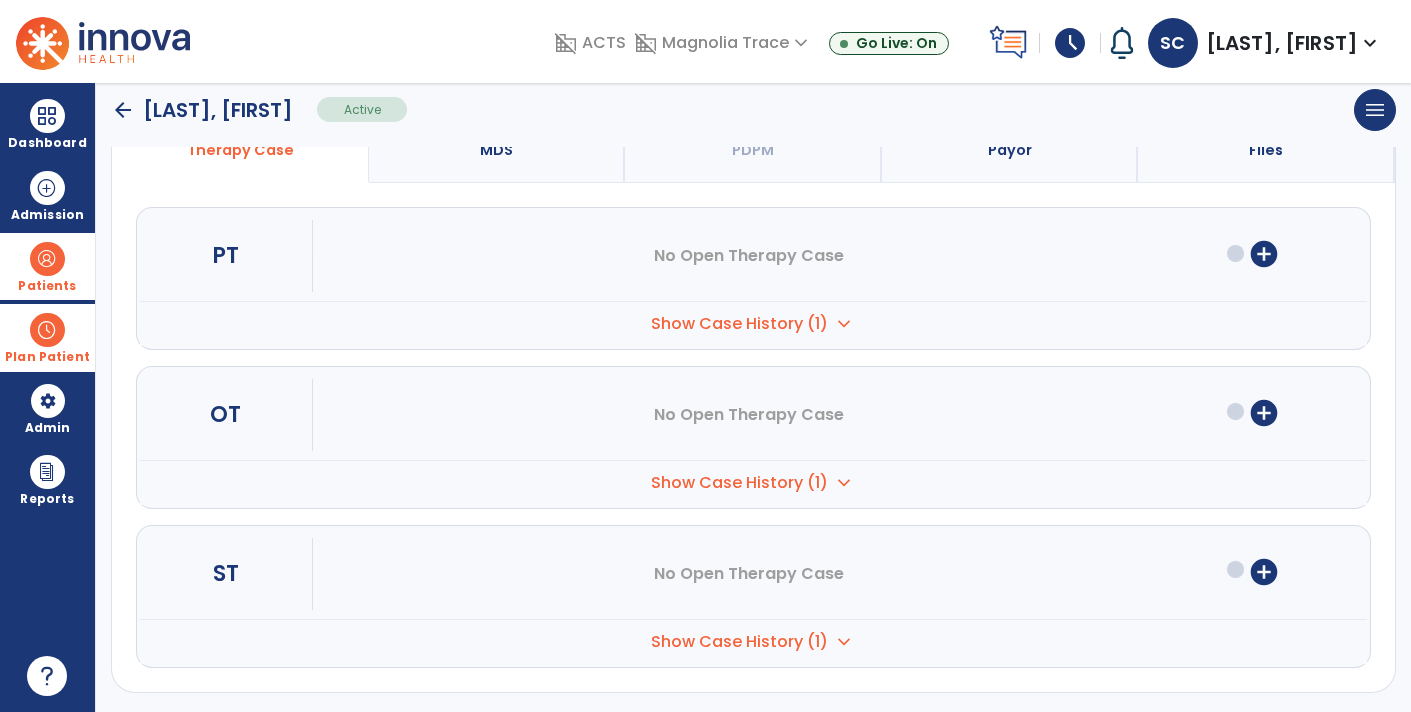 click on "Show Case History (1)" at bounding box center [739, 324] 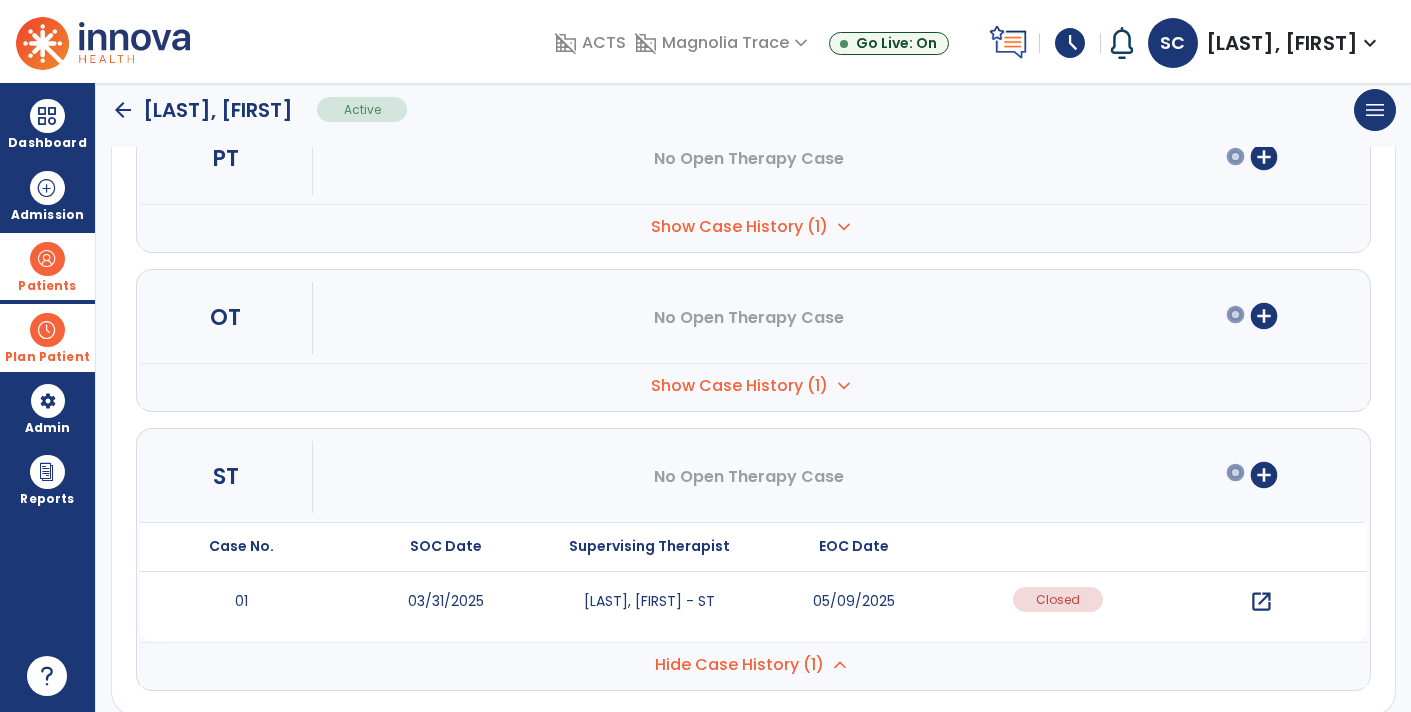 scroll, scrollTop: 299, scrollLeft: 0, axis: vertical 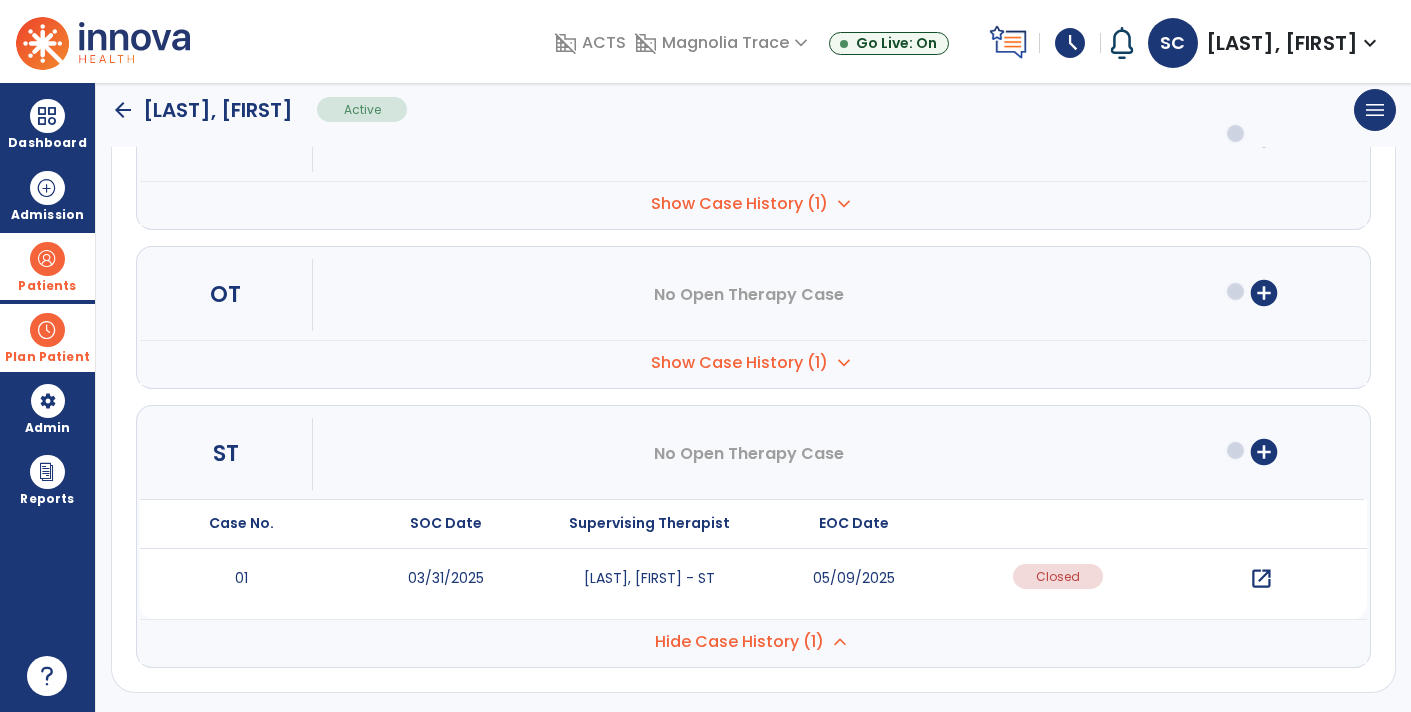 click on "arrow_back" 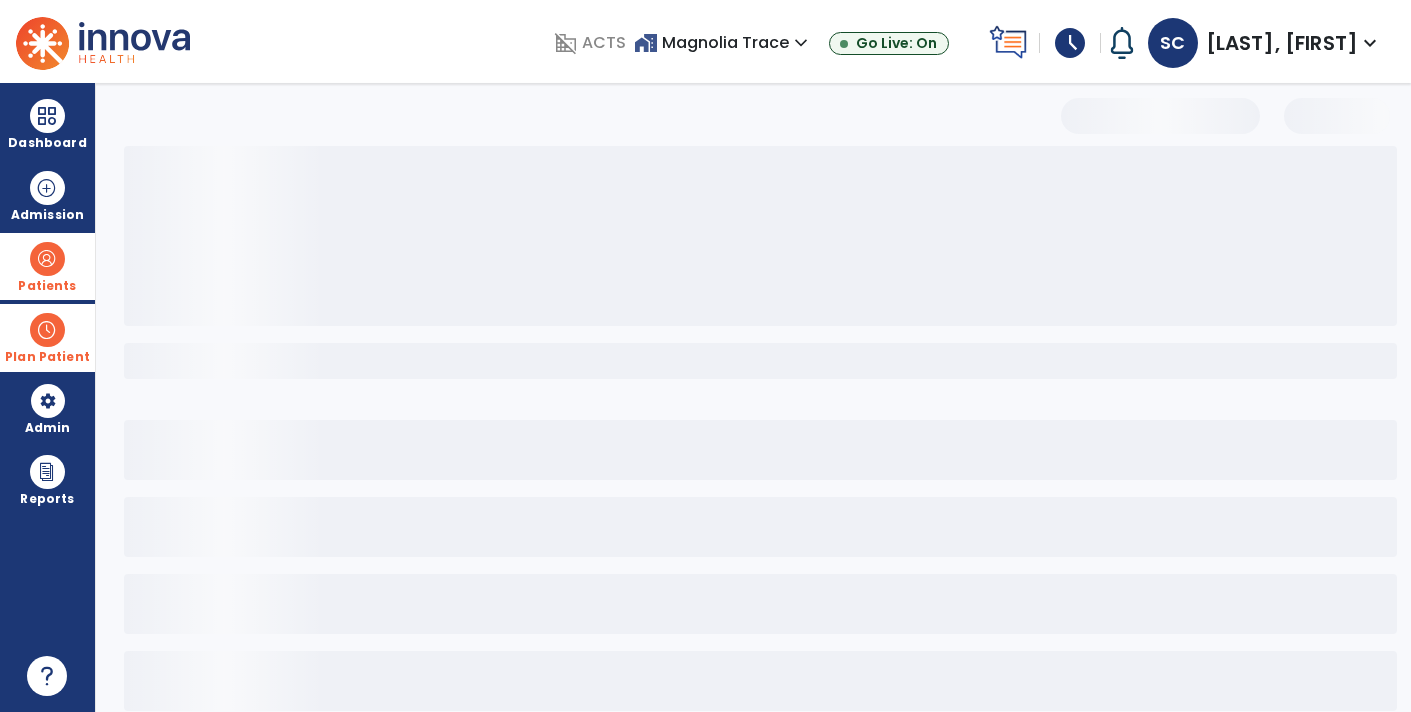 scroll, scrollTop: 30, scrollLeft: 0, axis: vertical 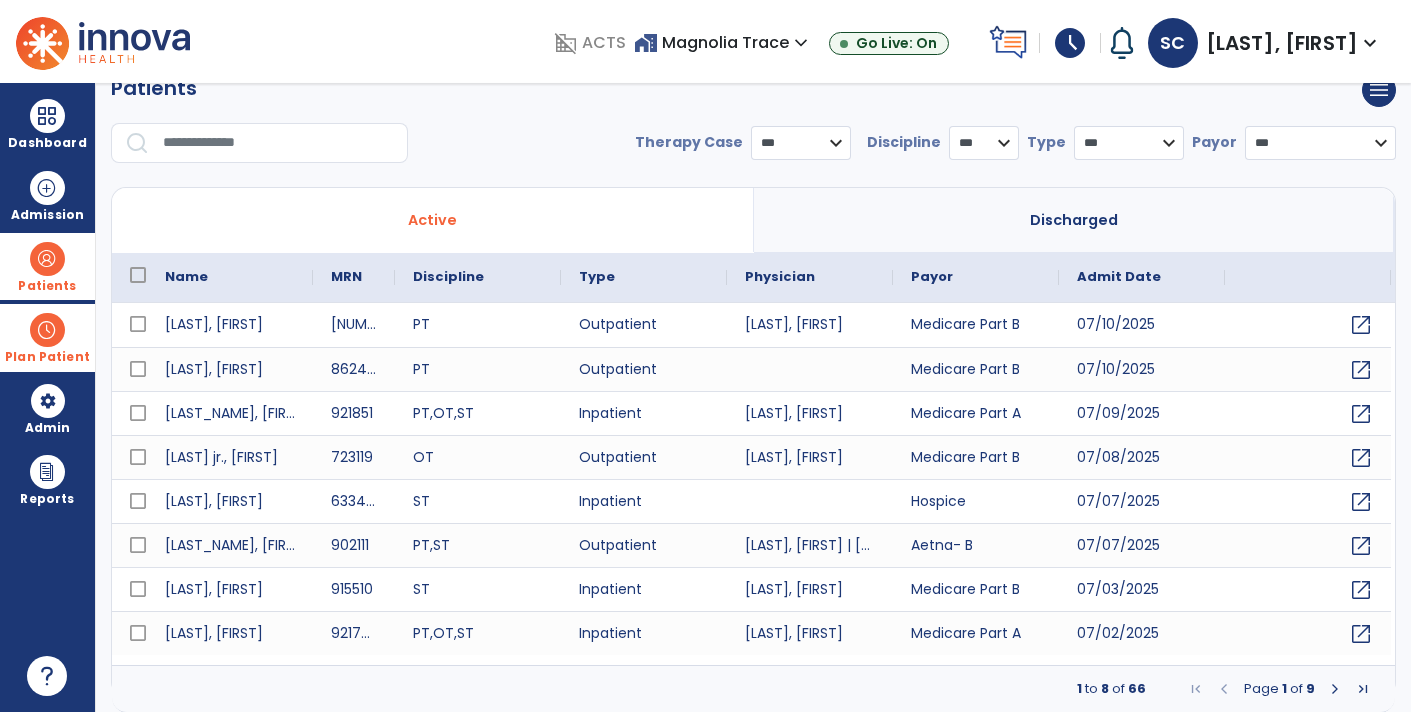 click at bounding box center (278, 143) 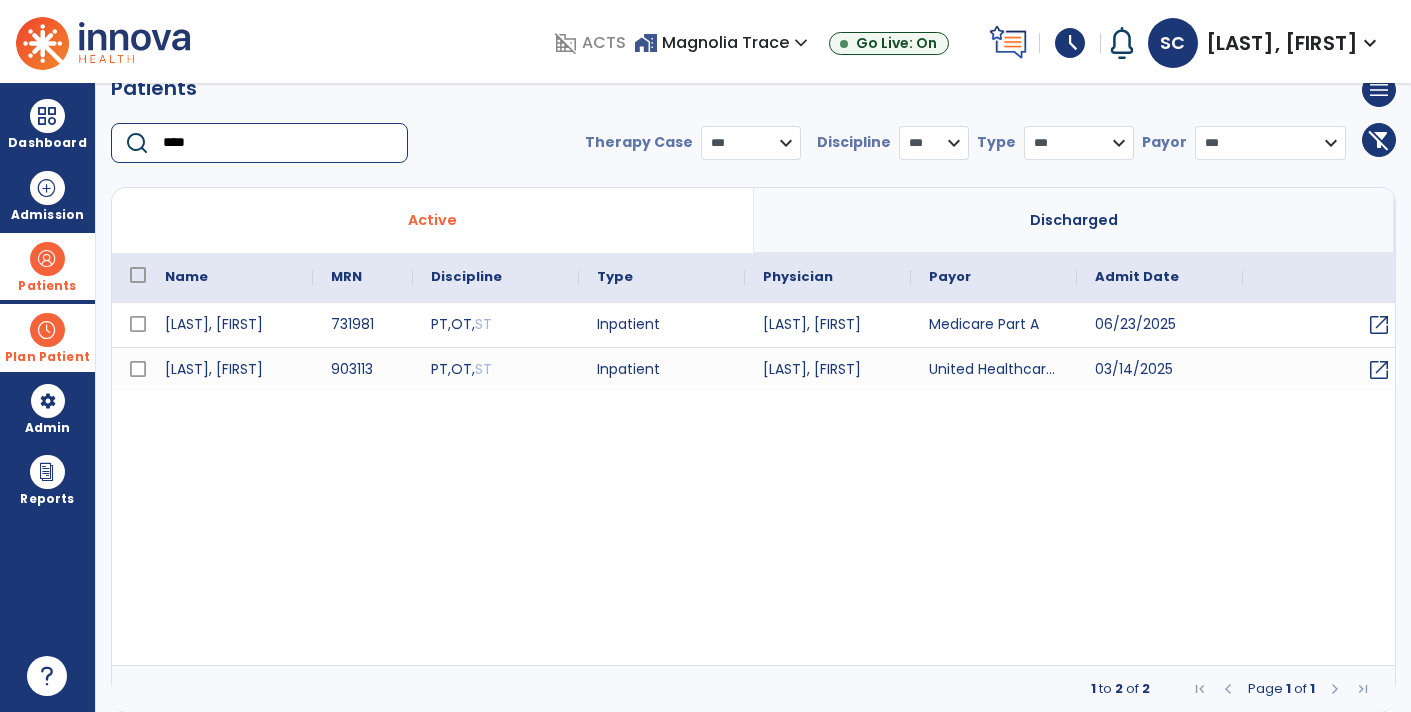 type on "****" 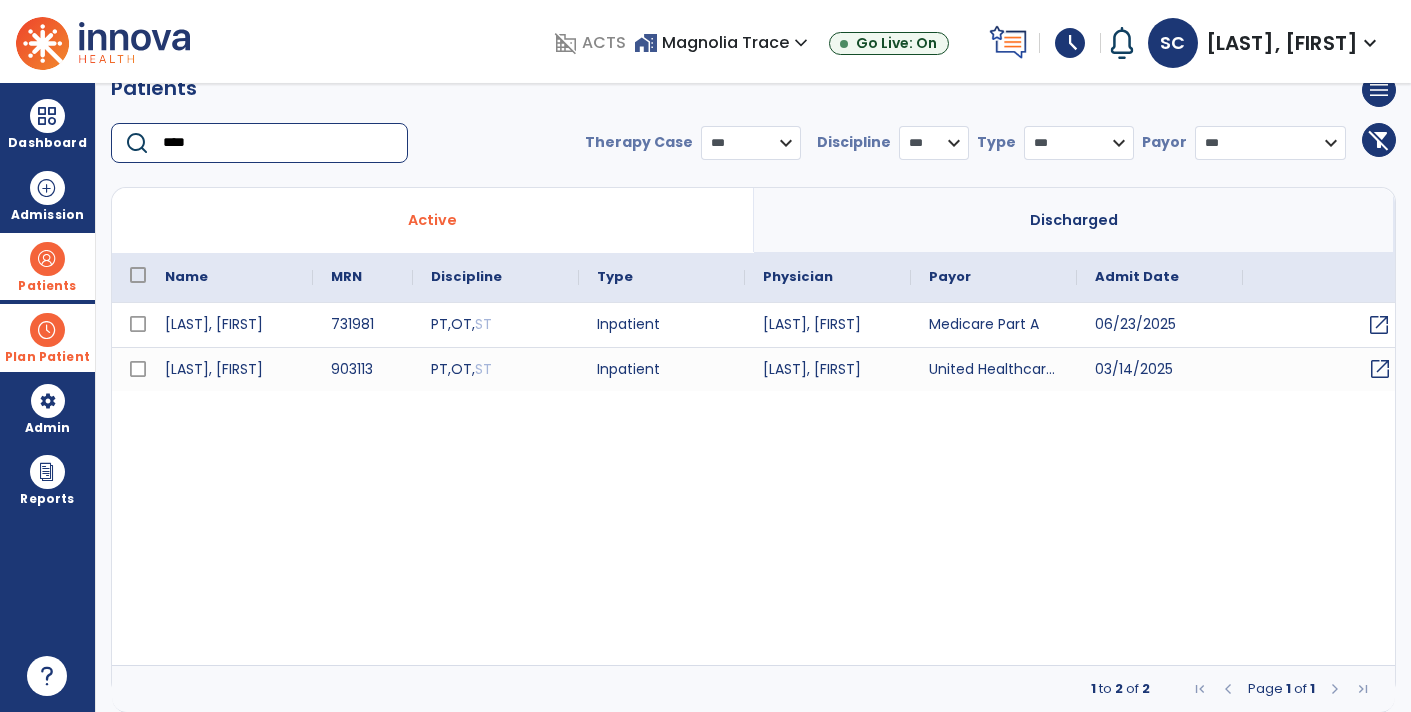 click on "open_in_new" at bounding box center (1380, 369) 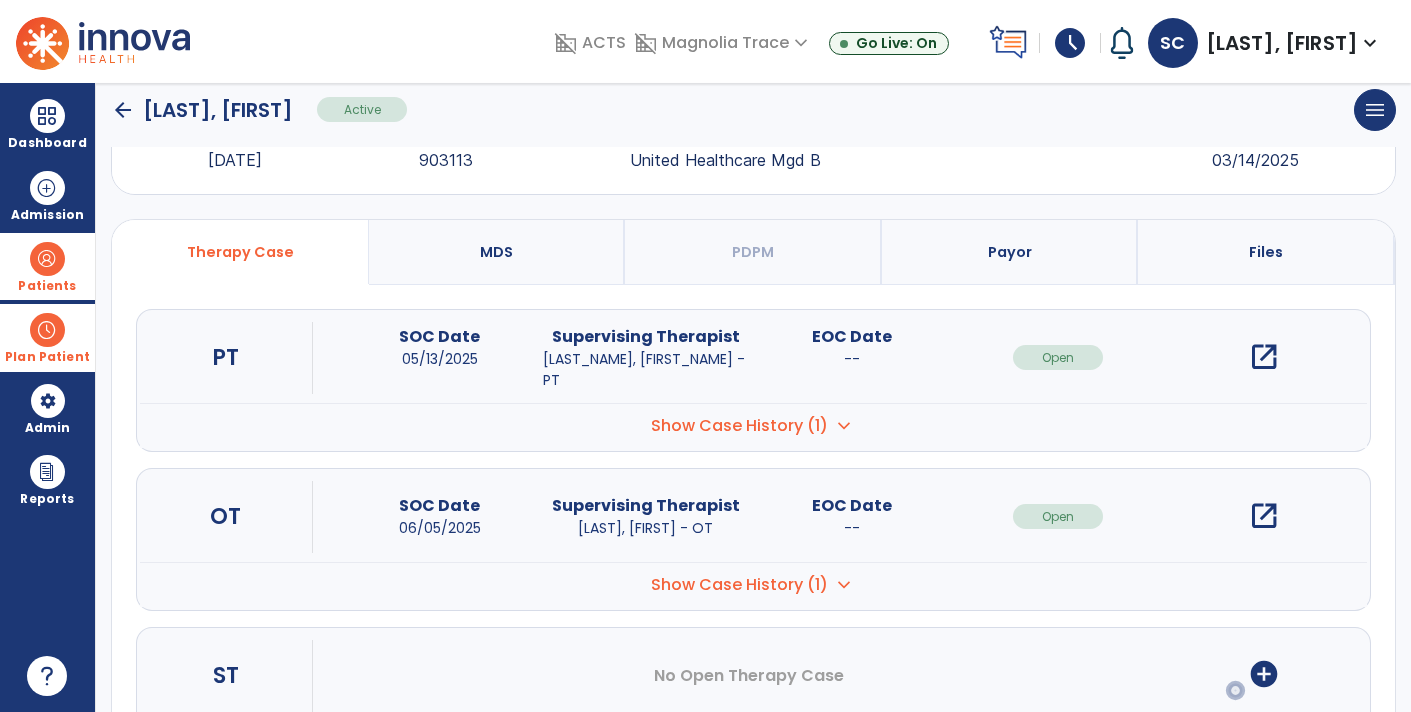 scroll, scrollTop: 179, scrollLeft: 0, axis: vertical 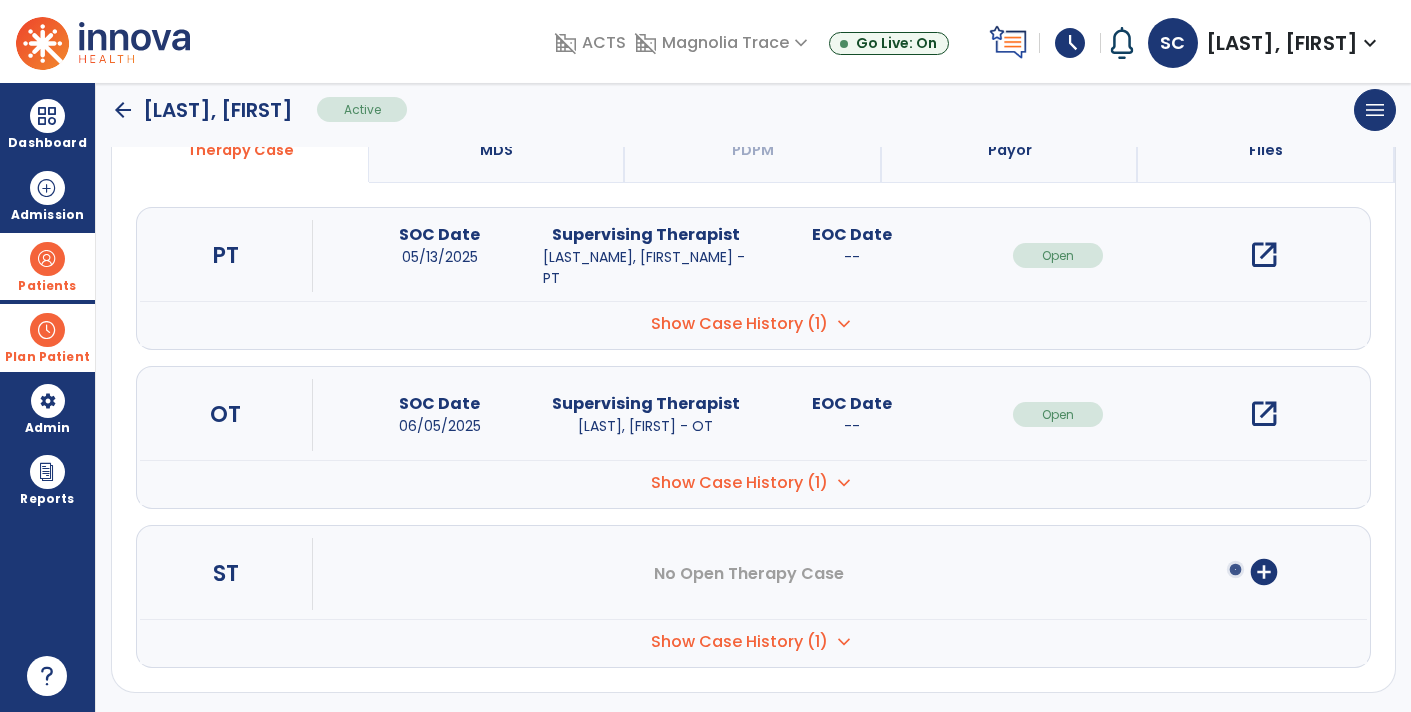 click on "Show Case History (1)     expand_more" at bounding box center (753, 323) 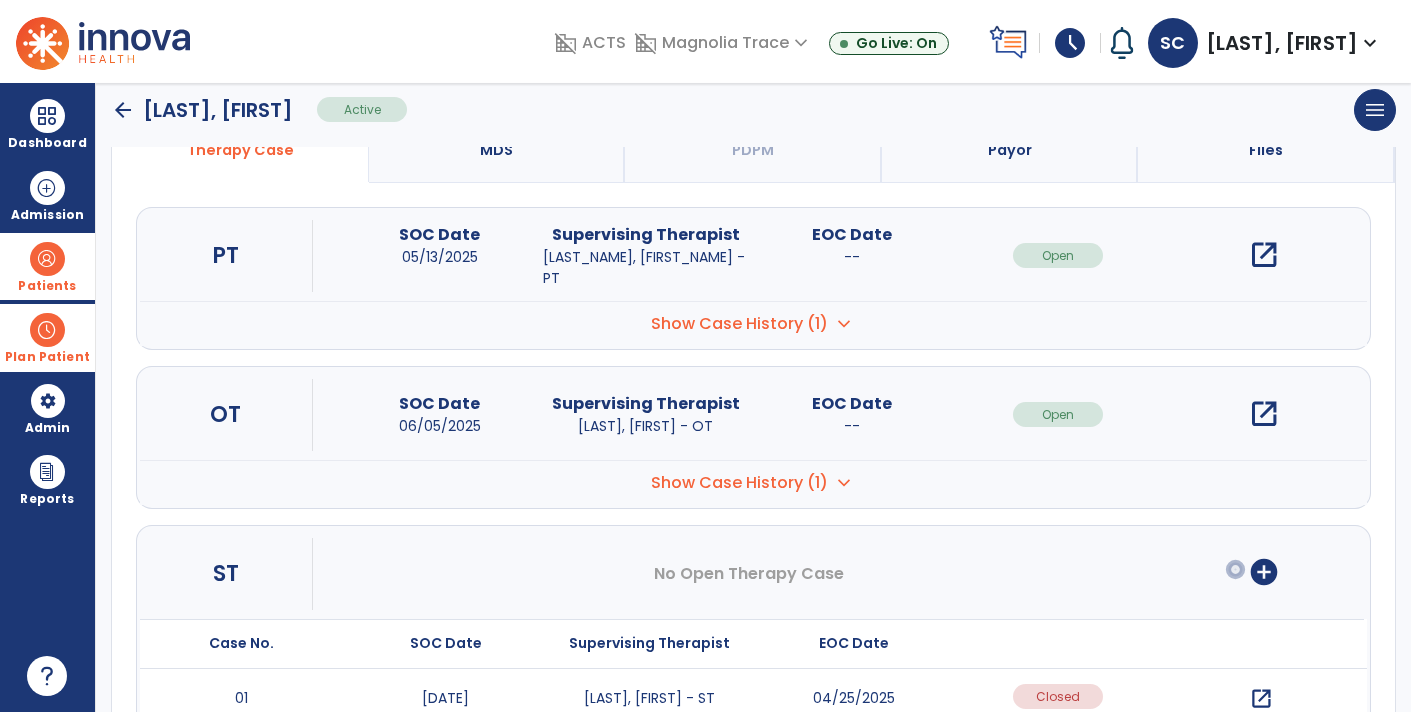 scroll, scrollTop: 299, scrollLeft: 0, axis: vertical 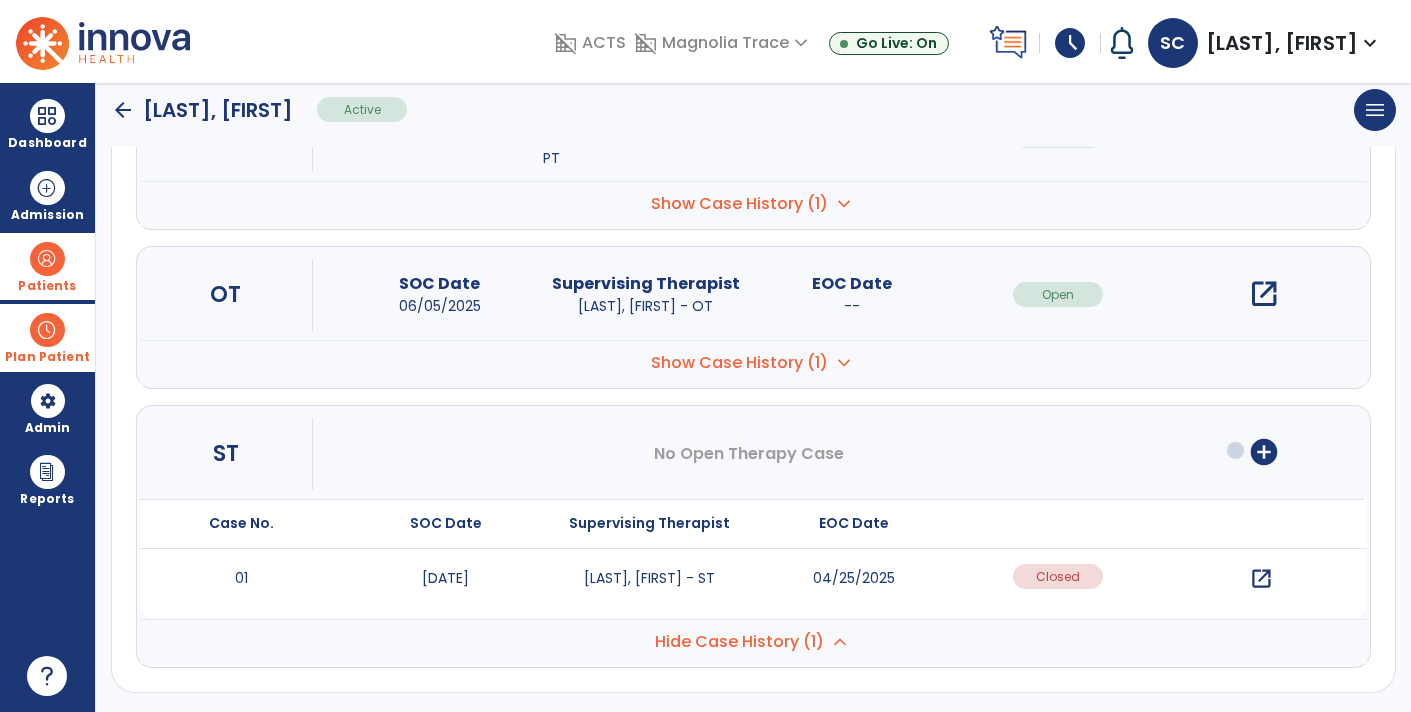 click on "arrow_back" 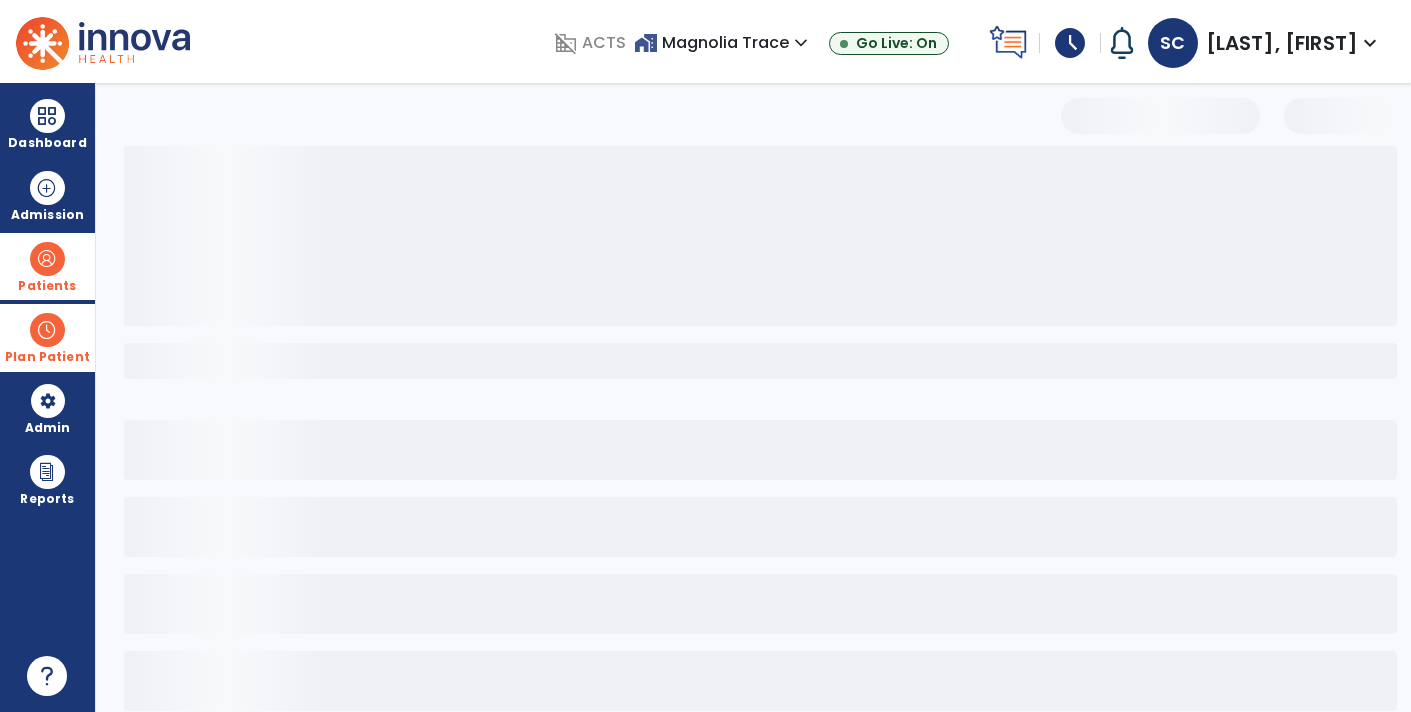 scroll, scrollTop: 30, scrollLeft: 0, axis: vertical 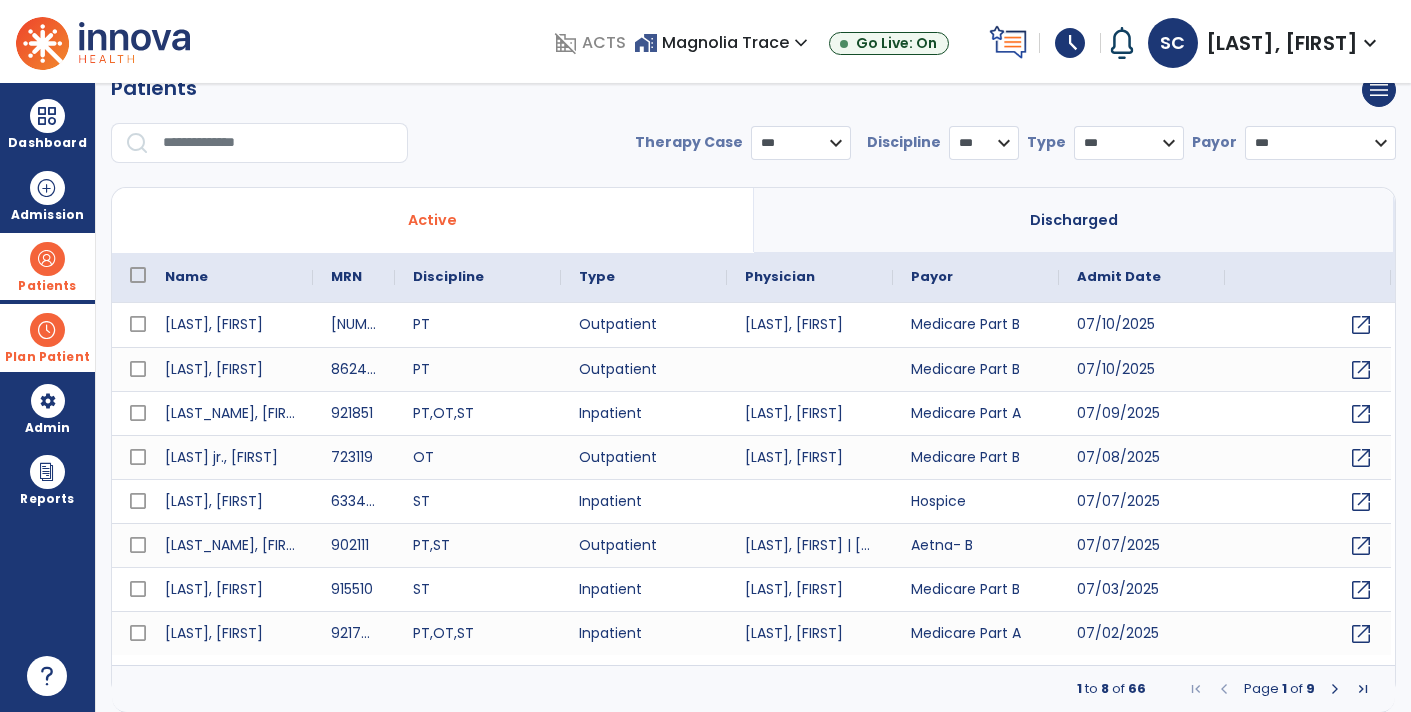click at bounding box center (278, 143) 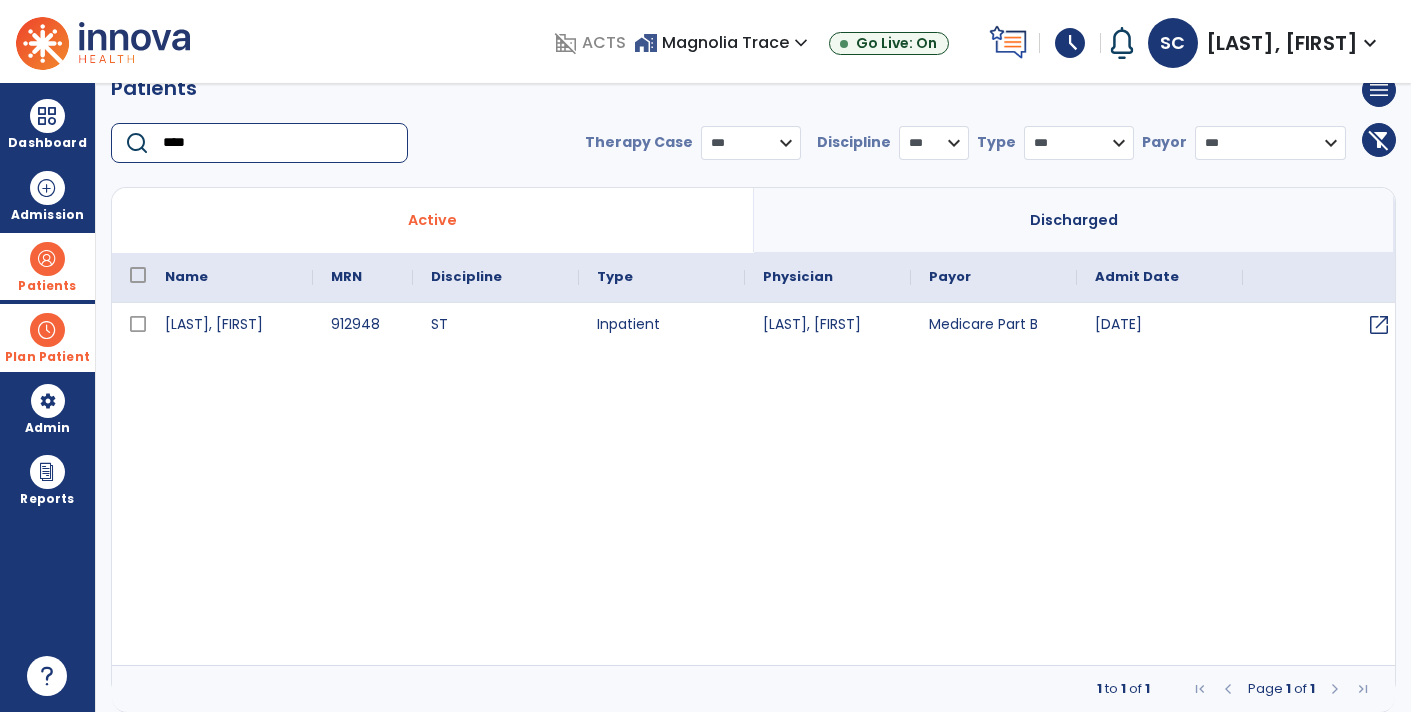 type on "****" 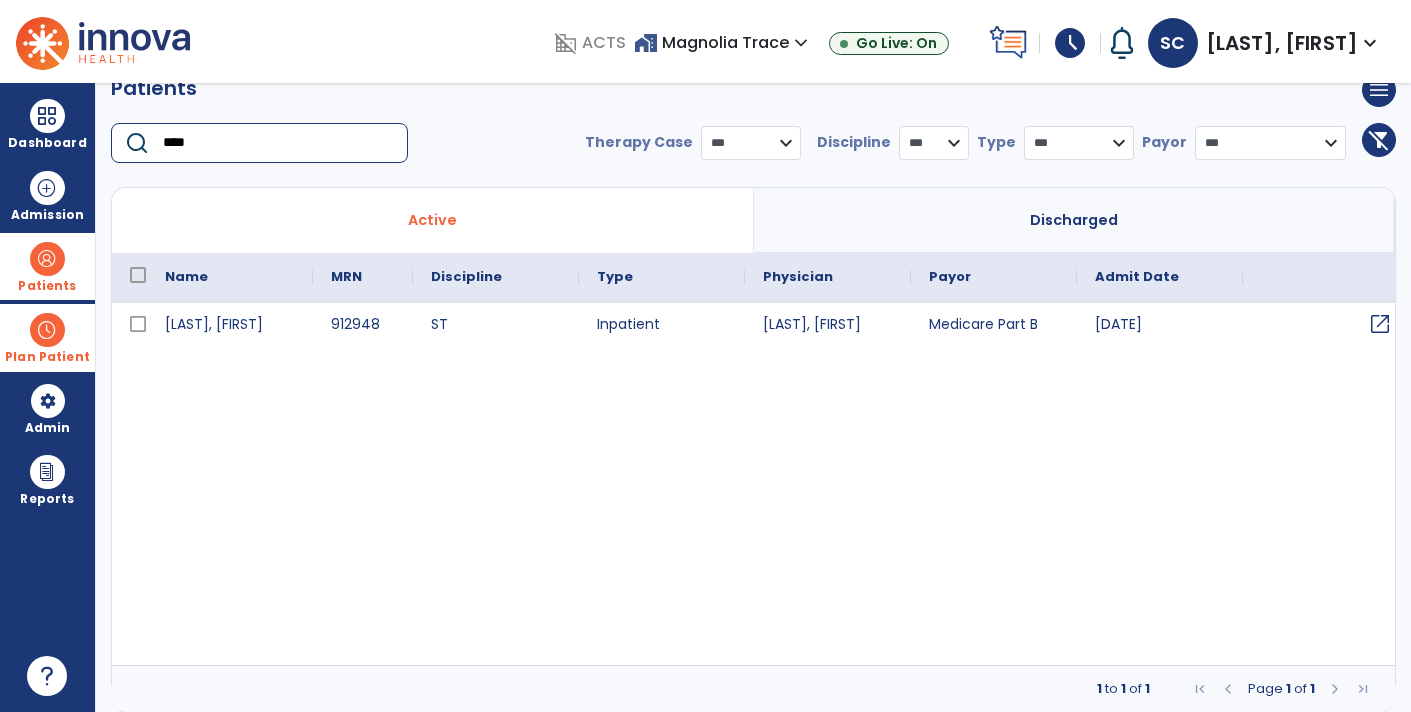click on "open_in_new" at bounding box center [1380, 324] 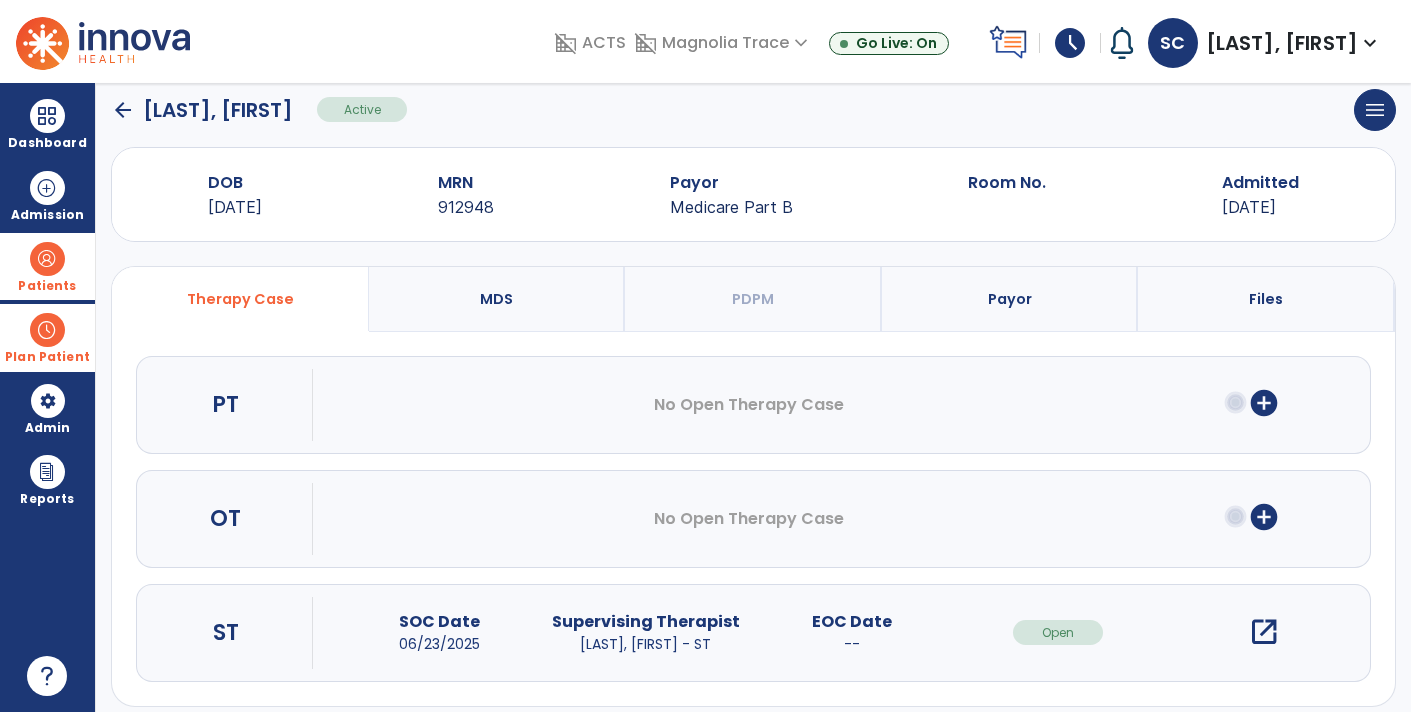 click on "open_in_new" at bounding box center (1264, 632) 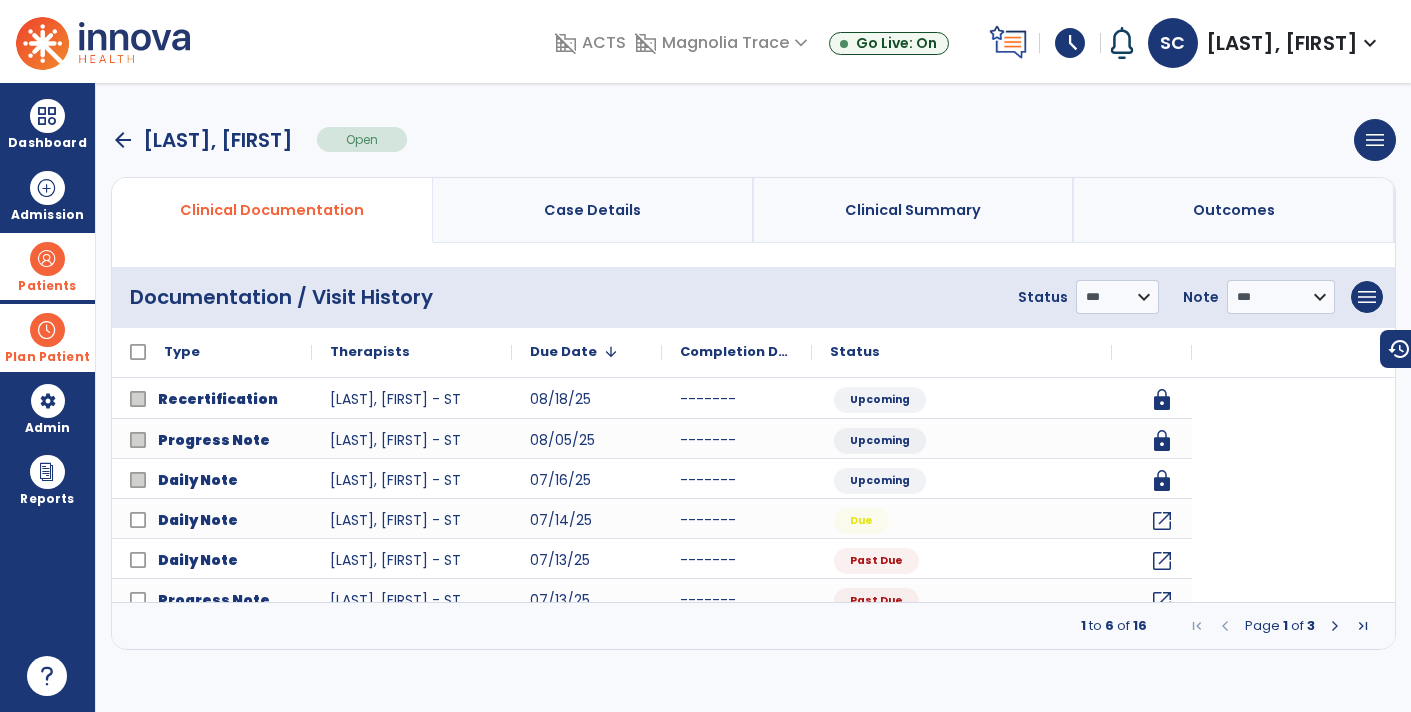 scroll, scrollTop: 0, scrollLeft: 0, axis: both 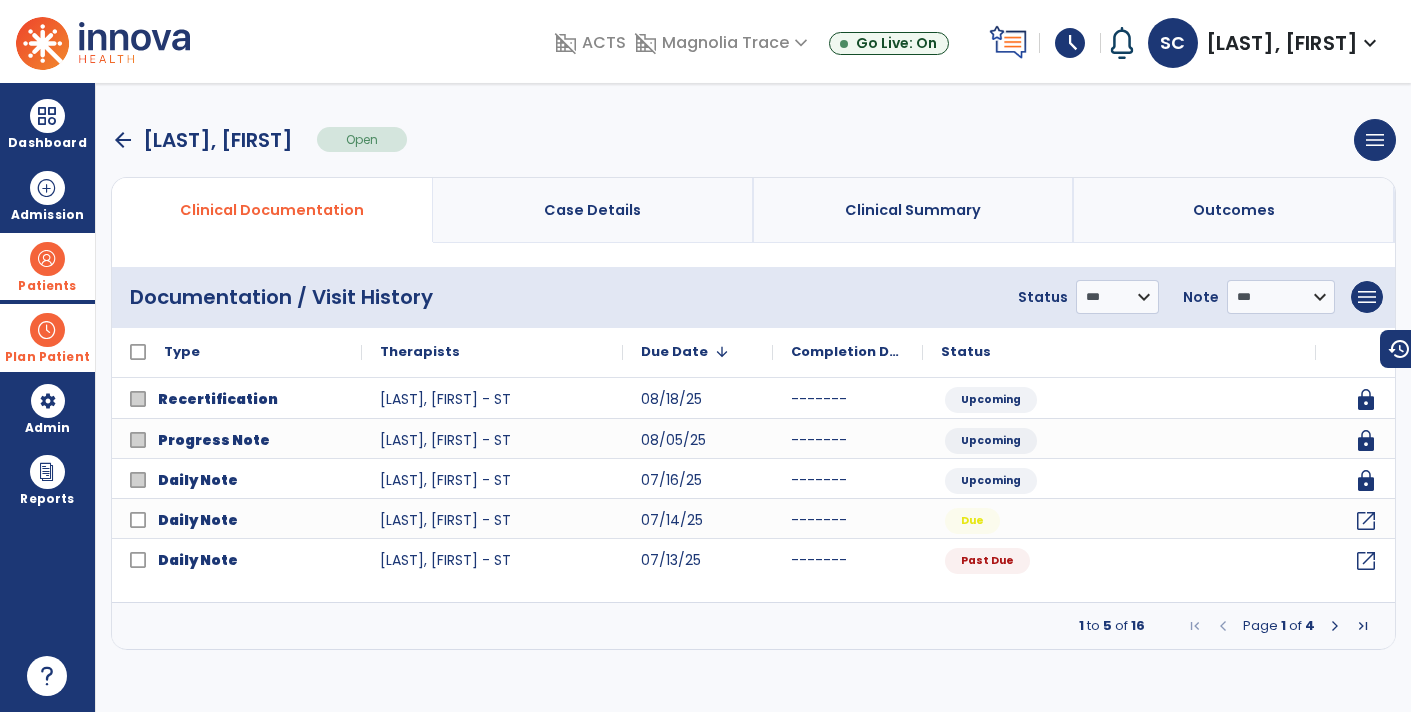 click at bounding box center [1335, 626] 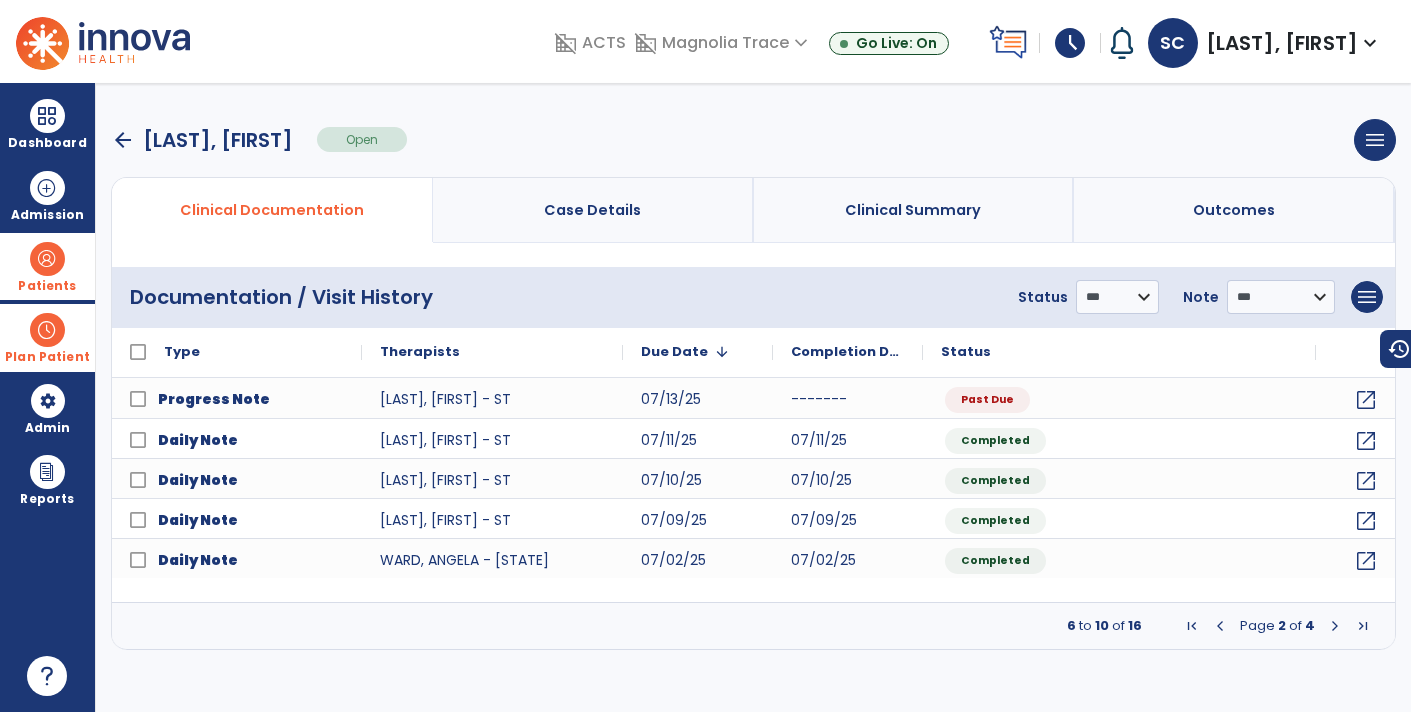 click at bounding box center (1192, 626) 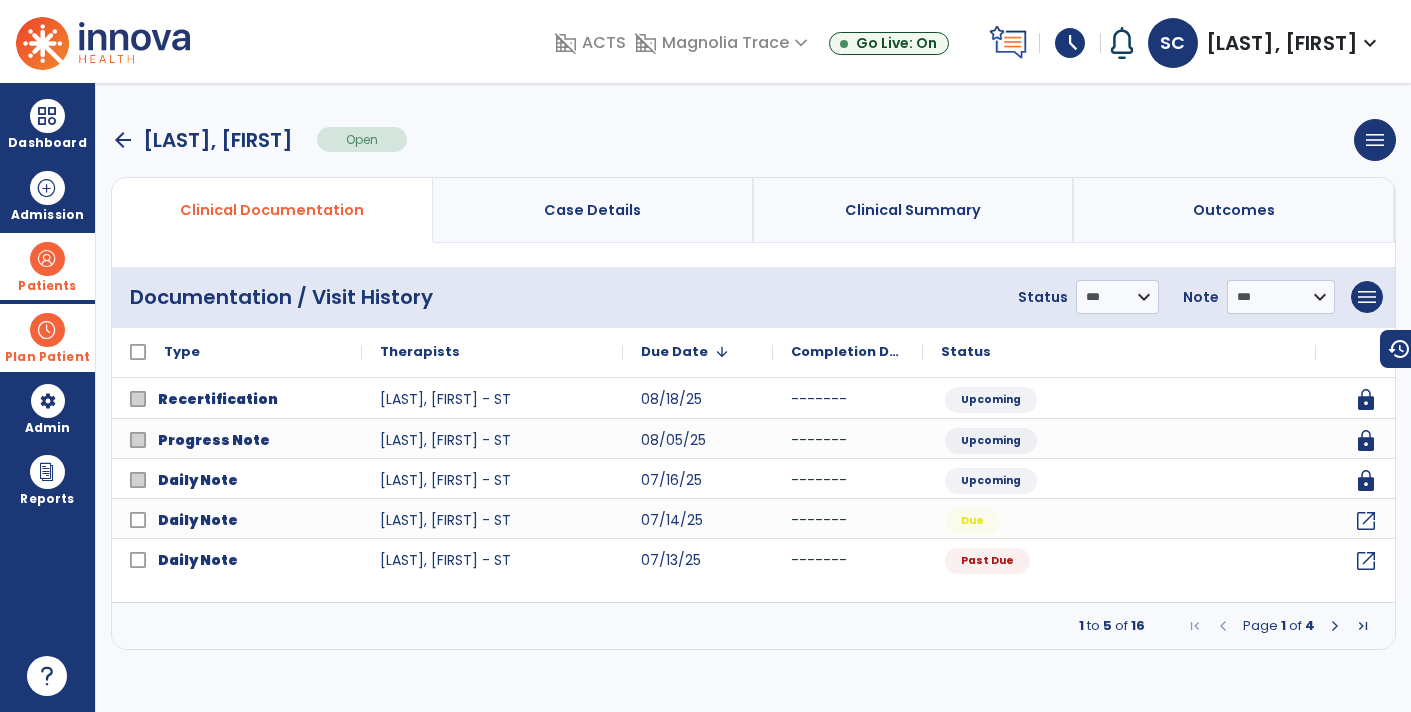click at bounding box center [1335, 626] 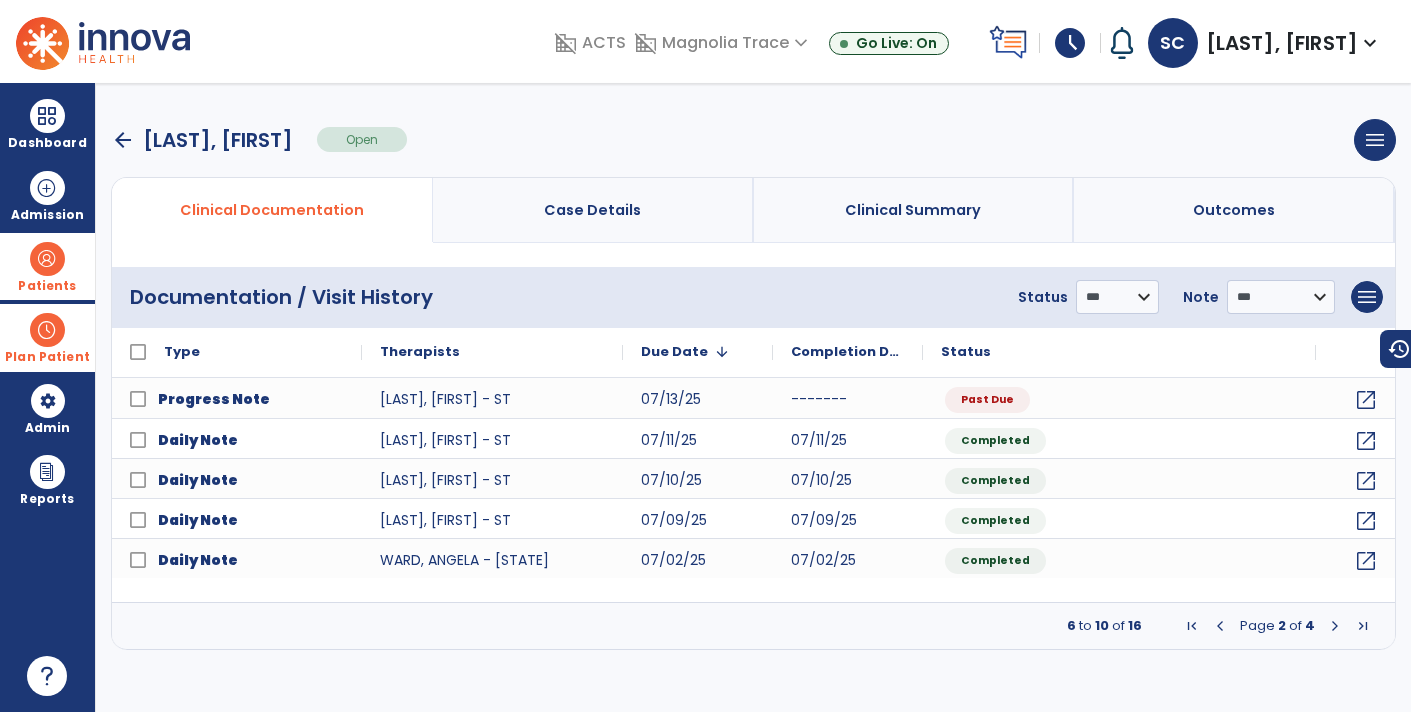 click at bounding box center (1335, 626) 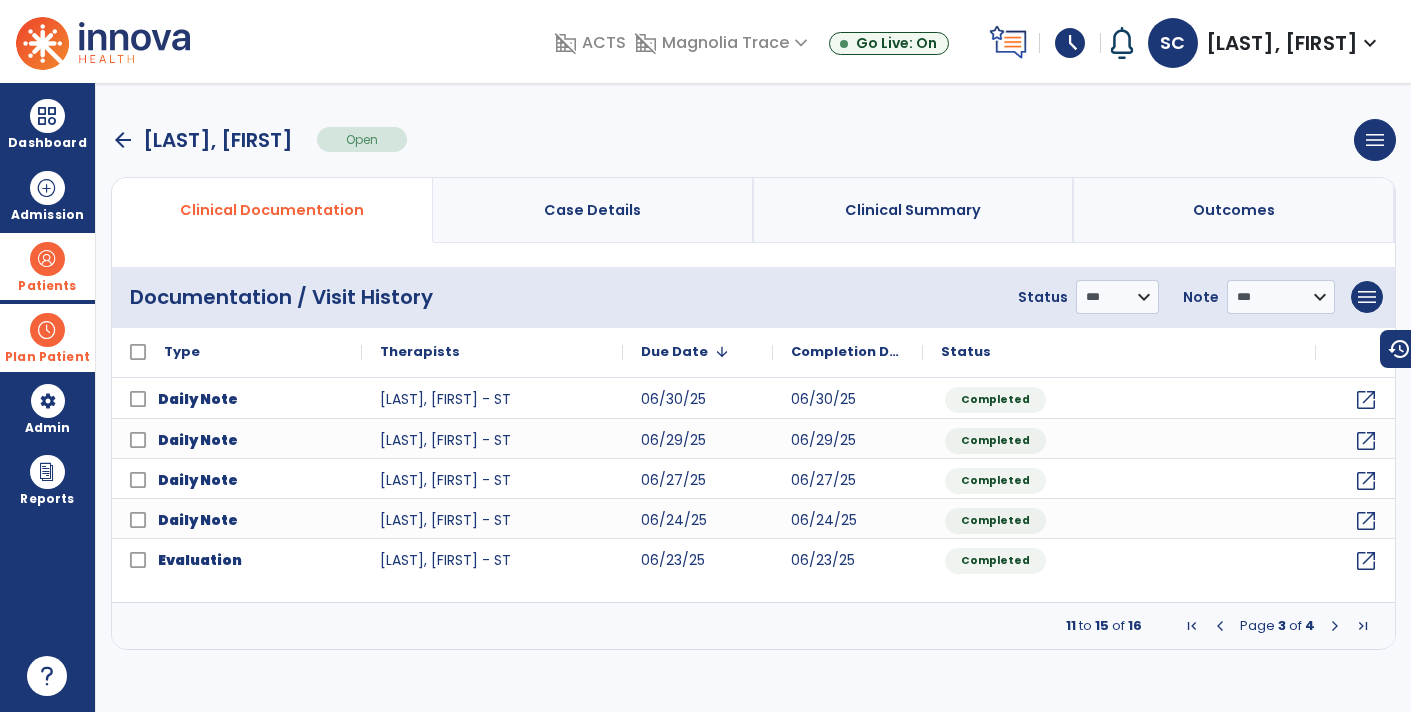 click on "arrow_back" at bounding box center [123, 140] 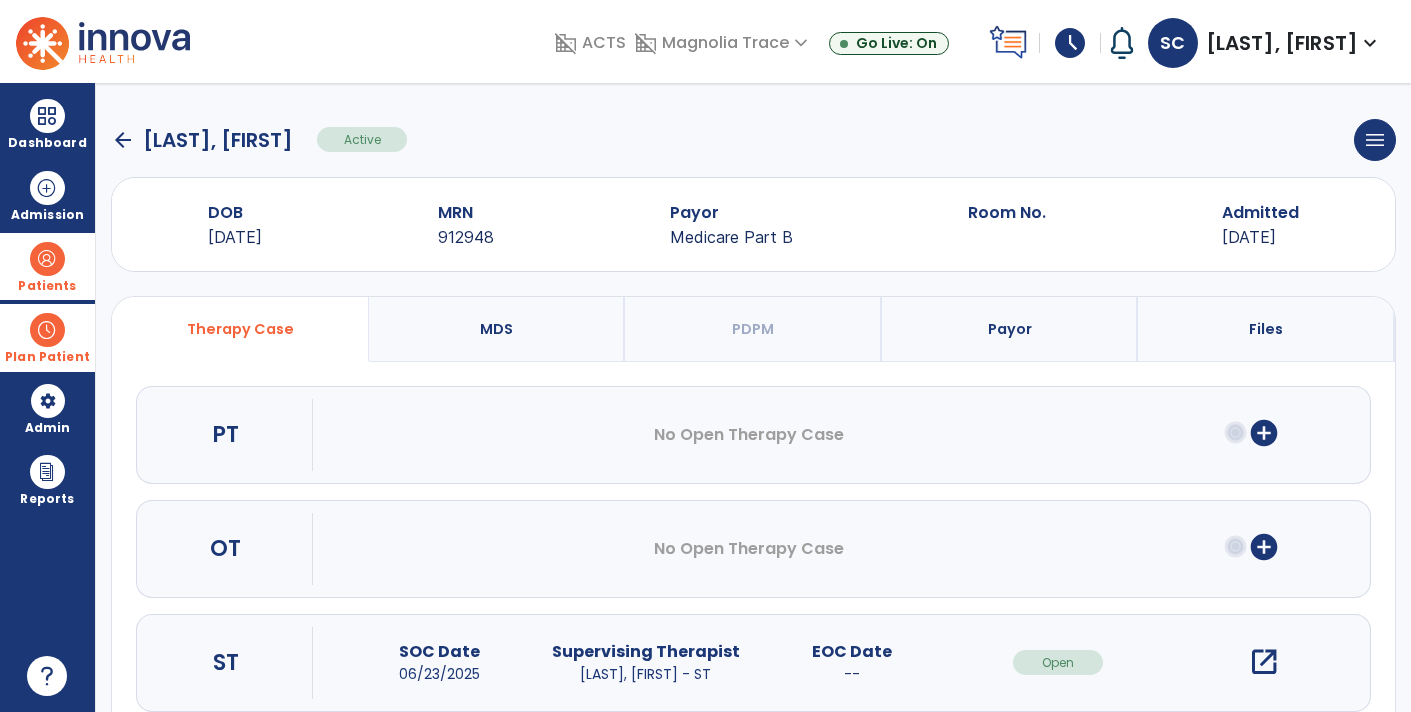 click on "arrow_back" 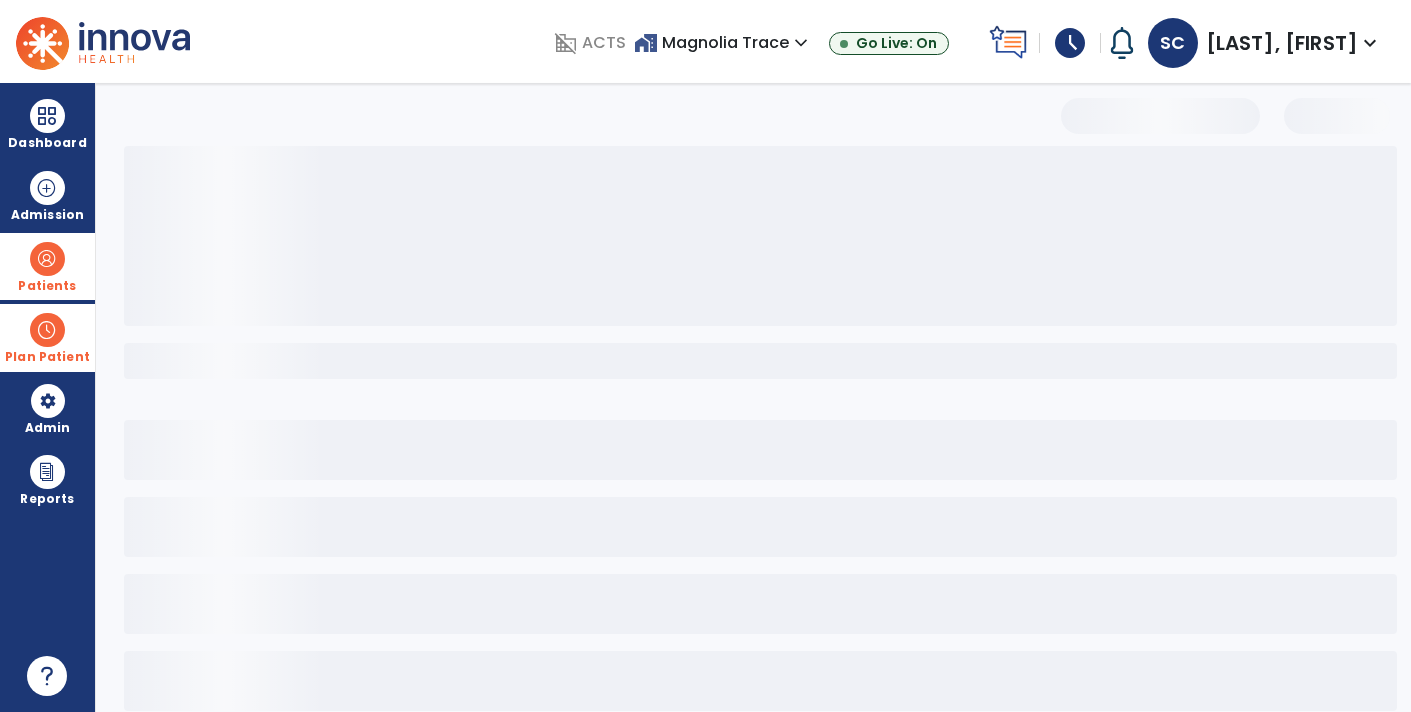 select on "***" 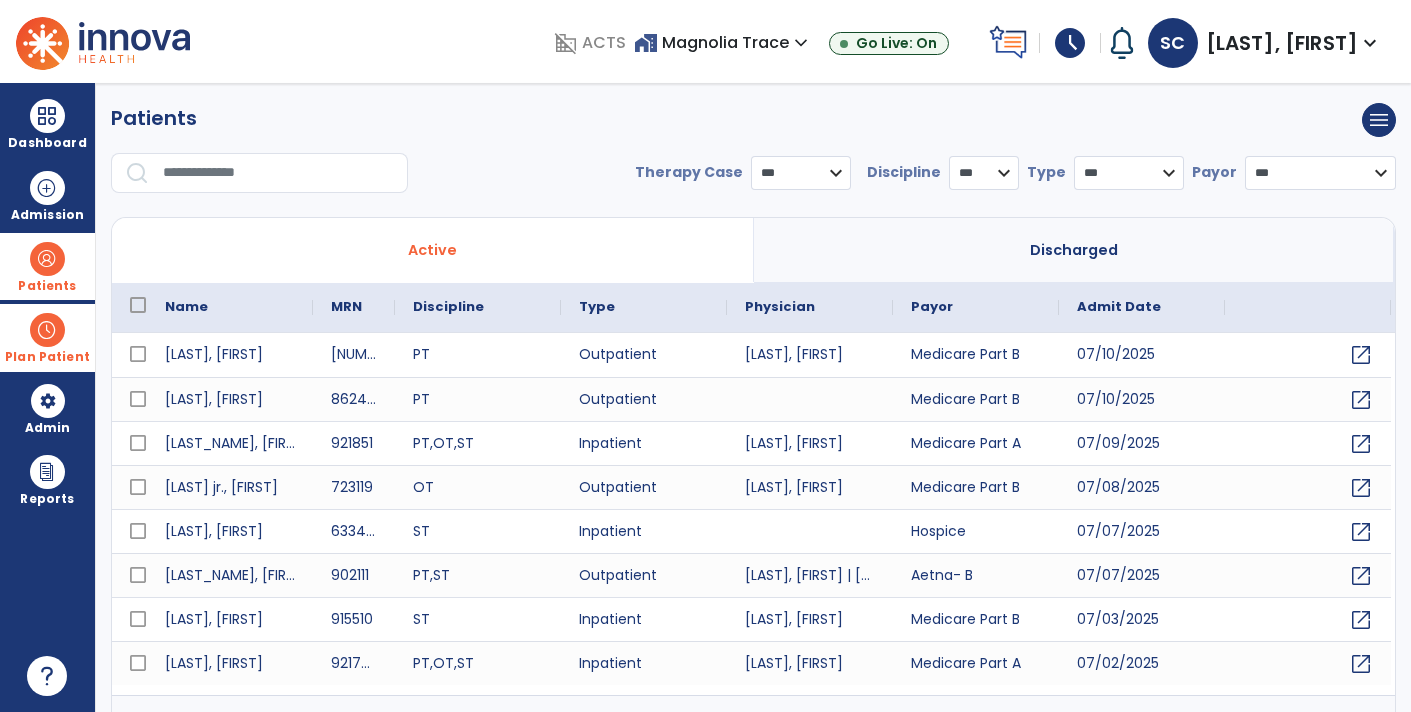click at bounding box center (278, 173) 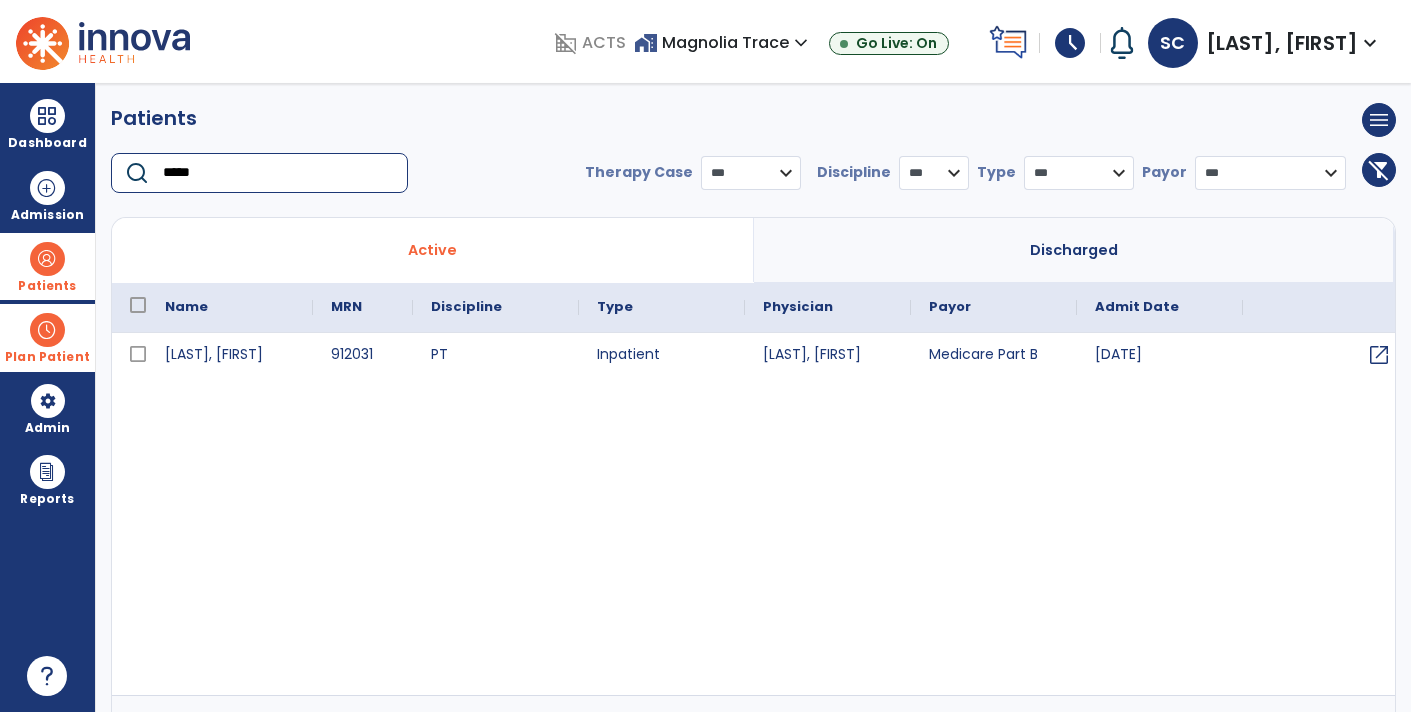 type on "*****" 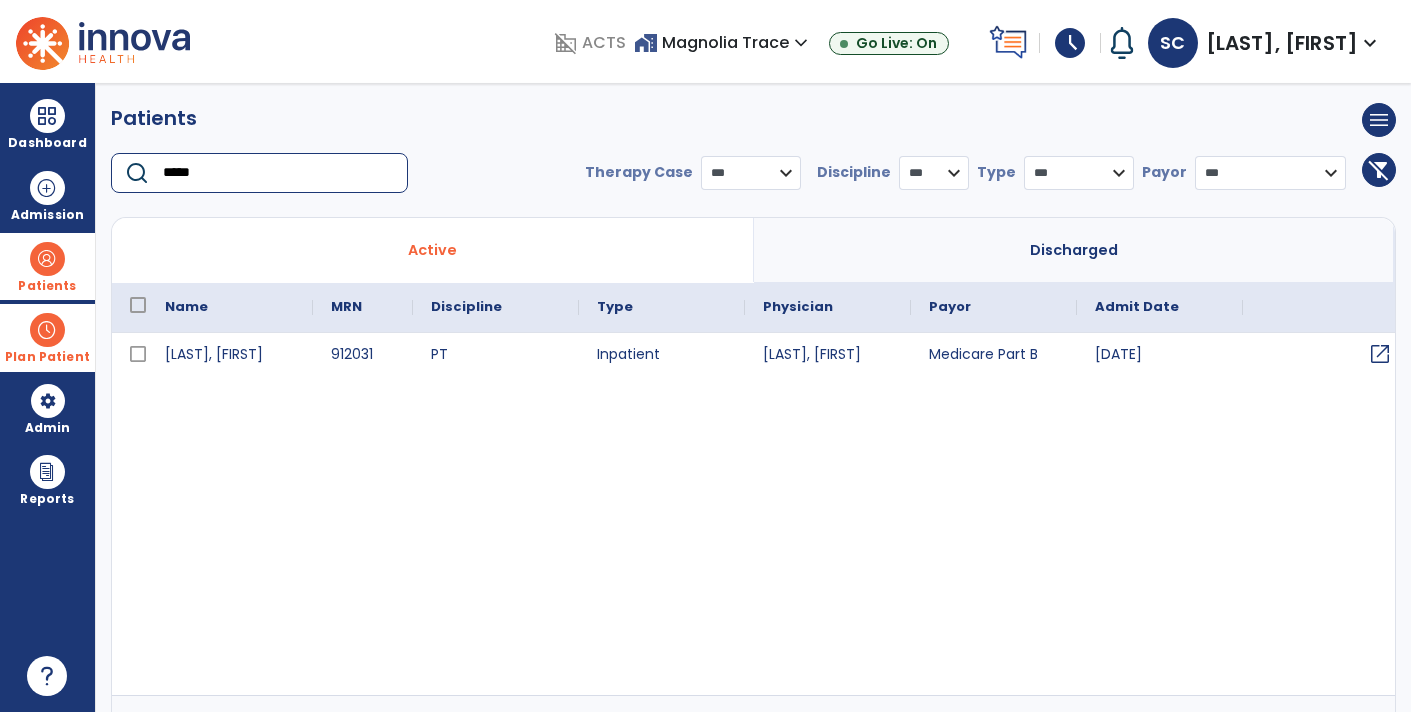 click on "open_in_new" at bounding box center (1326, 355) 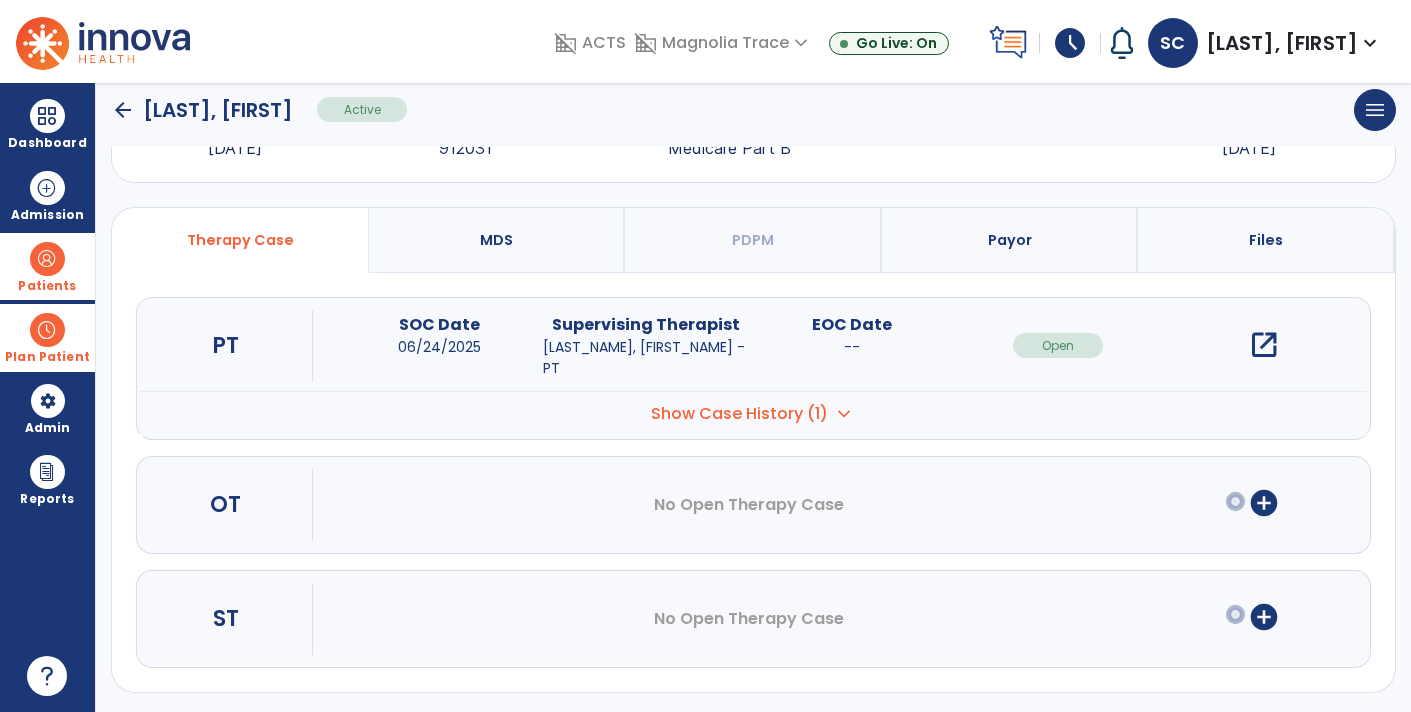 scroll, scrollTop: 0, scrollLeft: 0, axis: both 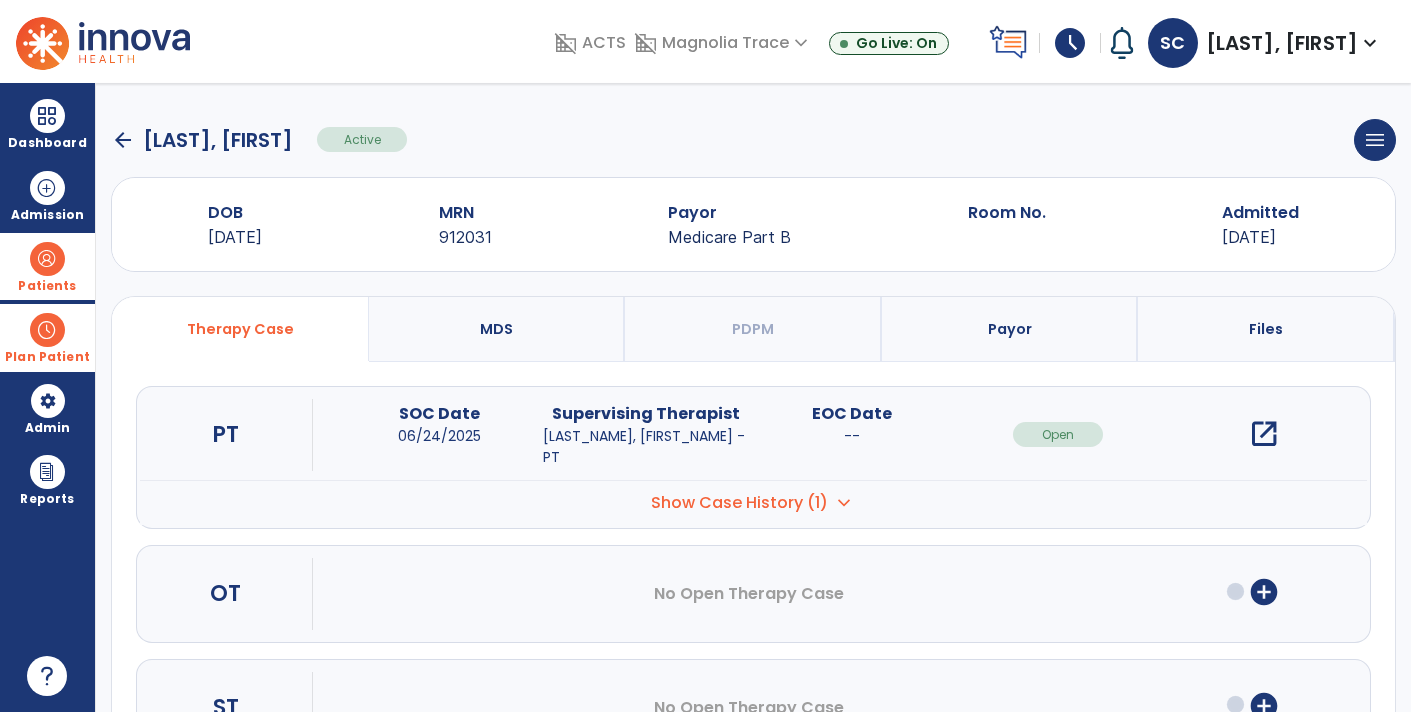 click on "arrow_back" 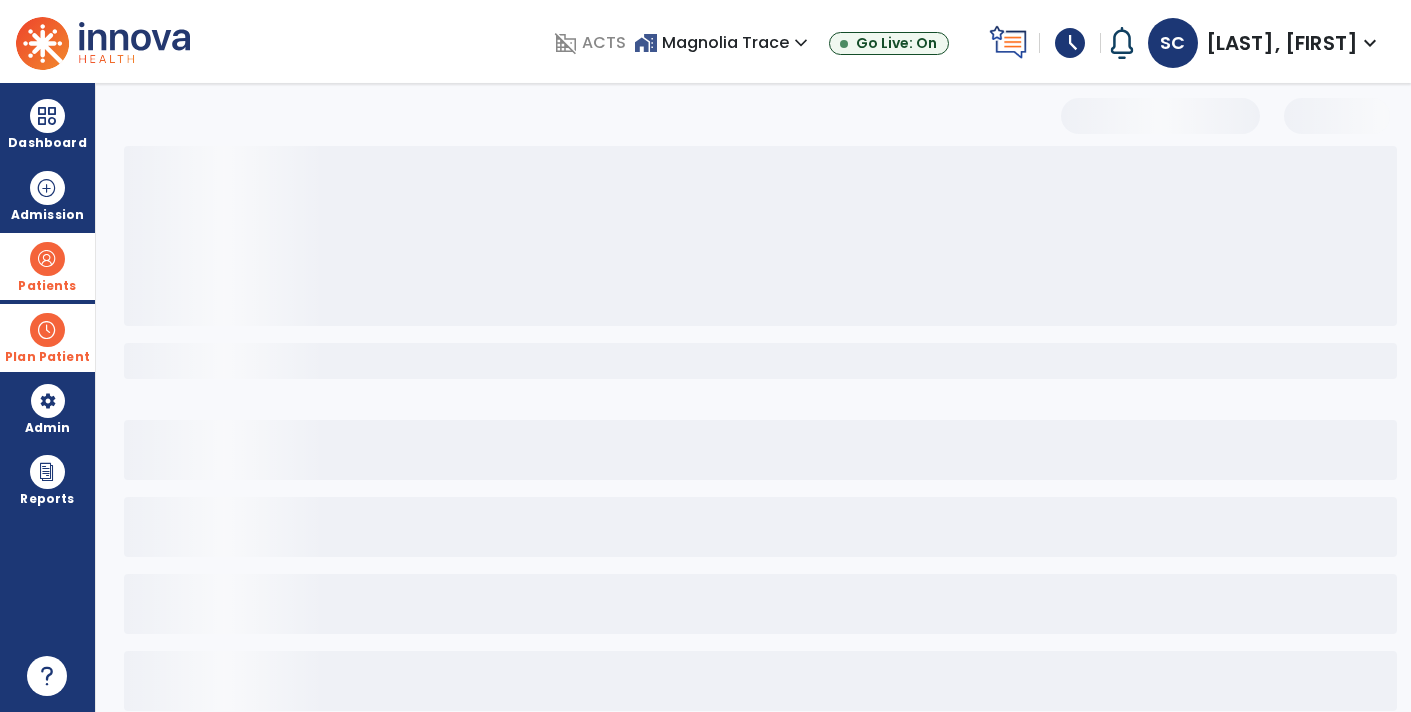 select on "***" 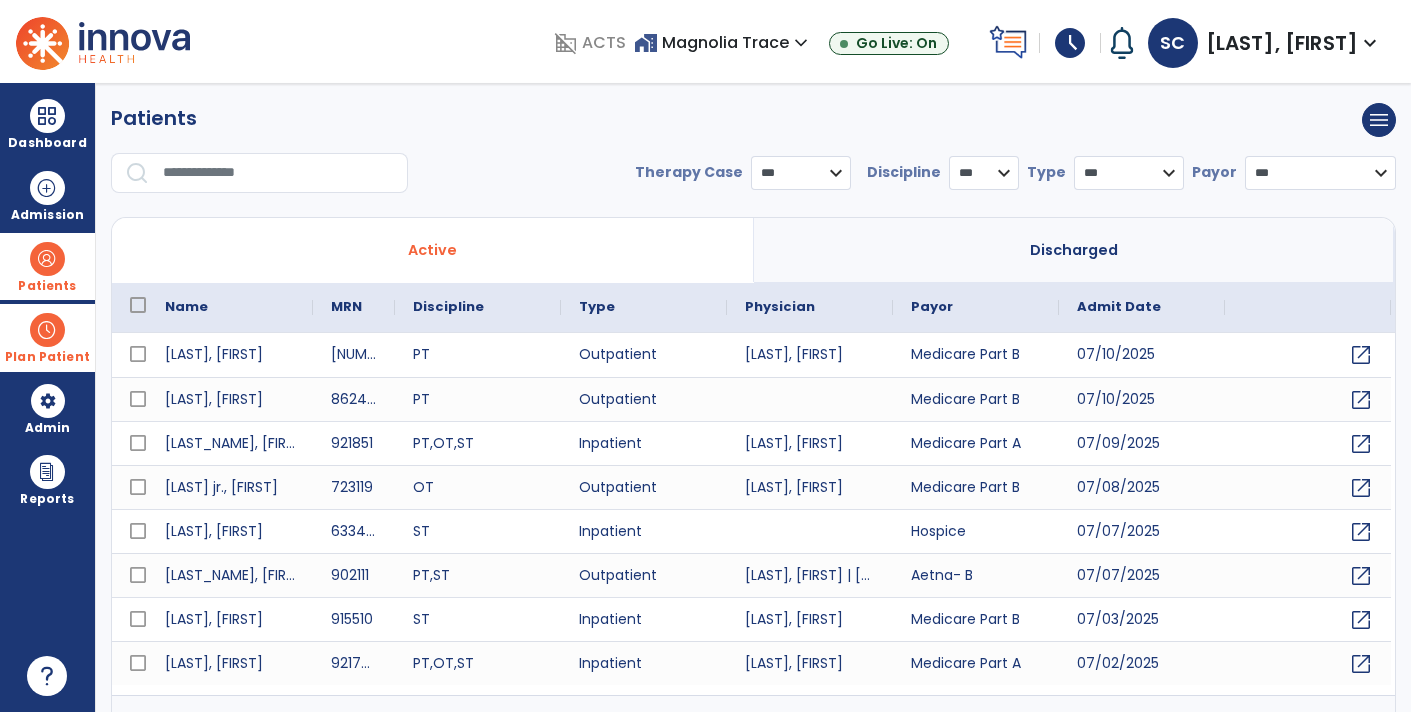 click at bounding box center (278, 173) 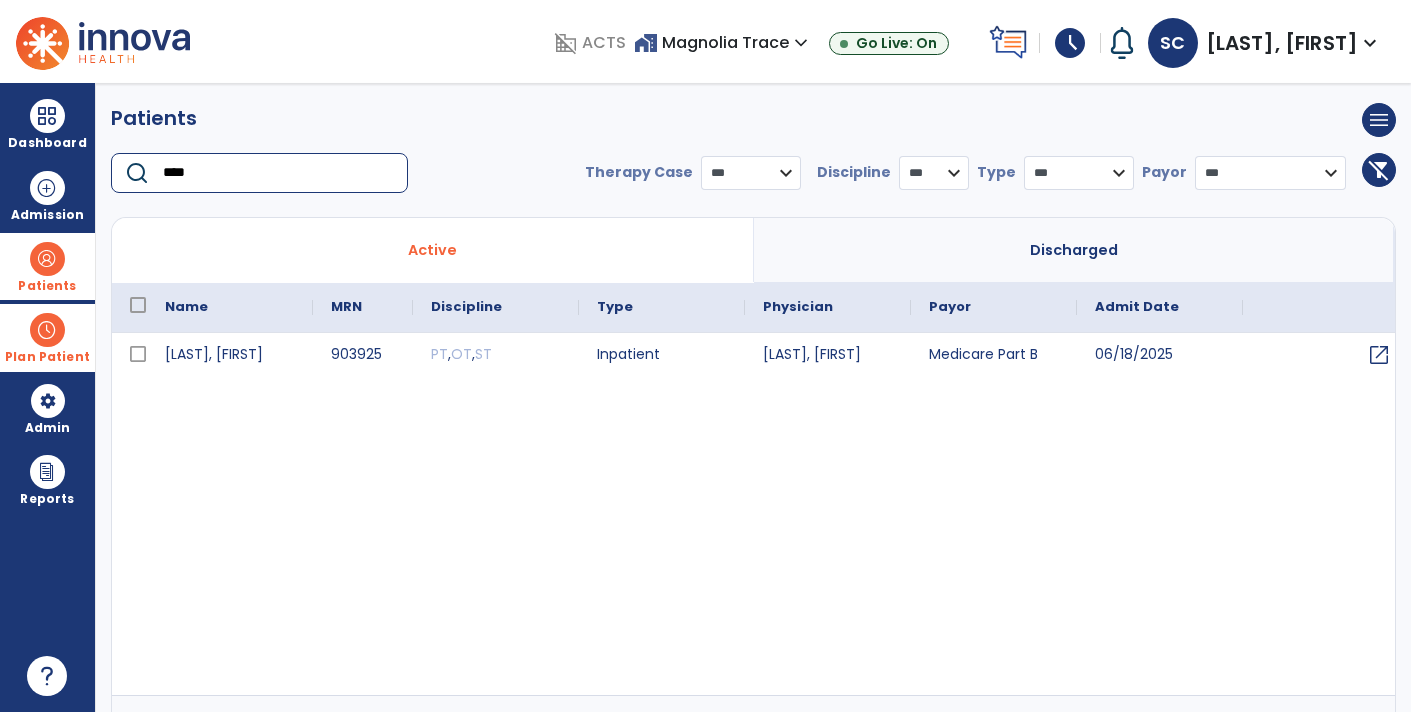 type on "****" 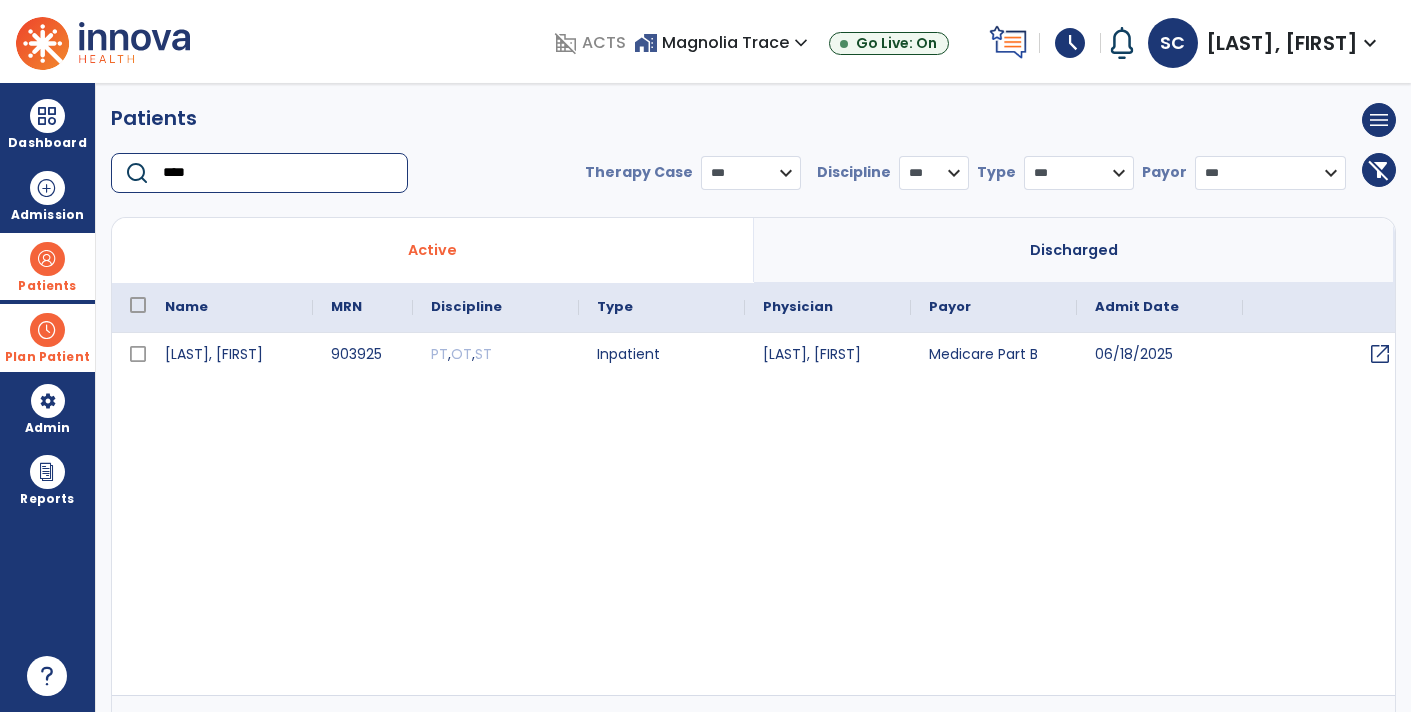 click on "open_in_new" at bounding box center [1380, 354] 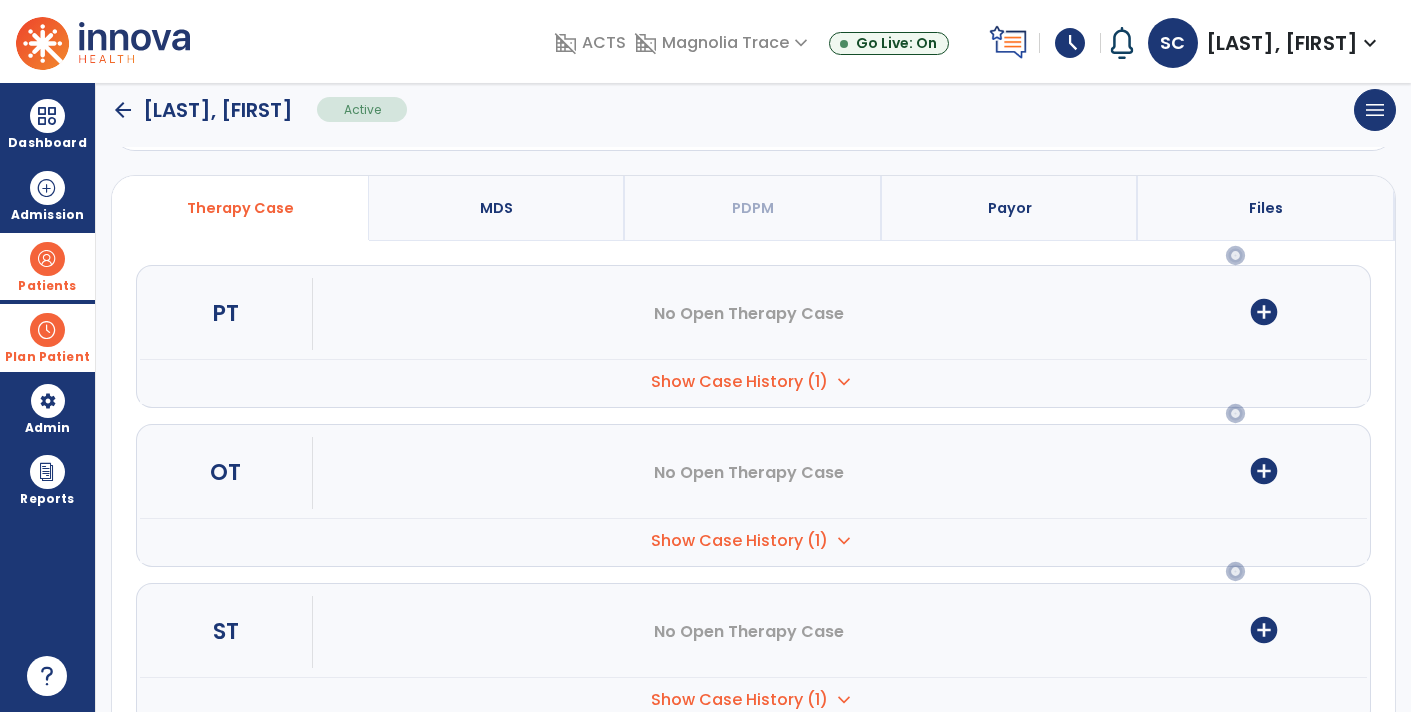 scroll, scrollTop: 174, scrollLeft: 0, axis: vertical 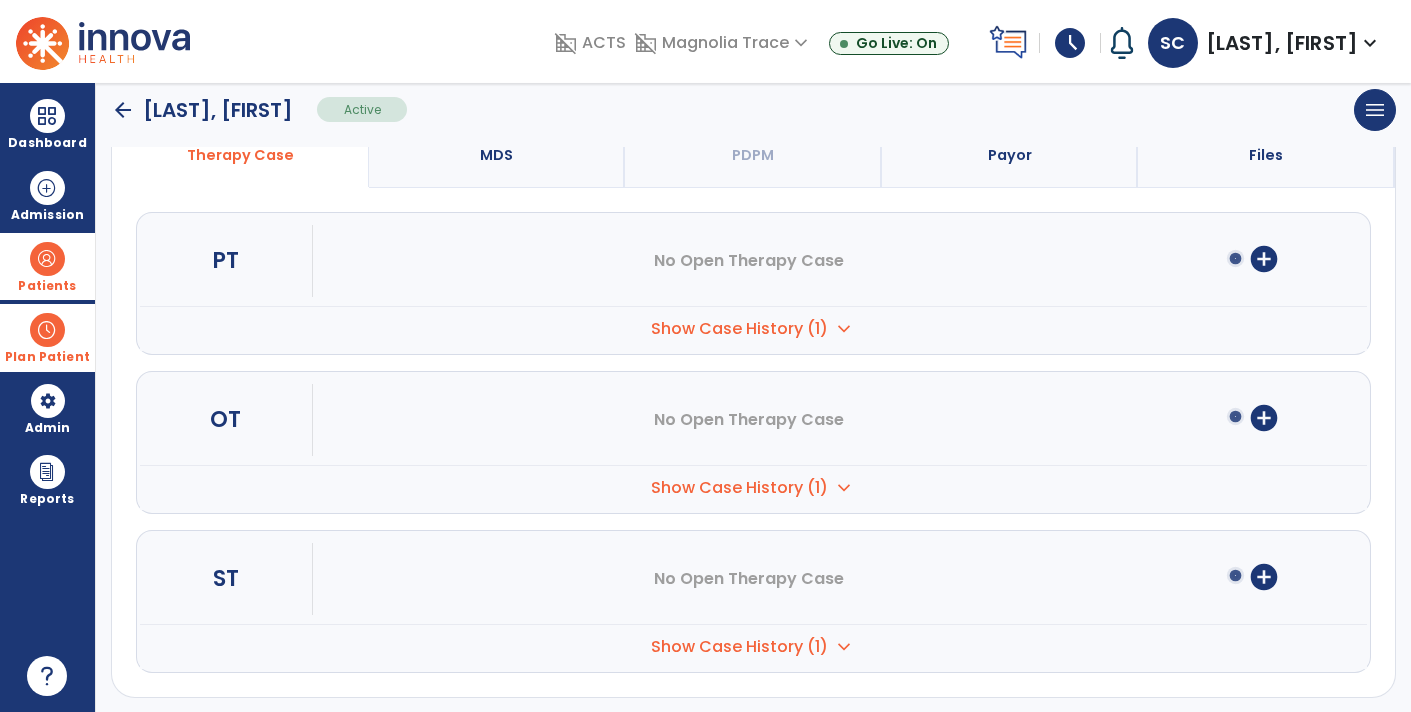 click on "Show Case History (1)     expand_more" at bounding box center [753, 328] 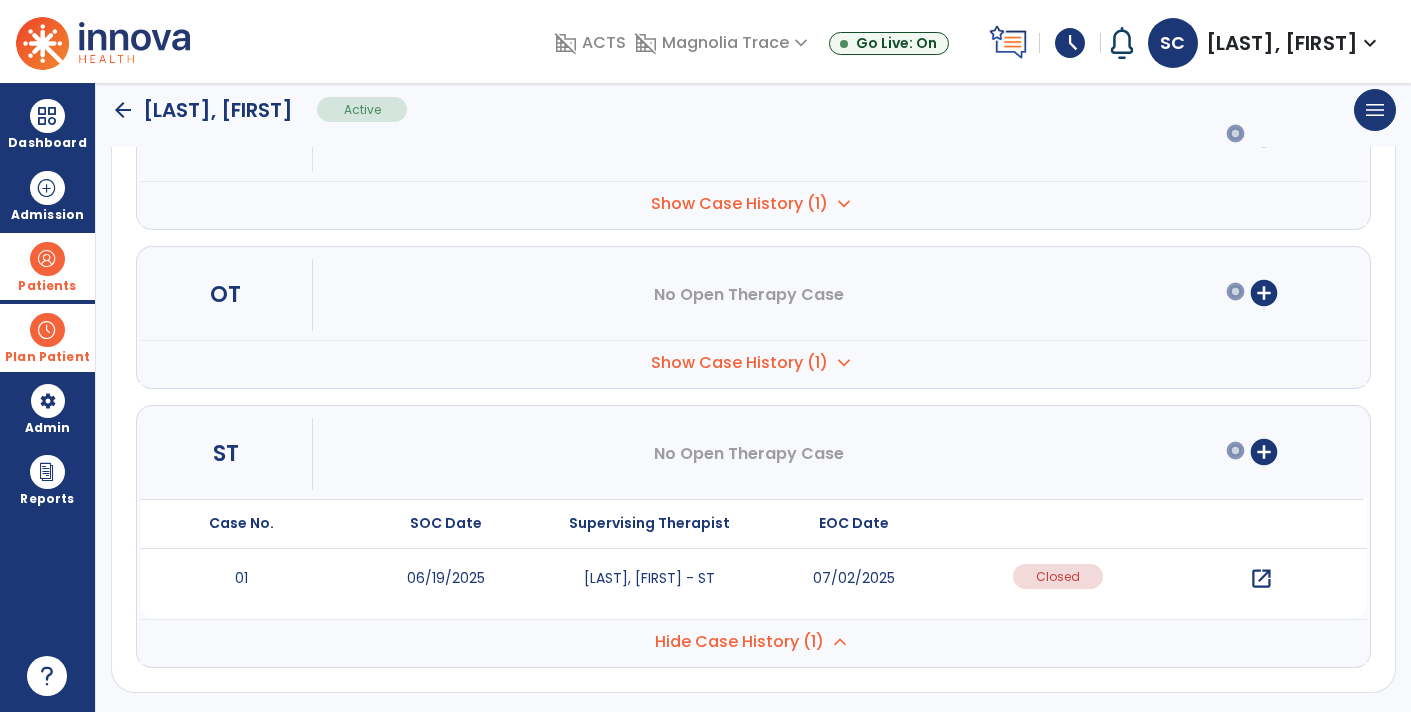 scroll, scrollTop: 292, scrollLeft: 0, axis: vertical 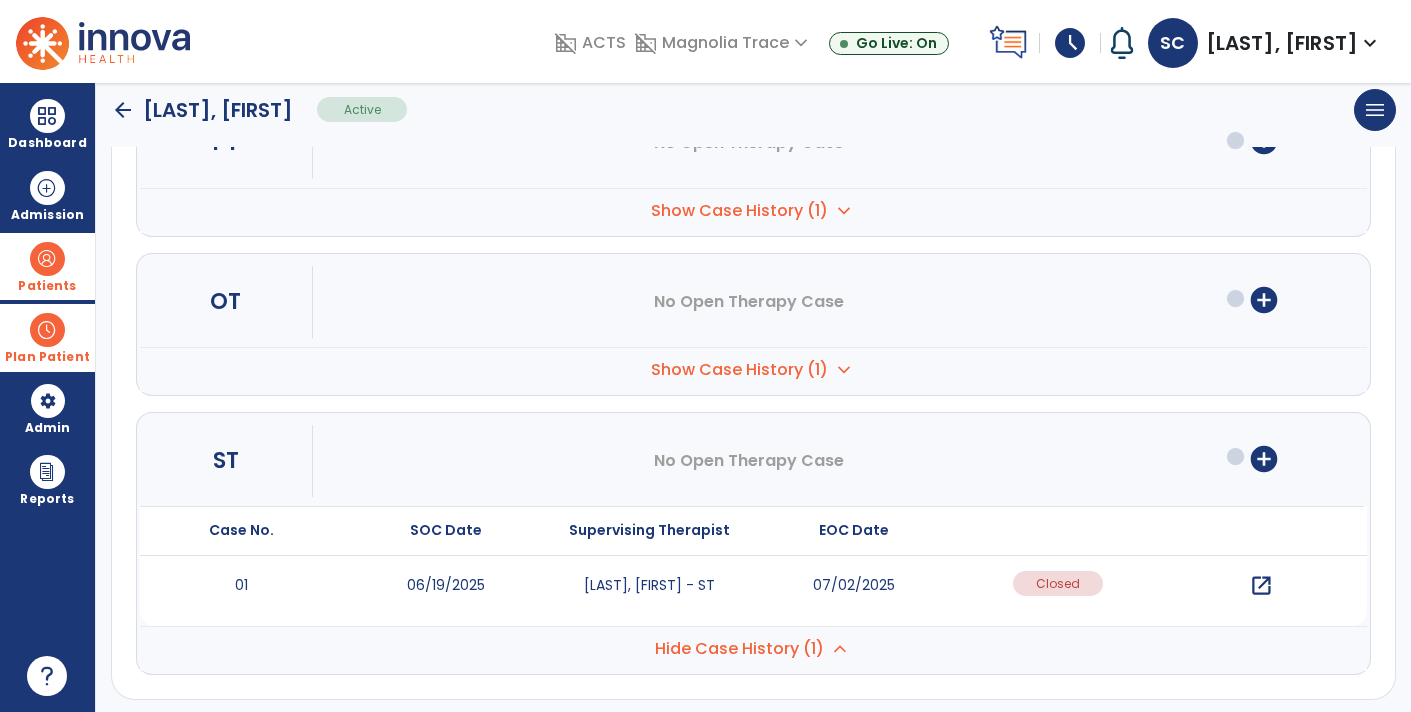 click on "arrow_back" 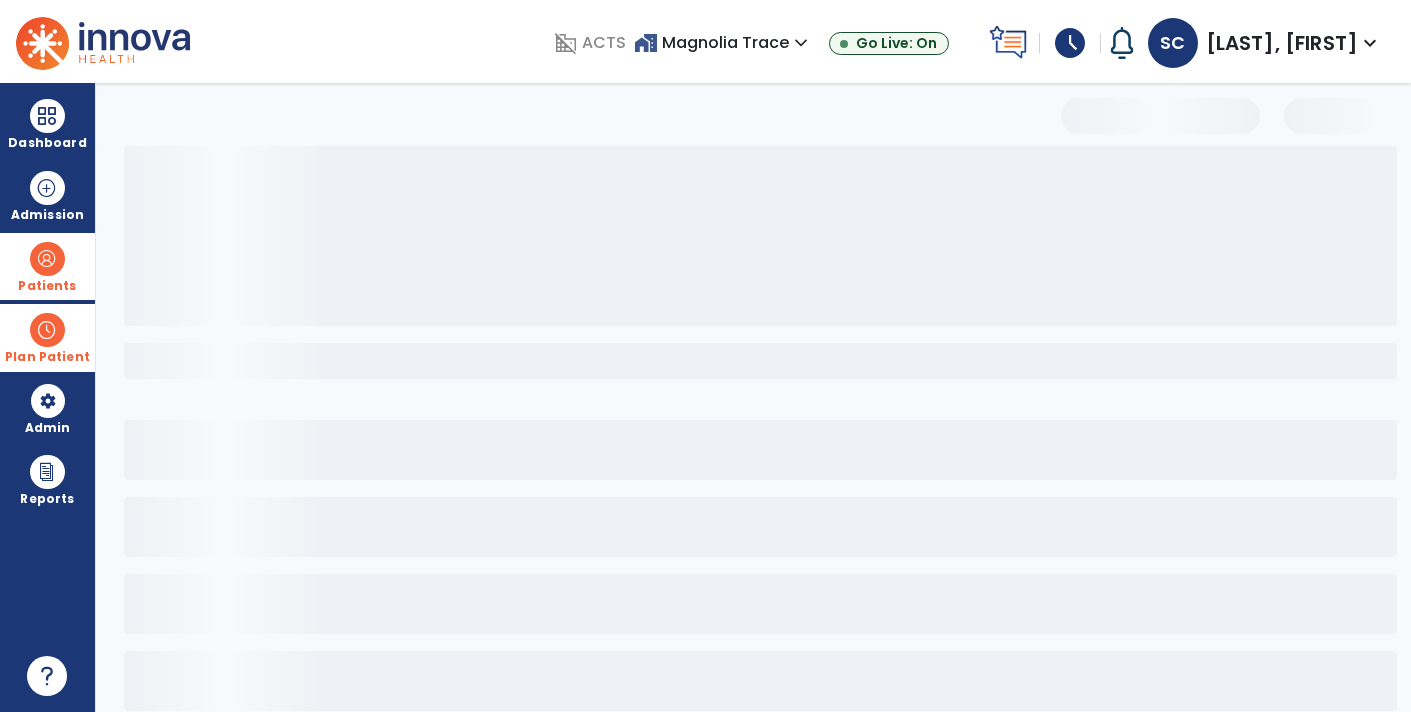 select on "***" 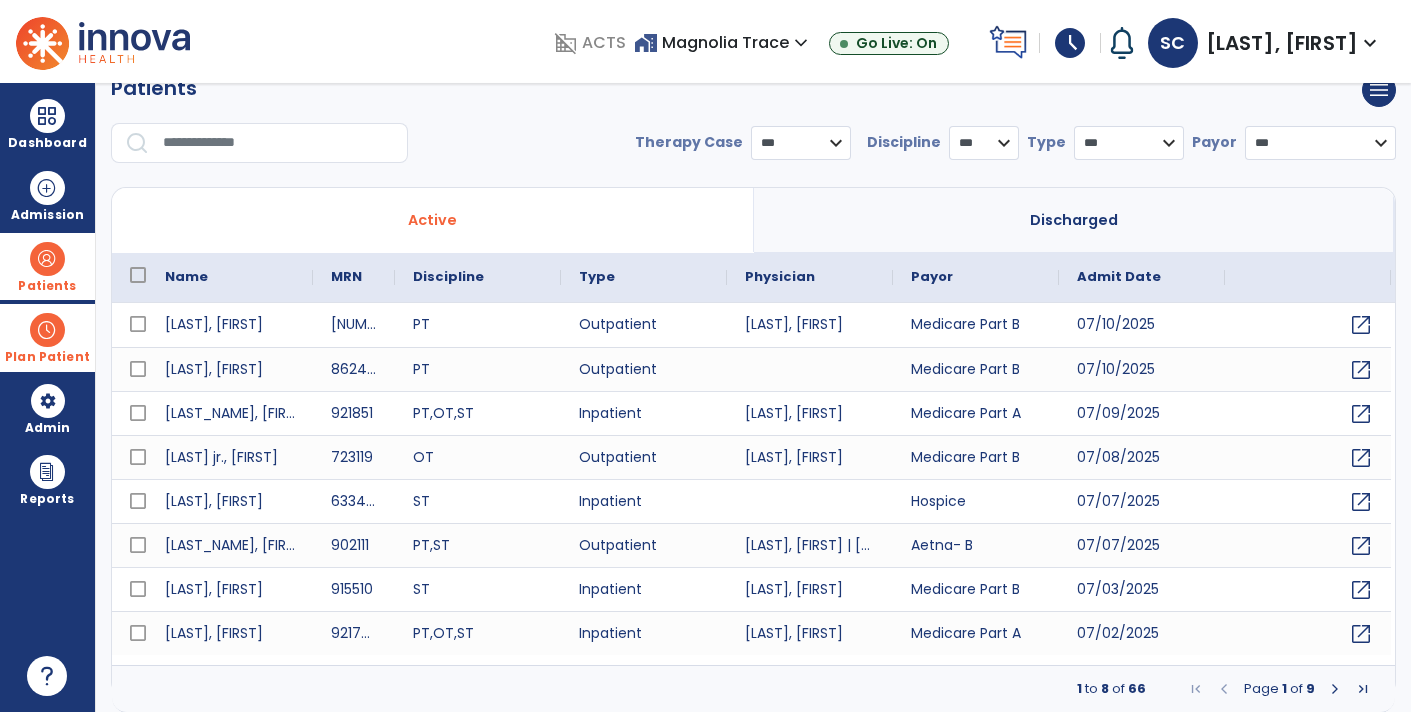 click at bounding box center [278, 143] 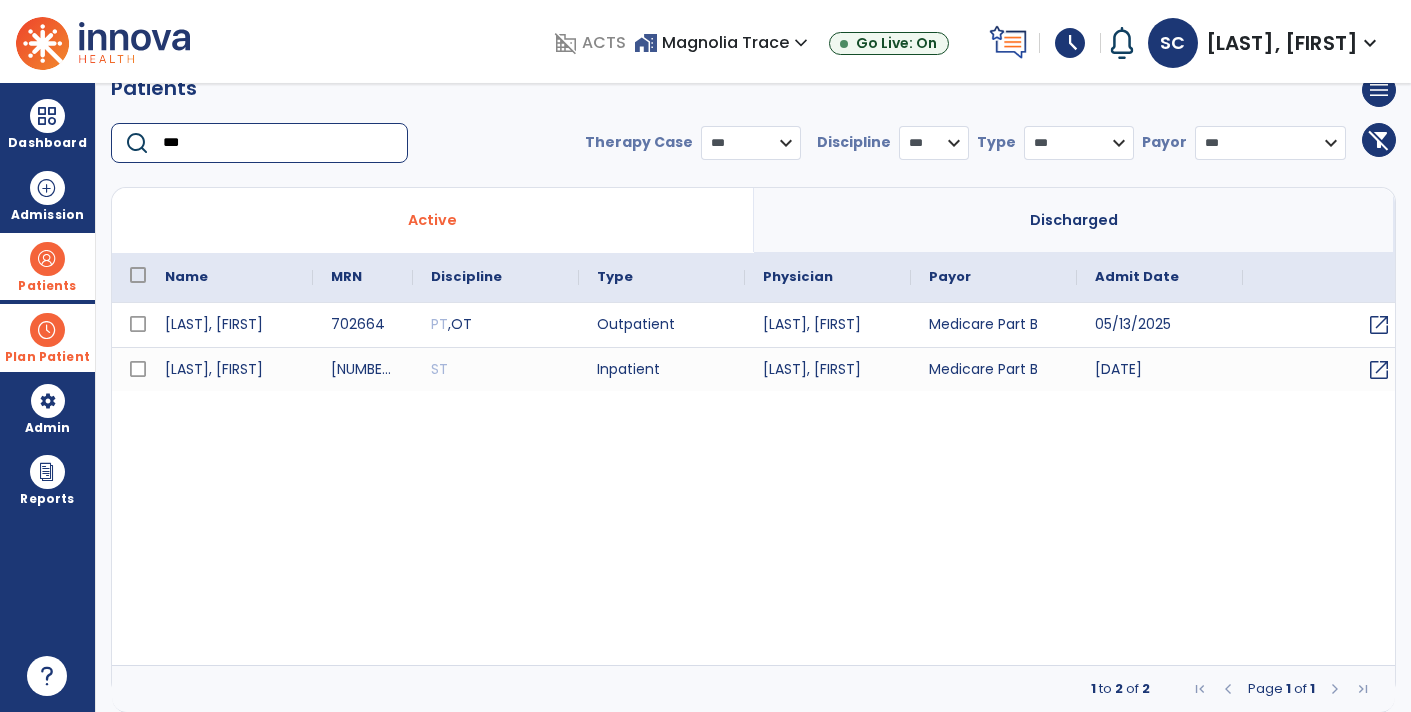 type on "***" 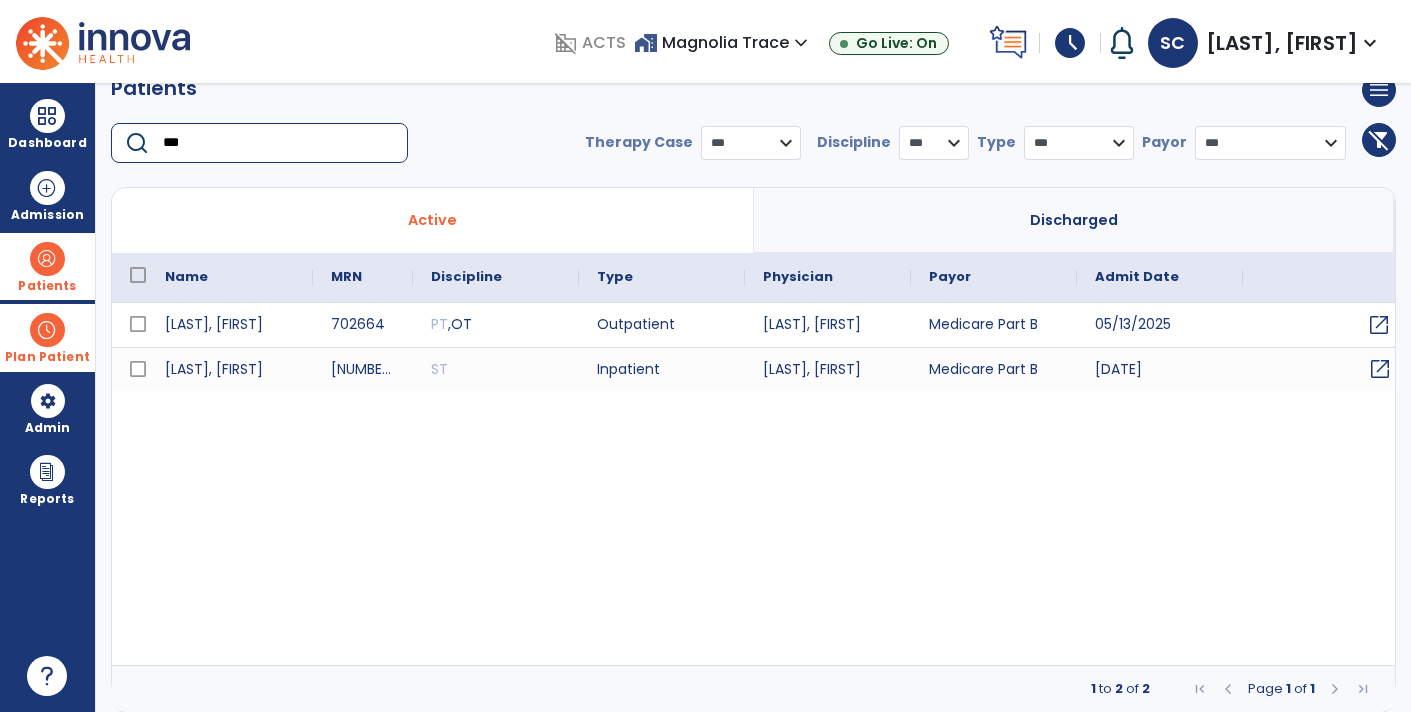 click on "open_in_new" at bounding box center [1380, 369] 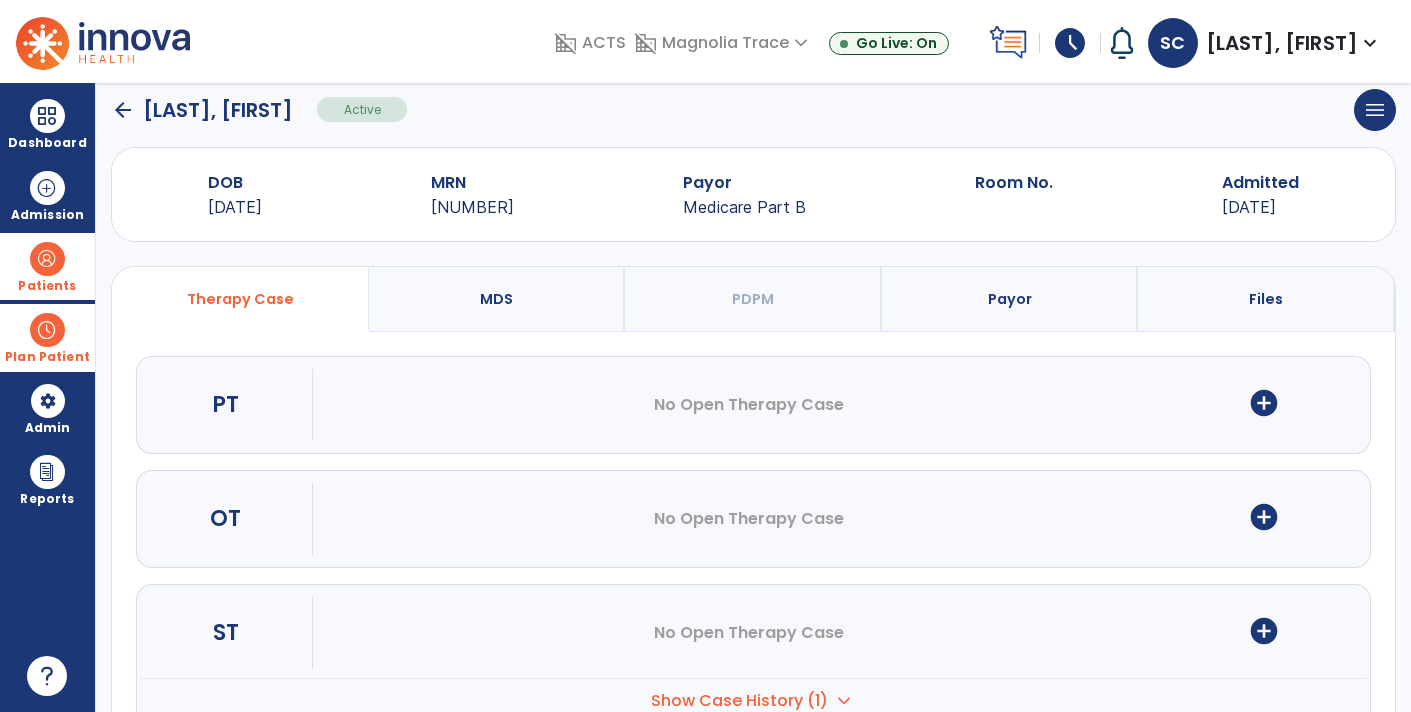 scroll, scrollTop: 0, scrollLeft: 0, axis: both 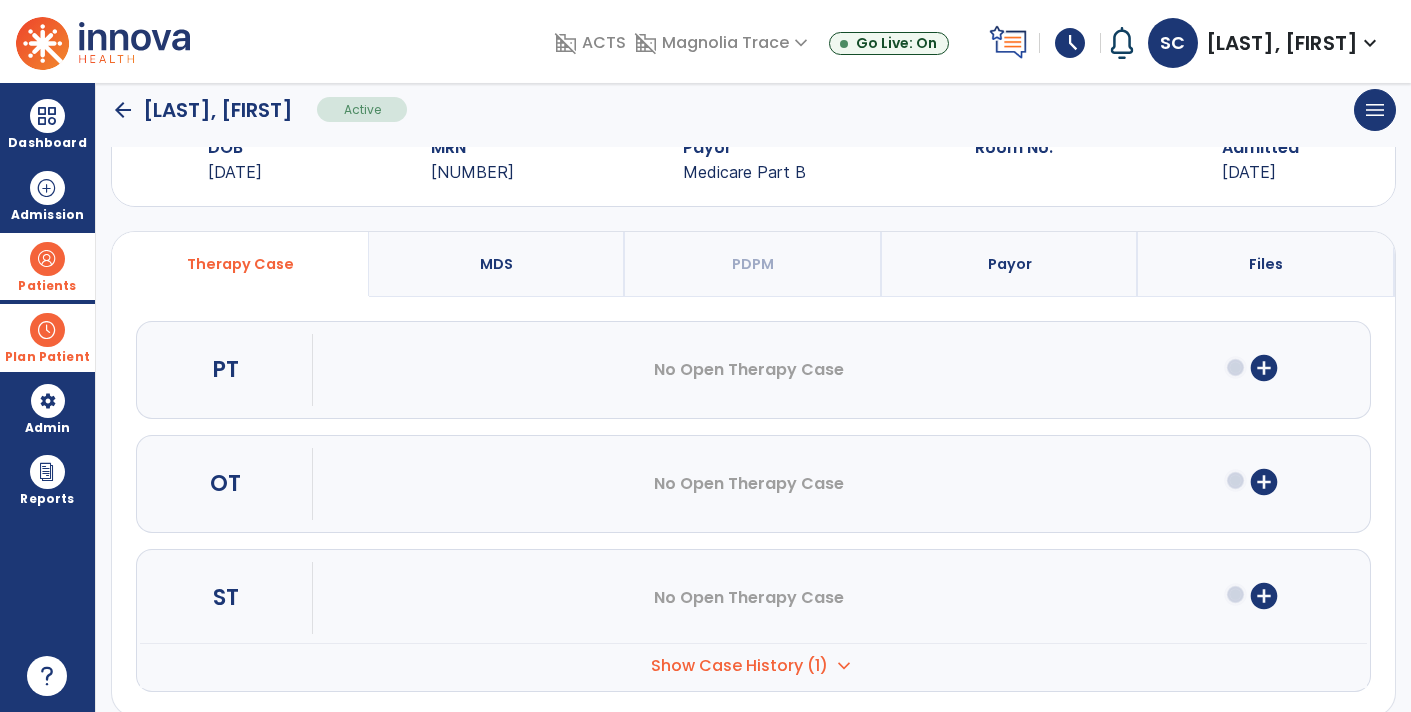 click on "Show Case History (1)     expand_more" at bounding box center [753, 665] 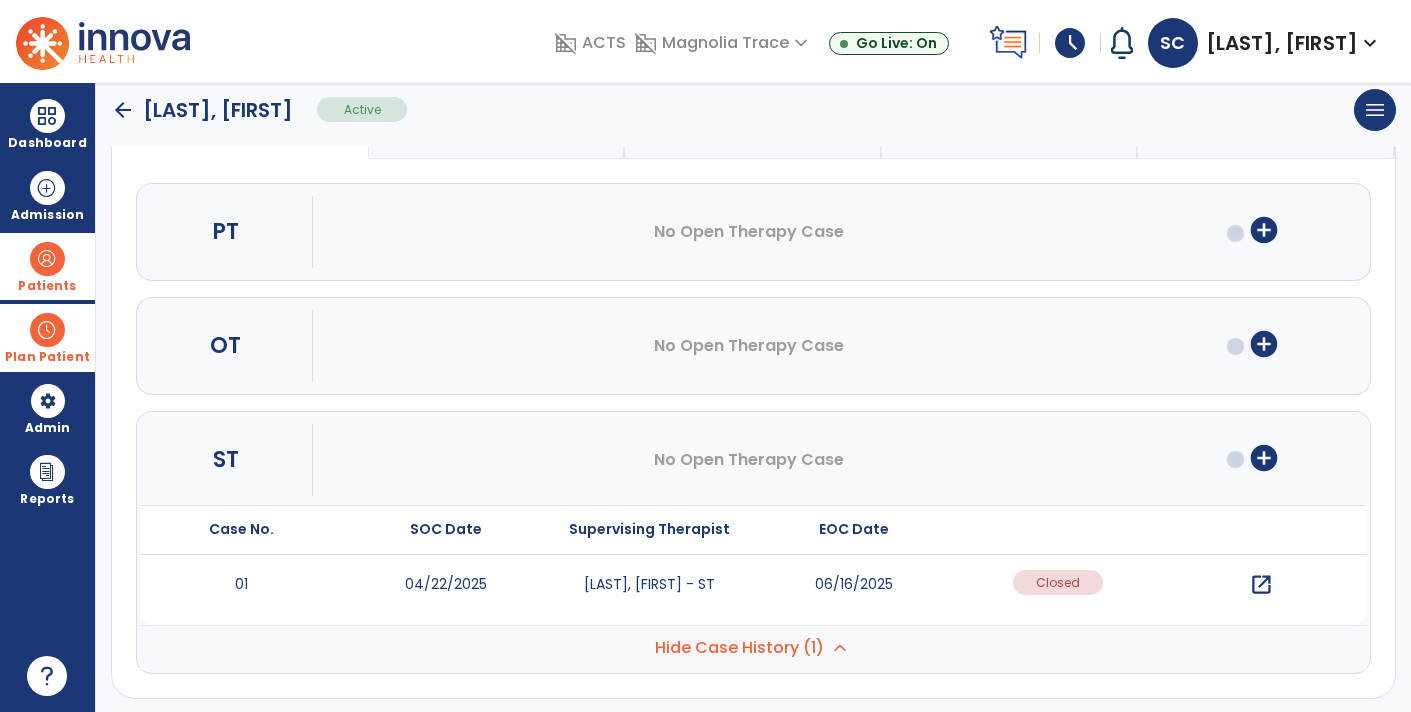 scroll, scrollTop: 199, scrollLeft: 0, axis: vertical 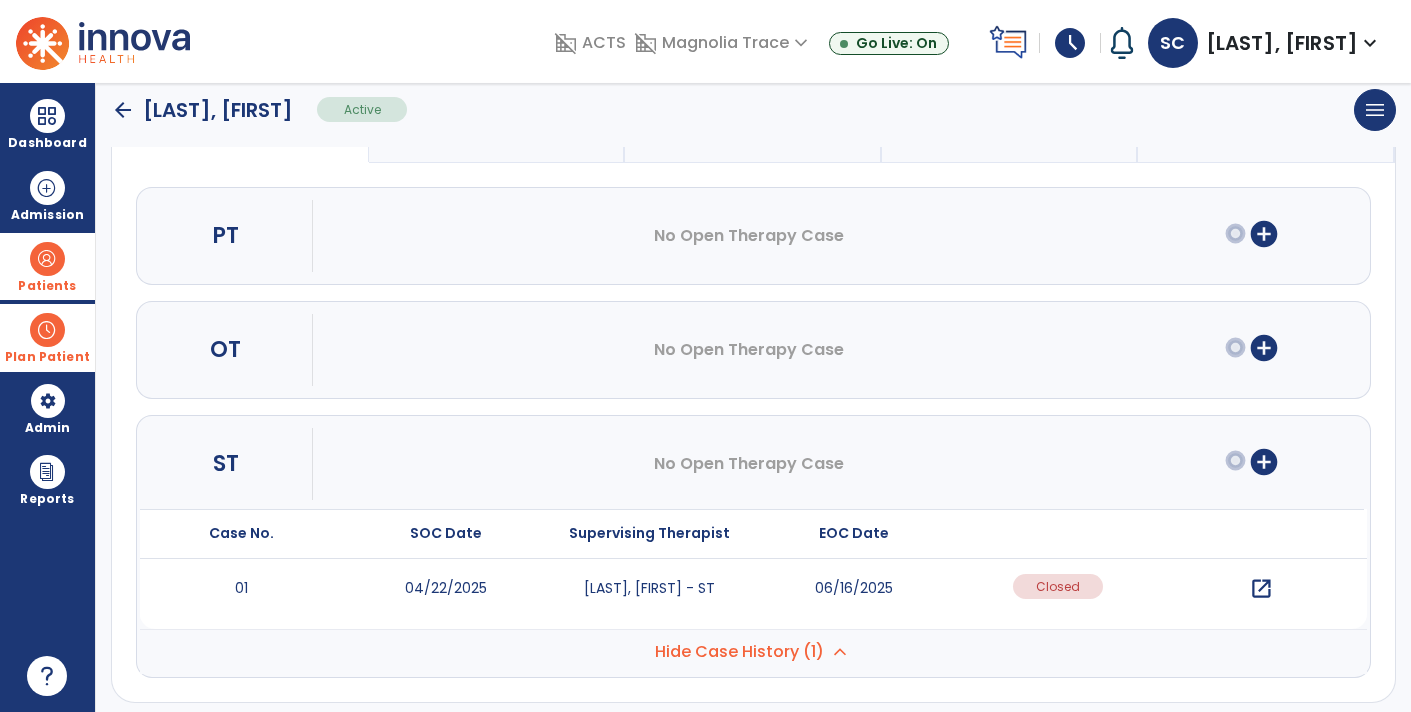 click on "arrow_back" 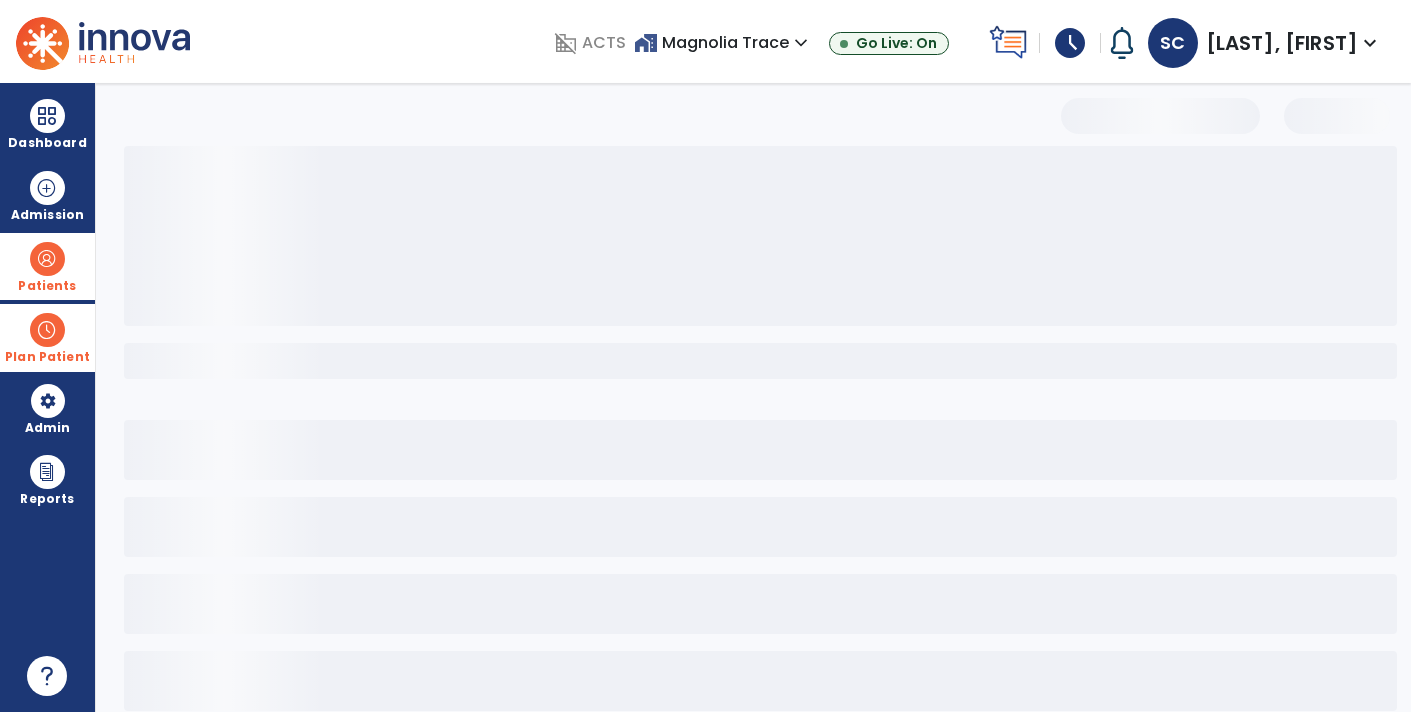 scroll, scrollTop: 30, scrollLeft: 0, axis: vertical 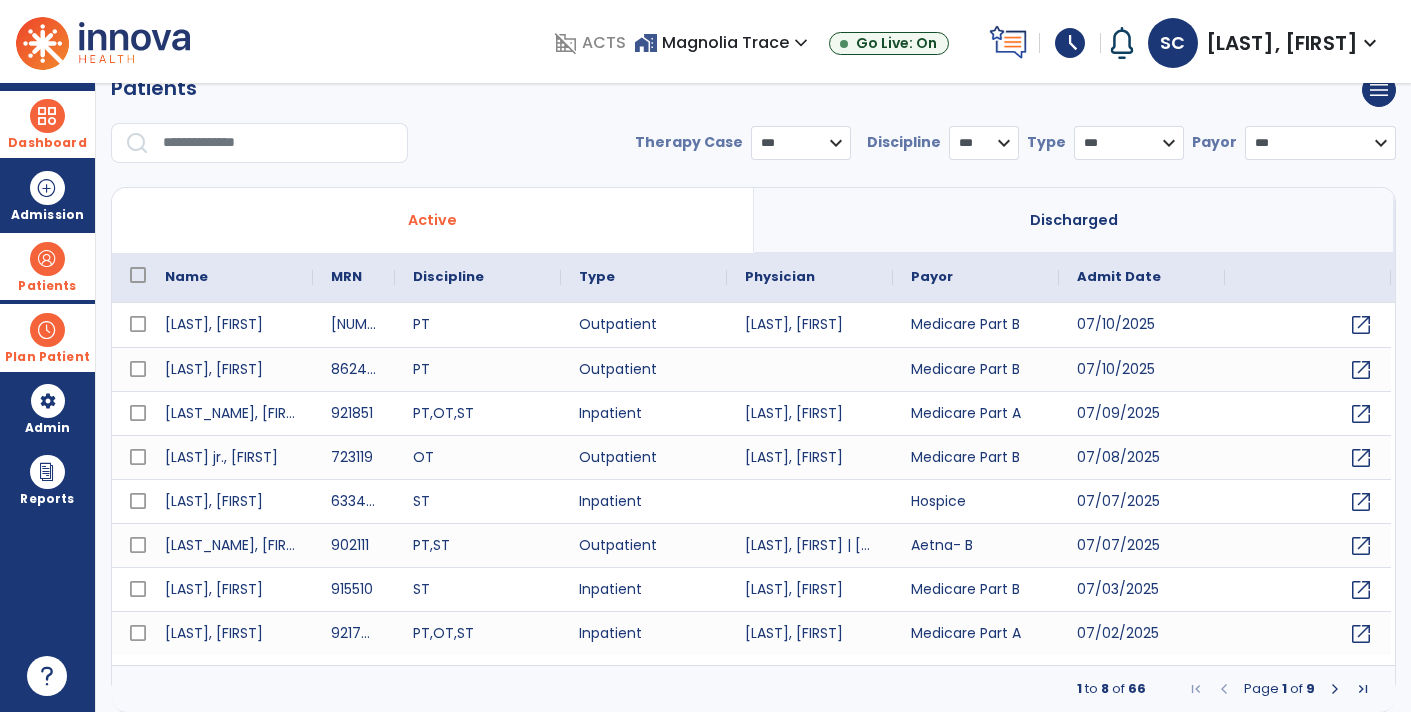 click on "Dashboard" at bounding box center (47, 124) 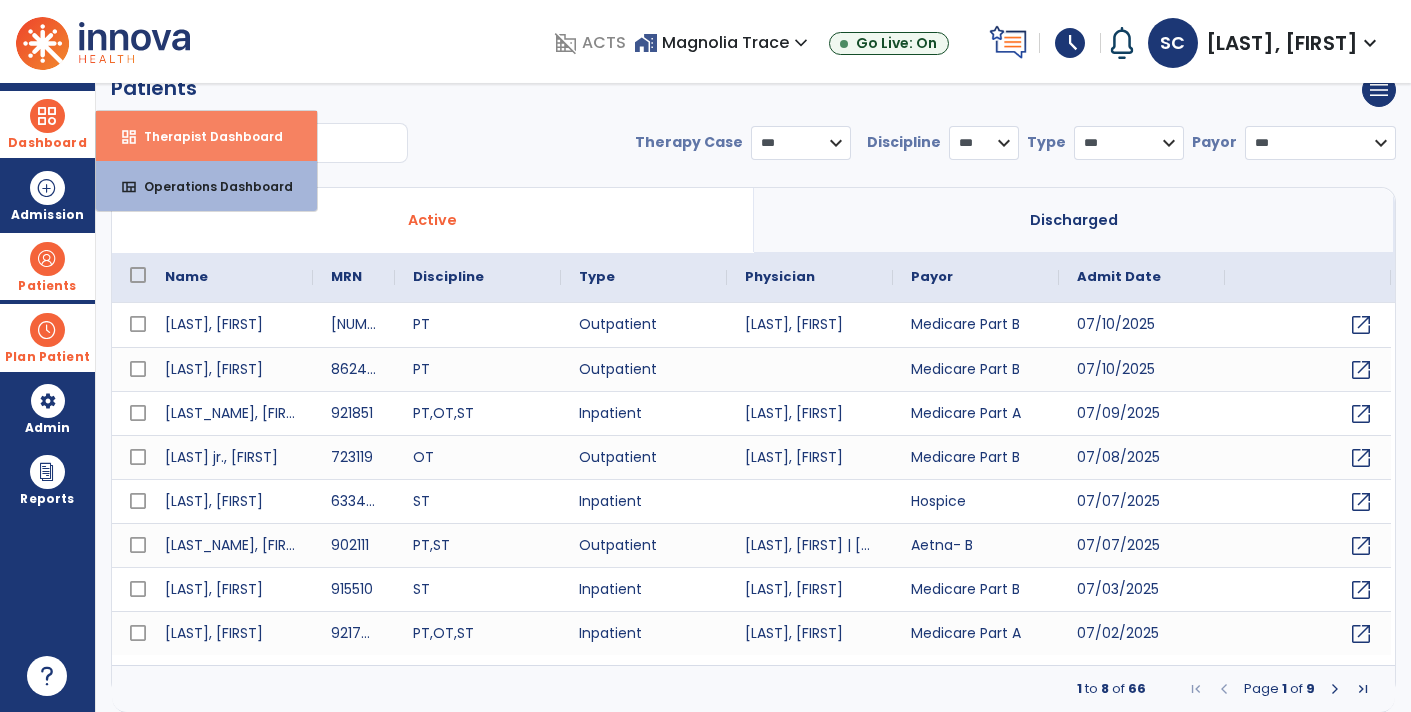 click on "dashboard  Therapist Dashboard" at bounding box center (206, 136) 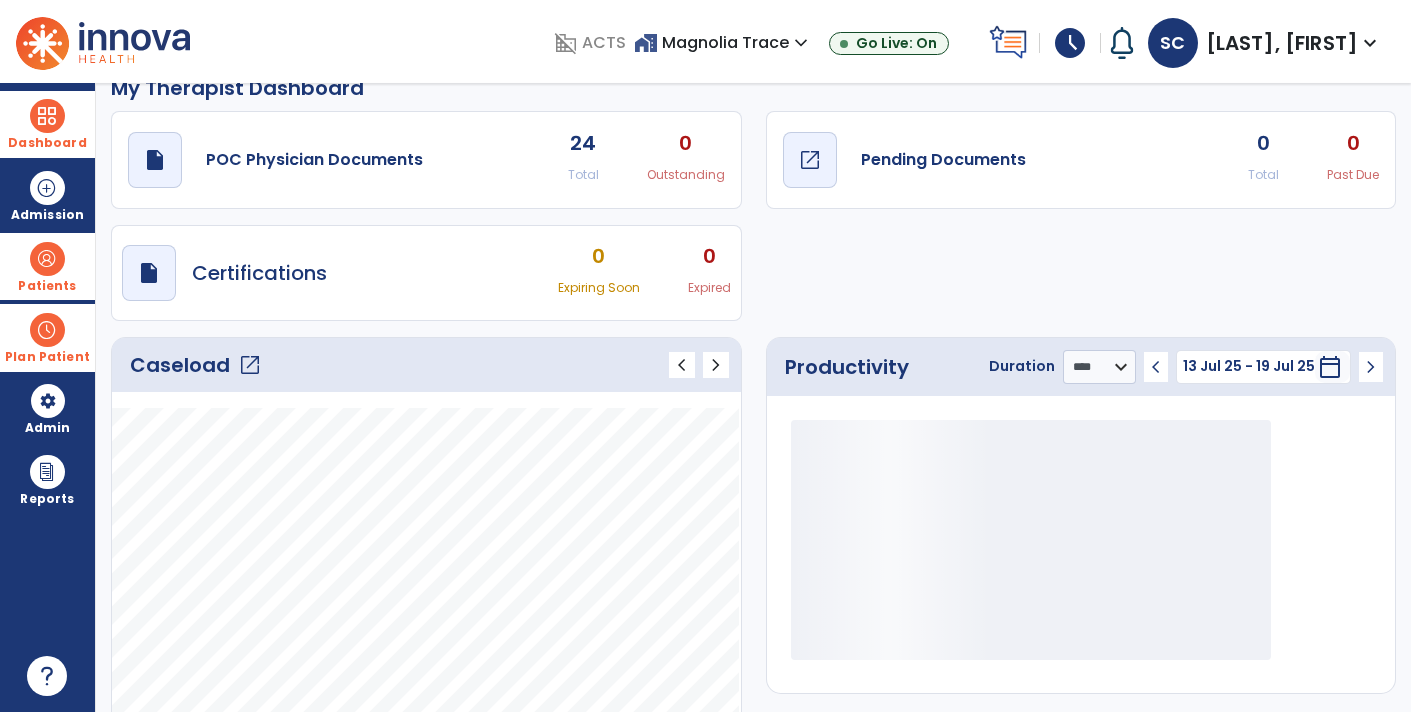 click on "Pending Documents" 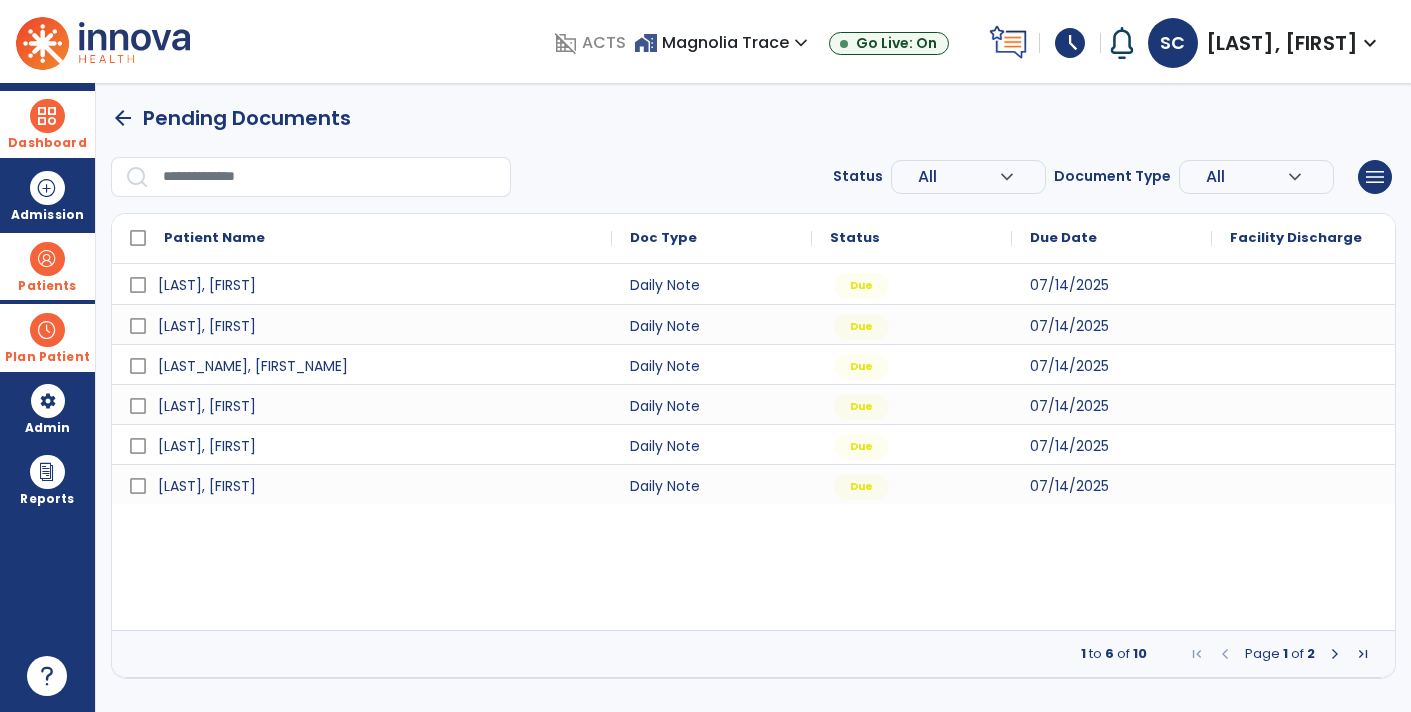 scroll, scrollTop: 0, scrollLeft: 0, axis: both 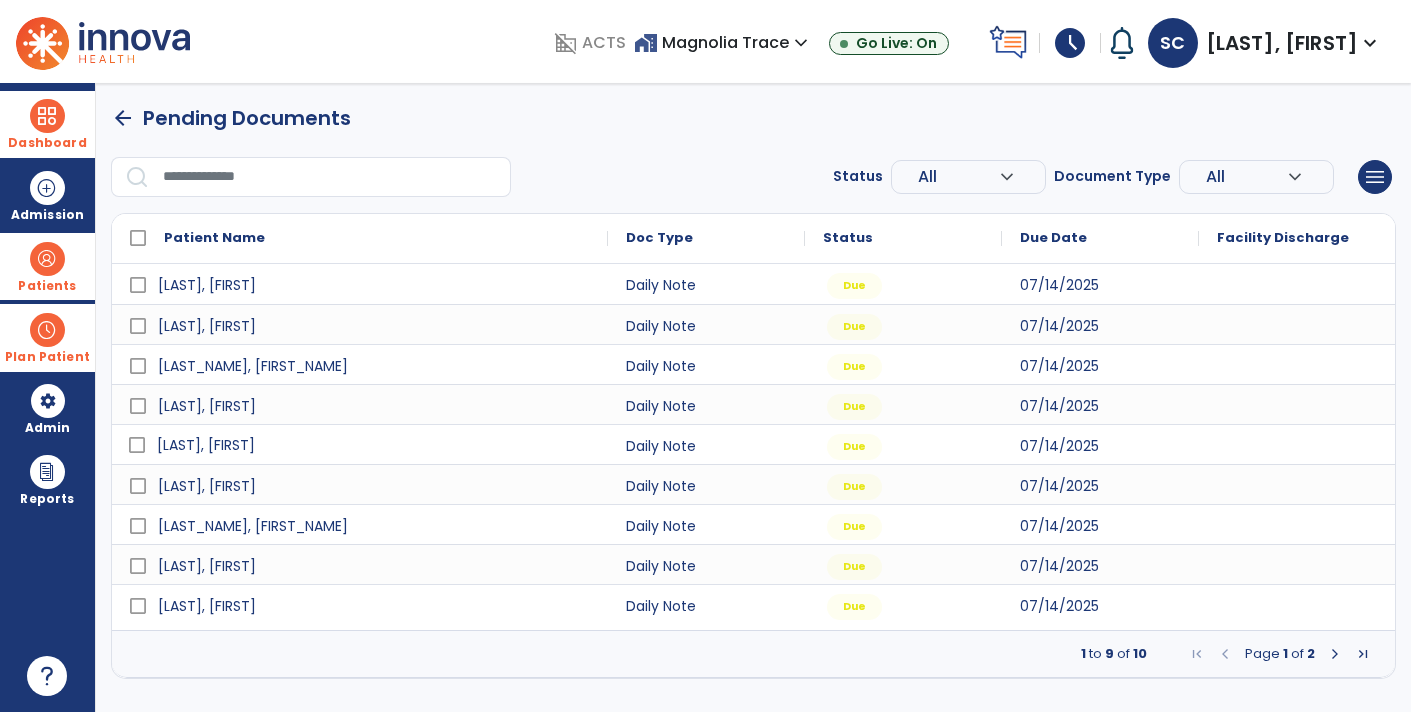 click on "[LAST], [FIRST]" at bounding box center [374, 445] 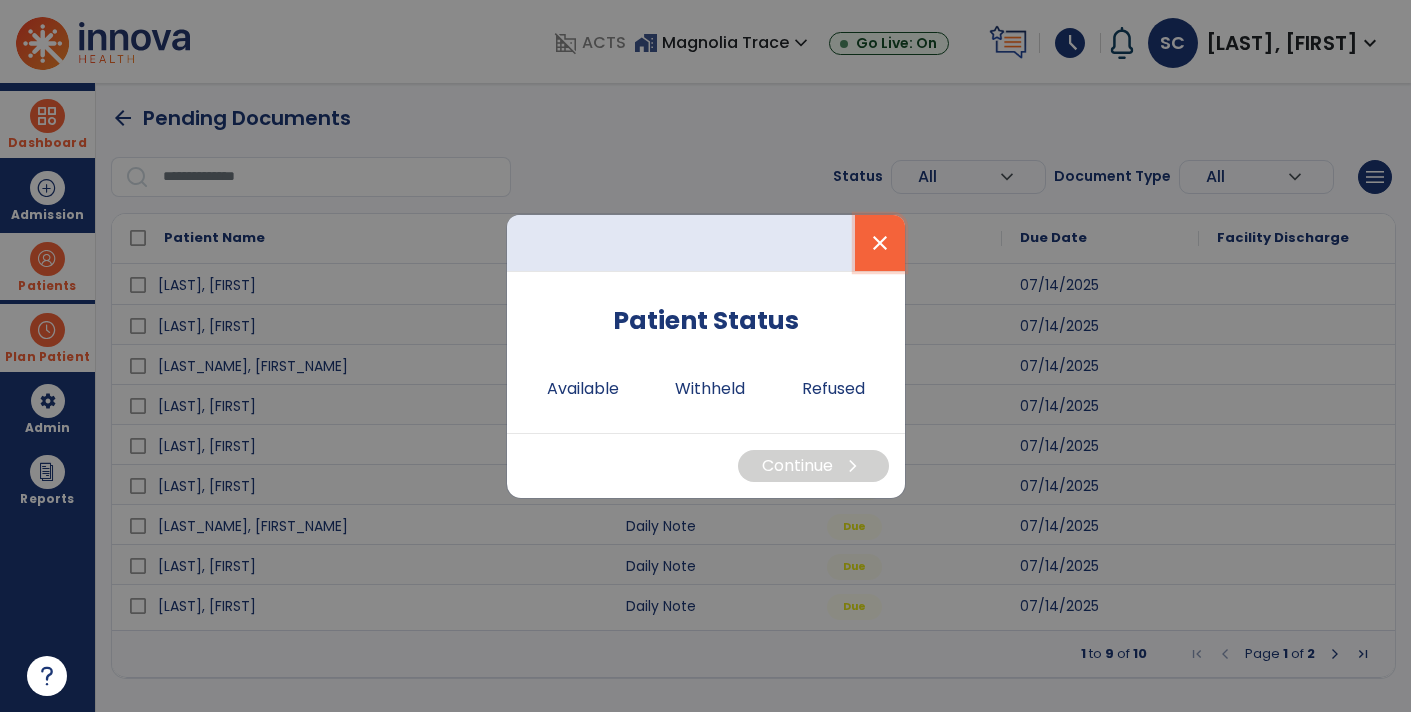 click on "close" at bounding box center [880, 243] 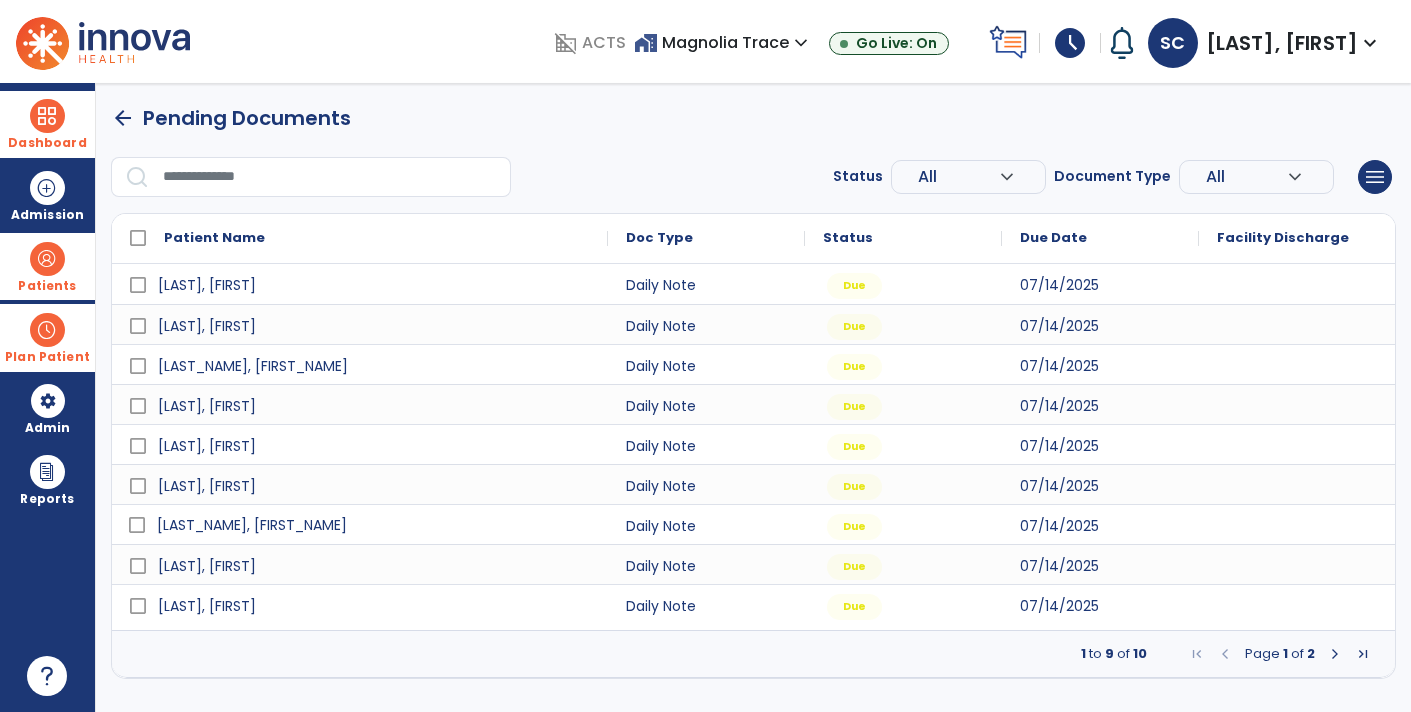 click on "[LAST_NAME], [FIRST_NAME]" at bounding box center (374, 525) 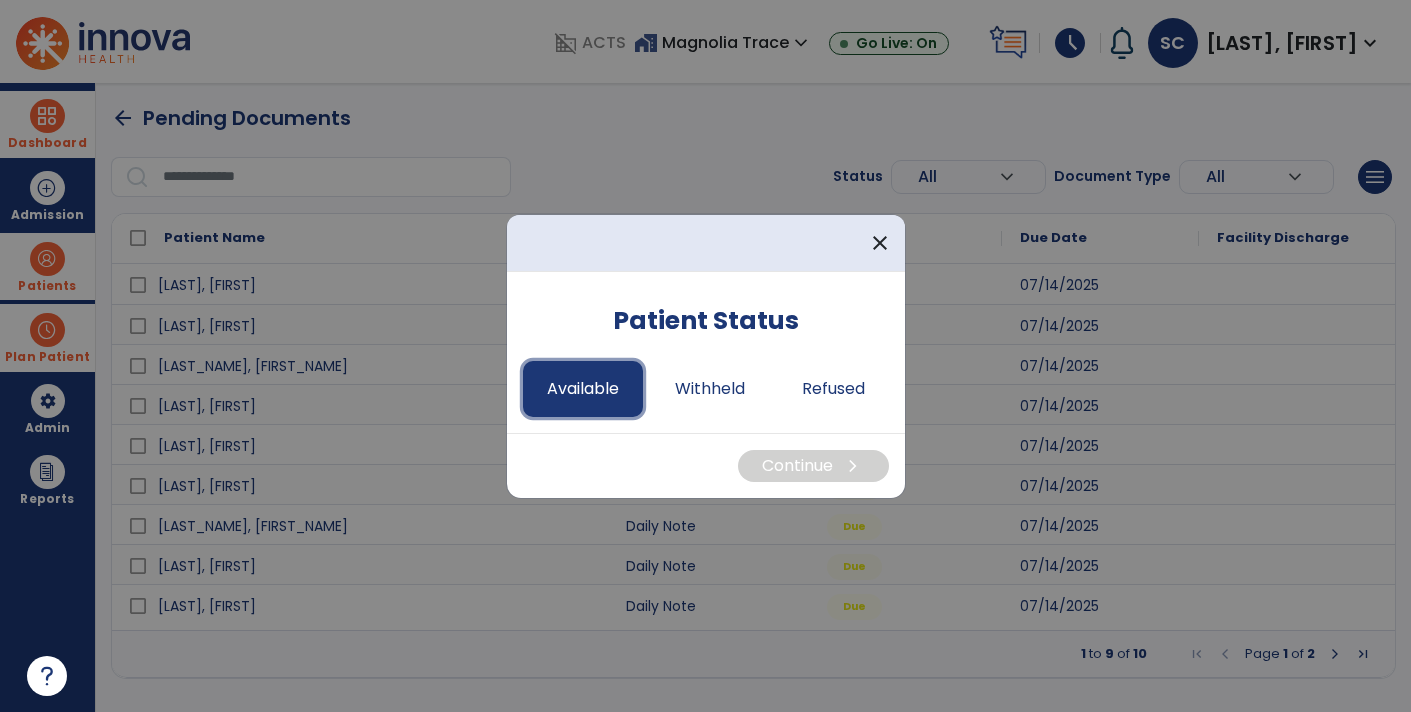 click on "Available" at bounding box center (583, 389) 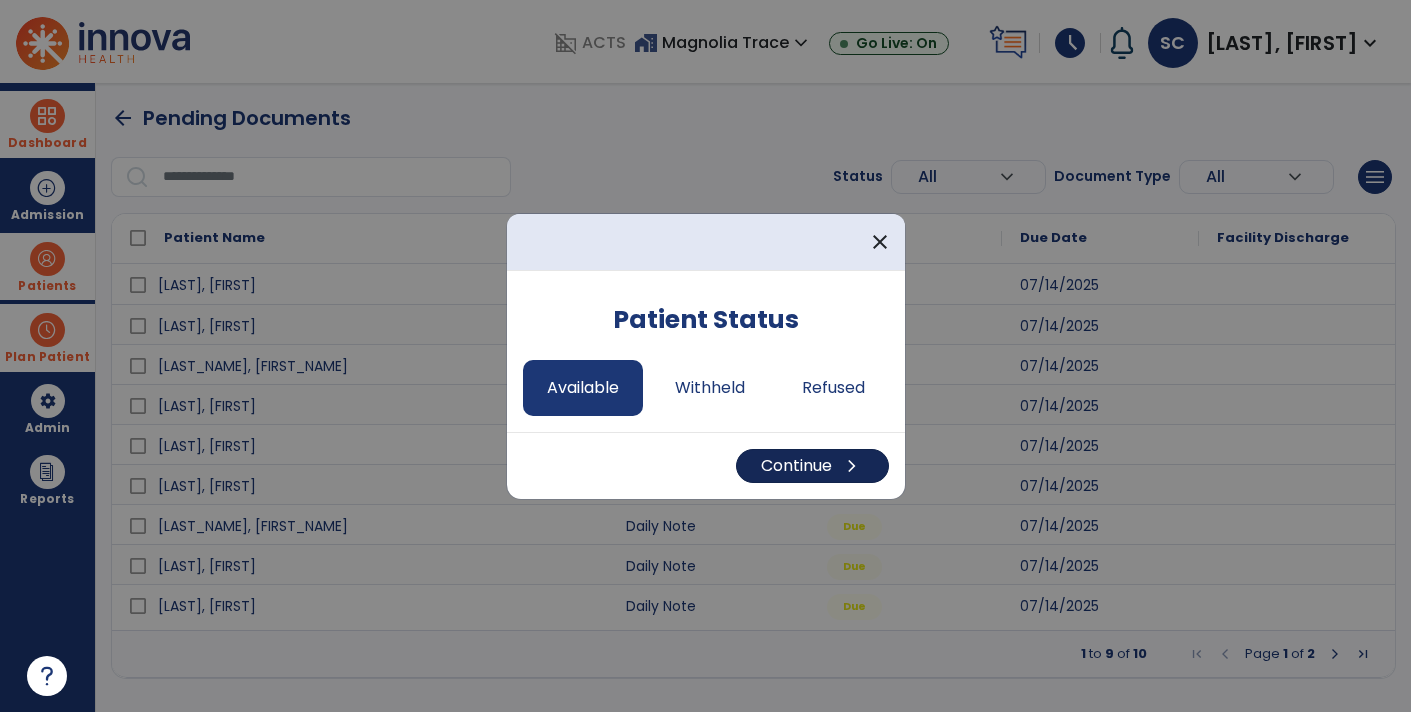 click on "Continue   chevron_right" at bounding box center [812, 466] 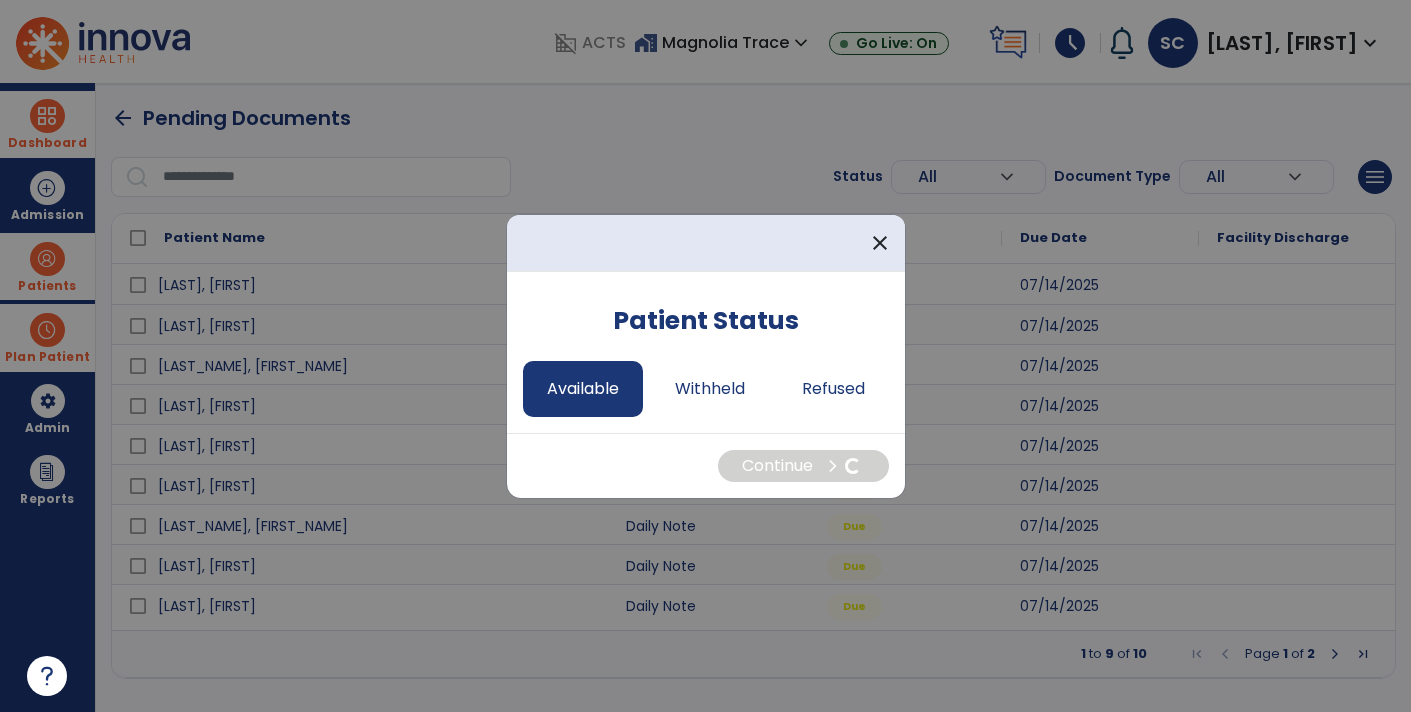 select on "*" 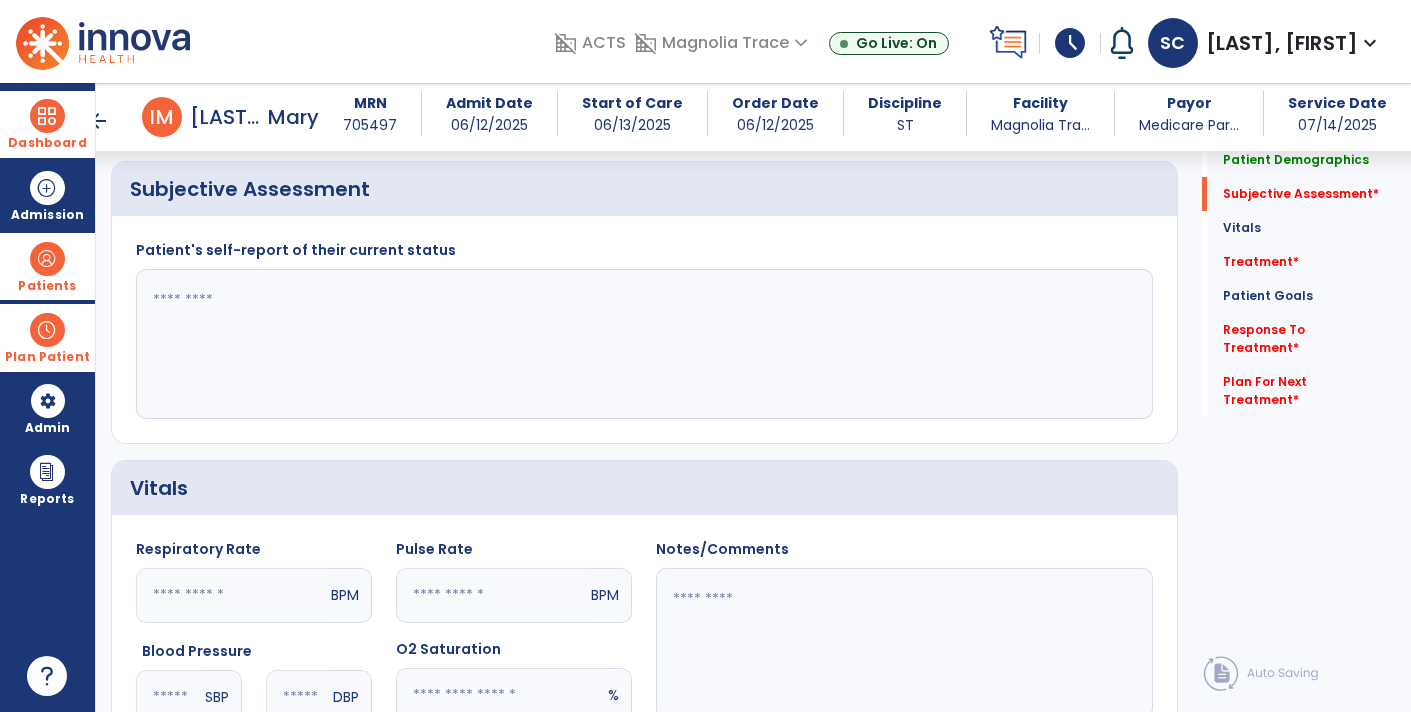 scroll, scrollTop: 419, scrollLeft: 0, axis: vertical 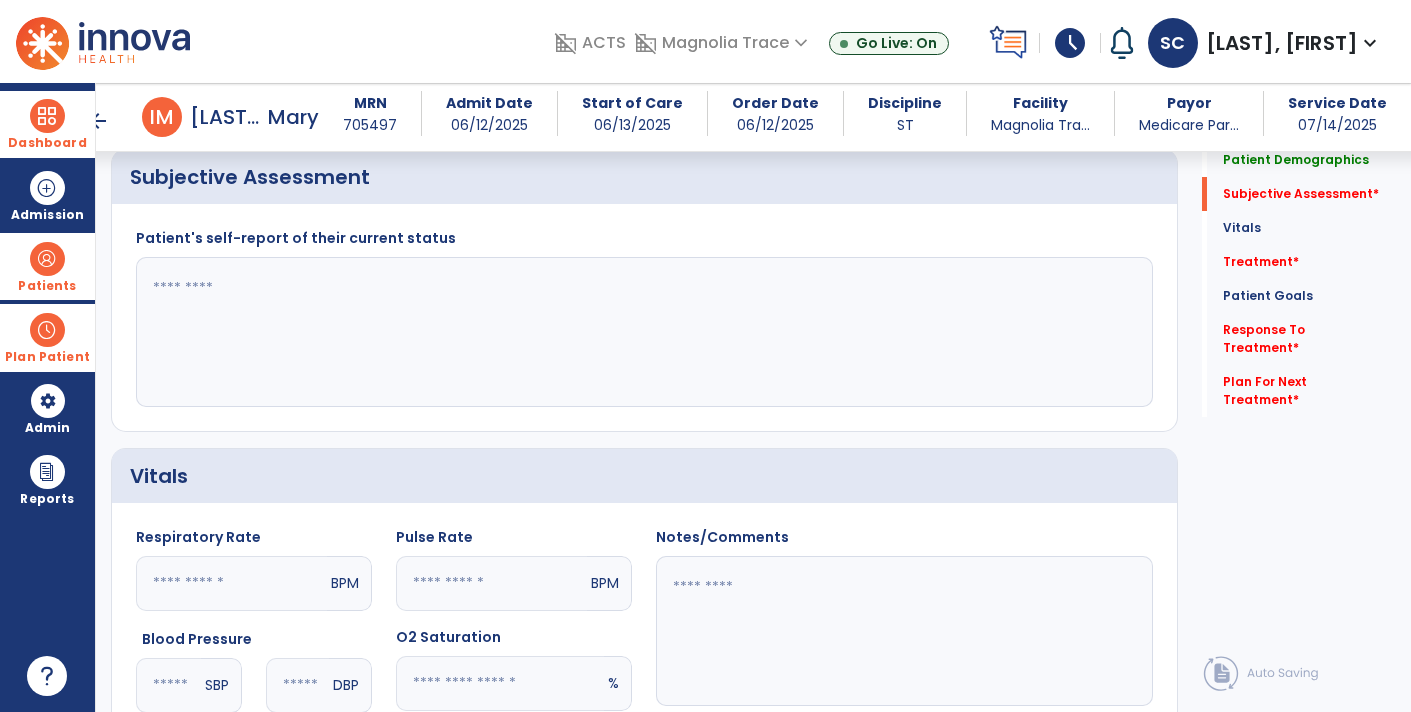 click 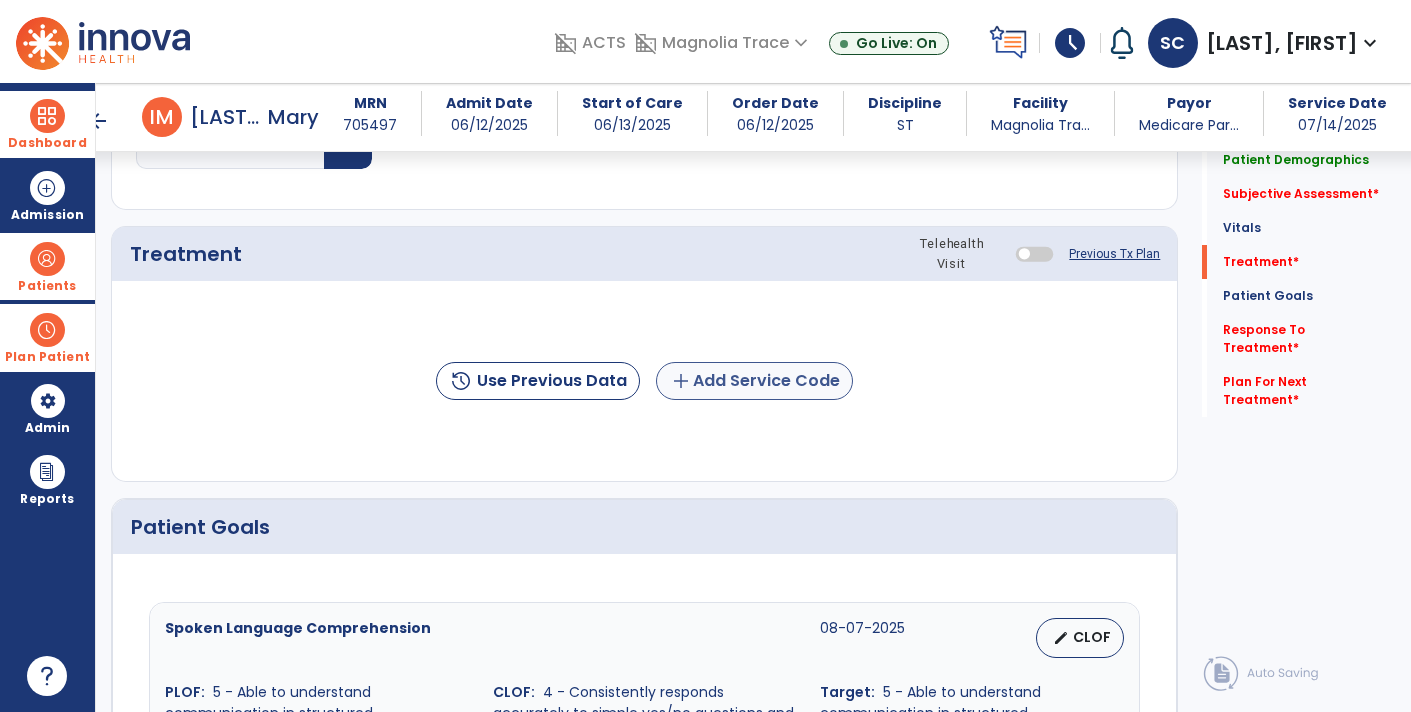 type on "**********" 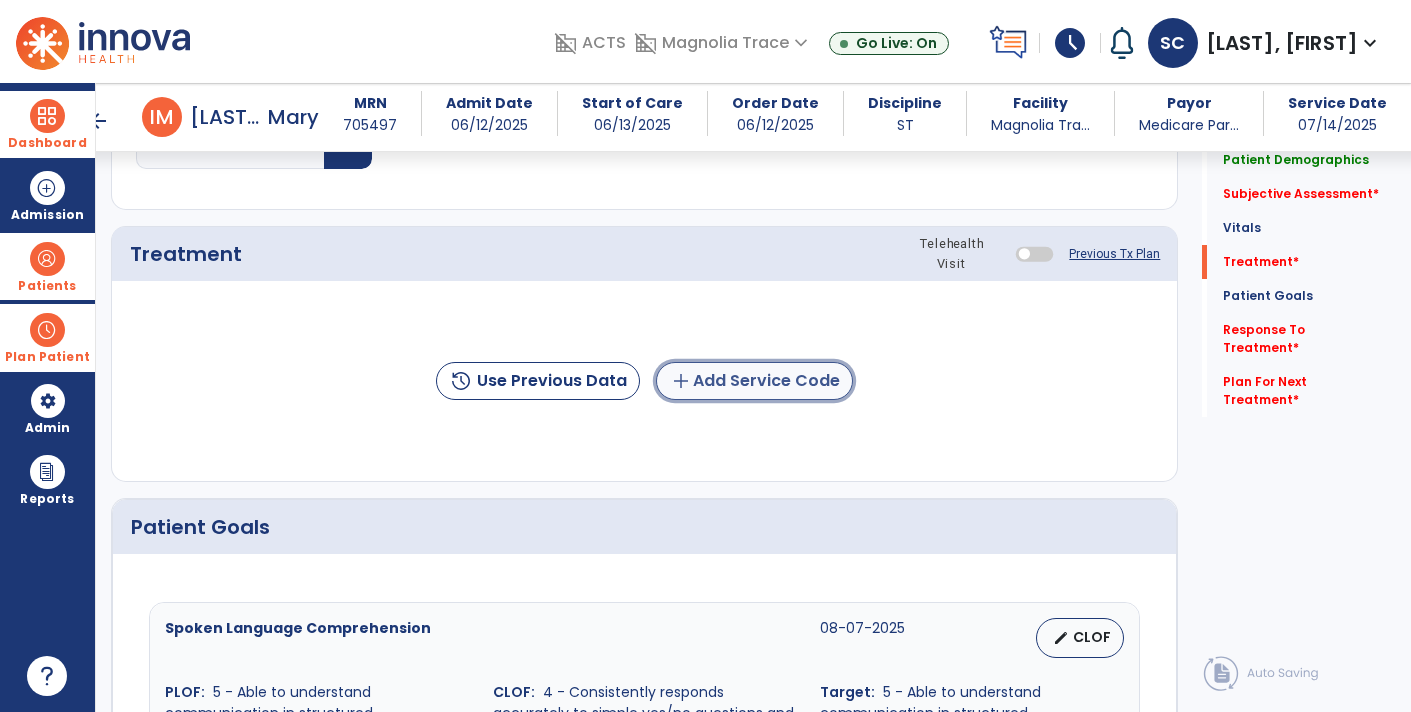 click on "add  Add Service Code" 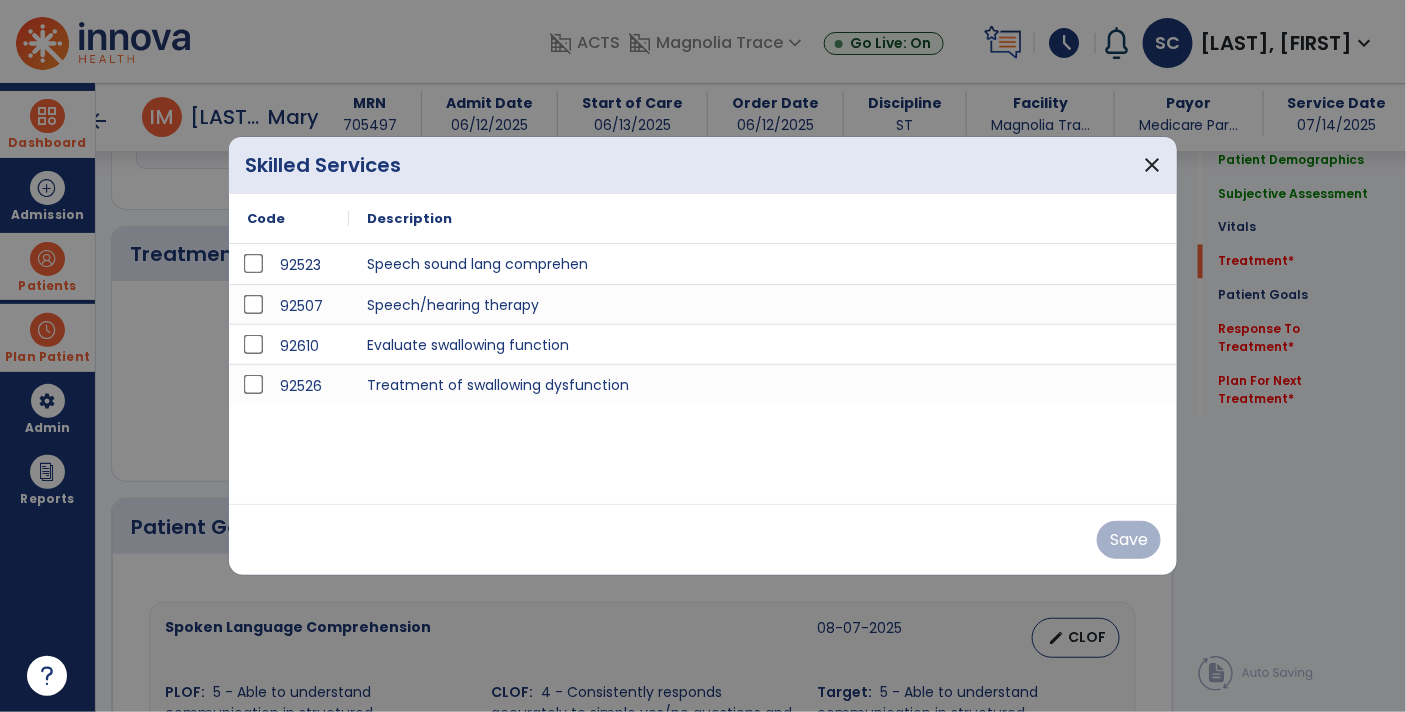 scroll, scrollTop: 1063, scrollLeft: 0, axis: vertical 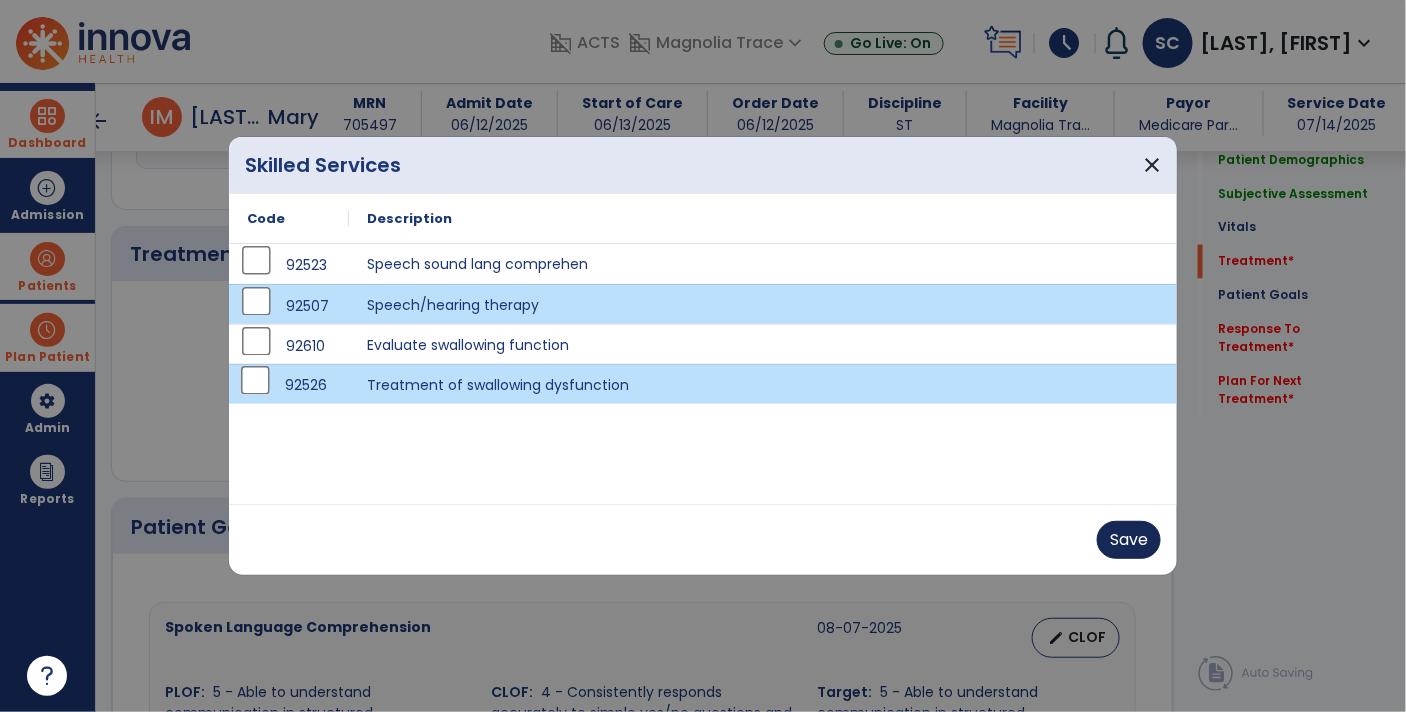 click on "Save" at bounding box center (1129, 540) 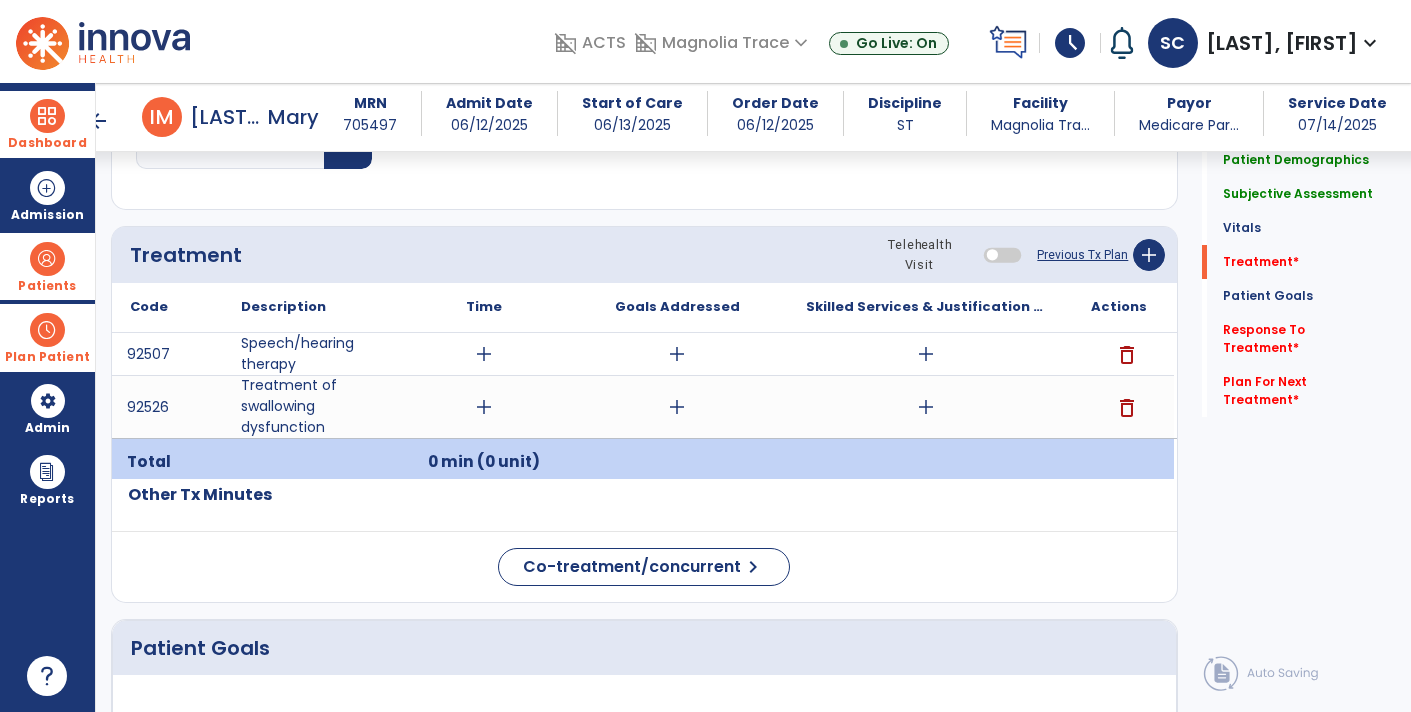 click on "add" at bounding box center (484, 354) 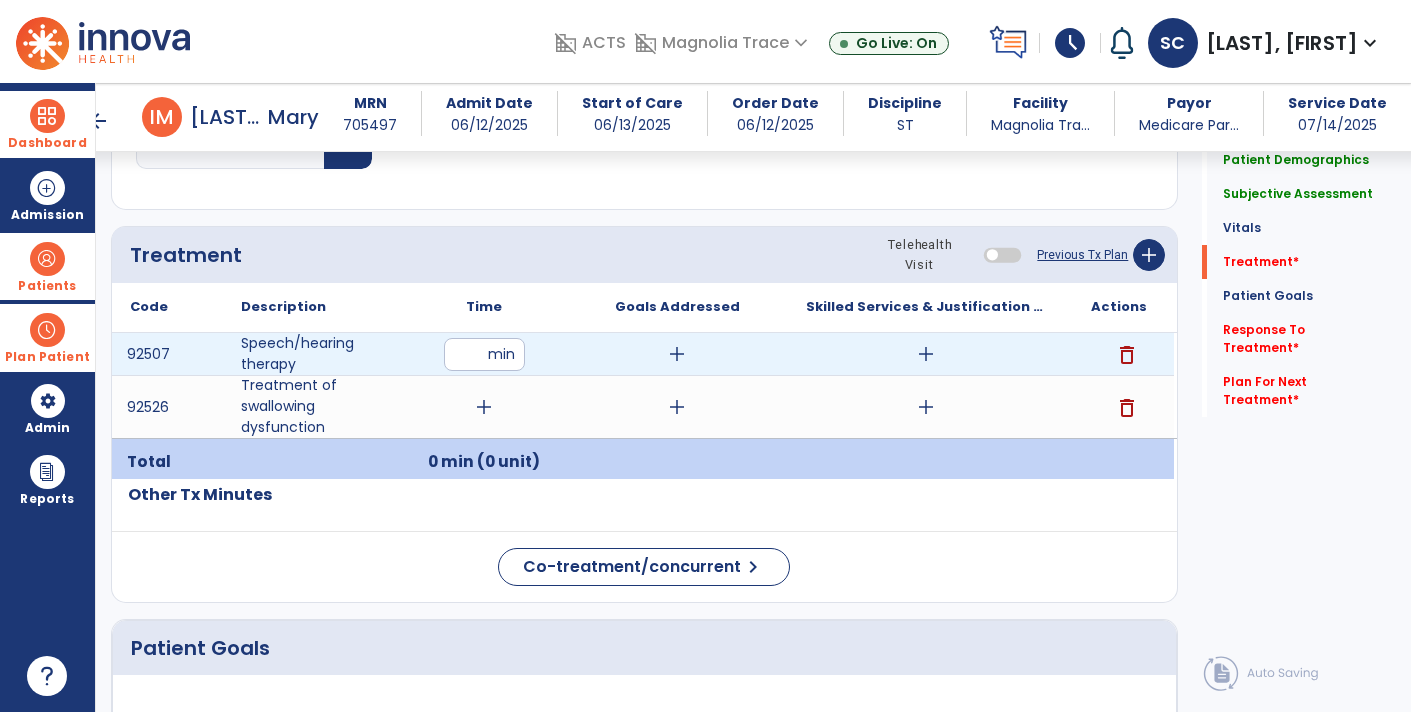 type on "**" 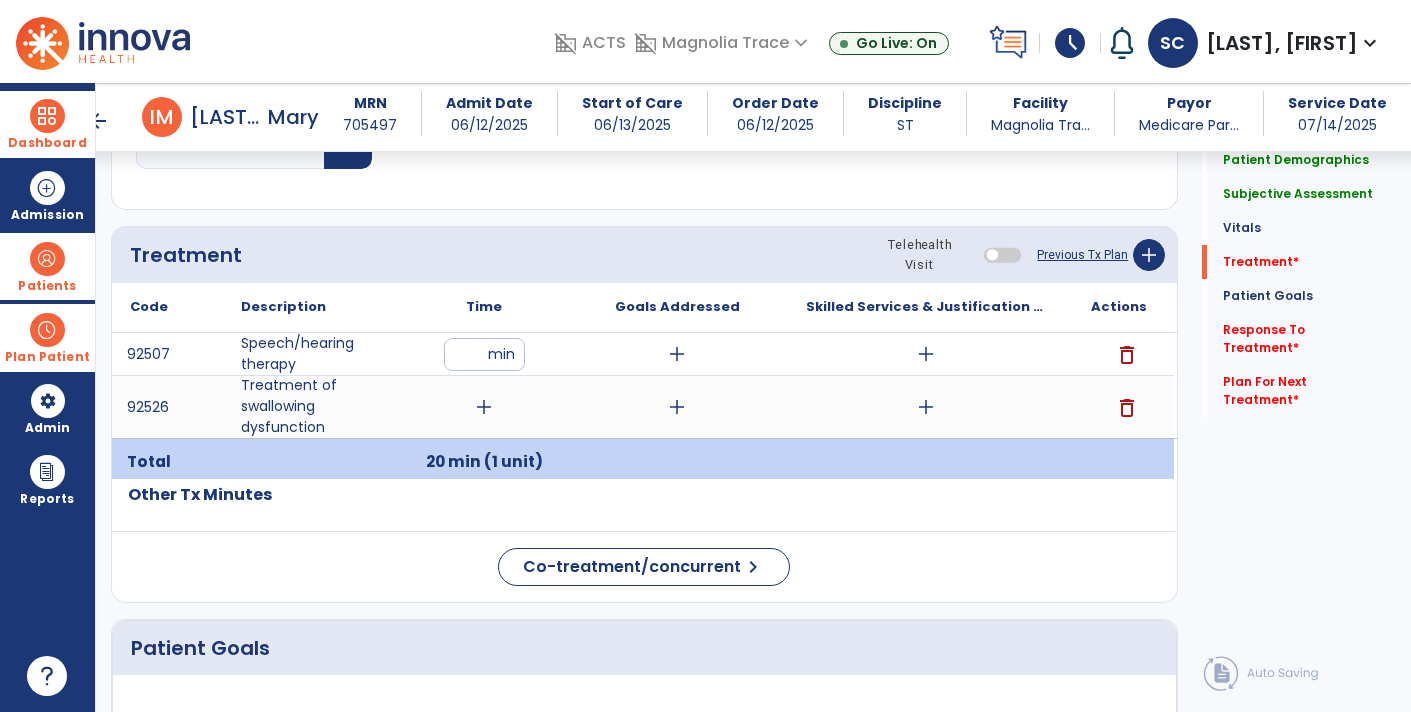 click on "add" at bounding box center (484, 407) 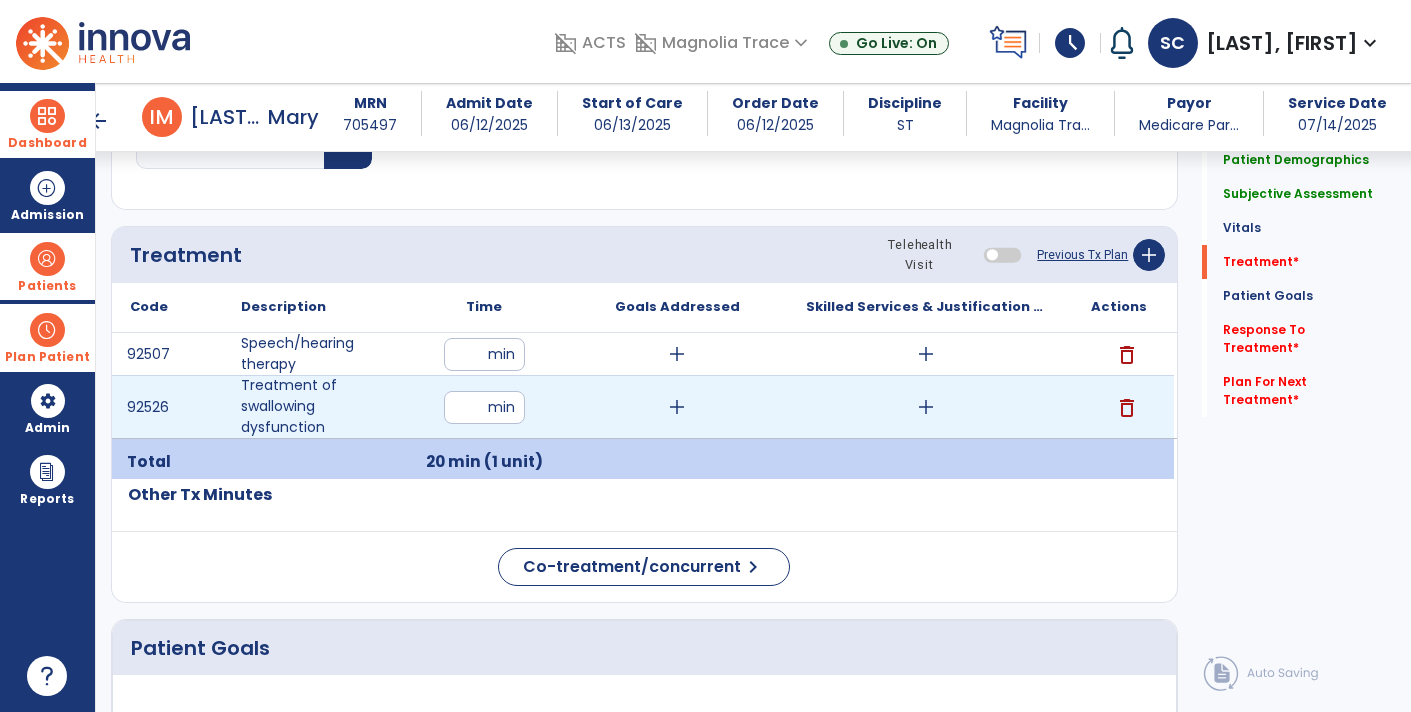 type on "**" 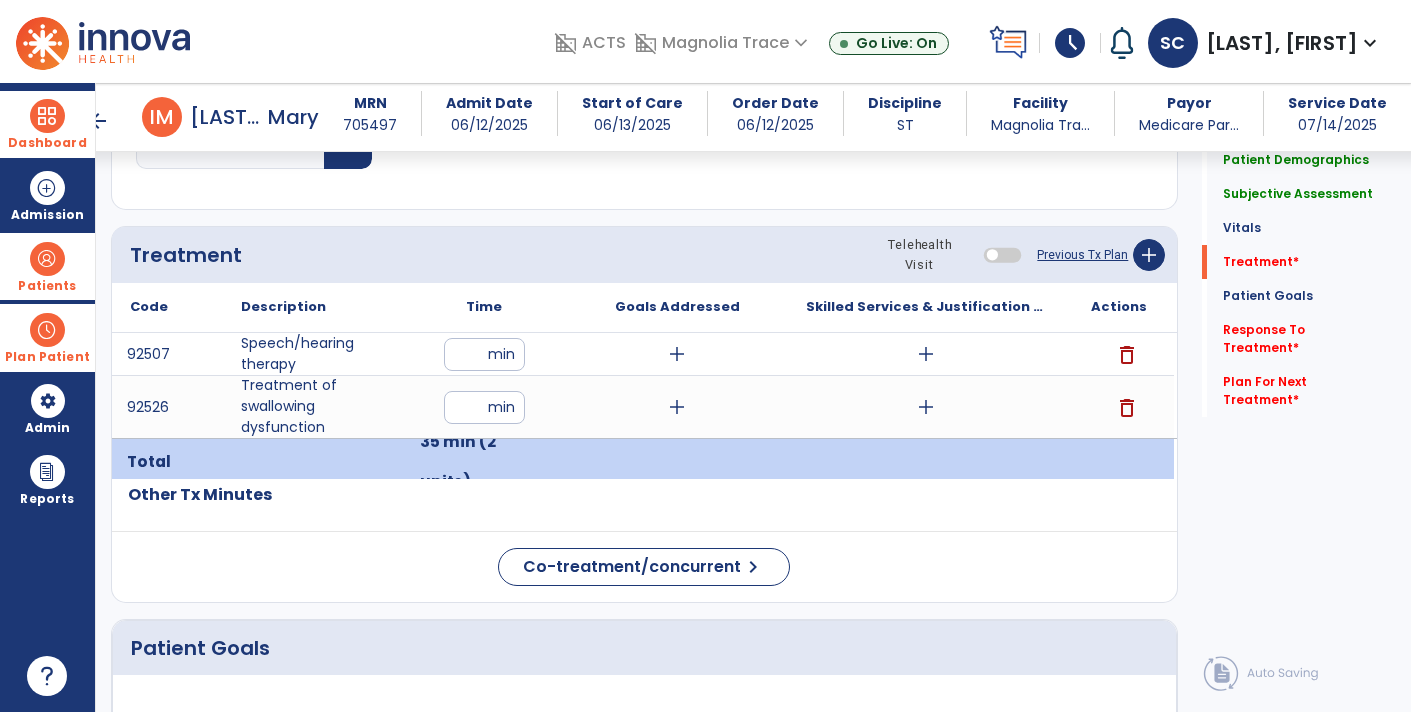 click on "add" at bounding box center [677, 407] 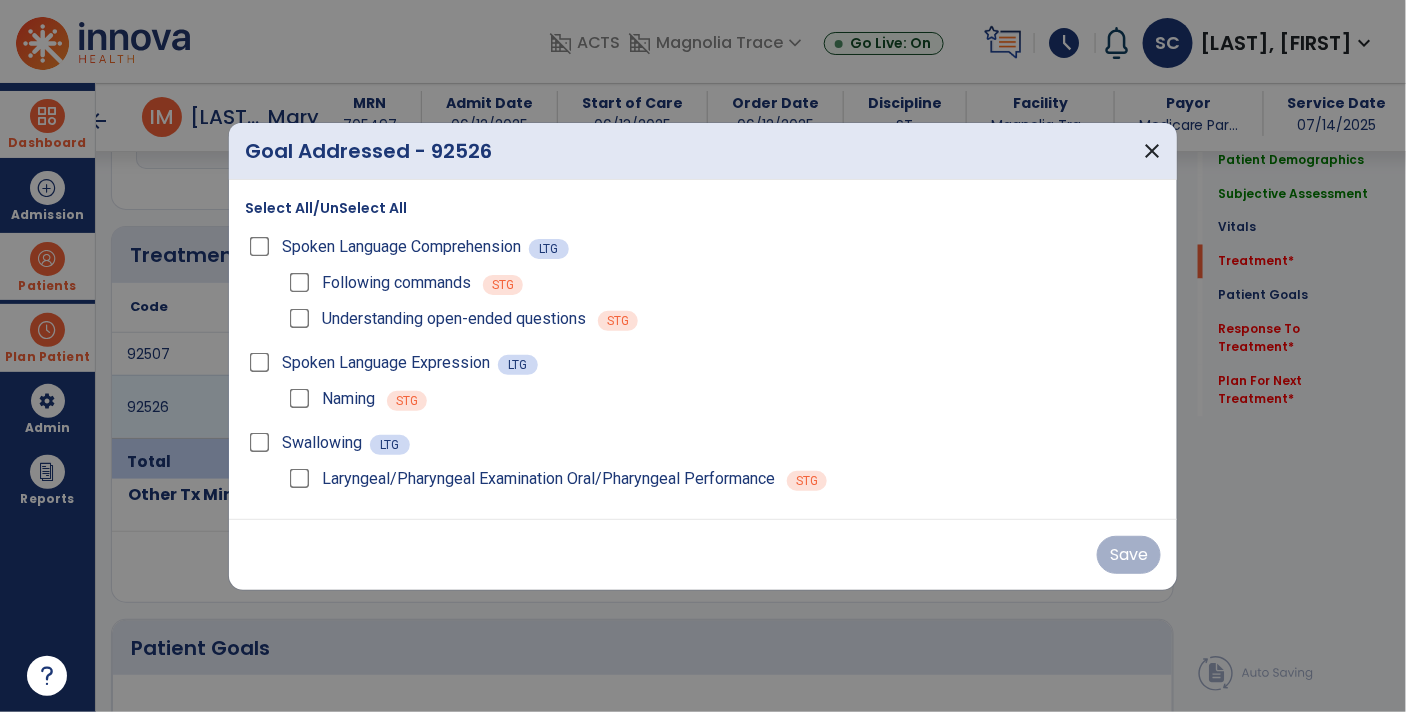 scroll, scrollTop: 1063, scrollLeft: 0, axis: vertical 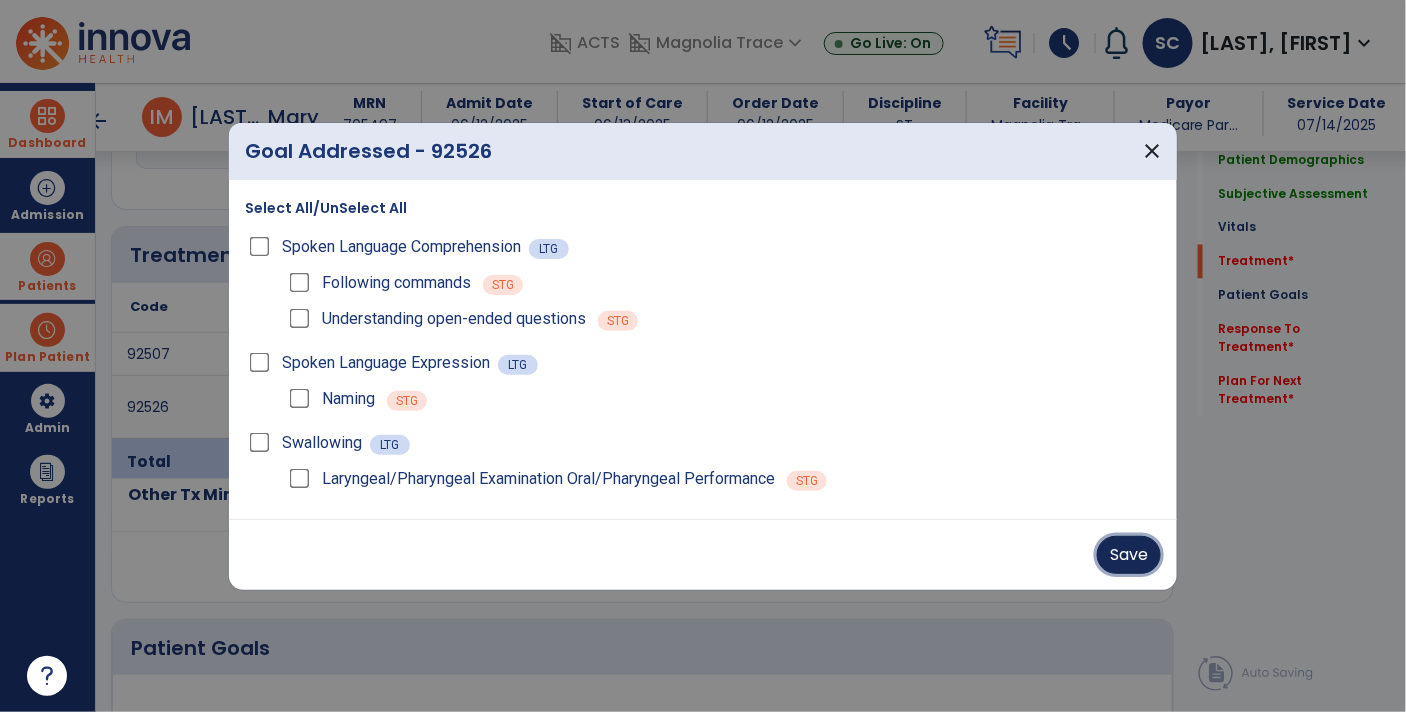click on "Save" at bounding box center [1129, 555] 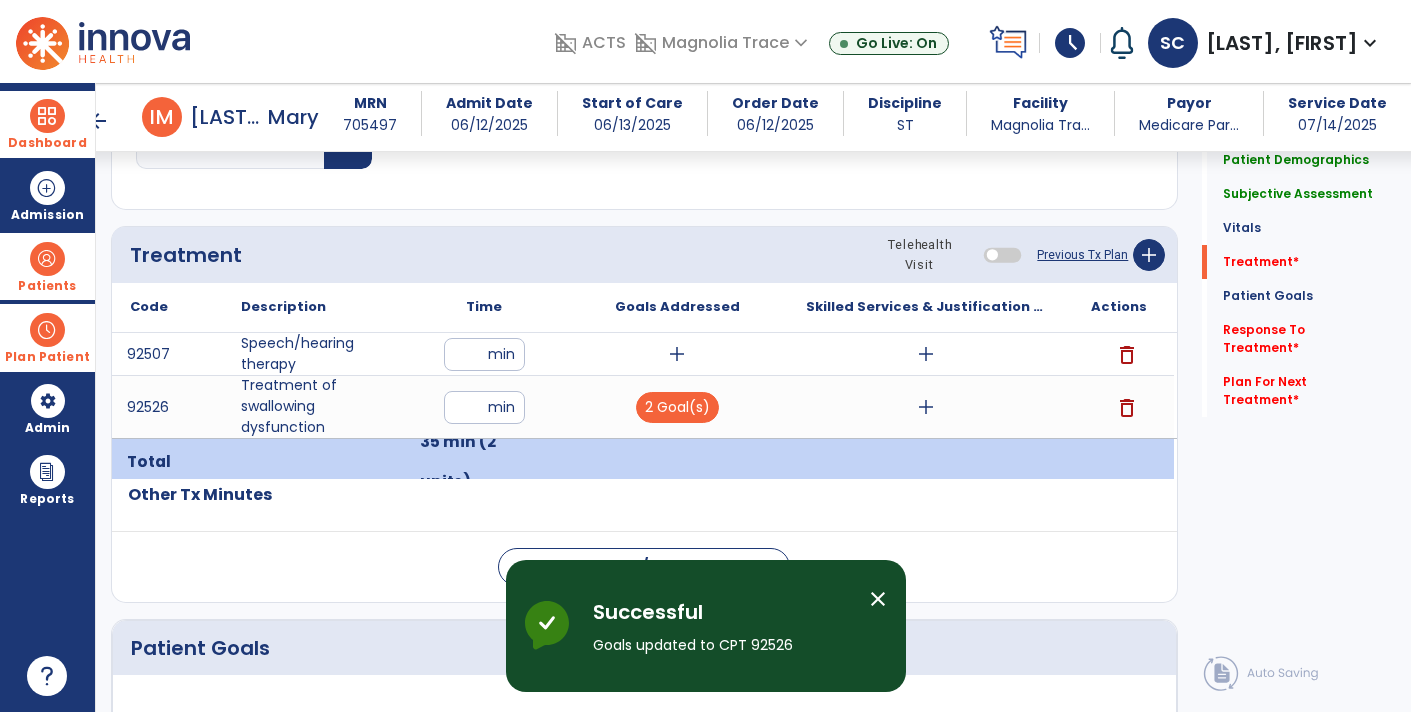 click on "add" at bounding box center (677, 354) 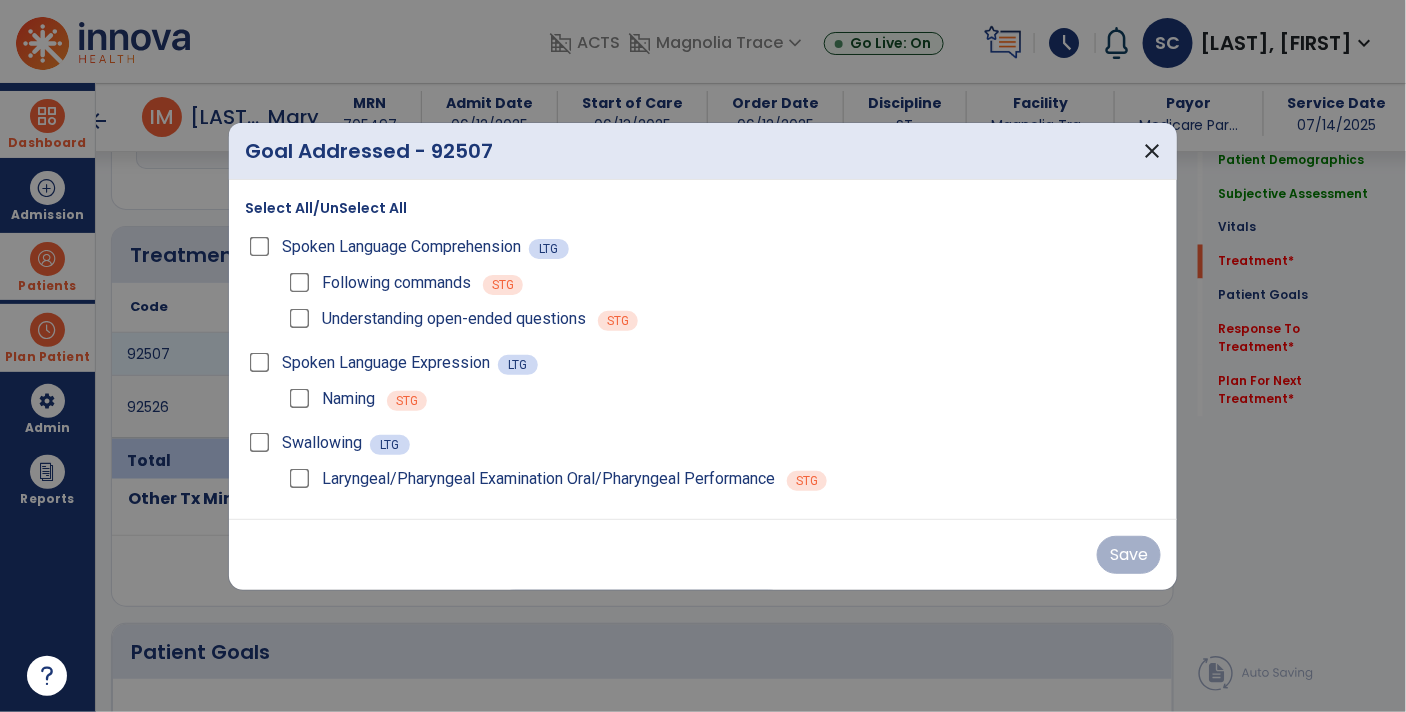 scroll, scrollTop: 1063, scrollLeft: 0, axis: vertical 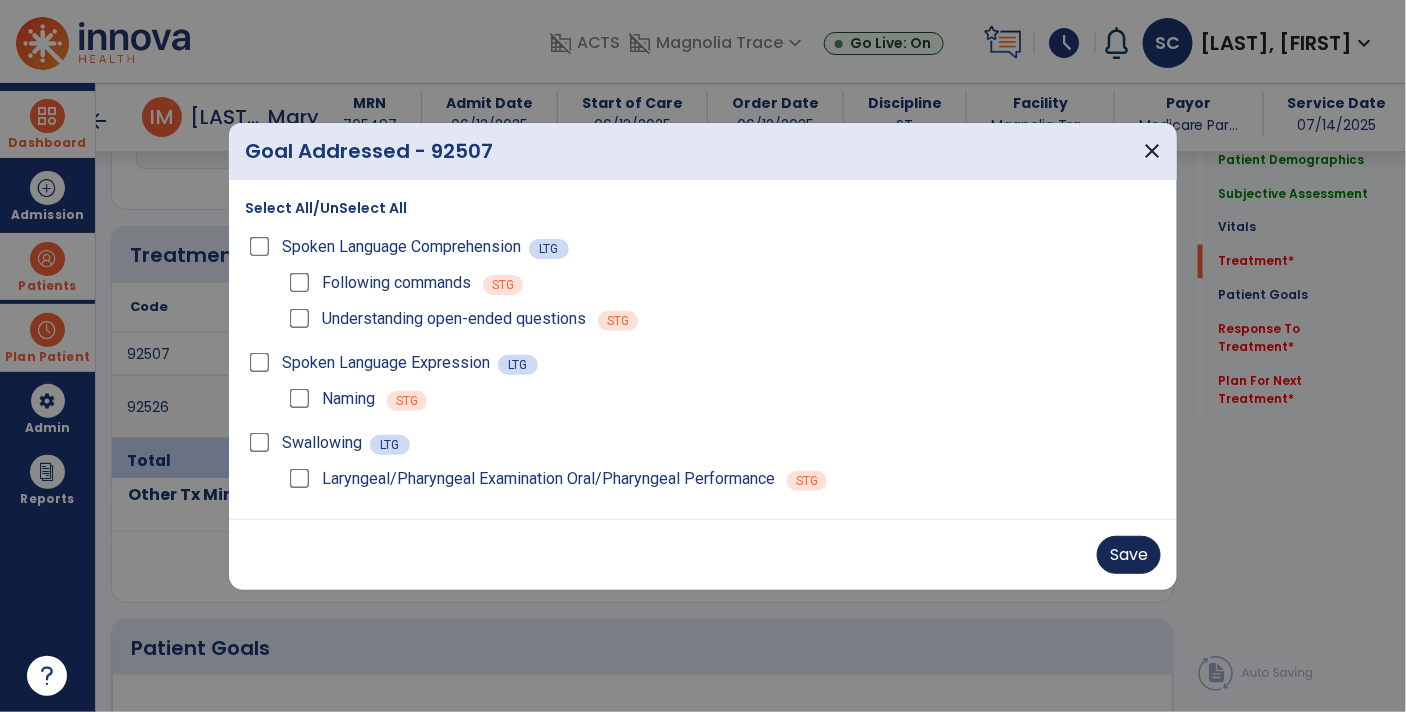 click on "Save" at bounding box center (1129, 555) 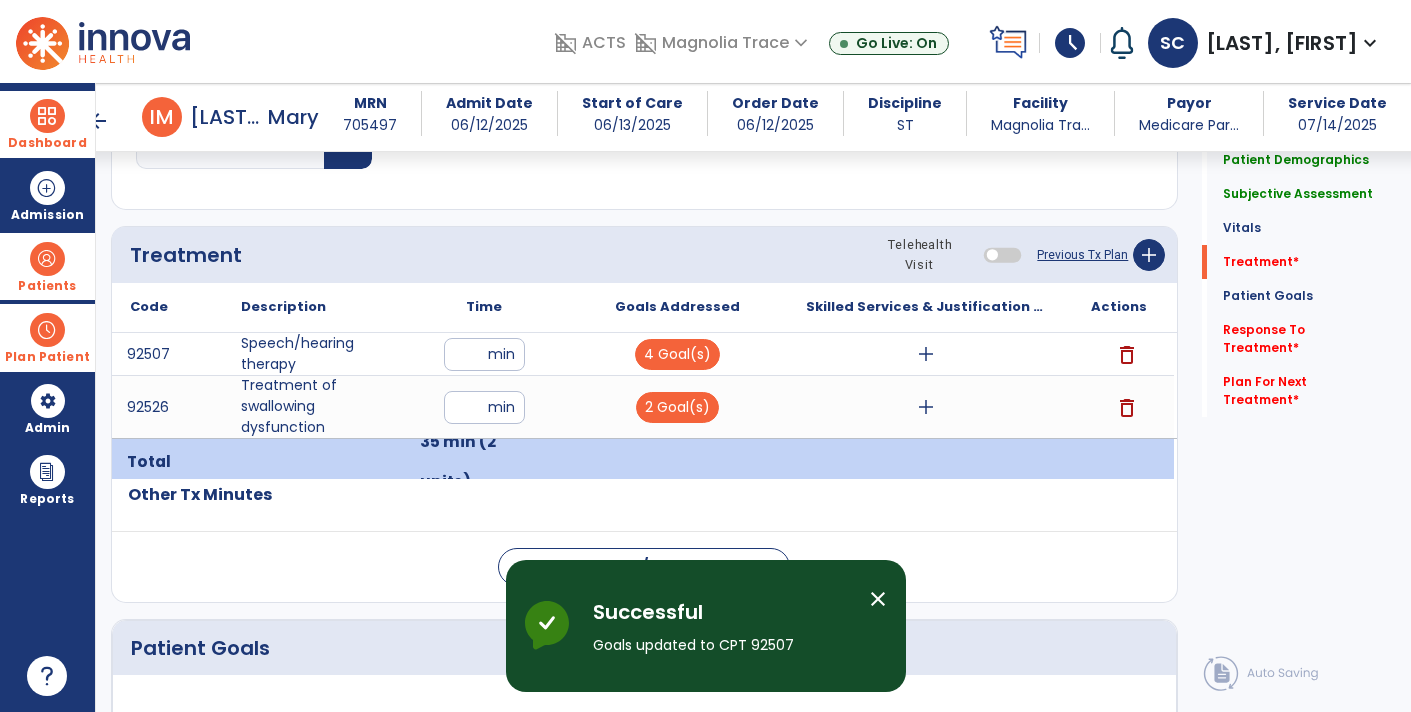 click on "add" at bounding box center [926, 354] 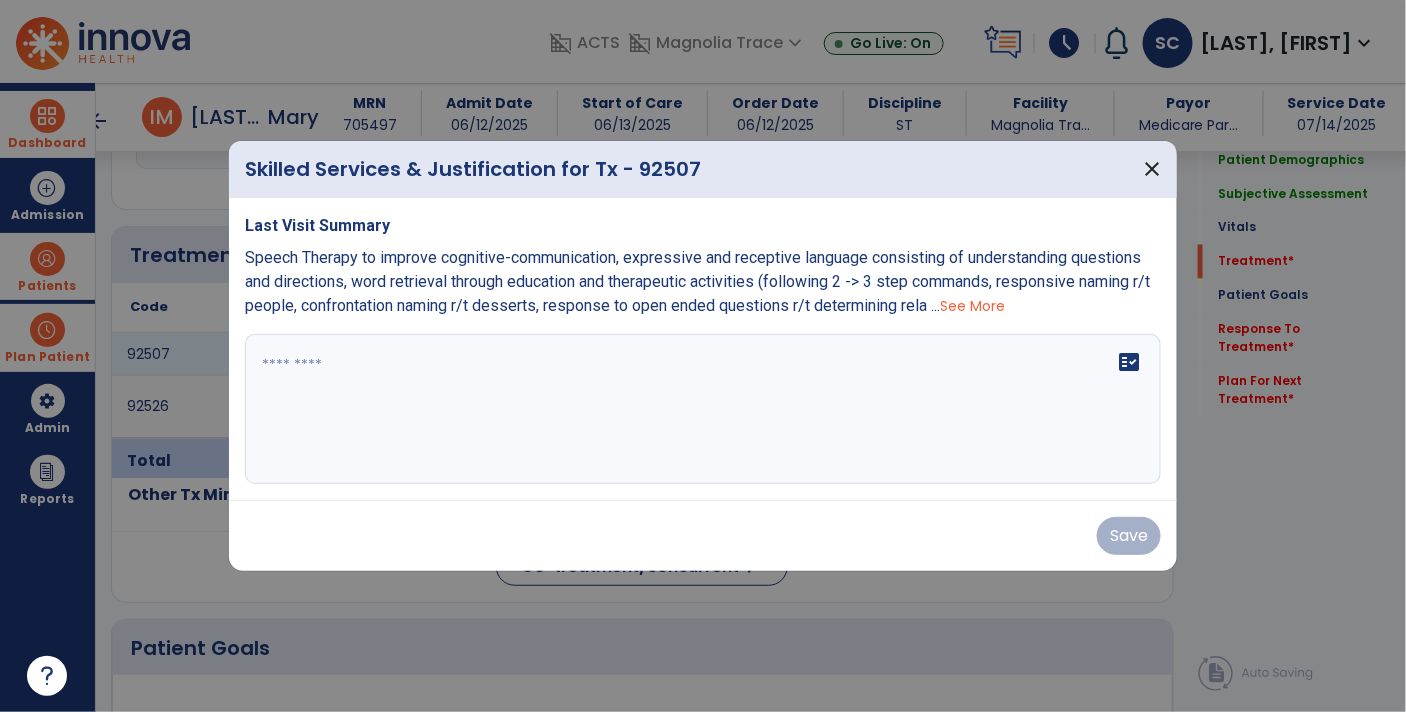 scroll, scrollTop: 1063, scrollLeft: 0, axis: vertical 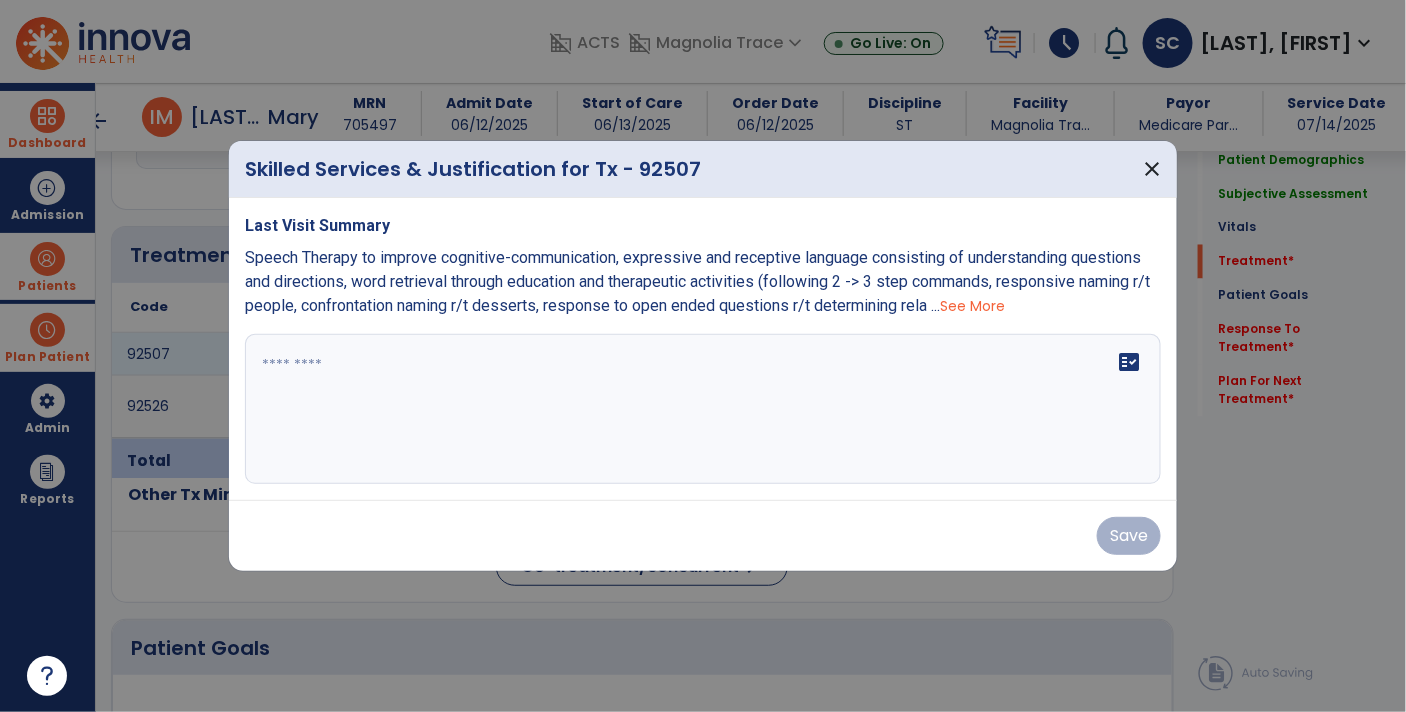 click on "See More" at bounding box center [972, 306] 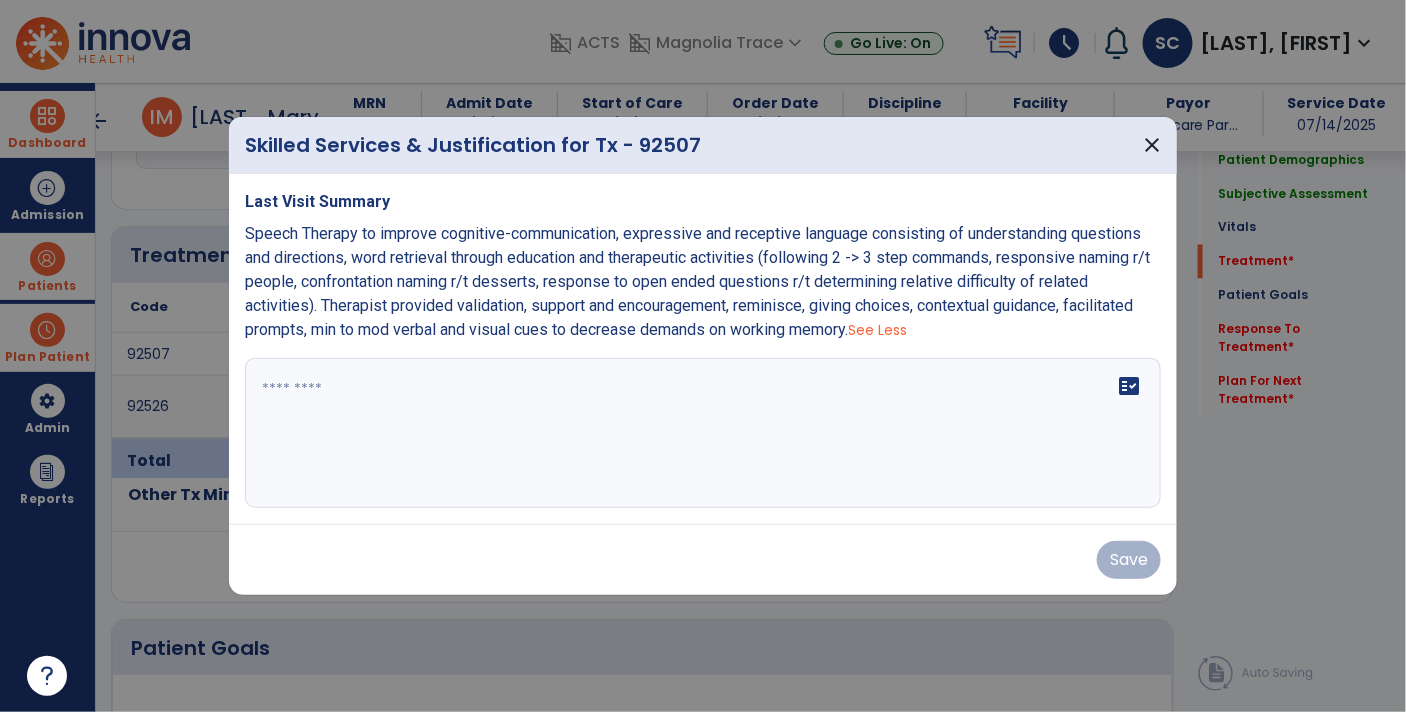 click on "Speech Therapy to improve cognitive-communication, expressive and receptive language consisting of understanding questions and directions, word retrieval through education and therapeutic activities (following 2 -> 3 step commands, responsive naming r/t people, confrontation naming r/t desserts, response to open ended questions r/t determining relative difficulty of related activities). Therapist provided validation, support and encouragement, reminisce, giving choices, contextual guidance, facilitated prompts, min to mod verbal and visual cues to decrease demands on working memory." at bounding box center (697, 281) 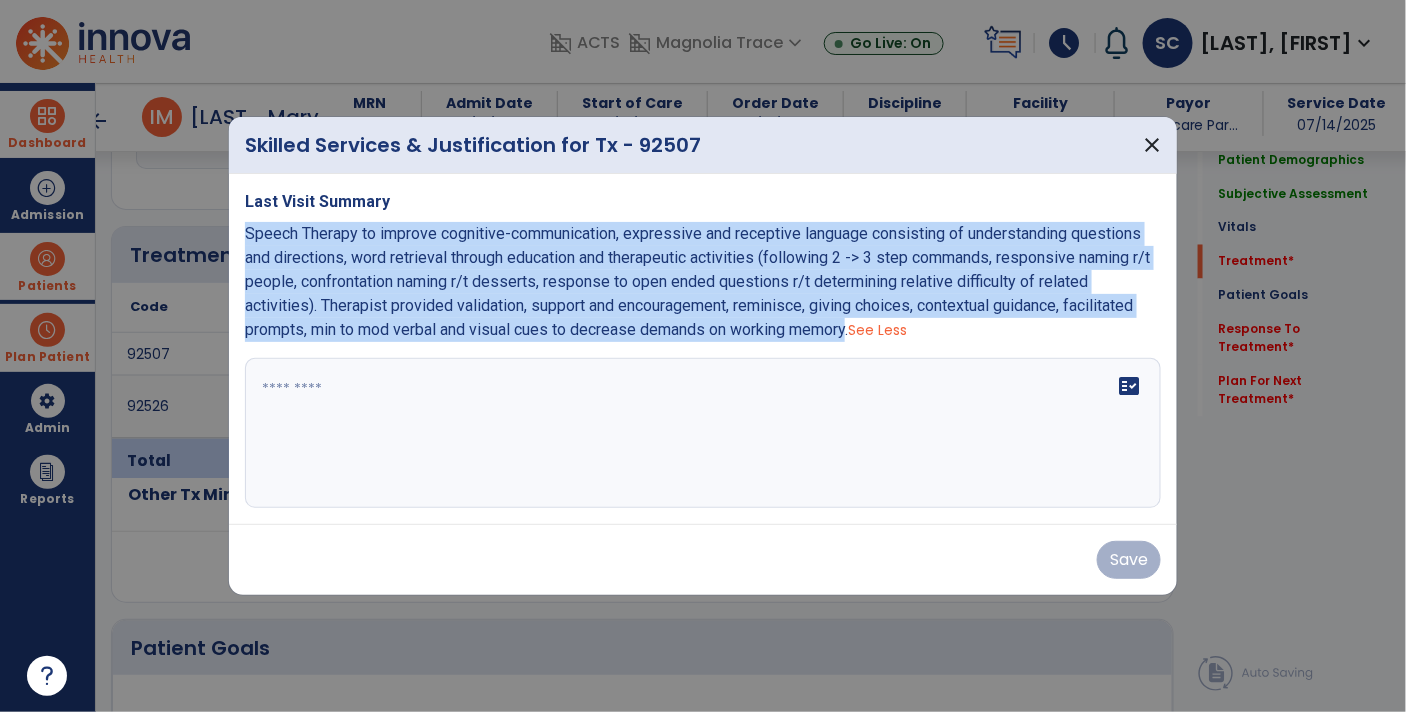 copy on "Speech Therapy to improve cognitive-communication, expressive and receptive language consisting of understanding questions and directions, word retrieval through education and therapeutic activities (following 2 -> 3 step commands, responsive naming r/t people, confrontation naming r/t desserts, response to open ended questions r/t determining relative difficulty of related activities). Therapist provided validation, support and encouragement, reminisce, giving choices, contextual guidance, facilitated prompts, min to mod verbal and visual cues to decrease demands on working memory" 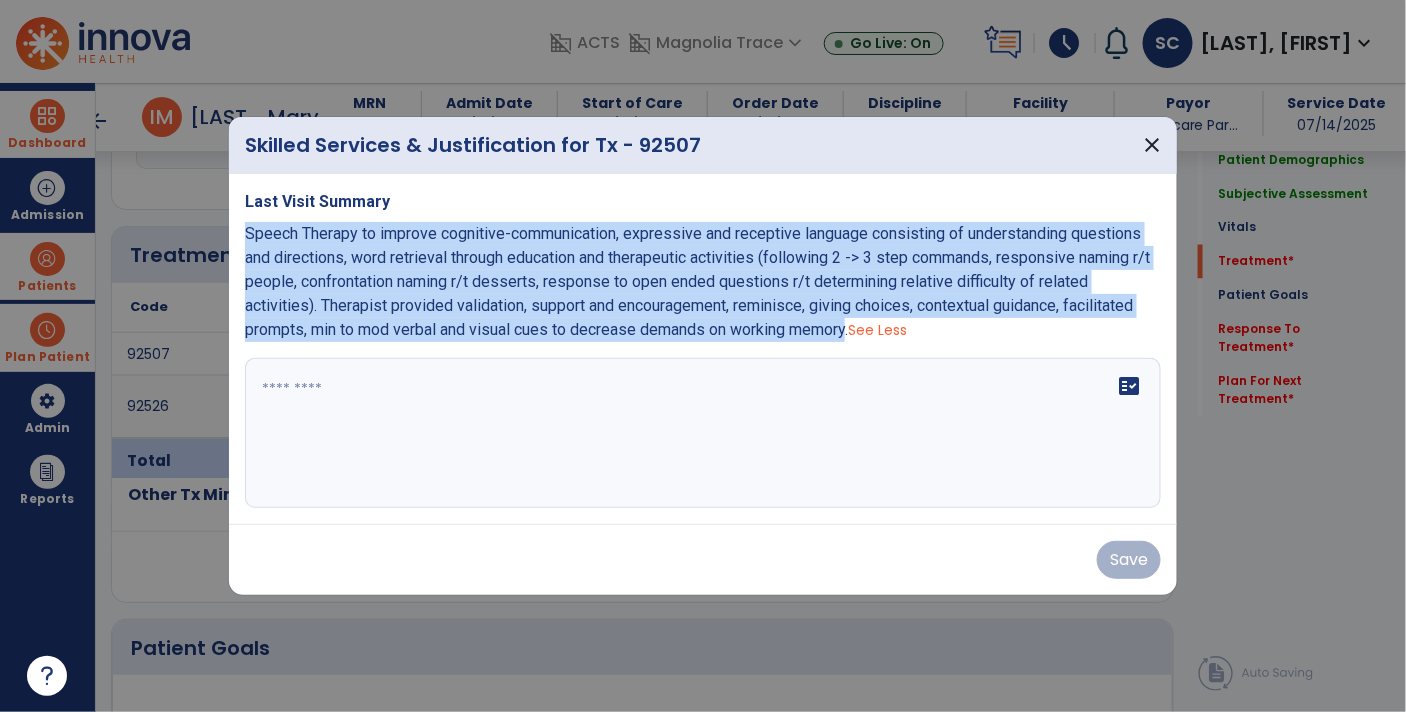 click on "fact_check" at bounding box center [703, 433] 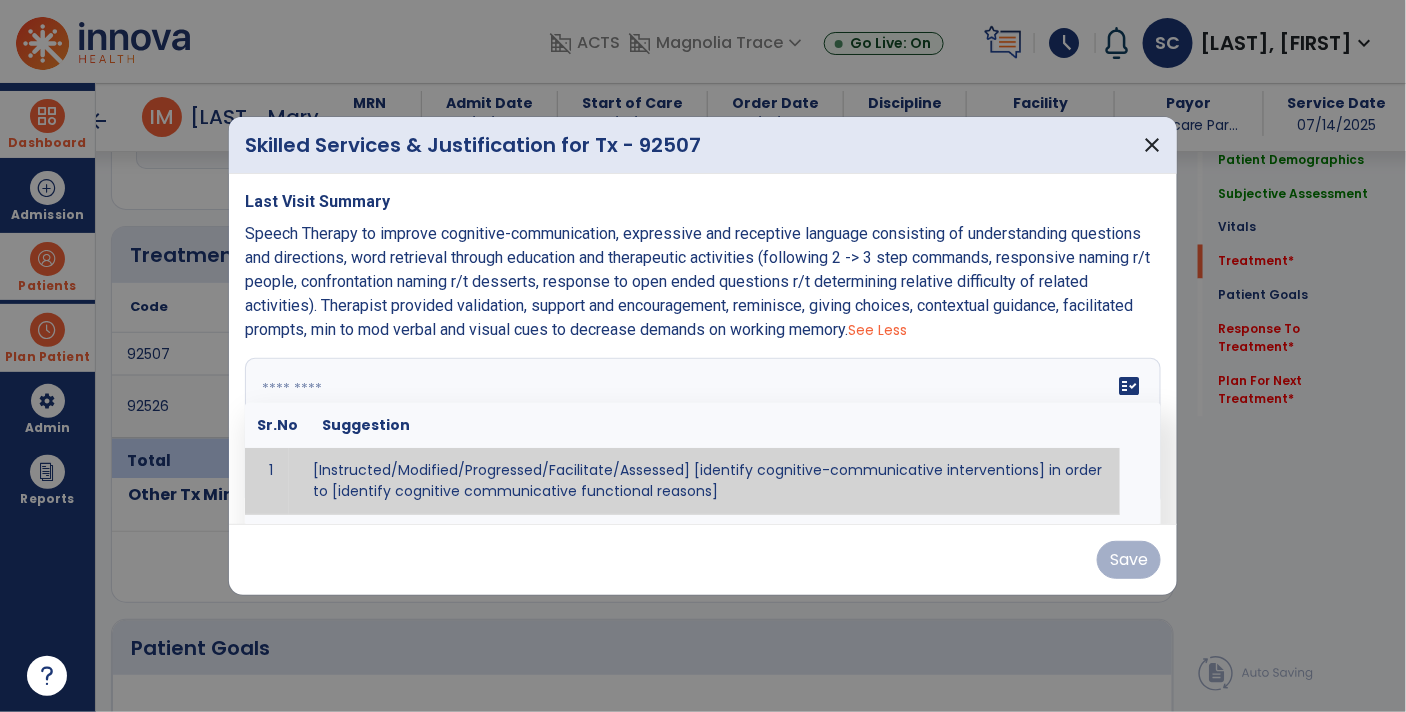 click on "Speech Therapy to improve cognitive-communication, expressive and receptive language consisting of understanding questions and directions, word retrieval through education and therapeutic activities (following 2 -> 3 step commands, responsive naming r/t people, confrontation naming r/t desserts, response to open ended questions r/t determining relative difficulty of related activities). Therapist provided validation, support and encouragement, reminisce, giving choices, contextual guidance, facilitated prompts, min to mod verbal and visual cues to decrease demands on working memory." at bounding box center (697, 281) 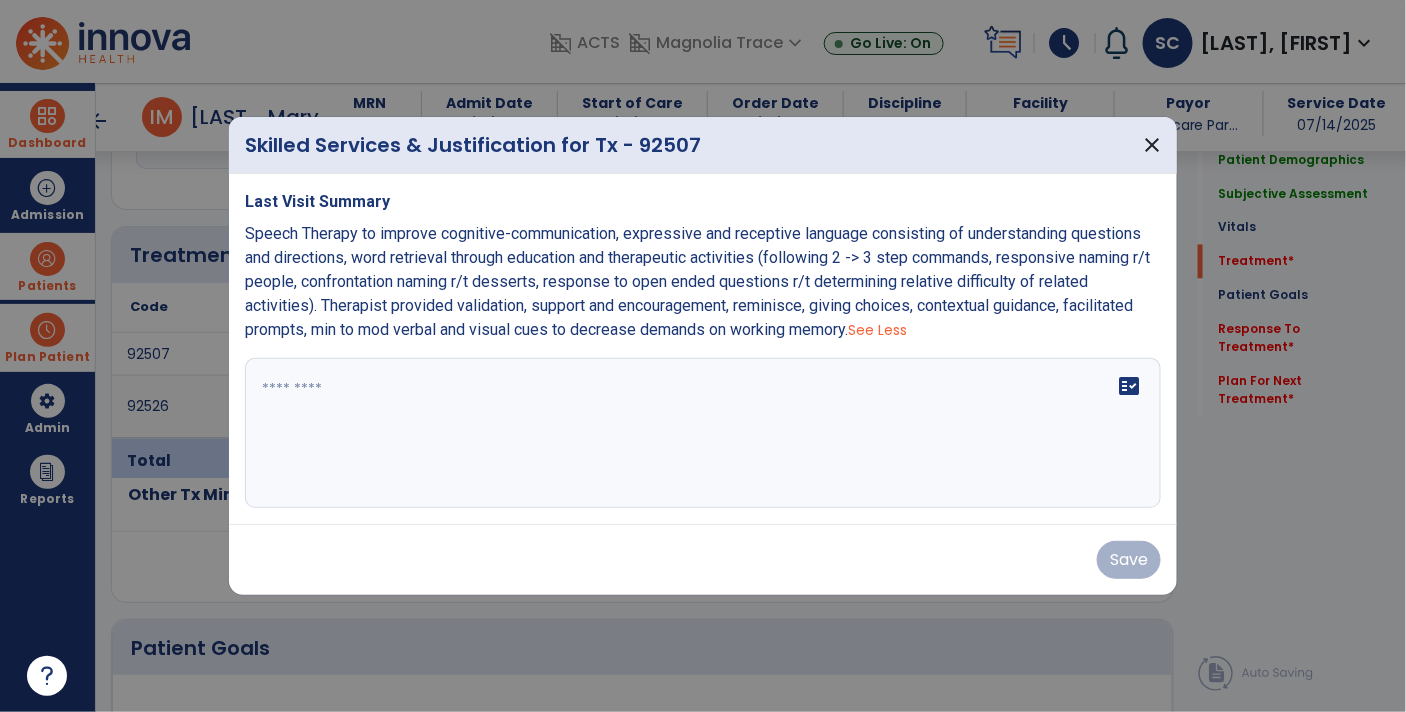 click on "Speech Therapy to improve cognitive-communication, expressive and receptive language consisting of understanding questions and directions, word retrieval through education and therapeutic activities (following 2 -> 3 step commands, responsive naming r/t people, confrontation naming r/t desserts, response to open ended questions r/t determining relative difficulty of related activities). Therapist provided validation, support and encouragement, reminisce, giving choices, contextual guidance, facilitated prompts, min to mod verbal and visual cues to decrease demands on working memory." at bounding box center [697, 281] 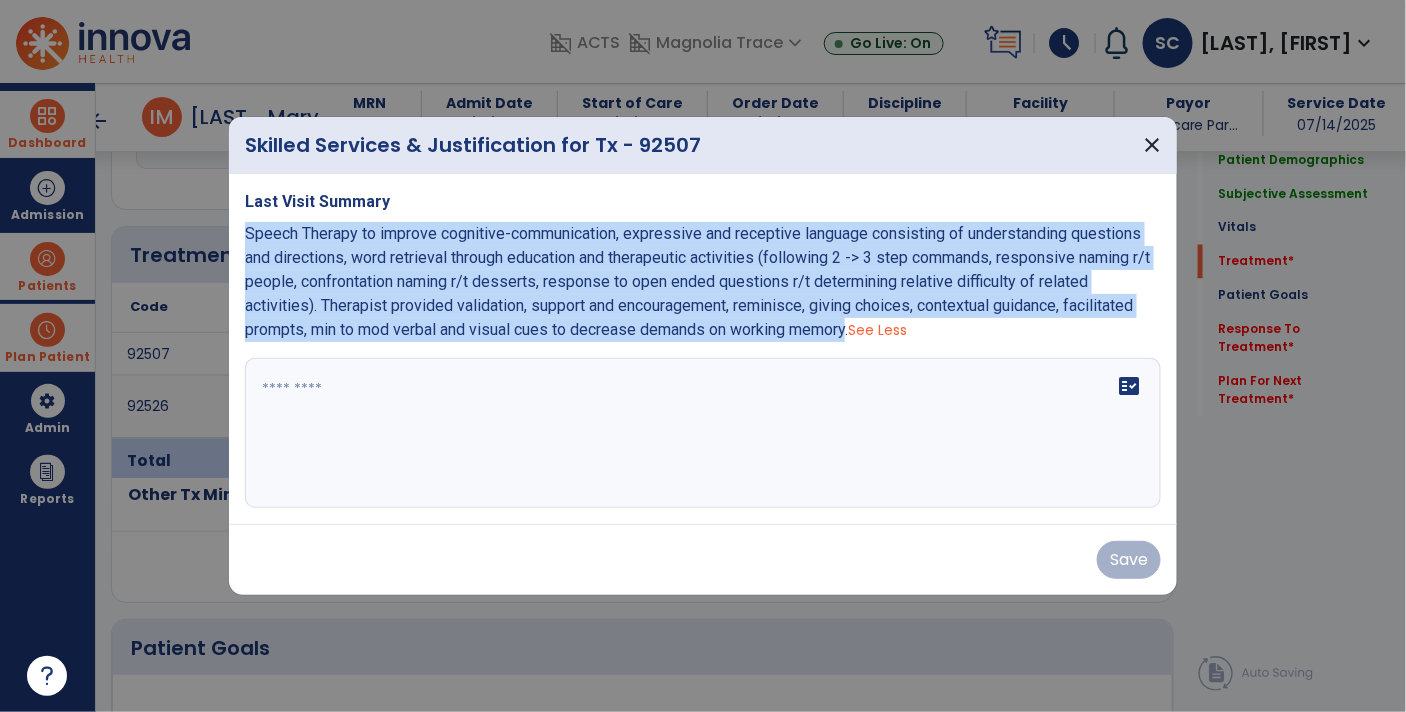 copy on "Speech Therapy to improve cognitive-communication, expressive and receptive language consisting of understanding questions and directions, word retrieval through education and therapeutic activities (following 2 -> 3 step commands, responsive naming r/t people, confrontation naming r/t desserts, response to open ended questions r/t determining relative difficulty of related activities). Therapist provided validation, support and encouragement, reminisce, giving choices, contextual guidance, facilitated prompts, min to mod verbal and visual cues to decrease demands on working memory" 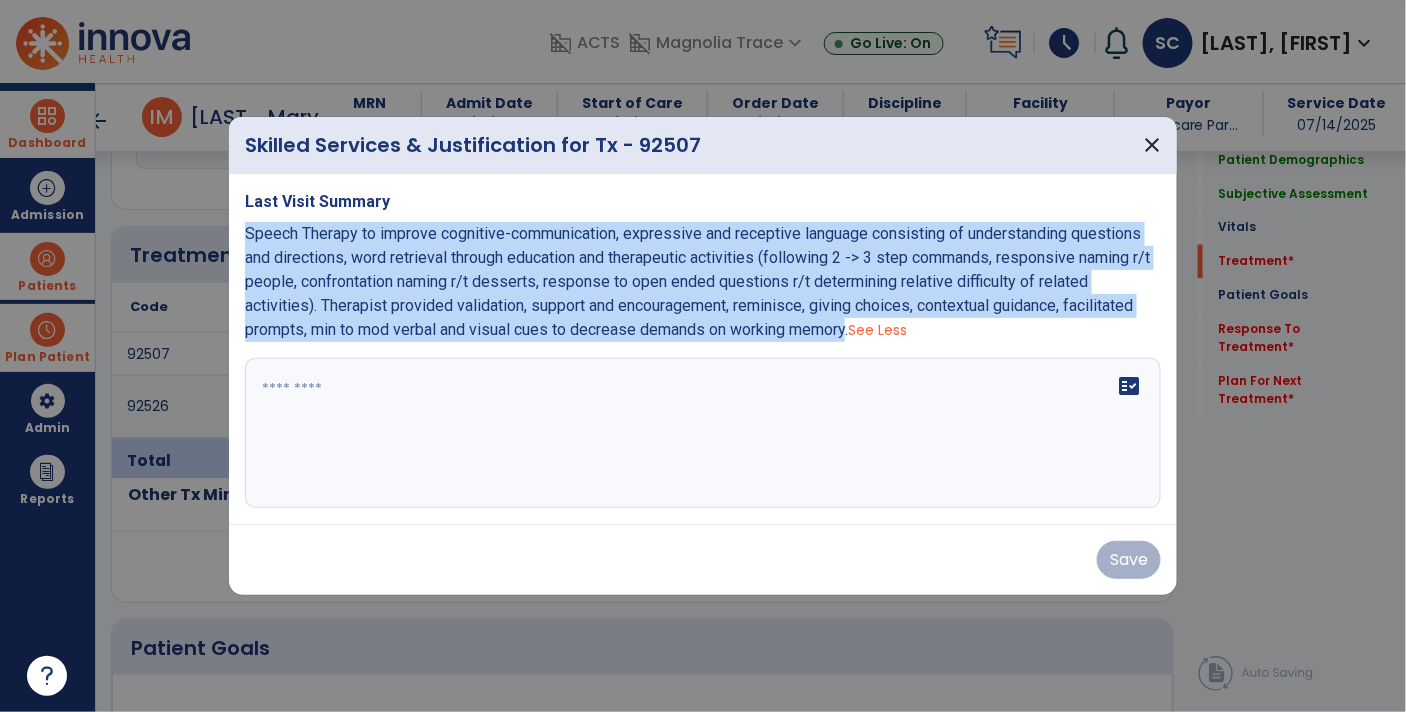 click at bounding box center [703, 433] 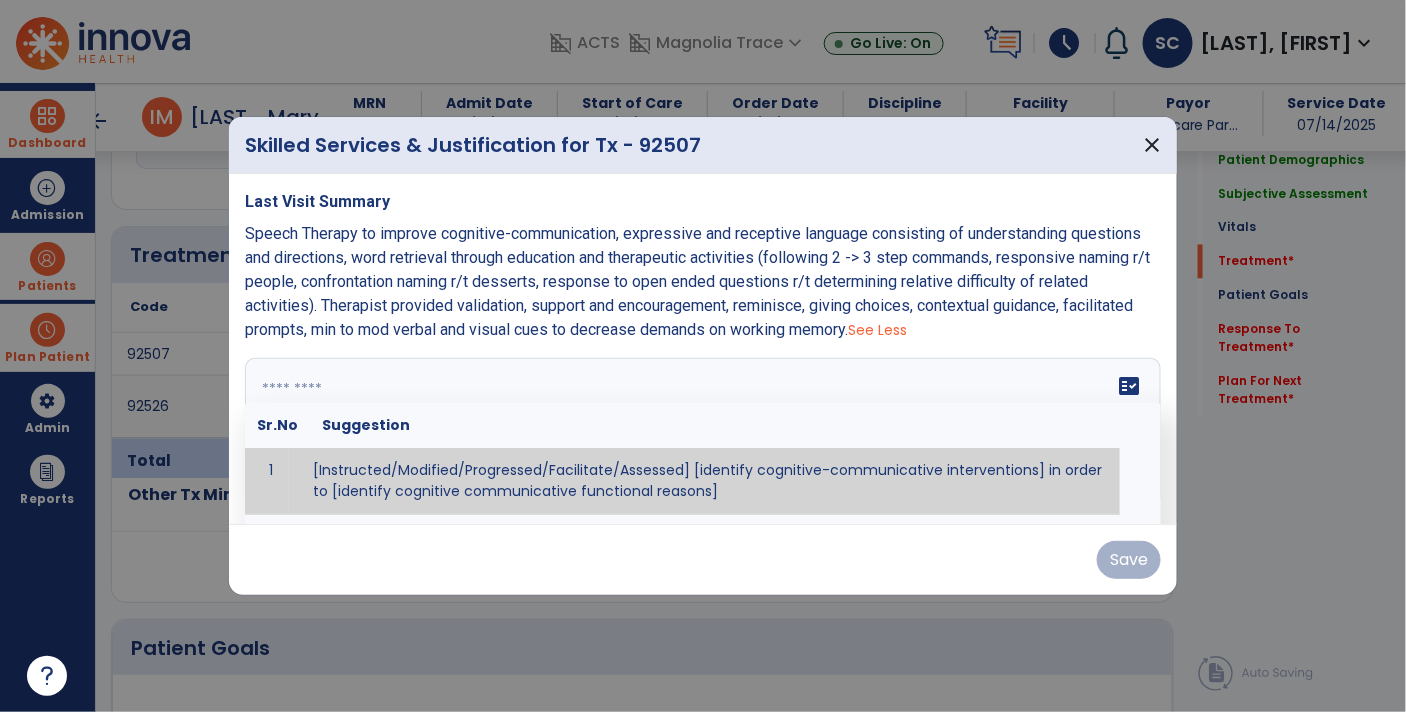 paste on "**********" 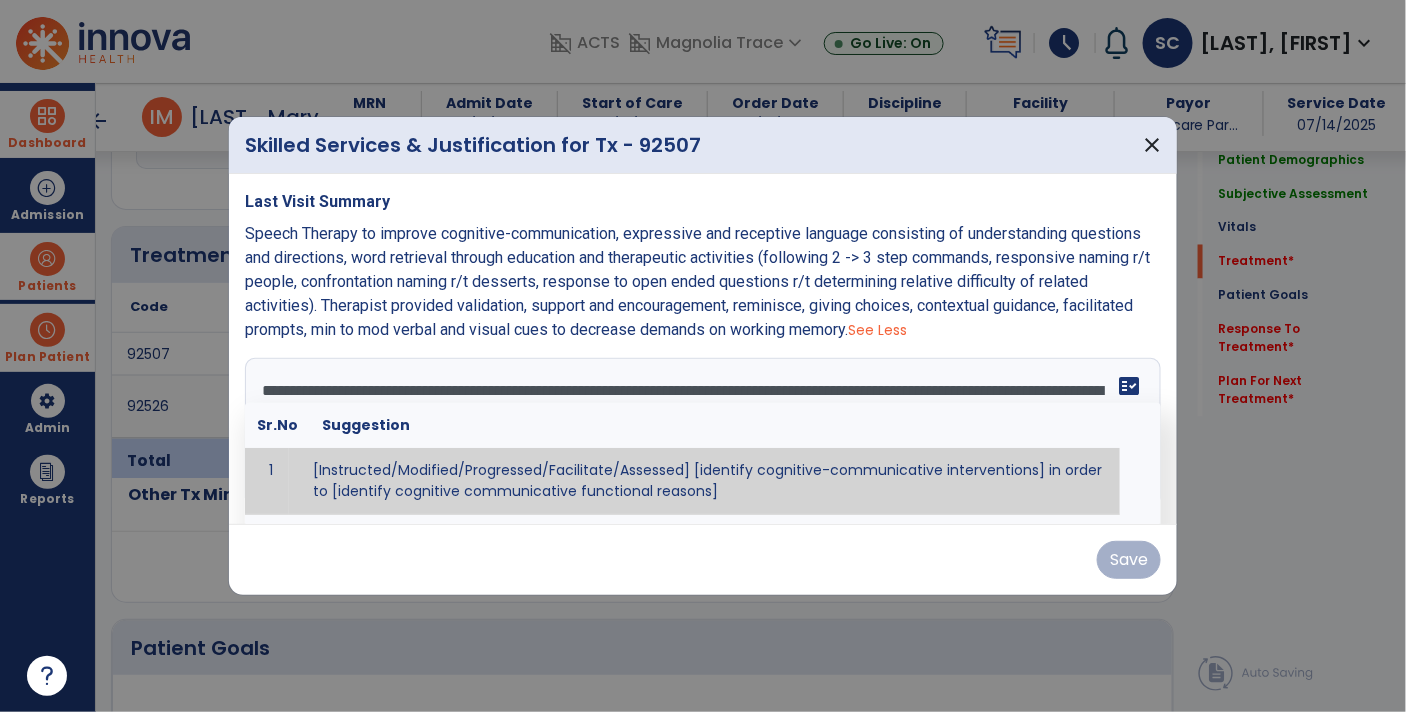 scroll, scrollTop: 15, scrollLeft: 0, axis: vertical 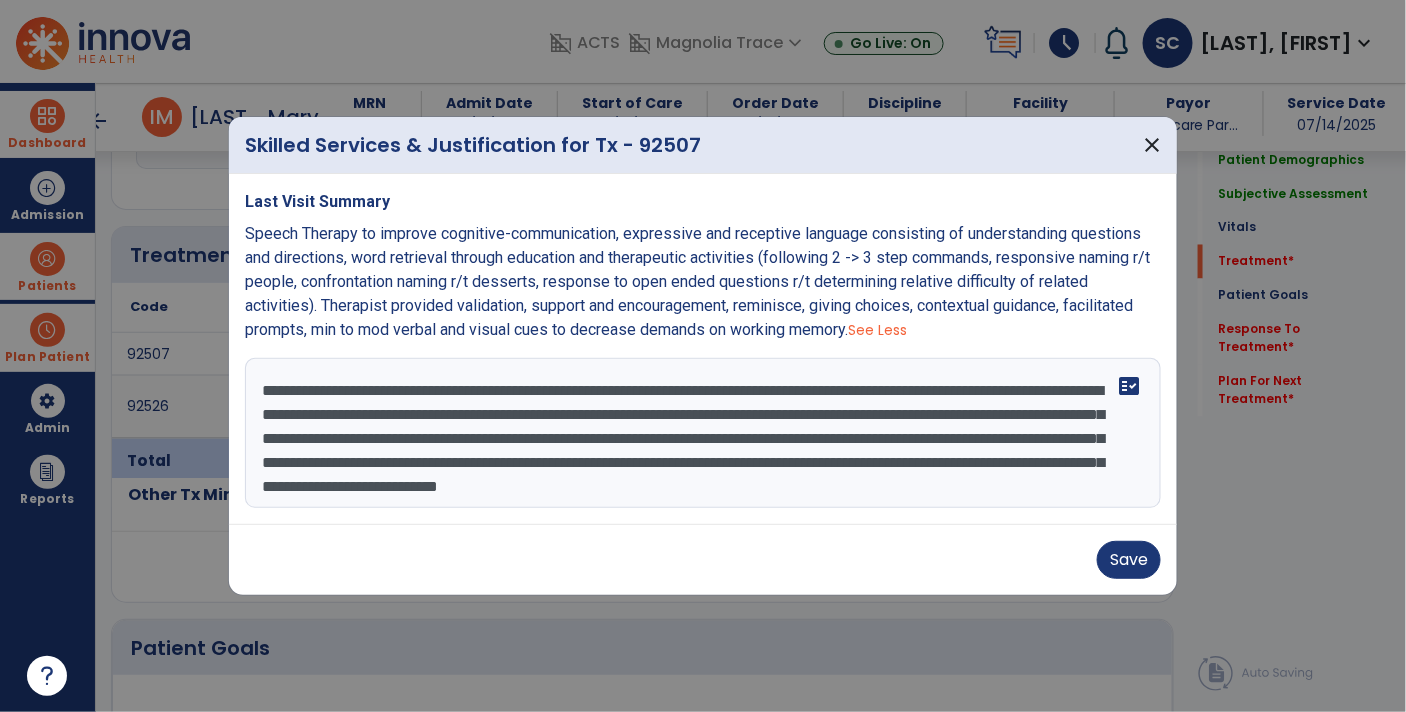 click on "**********" at bounding box center [703, 433] 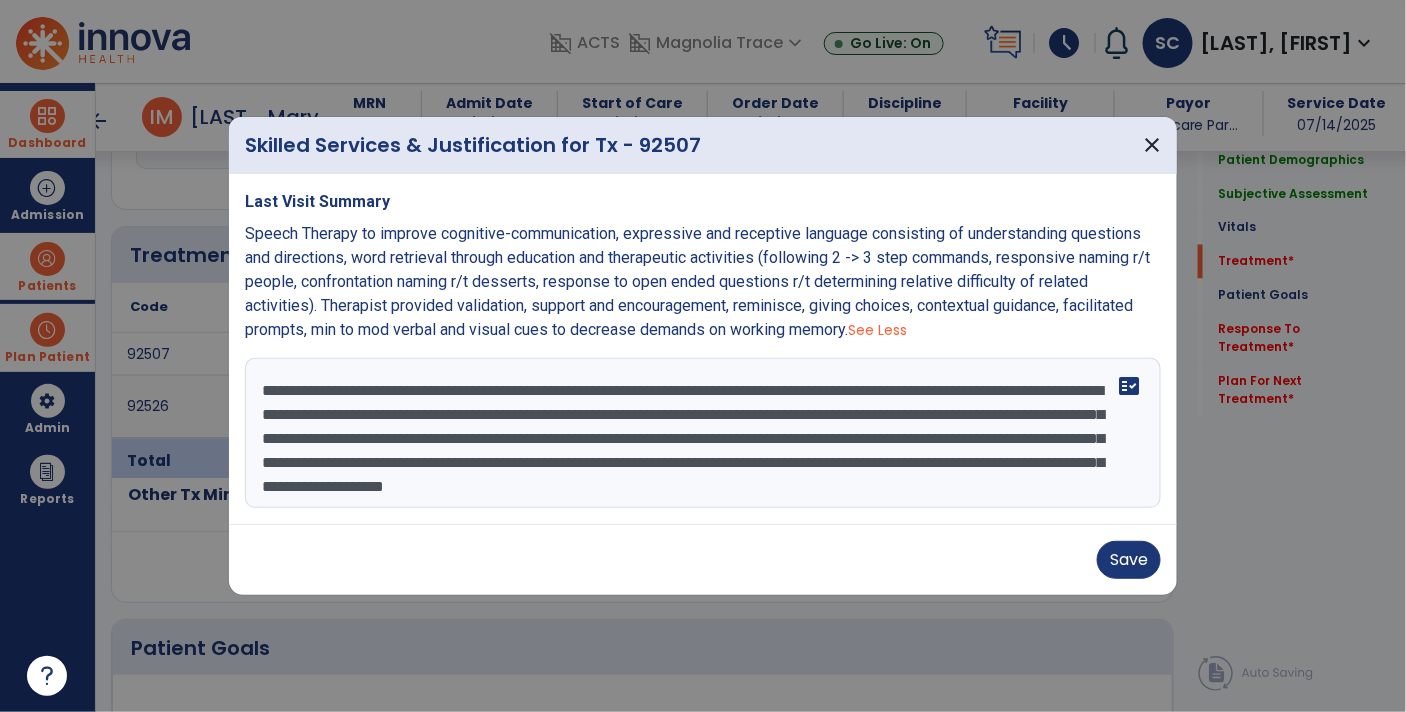 click on "**********" at bounding box center (703, 433) 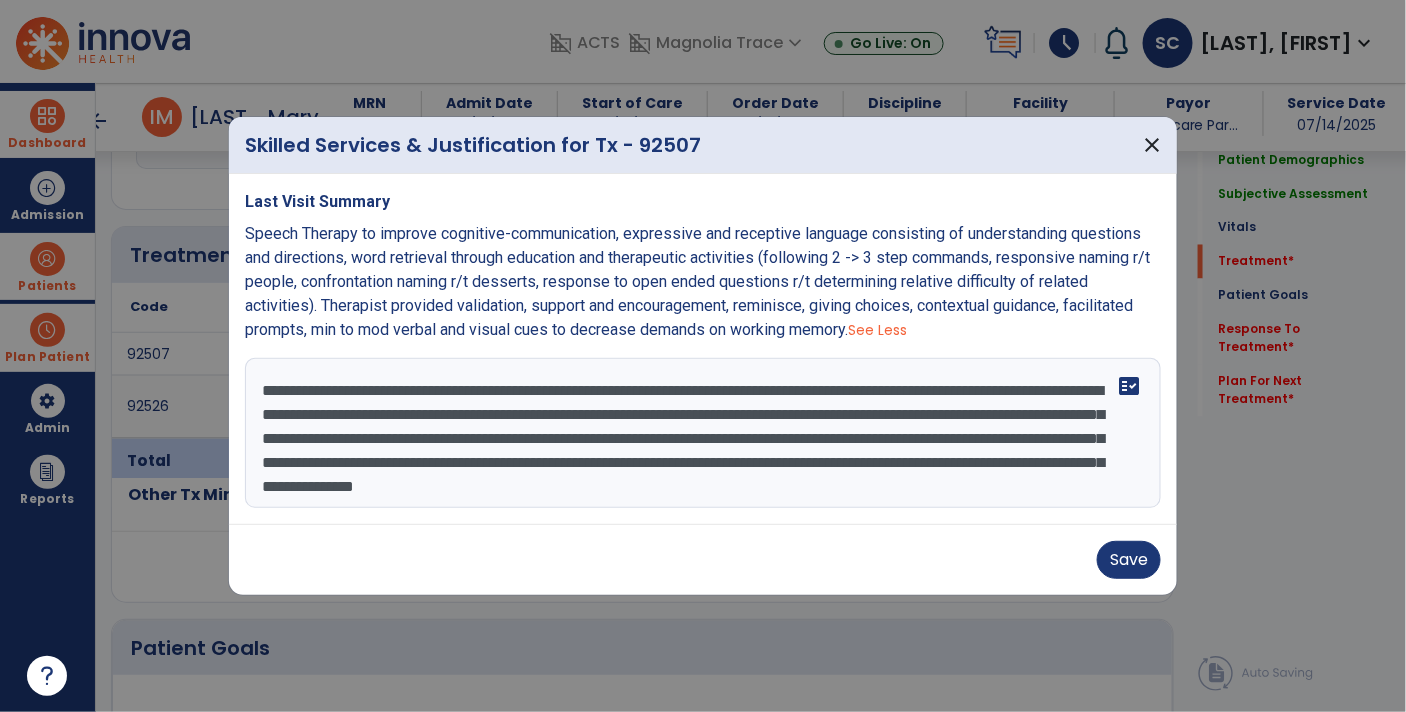 click on "**********" at bounding box center [703, 433] 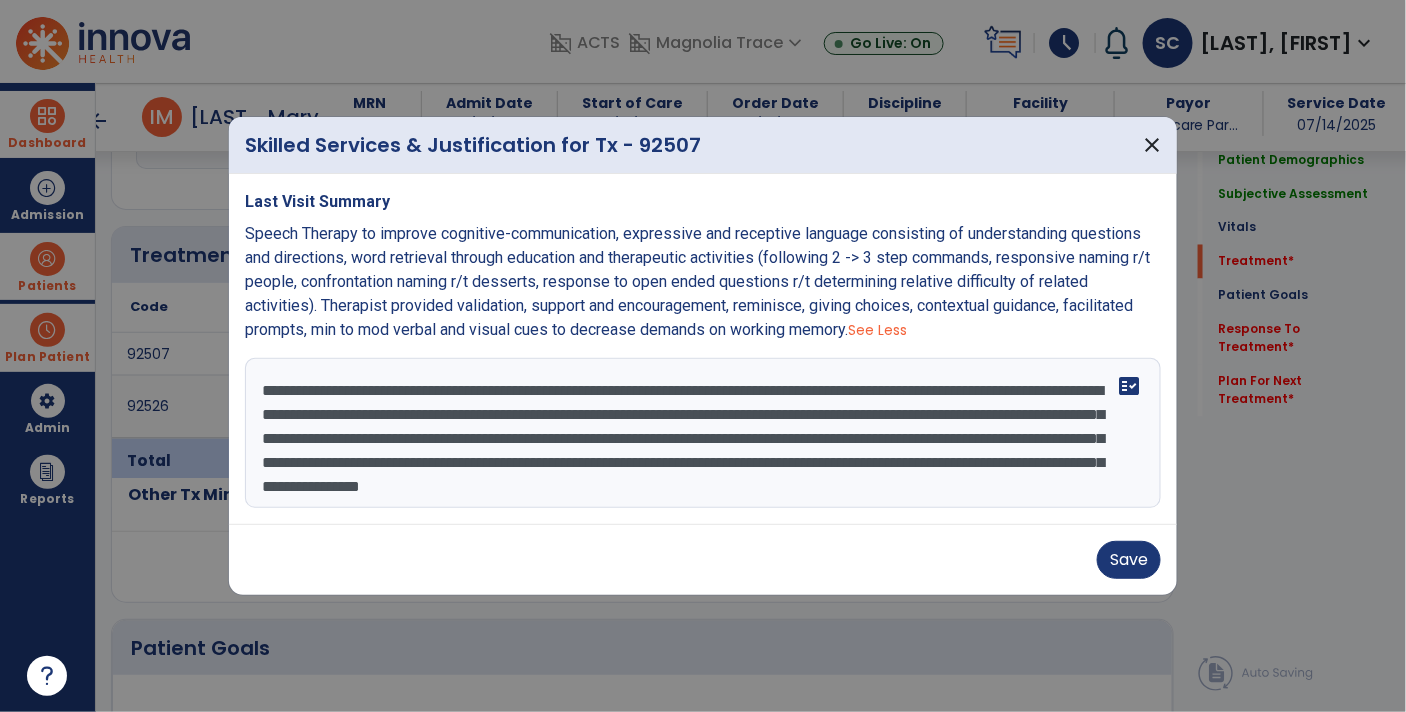 click on "**********" at bounding box center (703, 433) 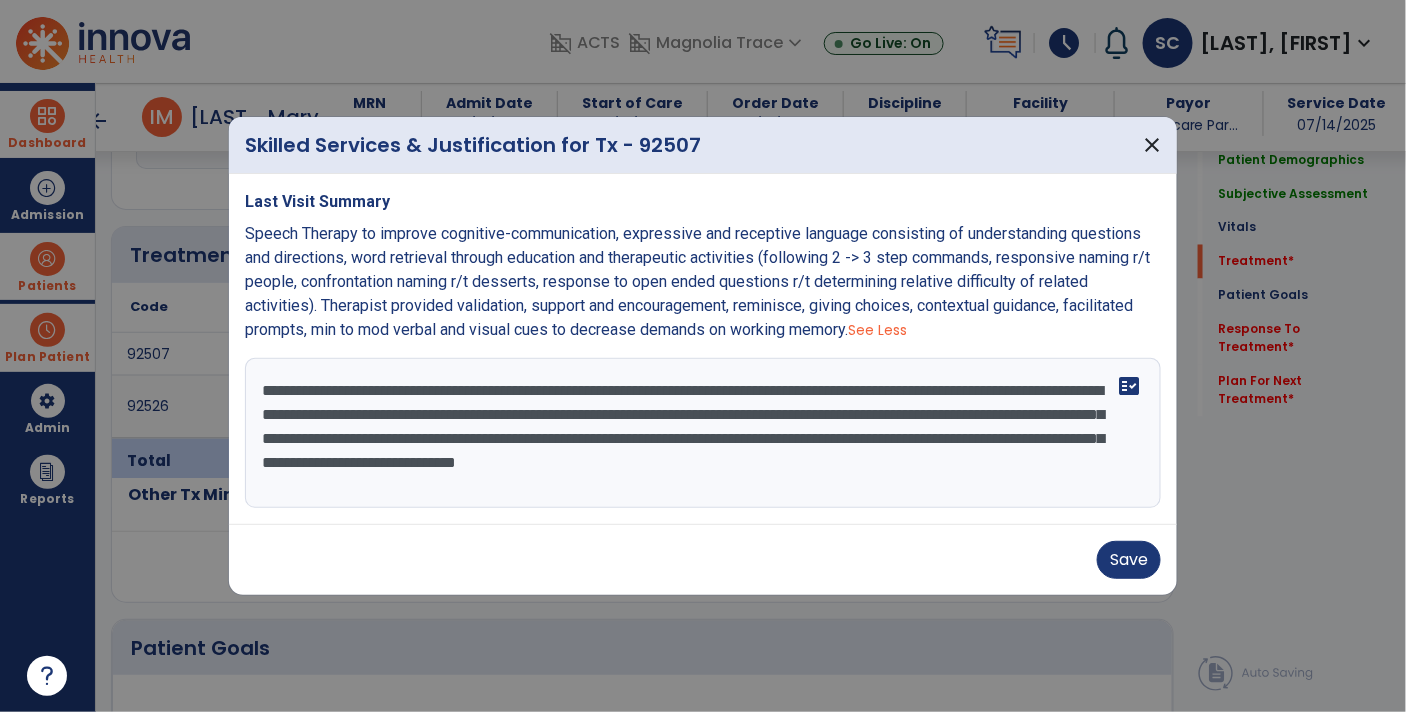 scroll, scrollTop: 0, scrollLeft: 0, axis: both 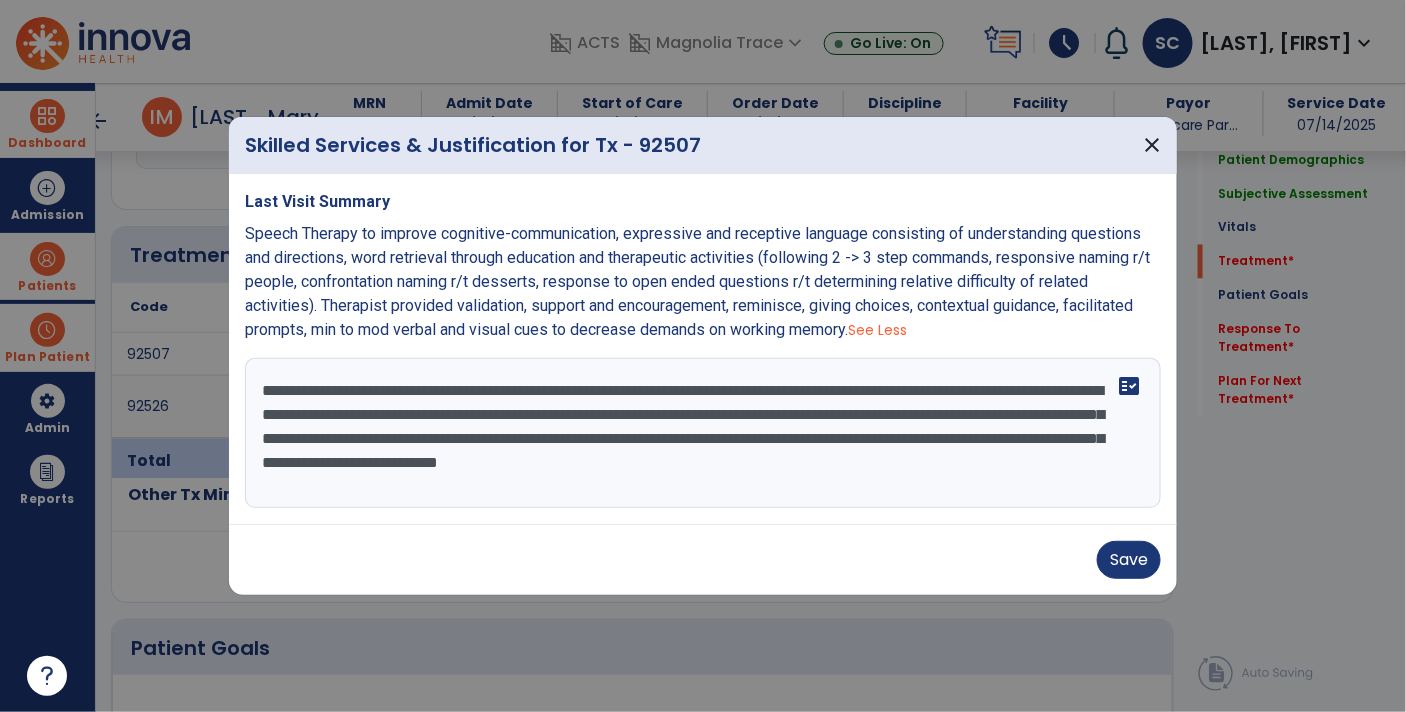 click on "**********" at bounding box center [703, 433] 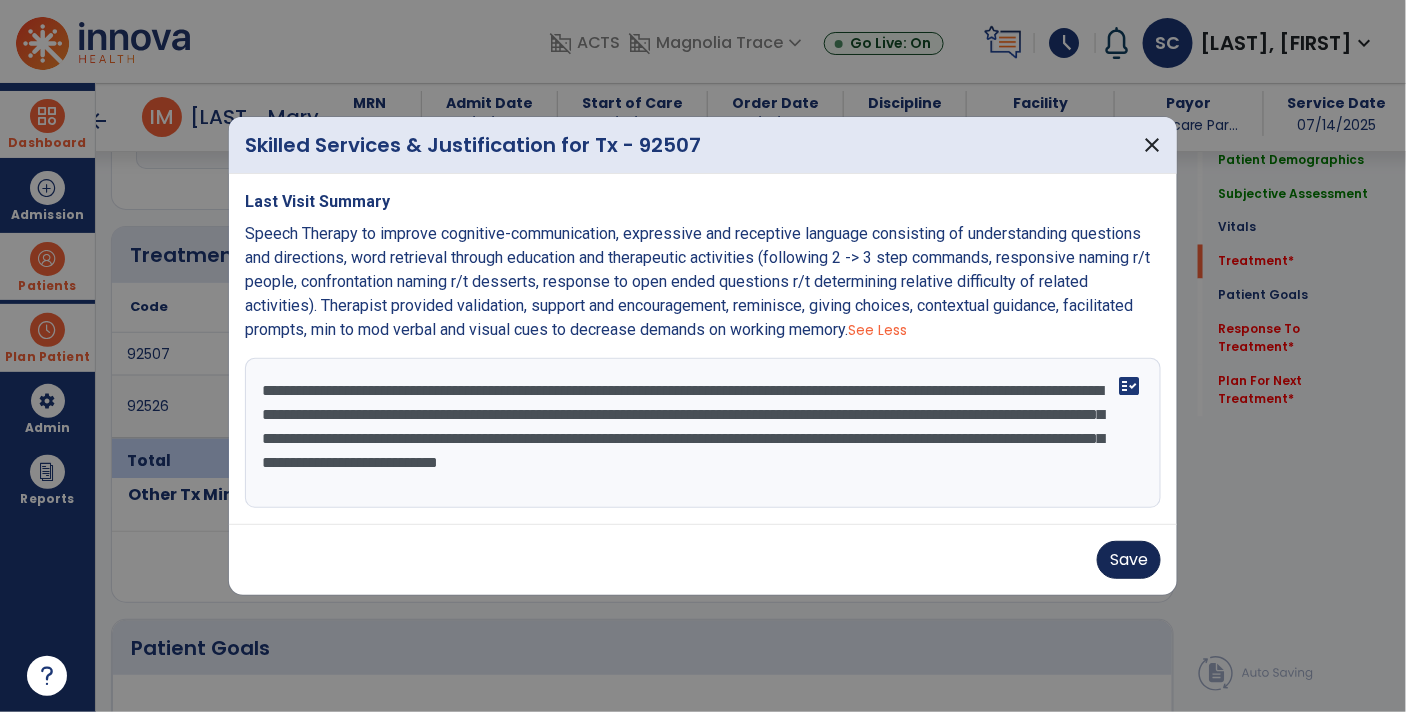 type on "**********" 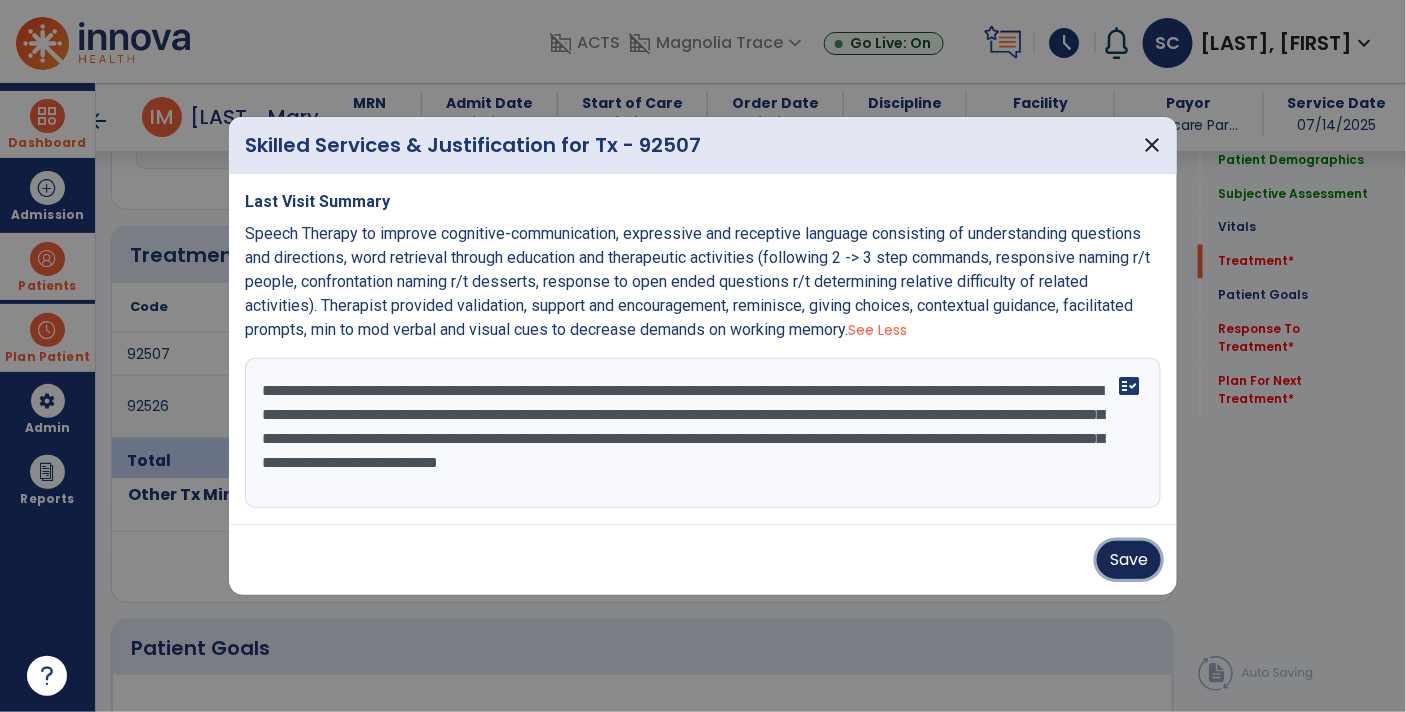 click on "Save" at bounding box center [1129, 560] 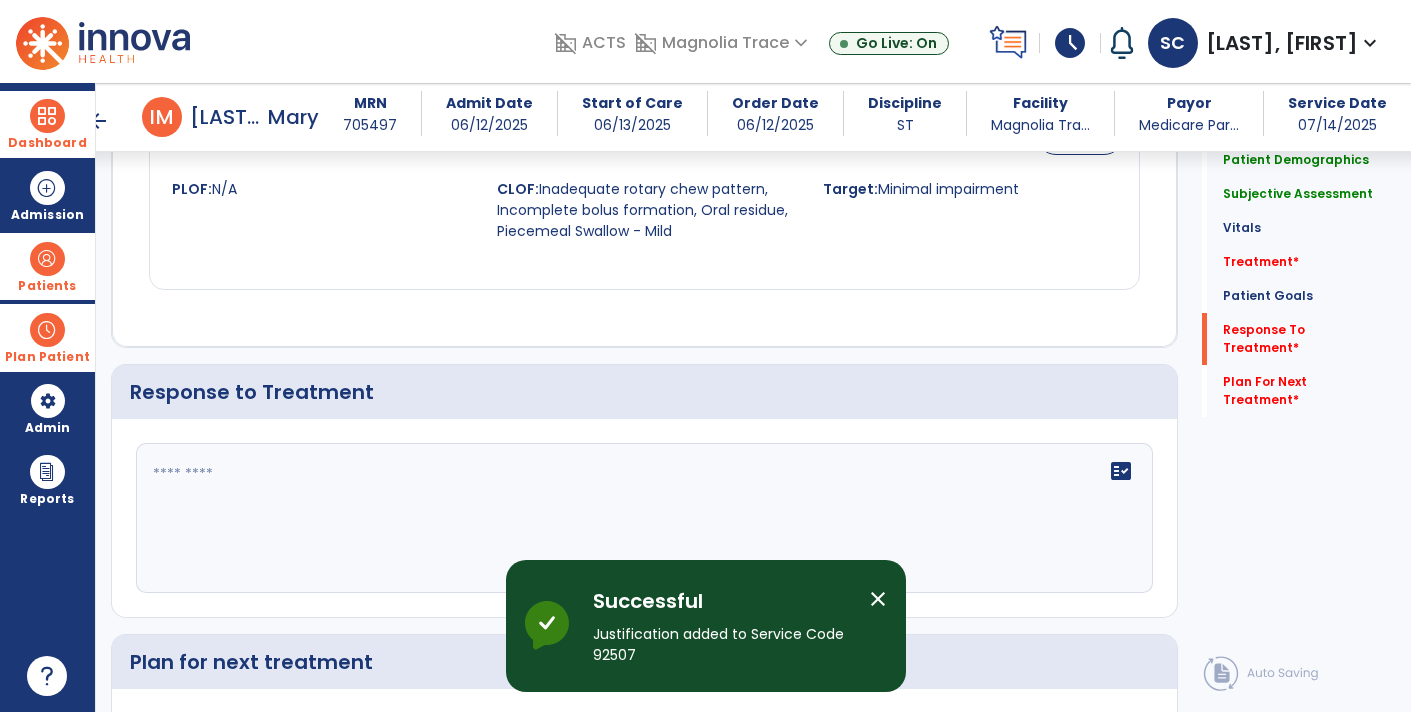 scroll, scrollTop: 3182, scrollLeft: 0, axis: vertical 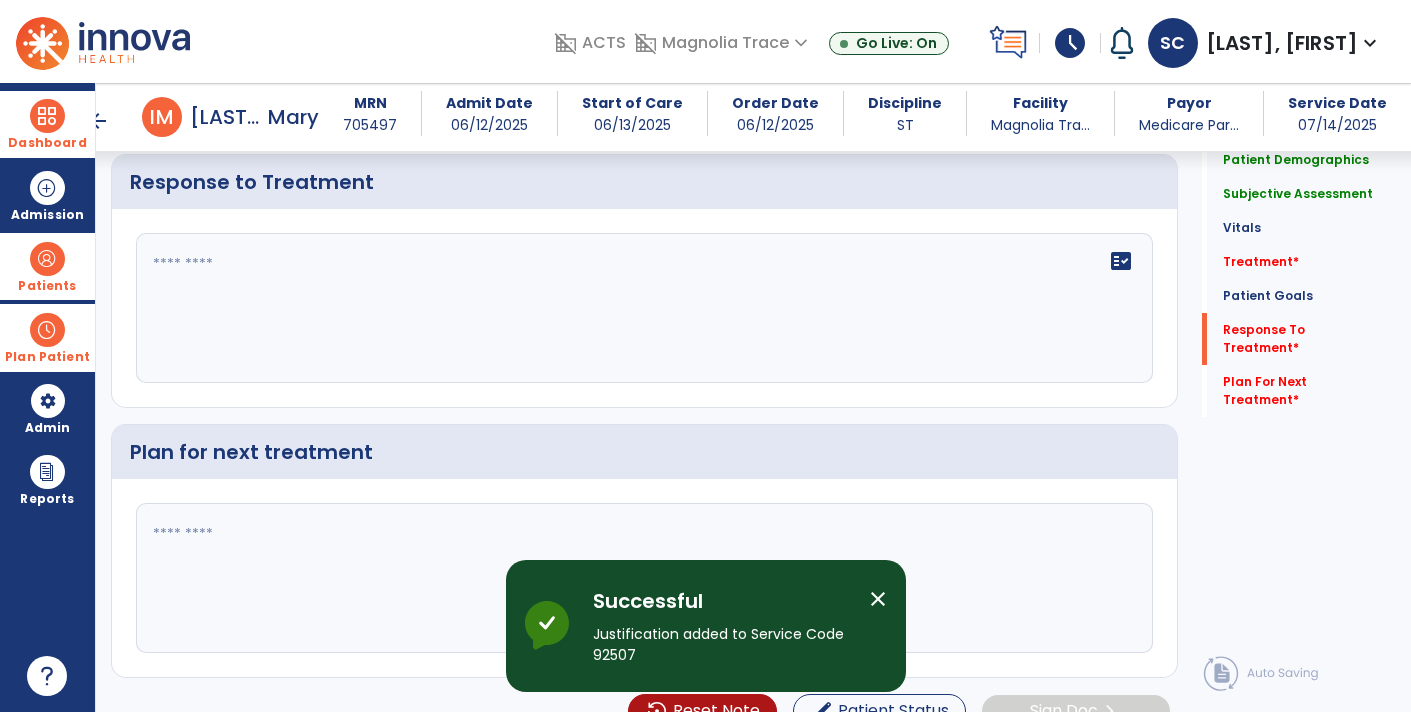 click 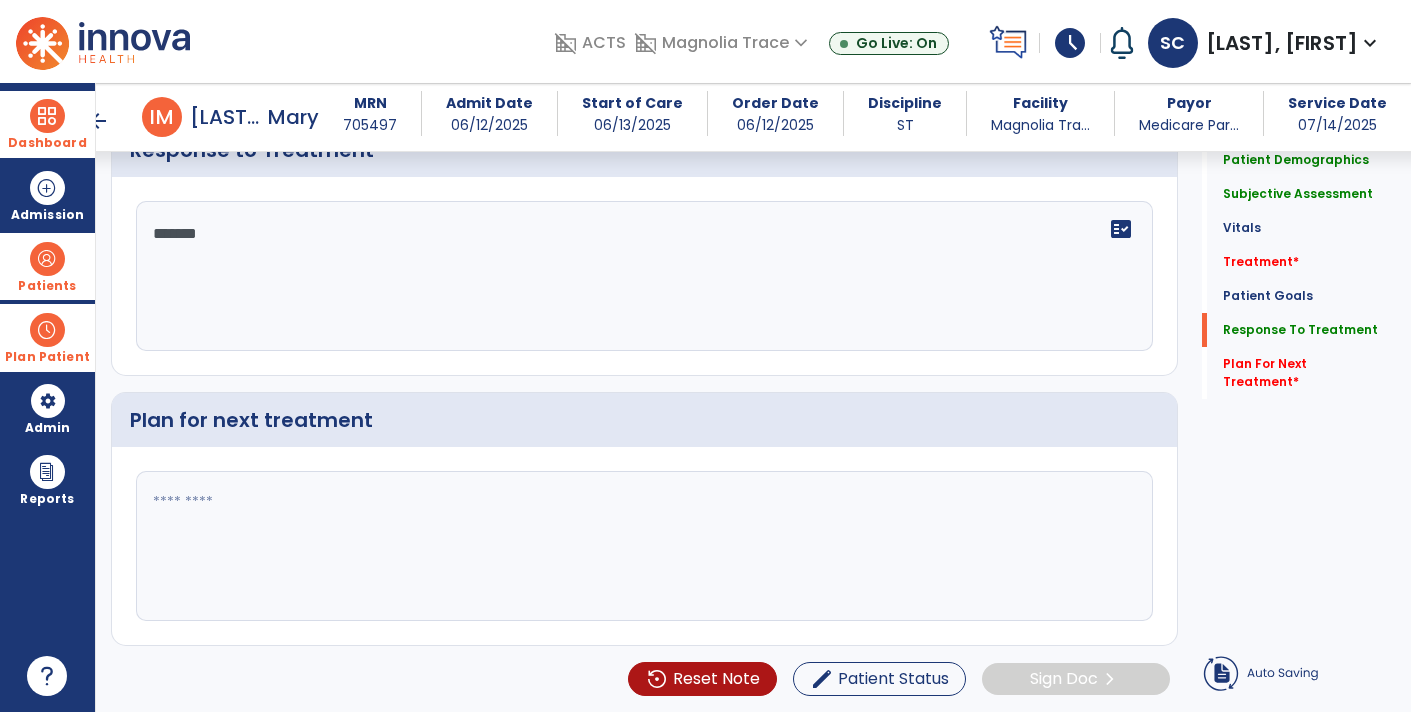 paste on "**********" 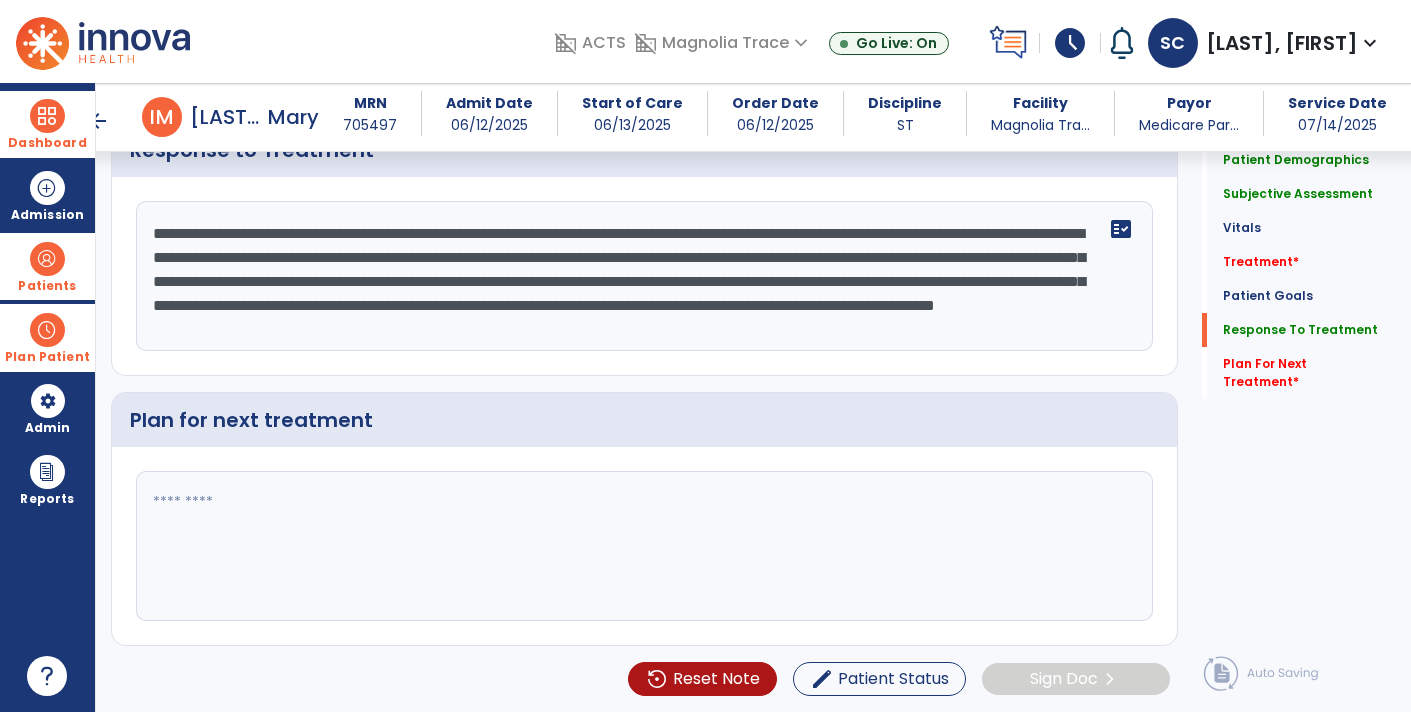 scroll, scrollTop: 3114, scrollLeft: 0, axis: vertical 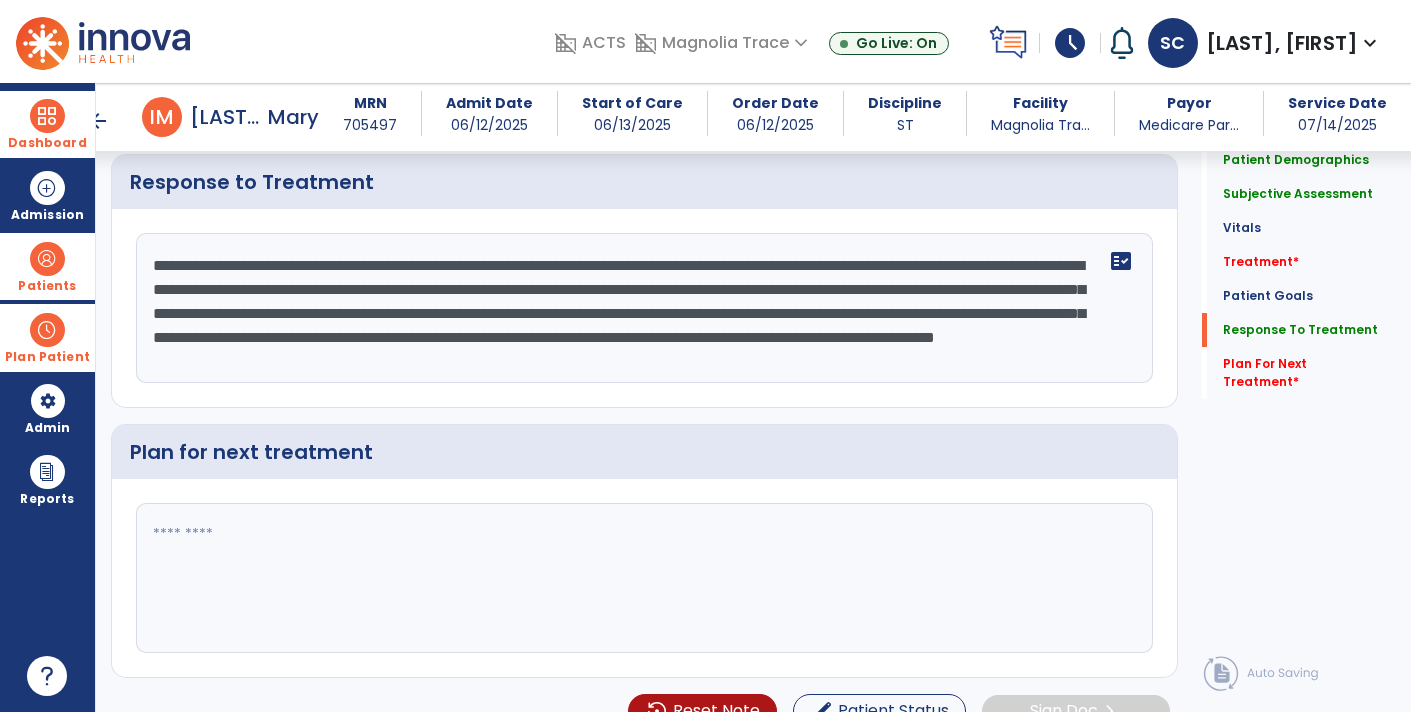 click on "**********" 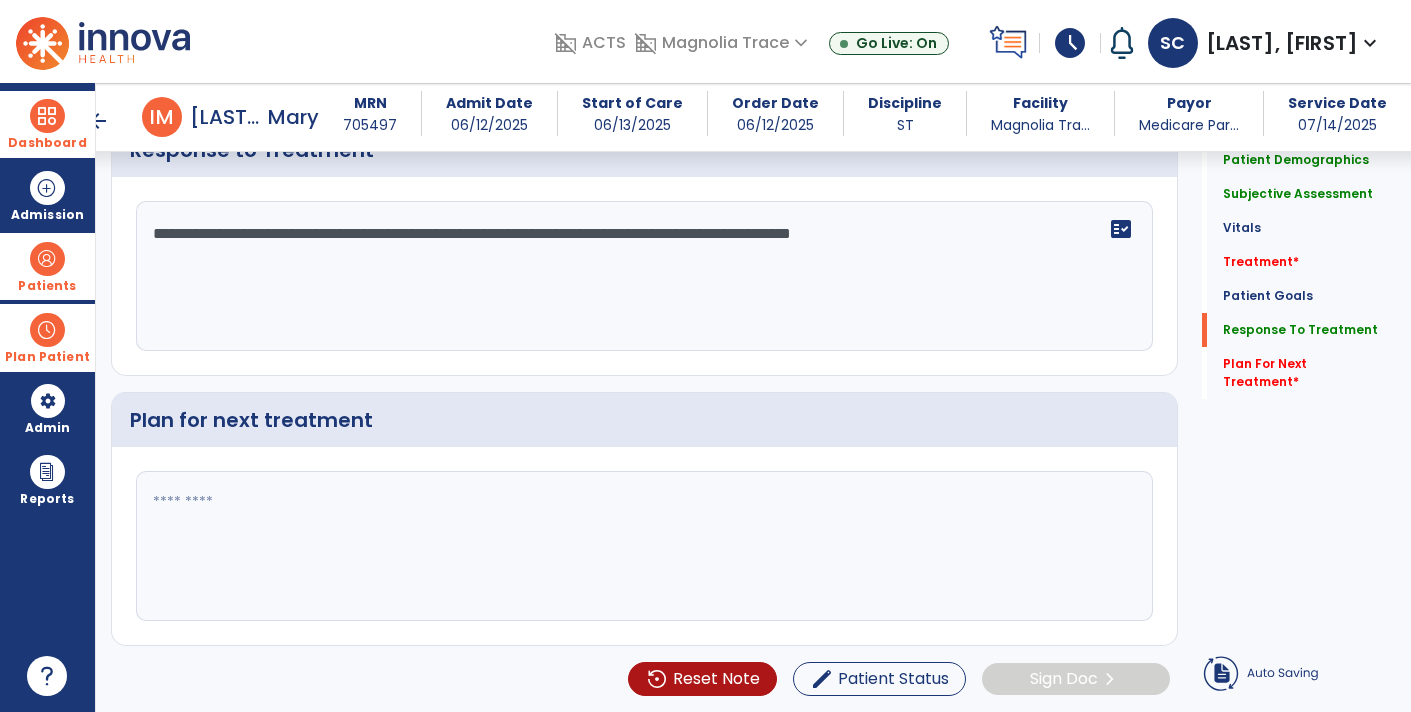 scroll, scrollTop: 3114, scrollLeft: 0, axis: vertical 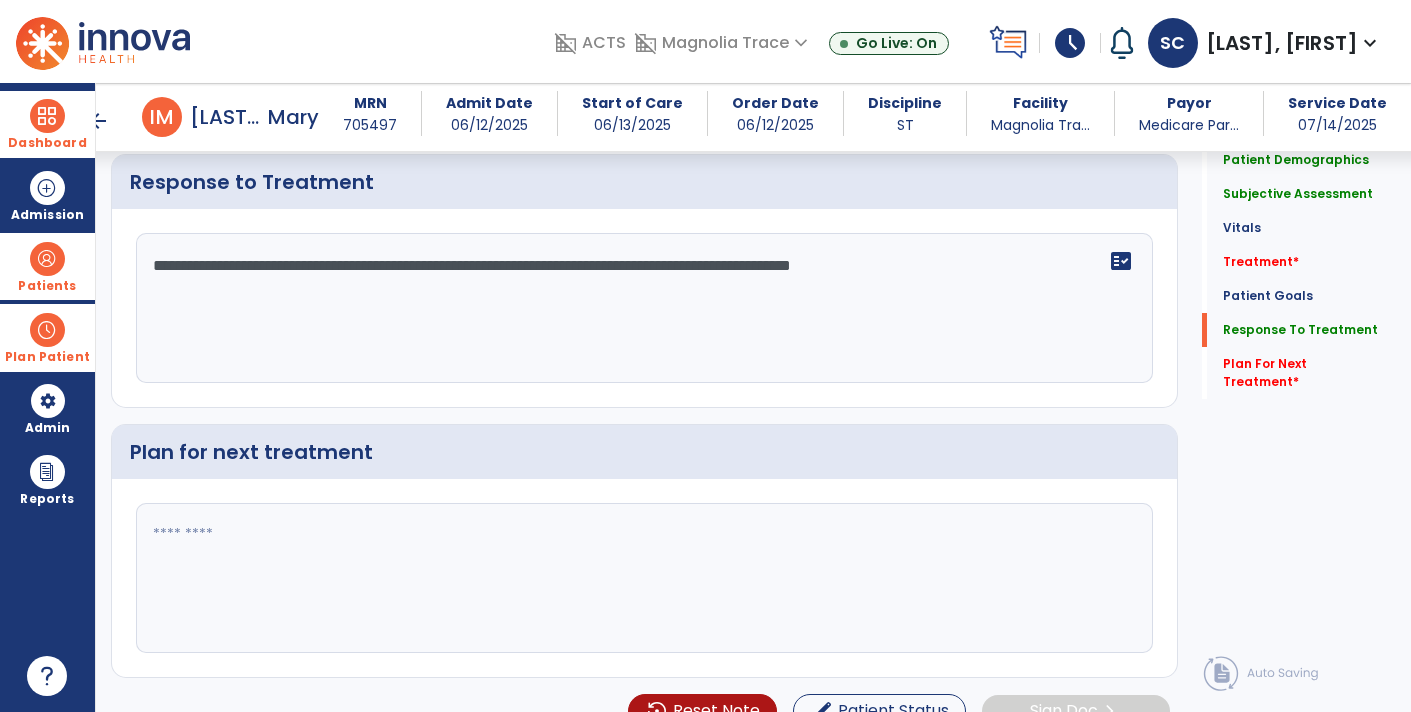 click on "**********" 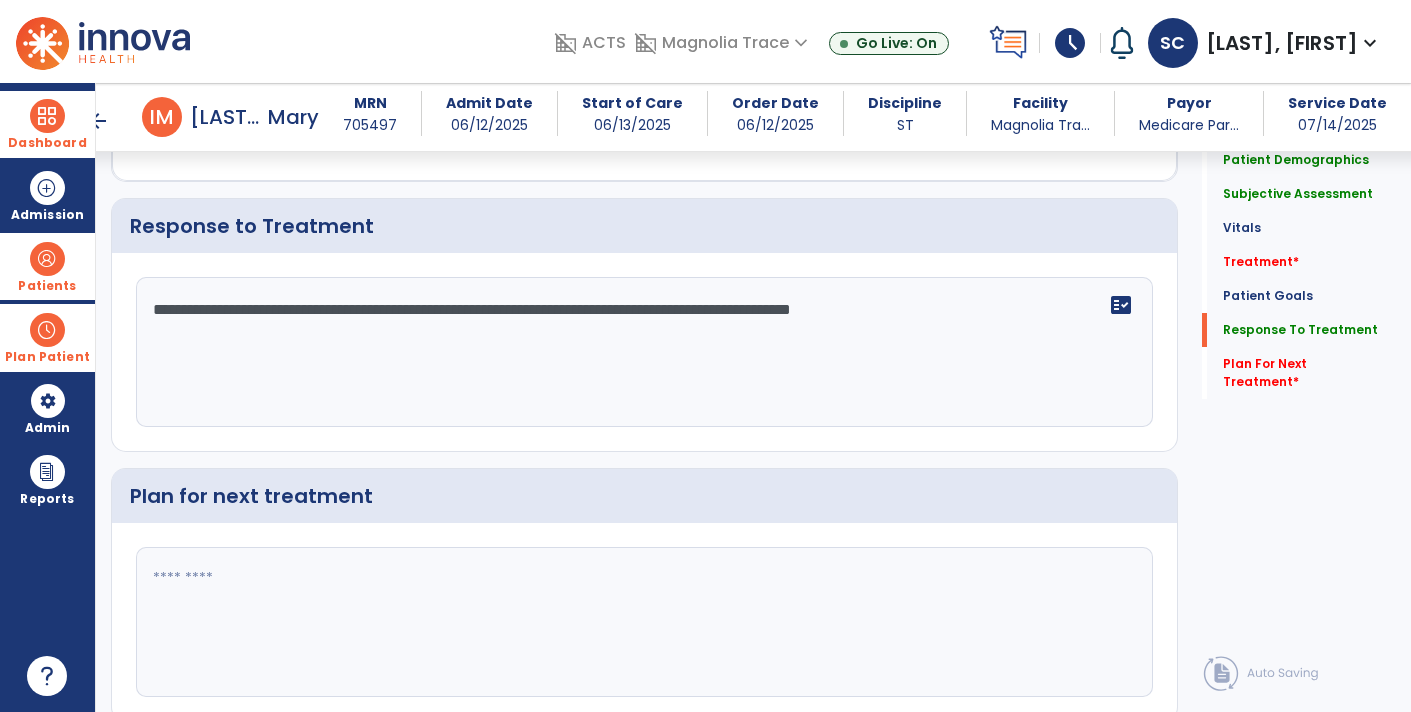 scroll, scrollTop: 3182, scrollLeft: 0, axis: vertical 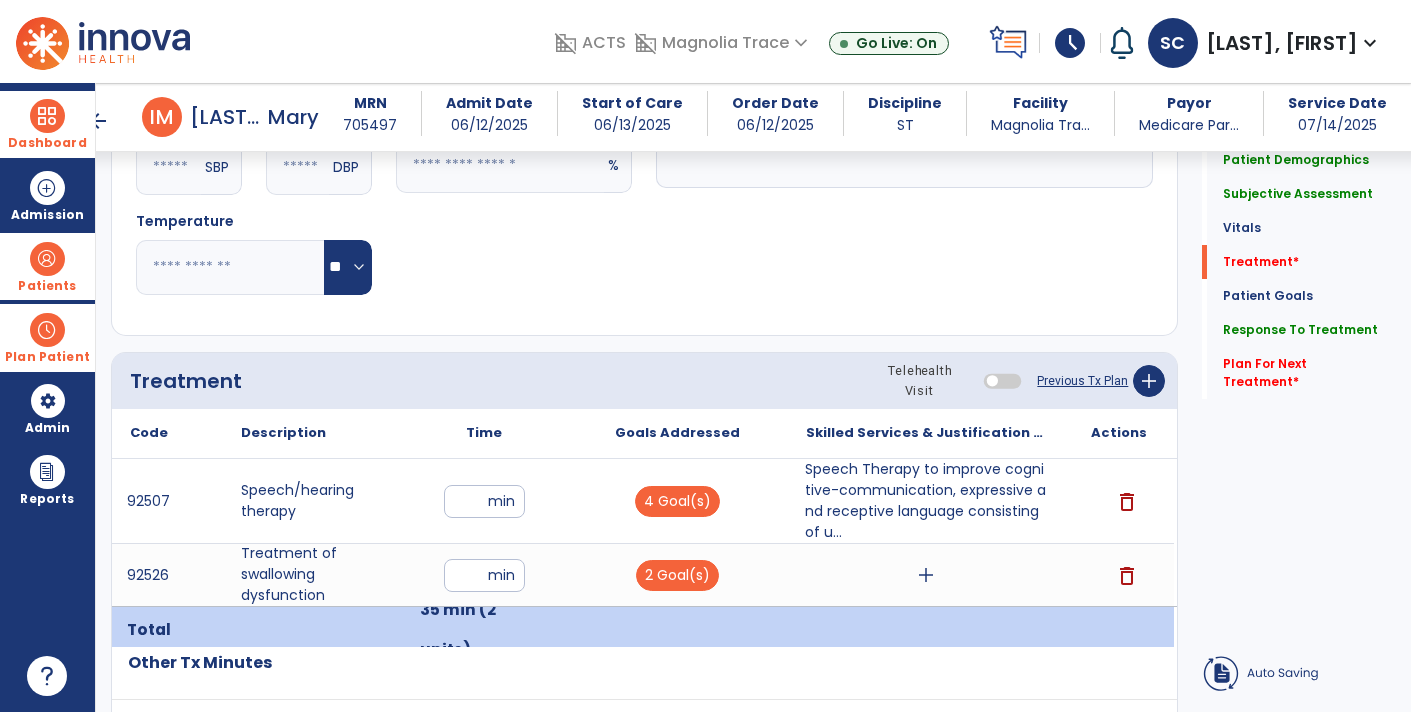 click on "Speech Therapy to improve cognitive-communication, expressive and receptive language consisting of u..." at bounding box center [926, 501] 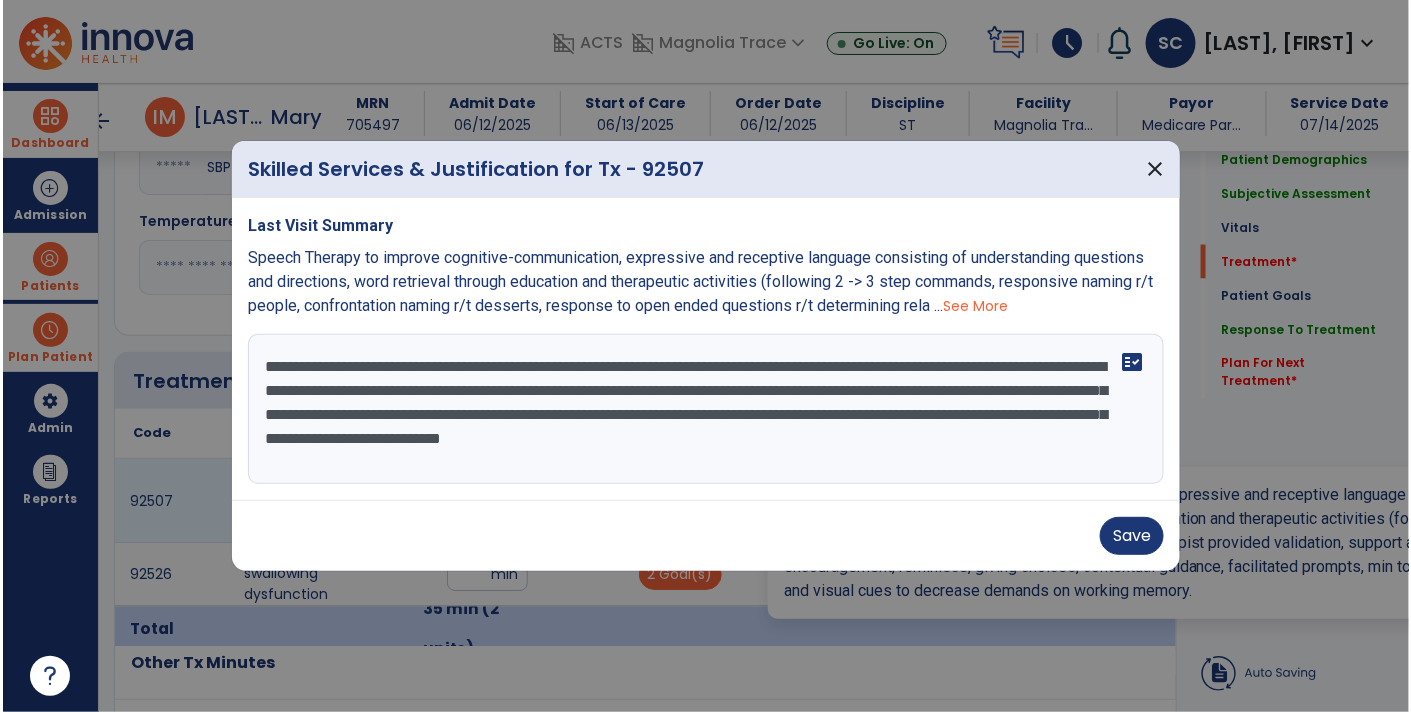 scroll, scrollTop: 937, scrollLeft: 0, axis: vertical 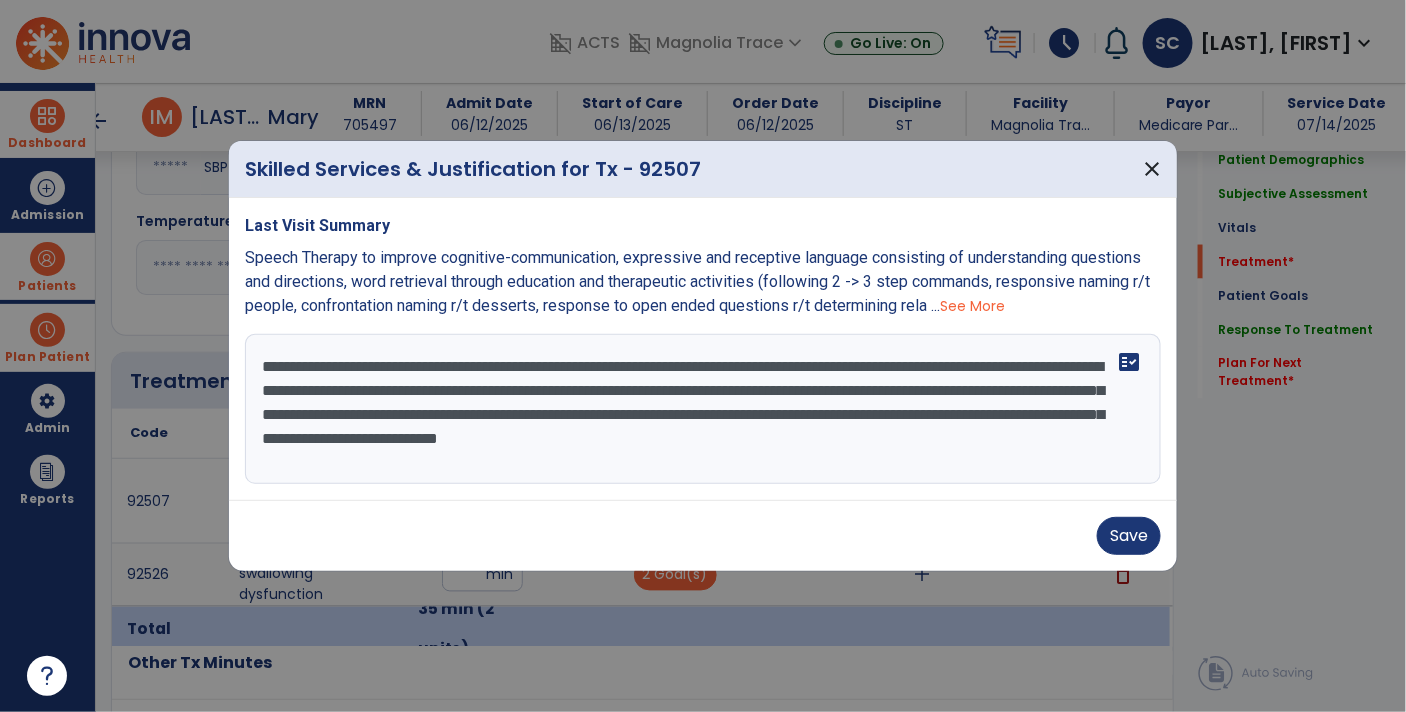 click on "**********" at bounding box center [703, 409] 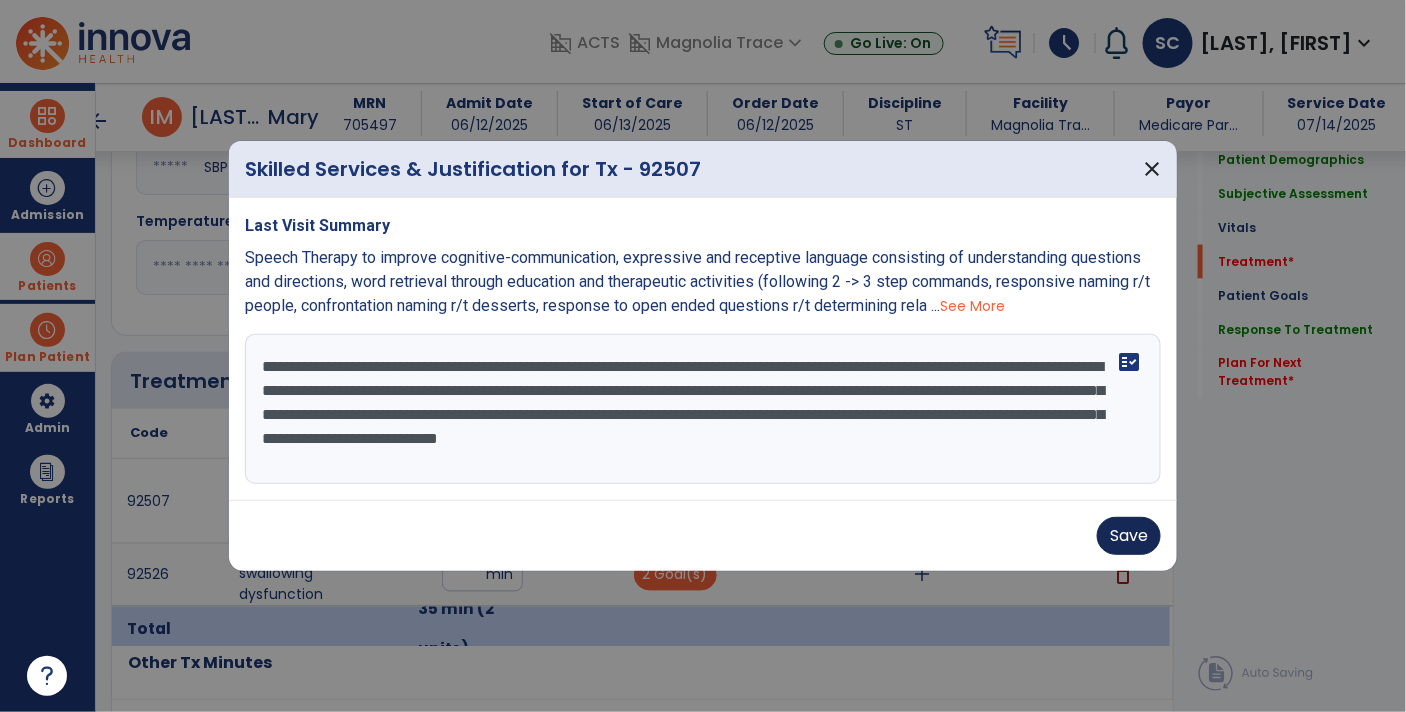 click on "Save" at bounding box center (1129, 536) 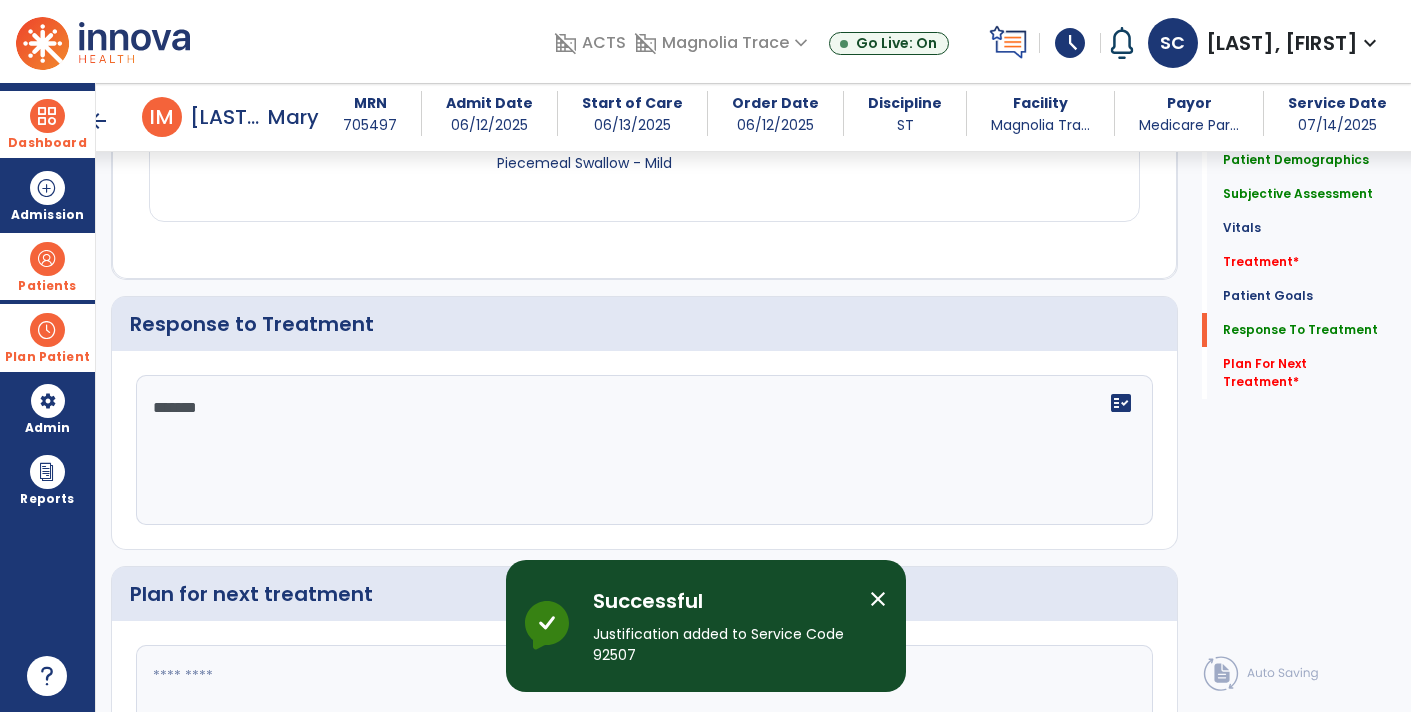 scroll, scrollTop: 2741, scrollLeft: 0, axis: vertical 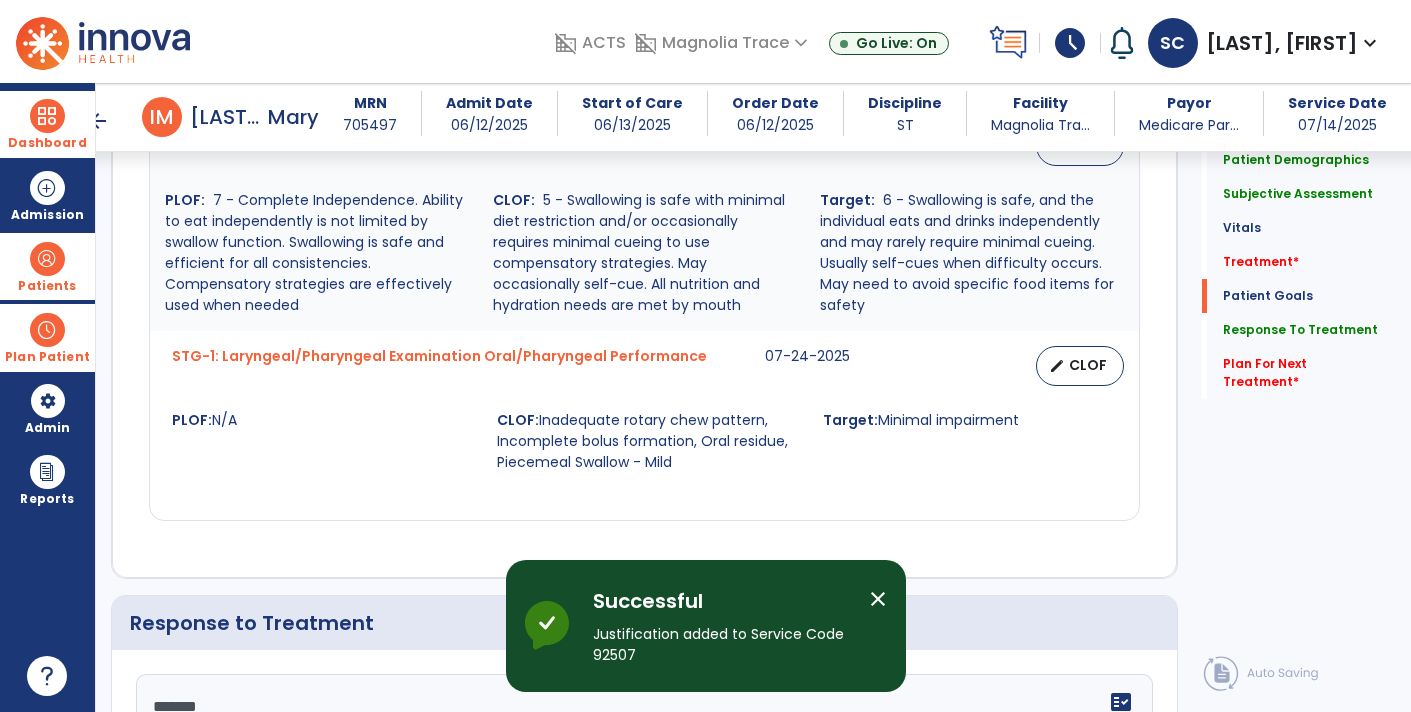 click on "******" 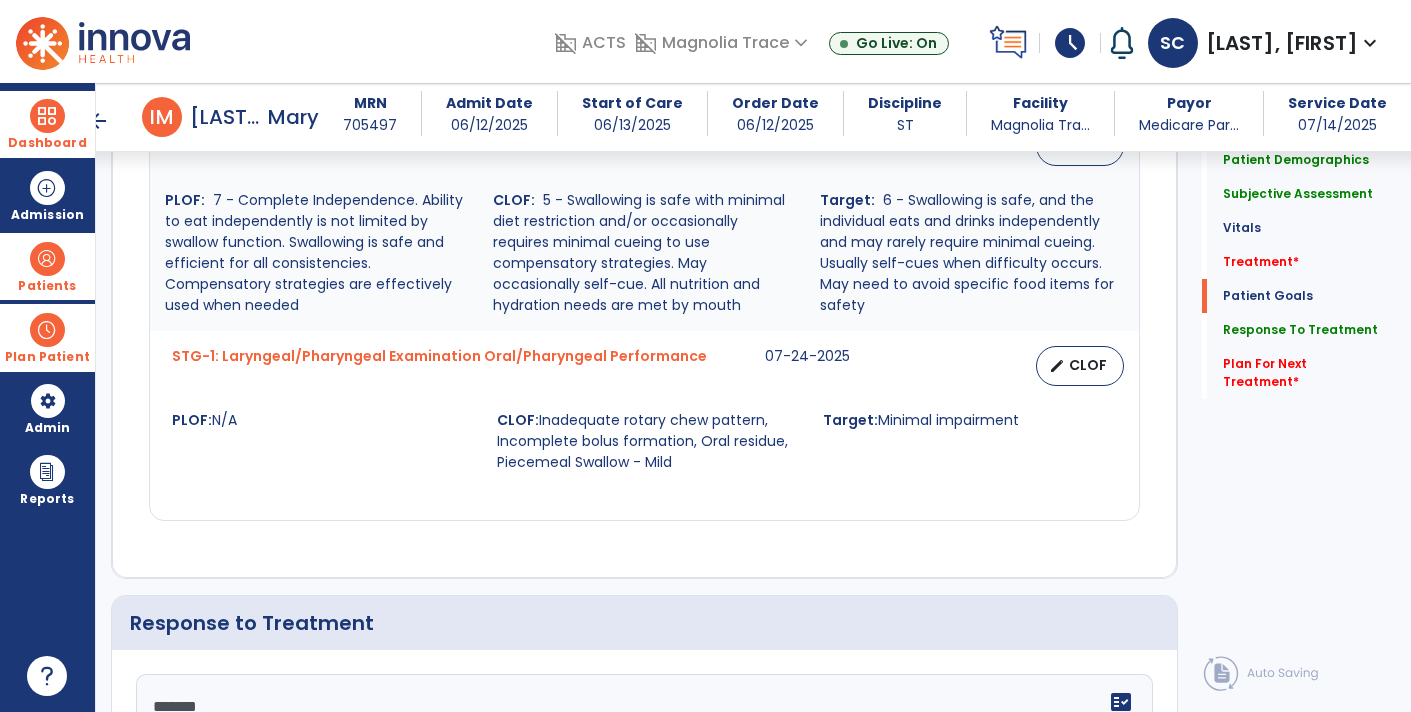 paste on "**********" 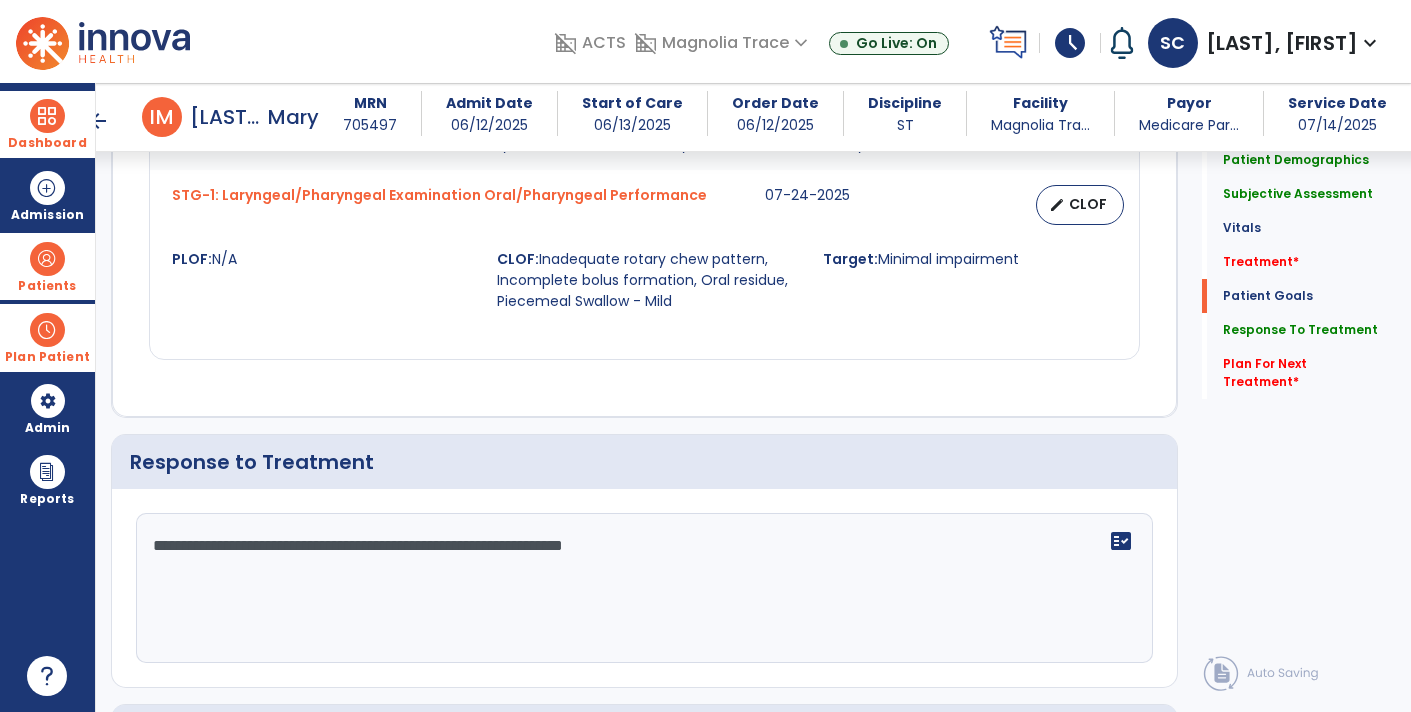 scroll, scrollTop: 2912, scrollLeft: 0, axis: vertical 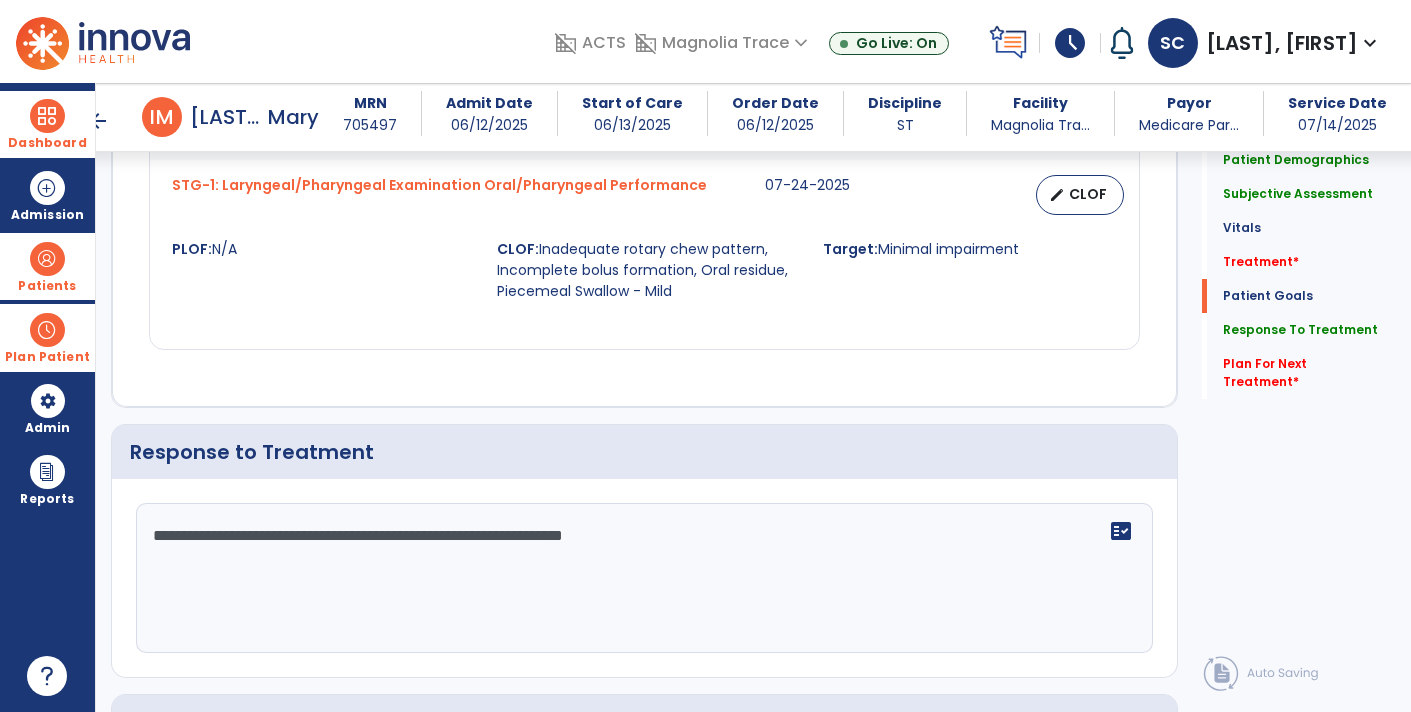 click on "**********" 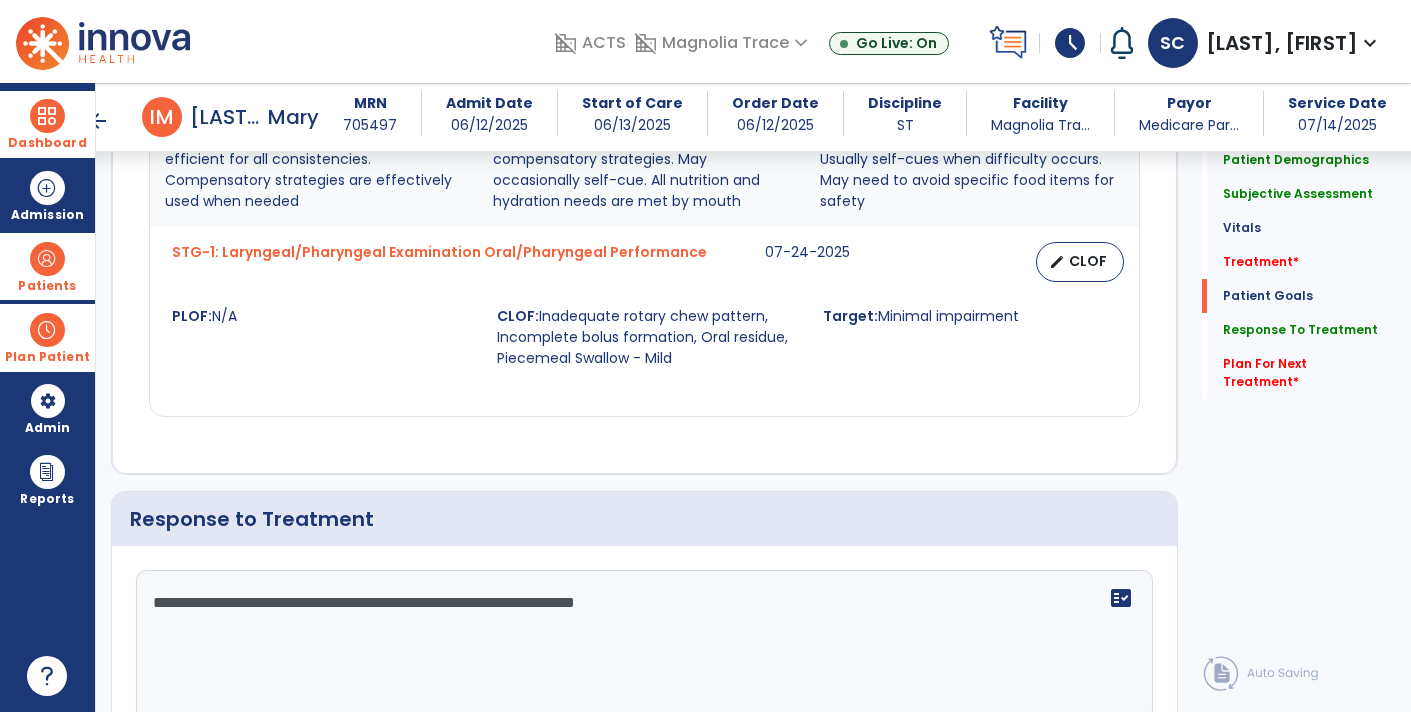 scroll, scrollTop: 2913, scrollLeft: 0, axis: vertical 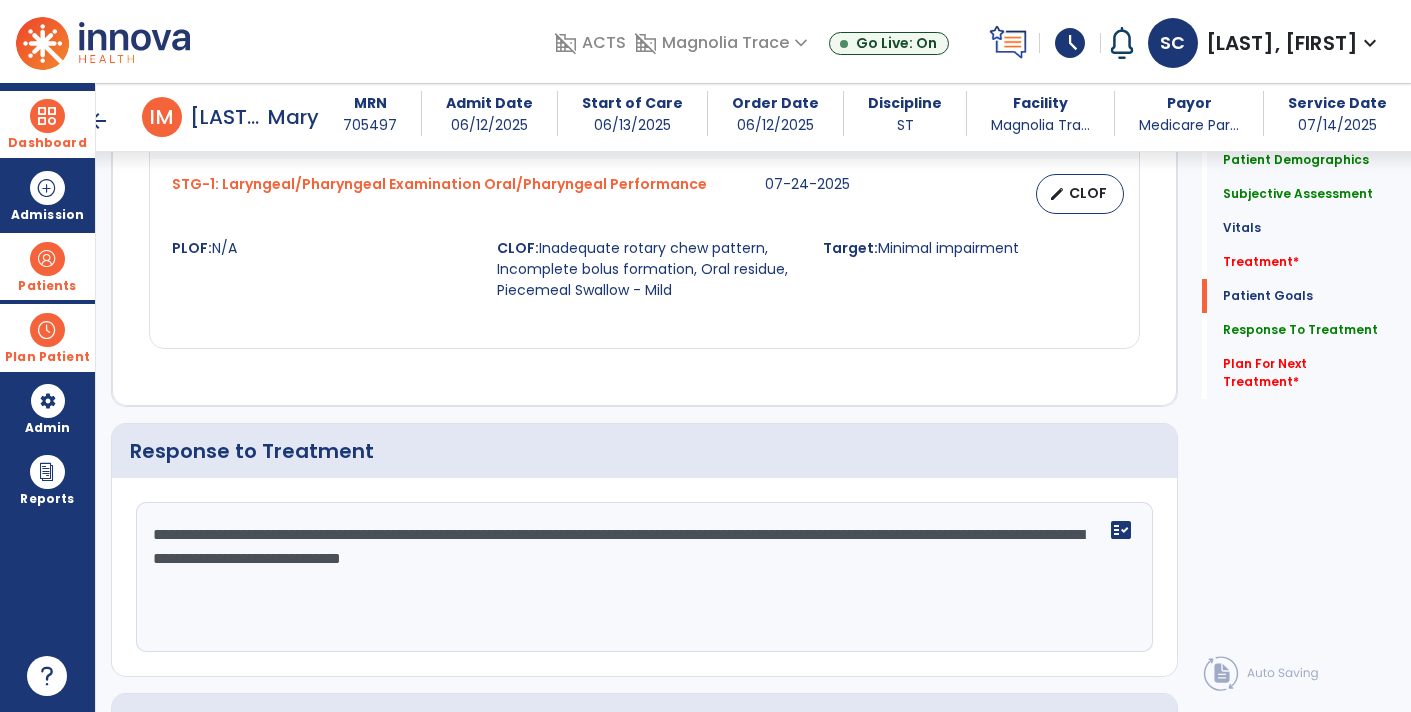 click on "**********" 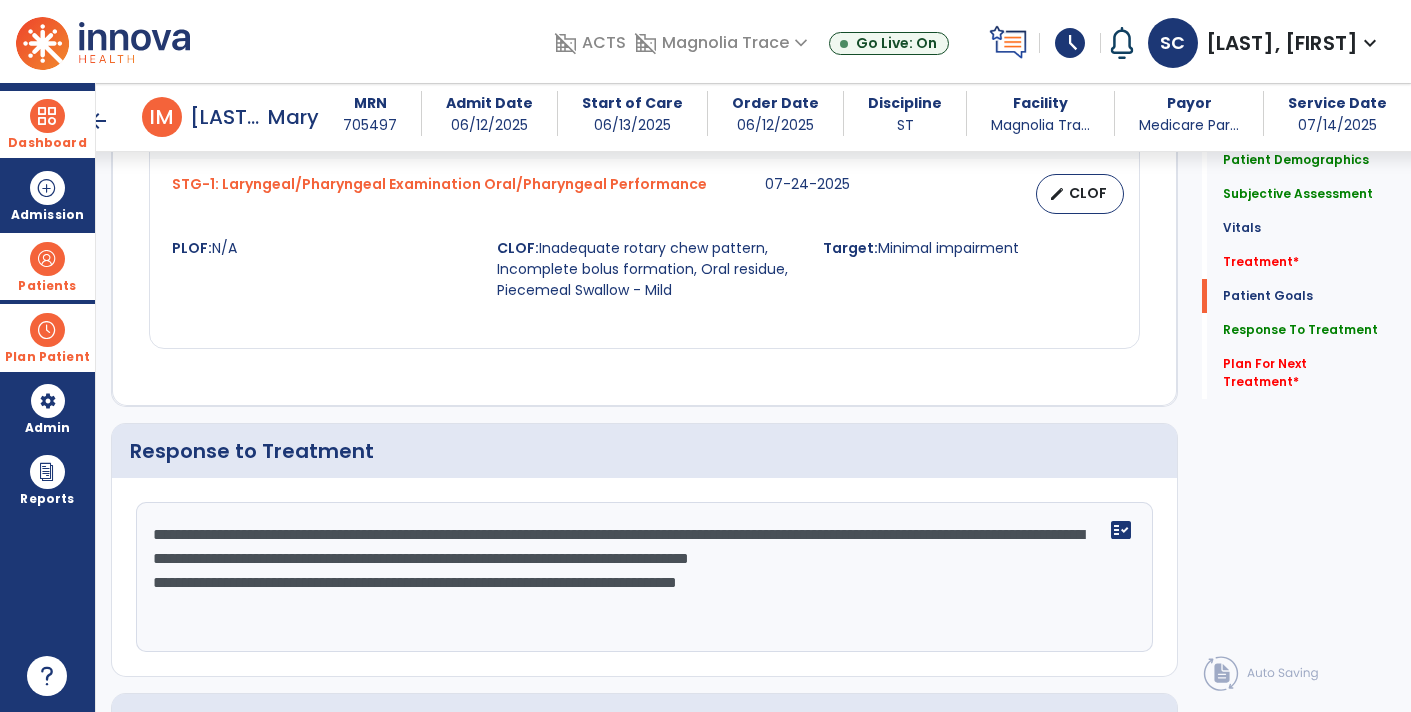scroll, scrollTop: 2913, scrollLeft: 0, axis: vertical 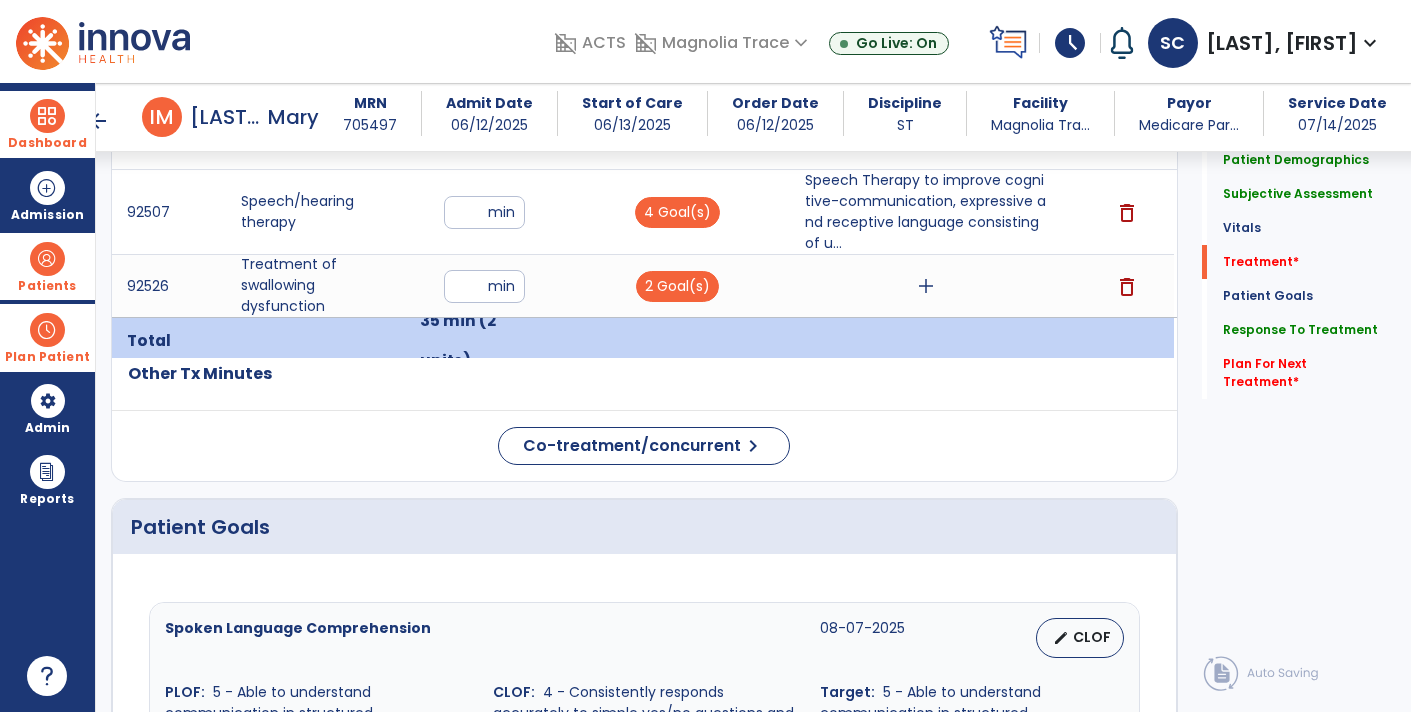 type on "**********" 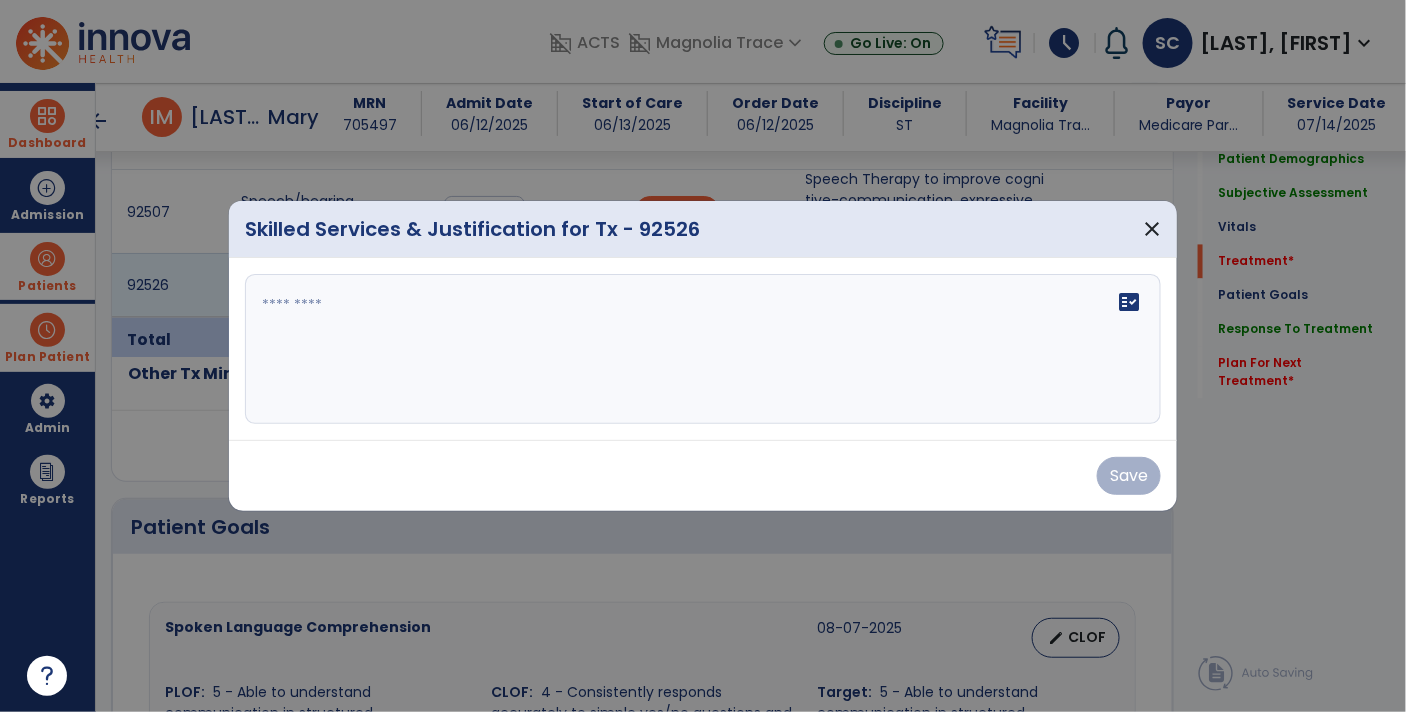 scroll, scrollTop: 1226, scrollLeft: 0, axis: vertical 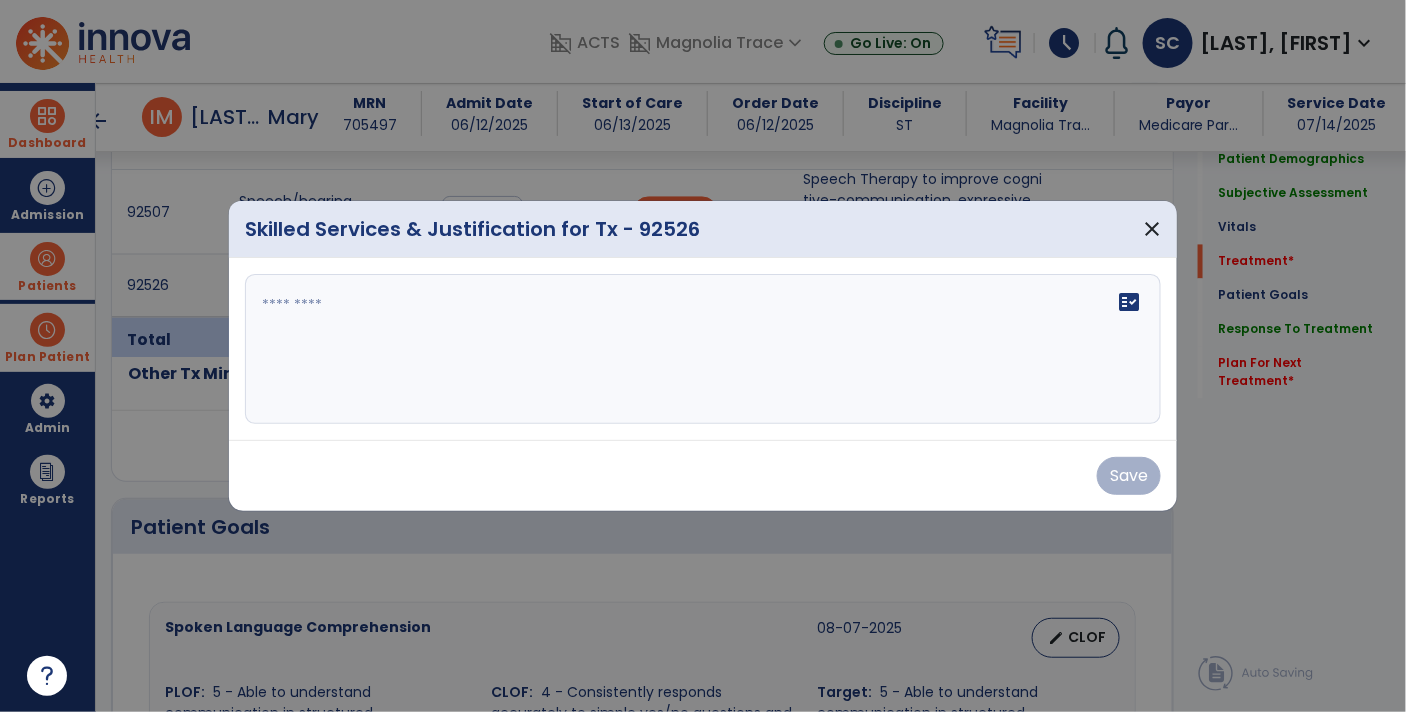 click on "fact_check" at bounding box center (703, 349) 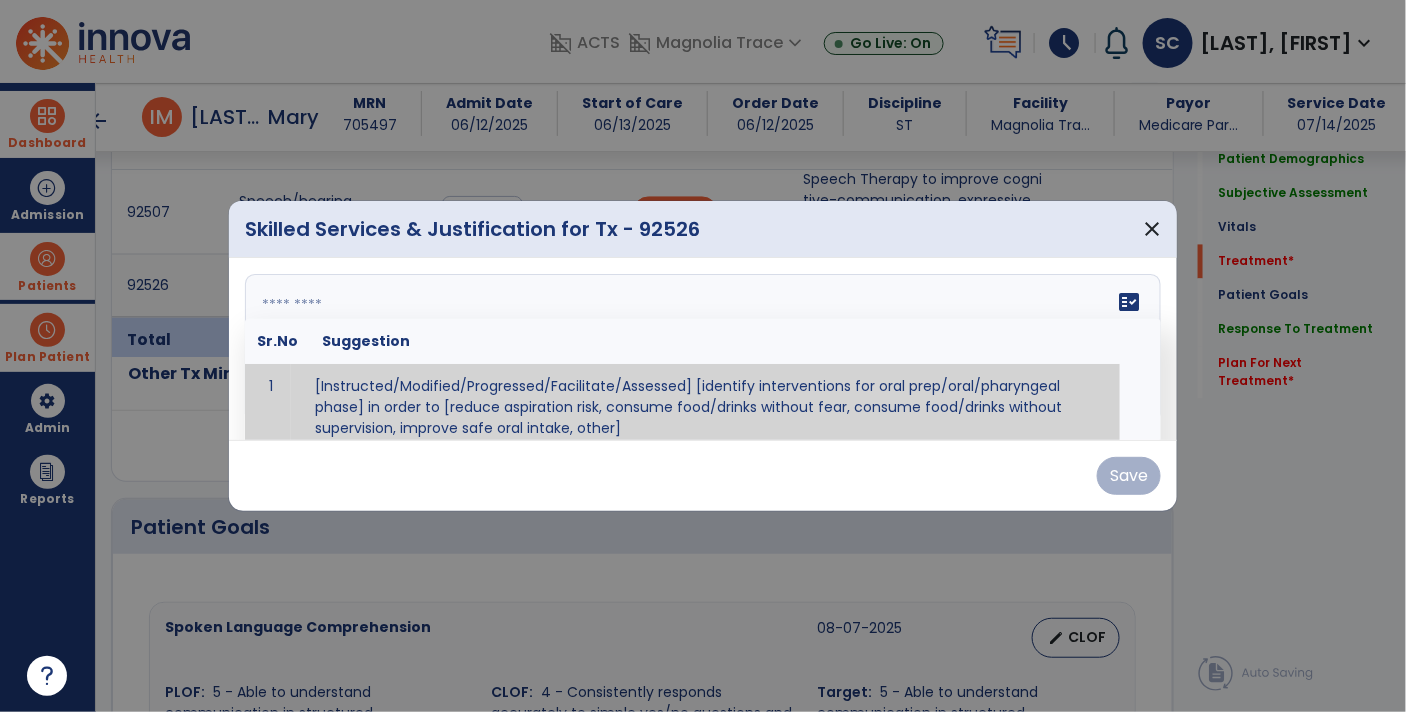 scroll, scrollTop: 11, scrollLeft: 0, axis: vertical 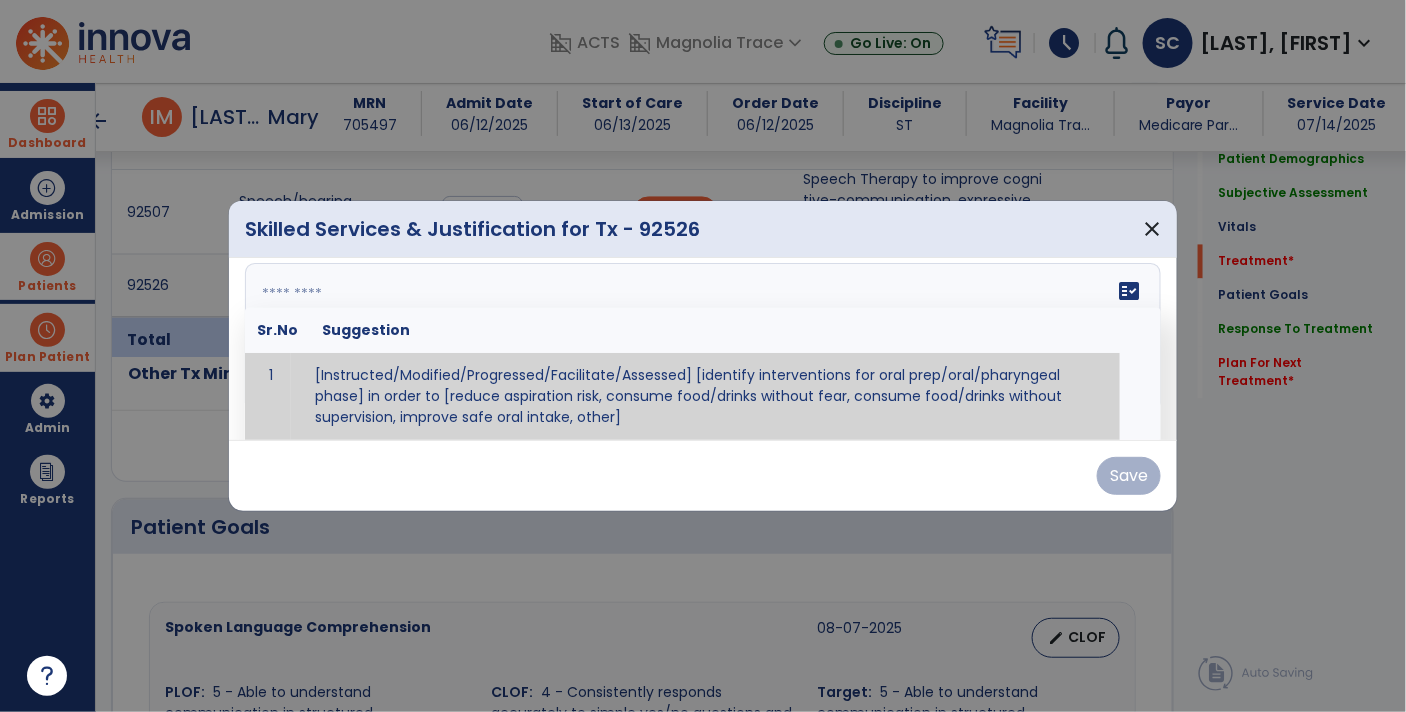 paste on "**********" 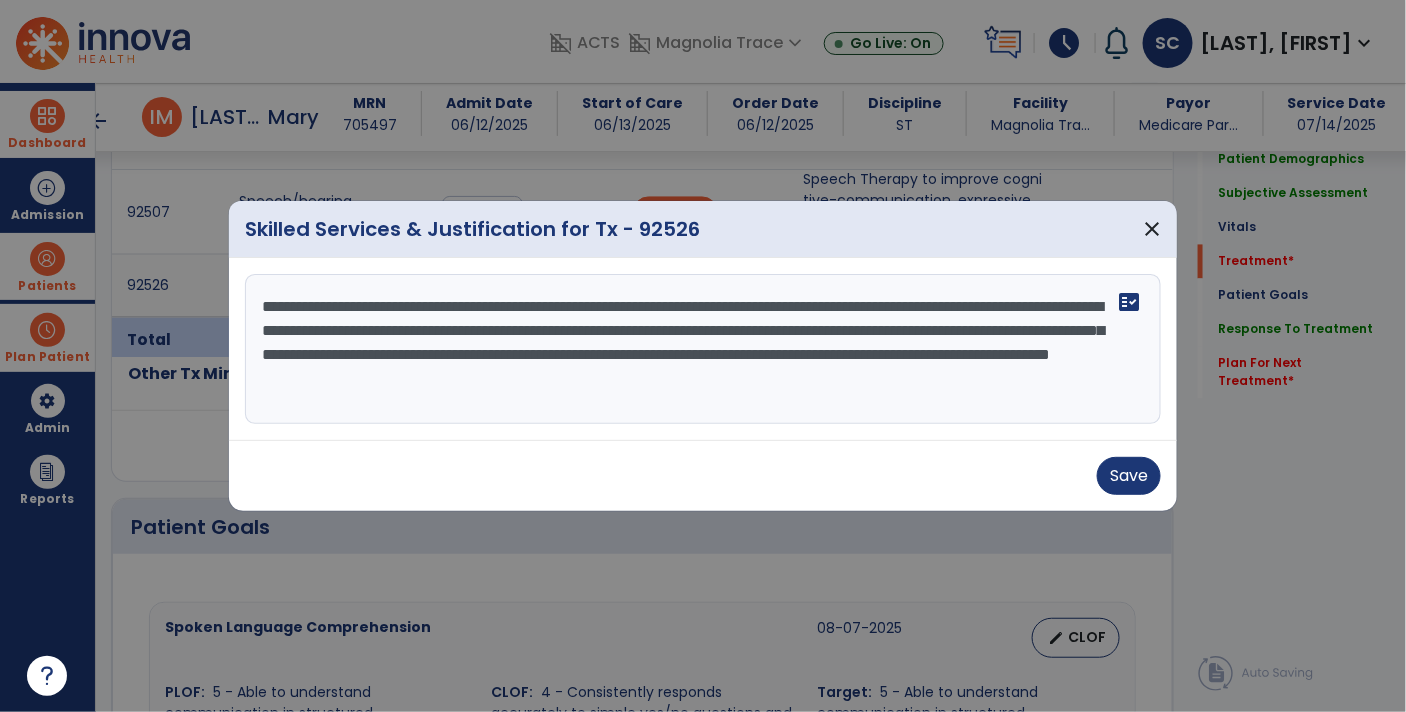 scroll, scrollTop: 0, scrollLeft: 0, axis: both 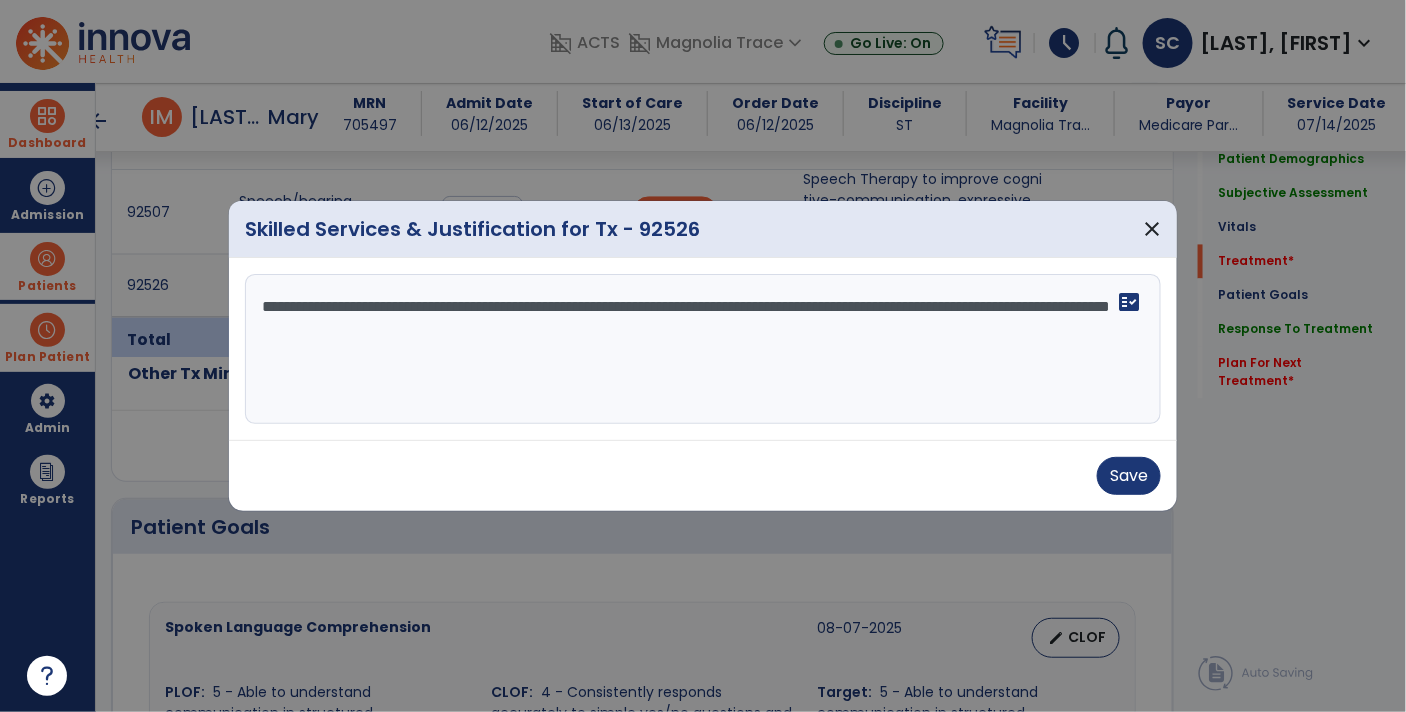 click on "**********" at bounding box center [703, 349] 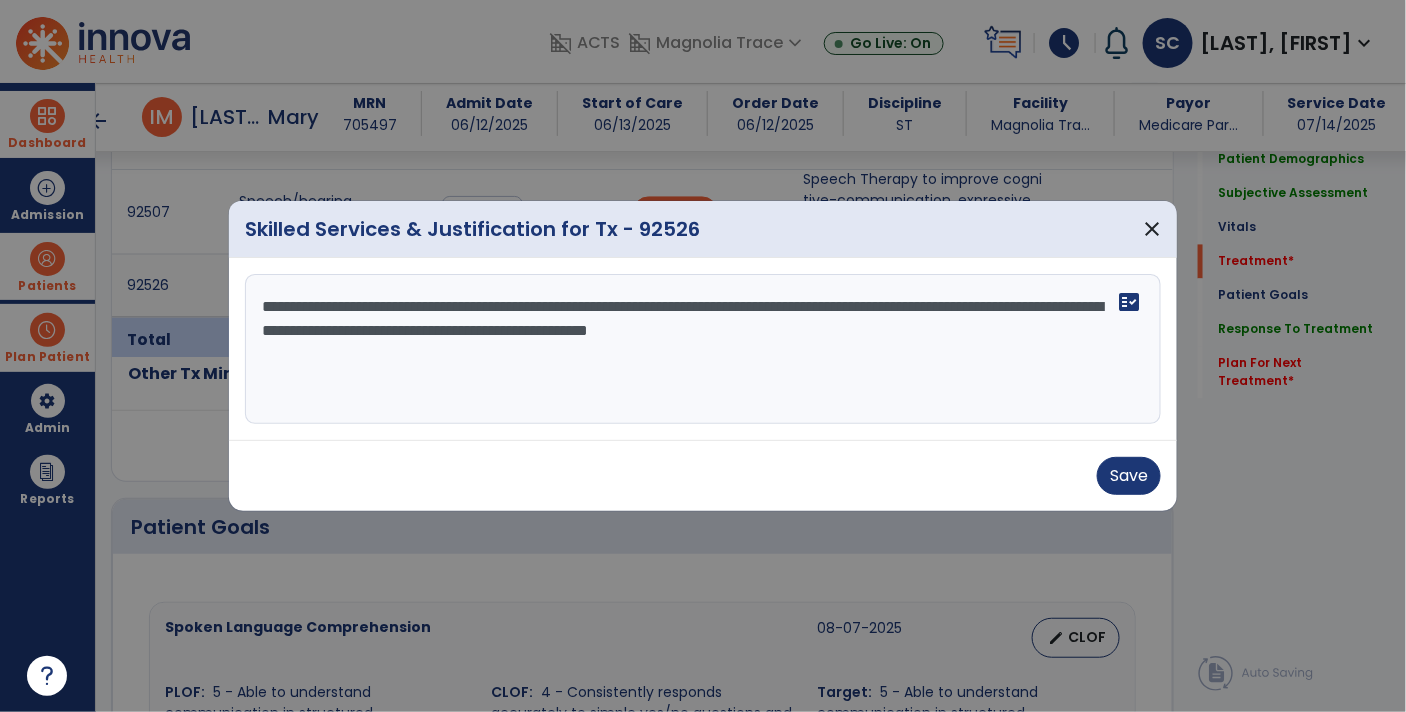 click on "**********" at bounding box center (703, 349) 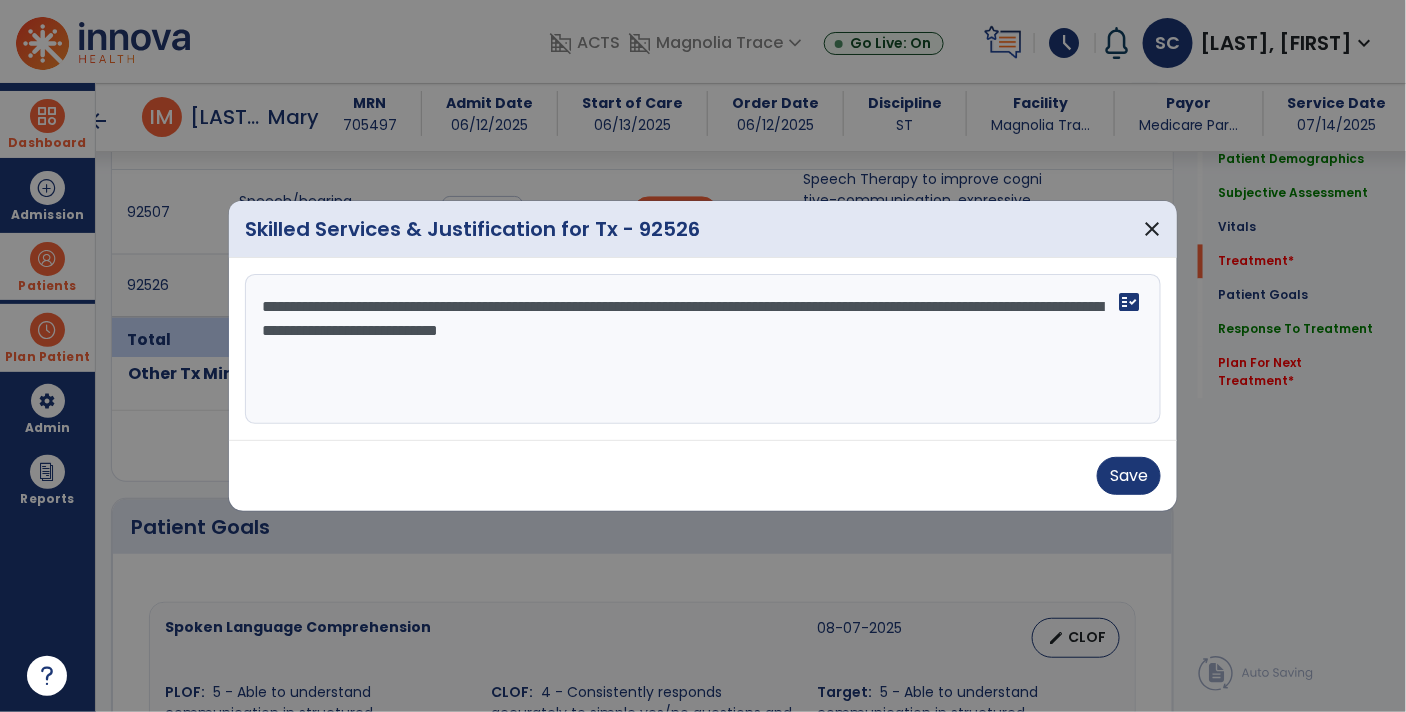 click on "**********" at bounding box center (703, 349) 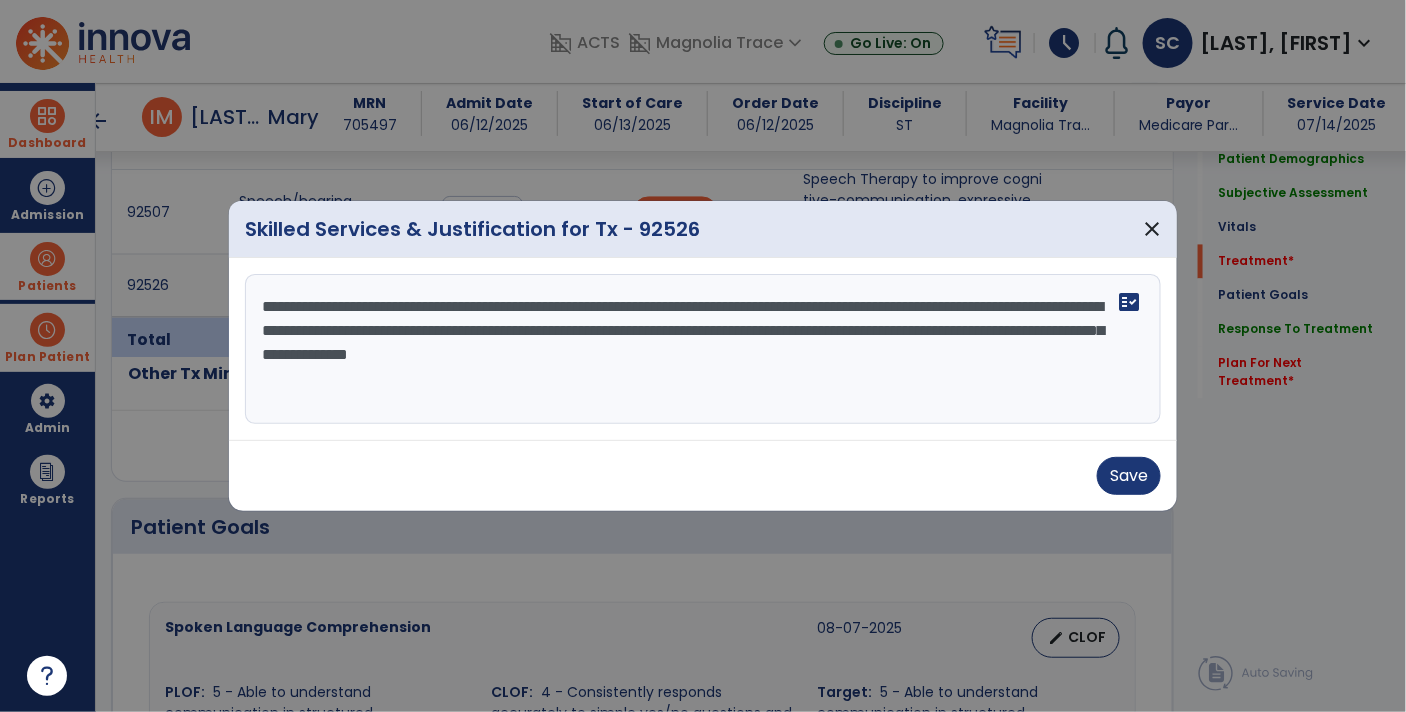 click on "**********" at bounding box center (703, 349) 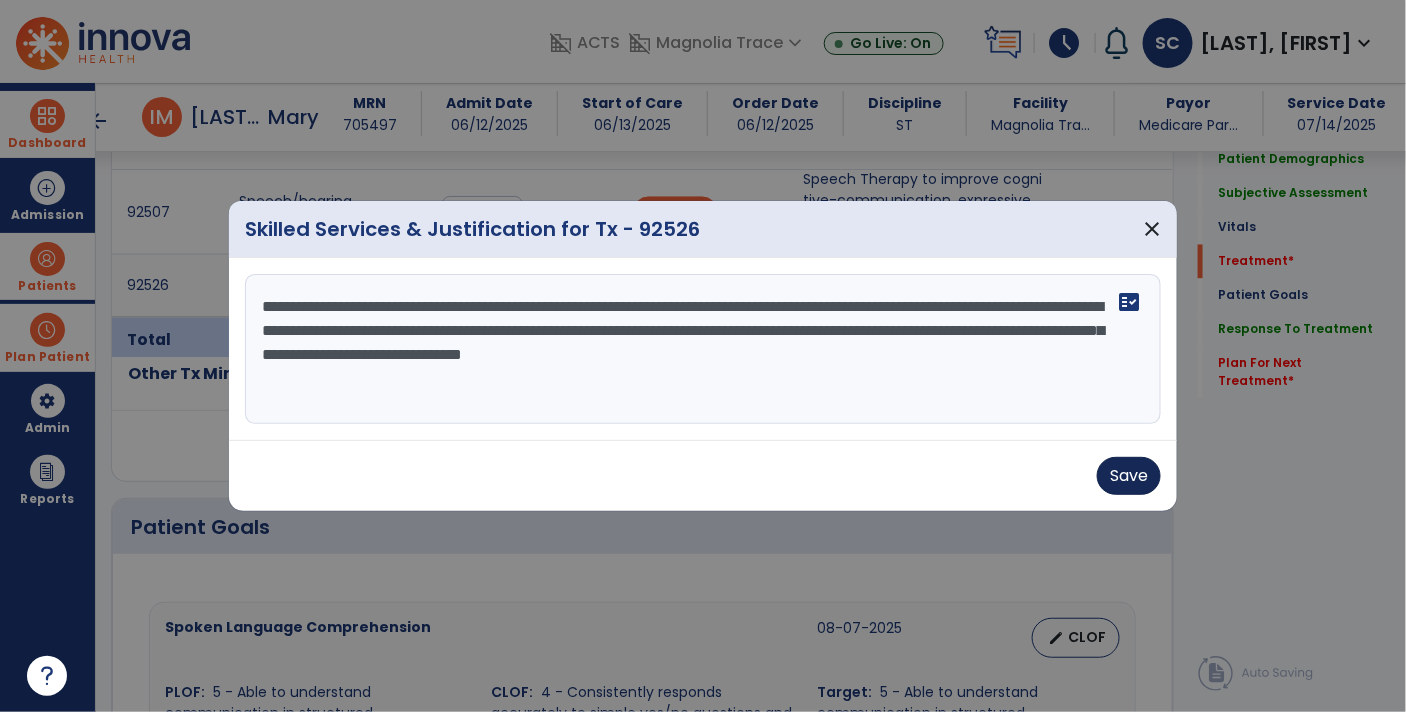 type on "**********" 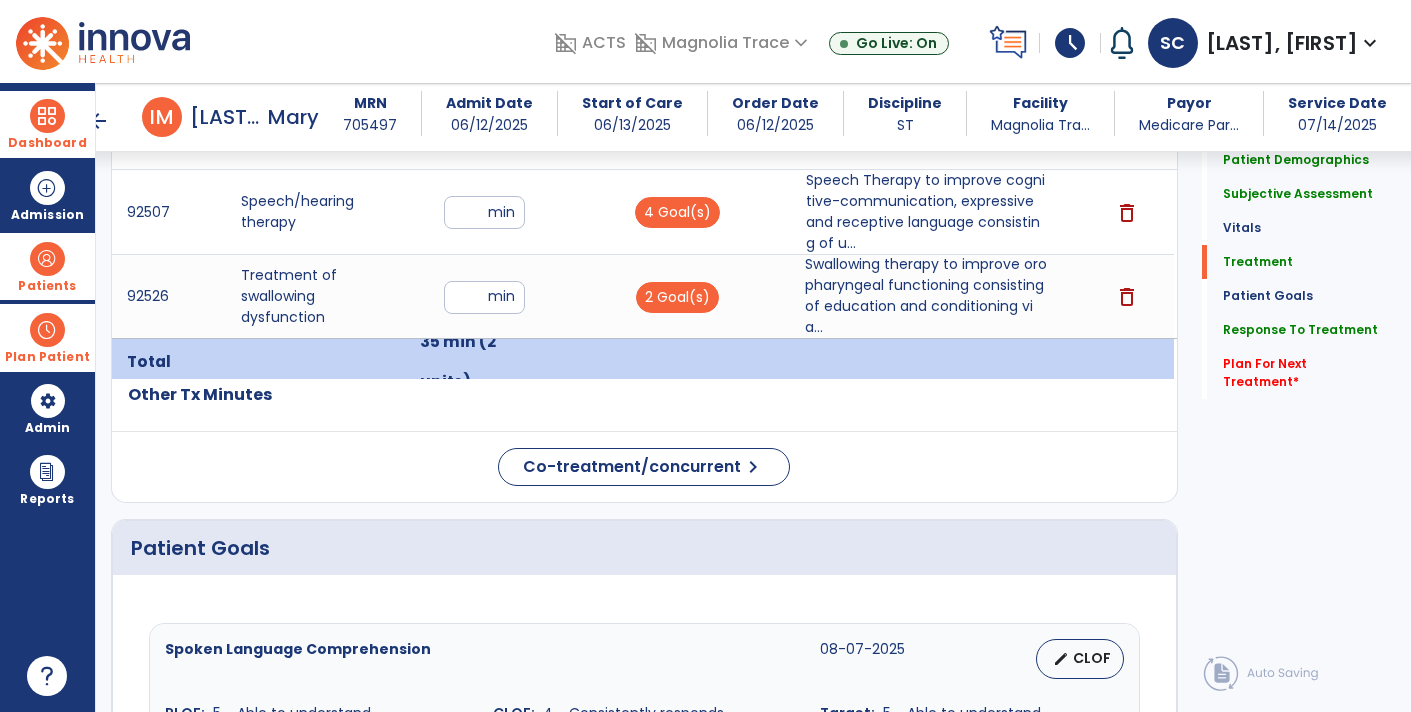 click on "Swallowing therapy to improve oropharyngeal functioning consisting of education and conditioning via..." at bounding box center (926, 296) 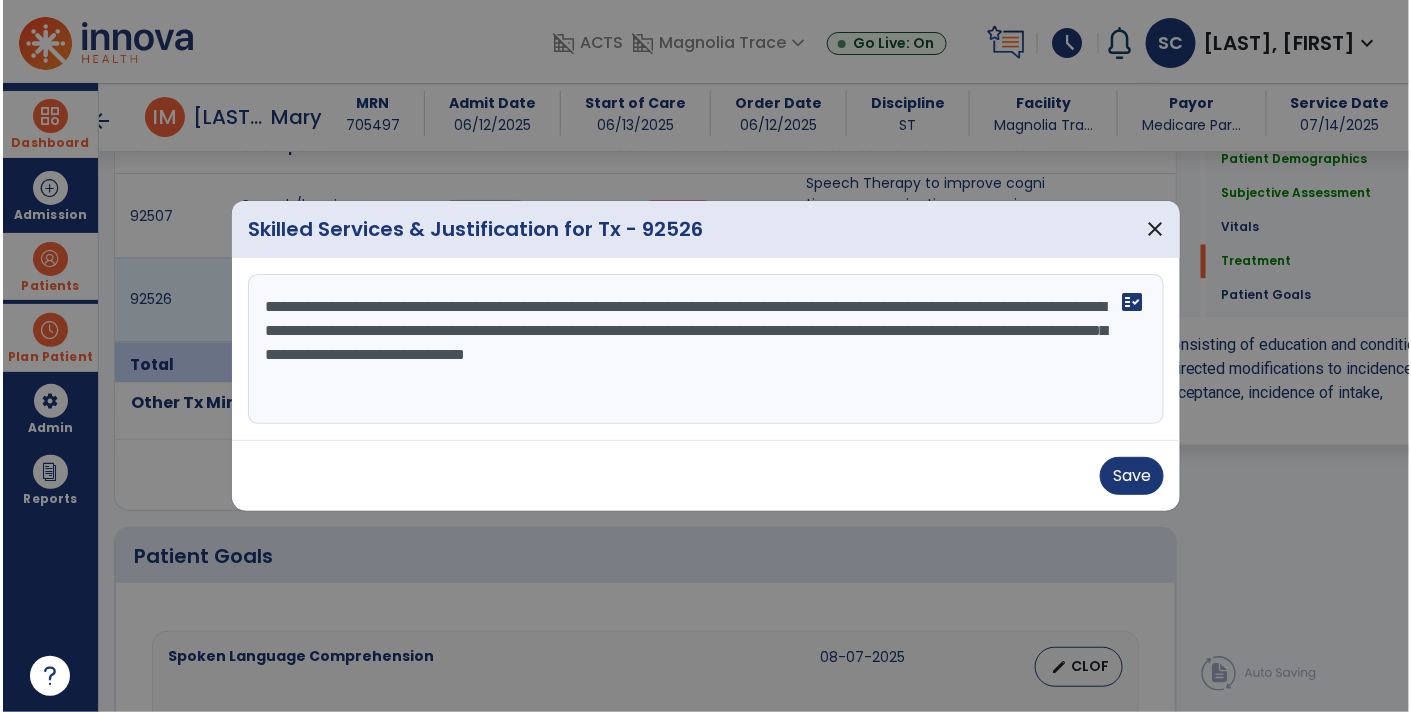 scroll, scrollTop: 1226, scrollLeft: 0, axis: vertical 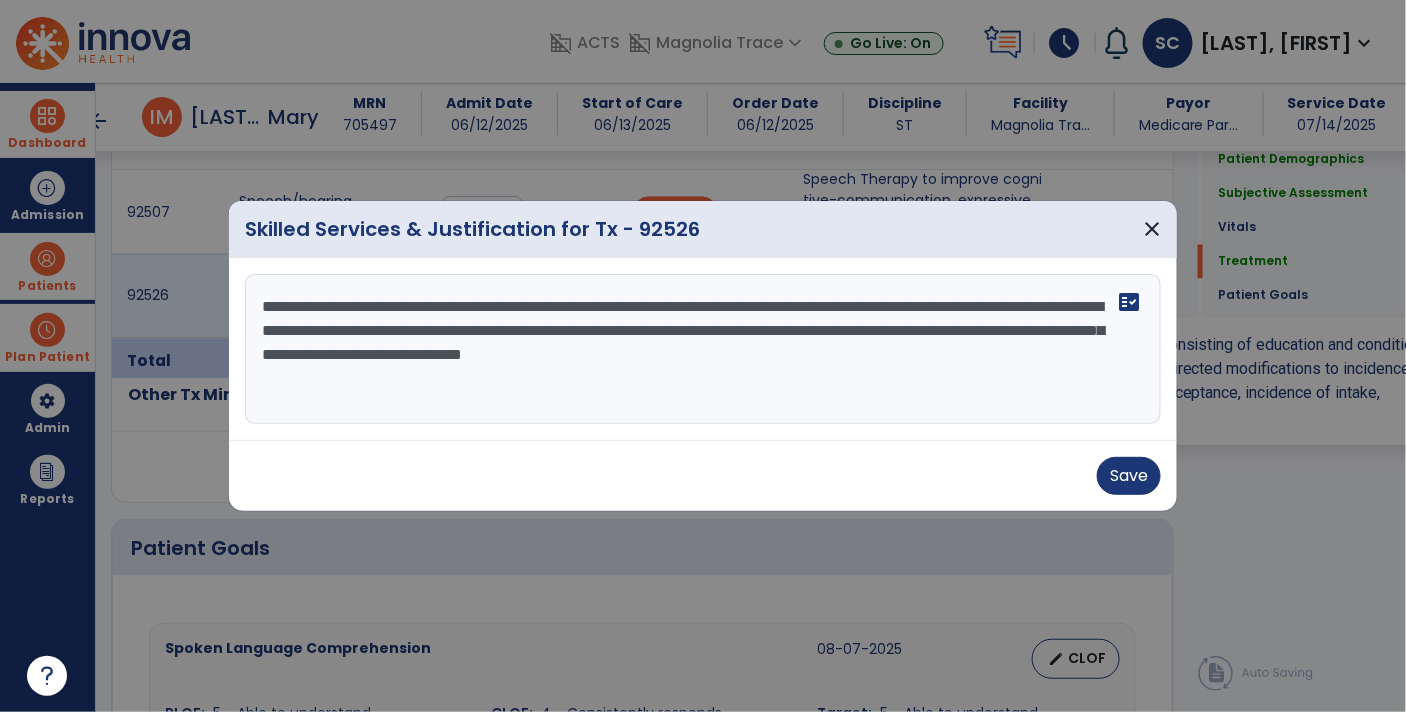 click on "**********" at bounding box center [703, 349] 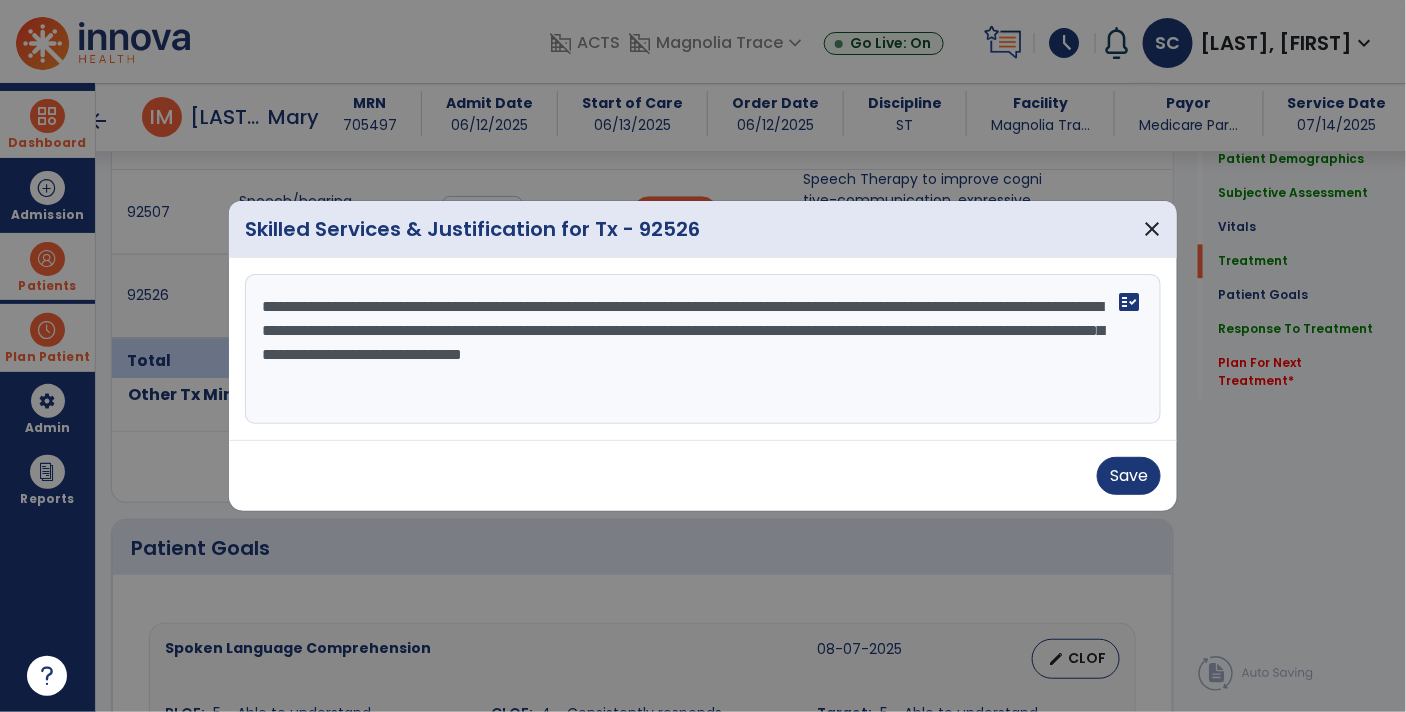 click on "**********" at bounding box center [703, 349] 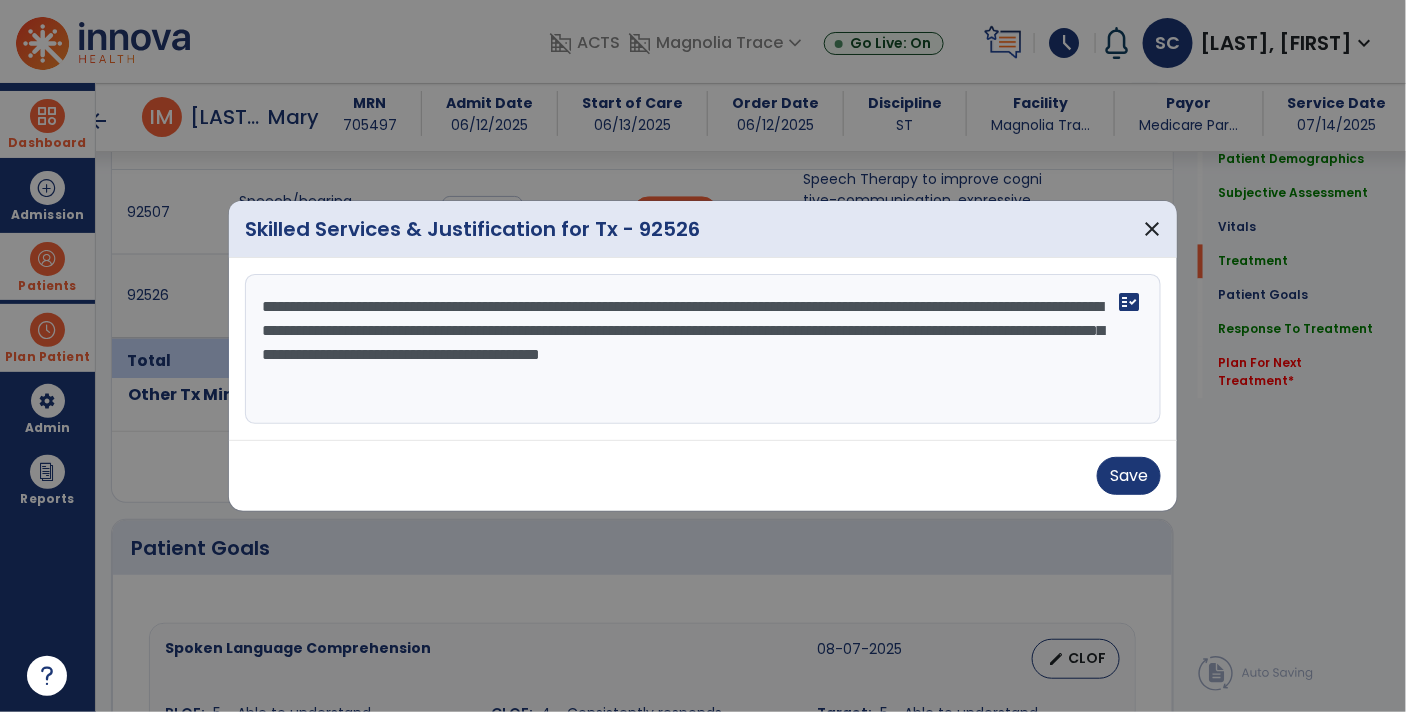 click on "**********" at bounding box center [703, 349] 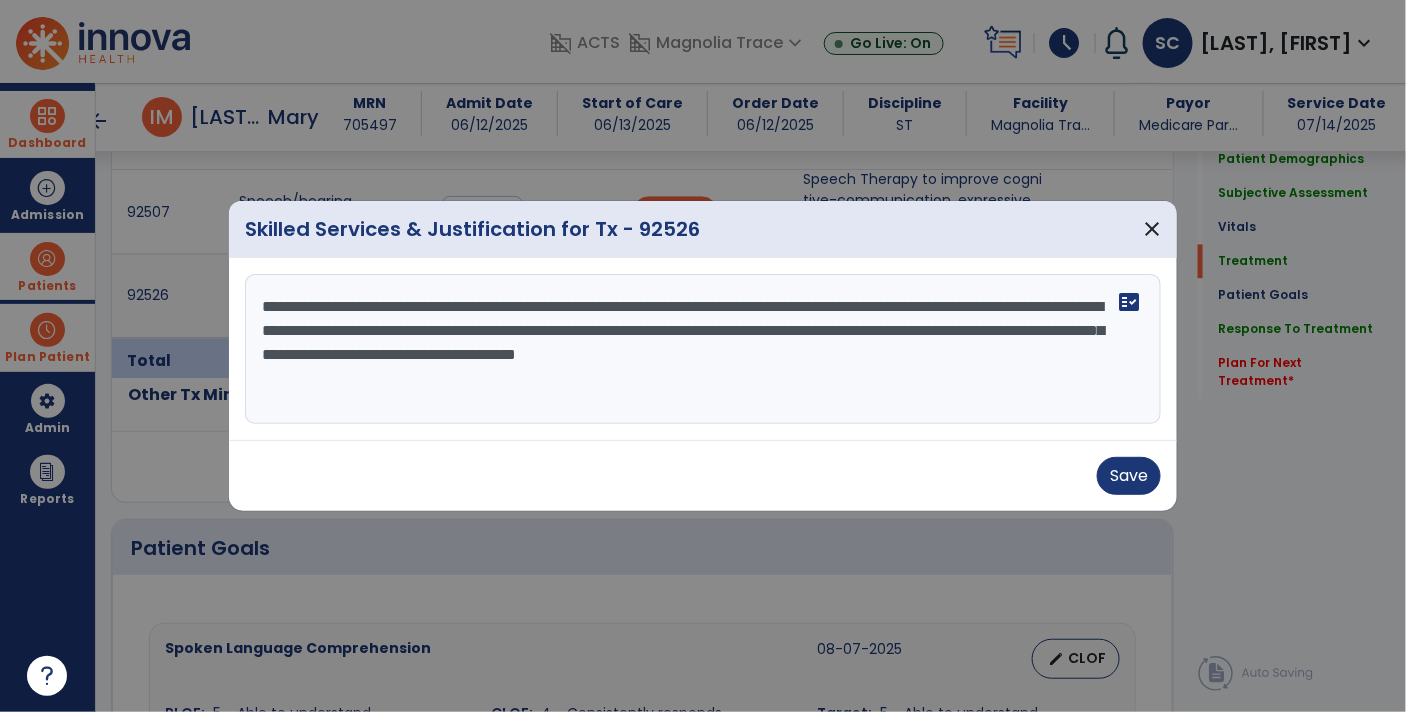 click on "**********" at bounding box center [703, 349] 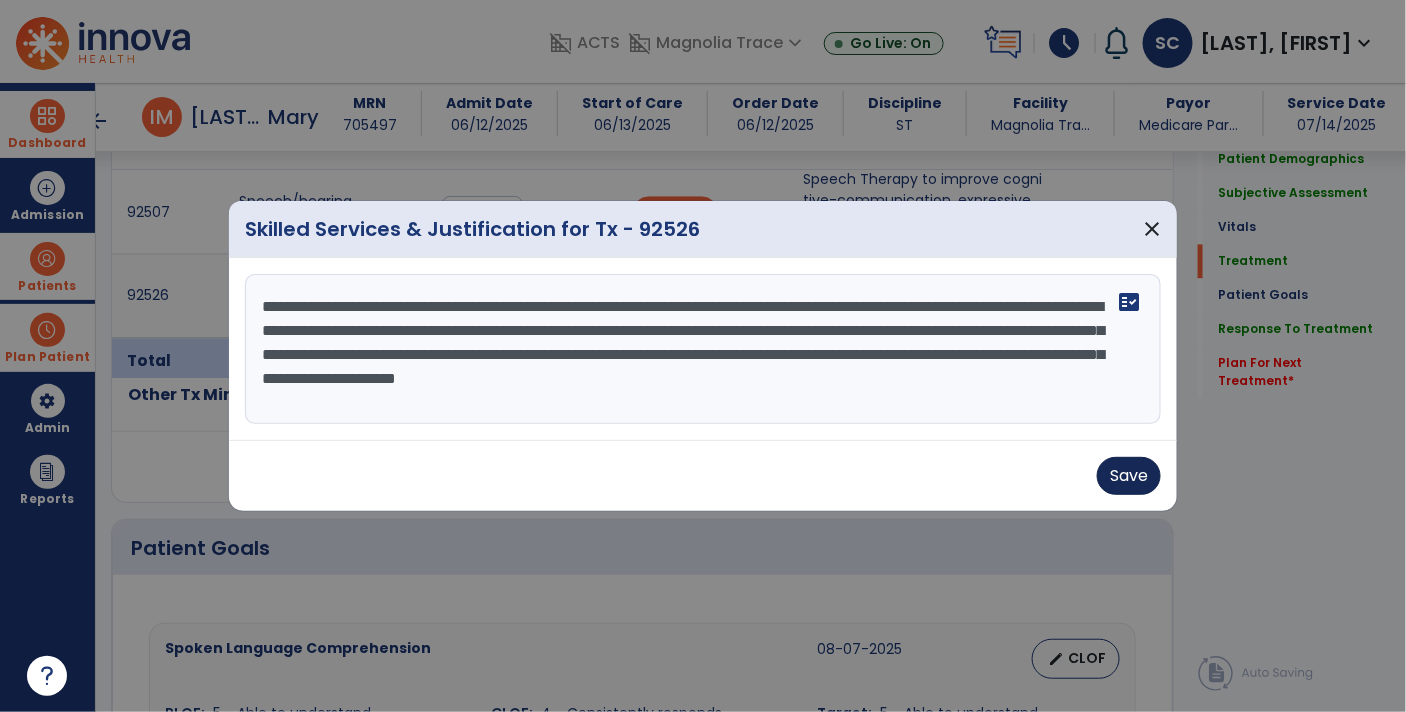 type on "**********" 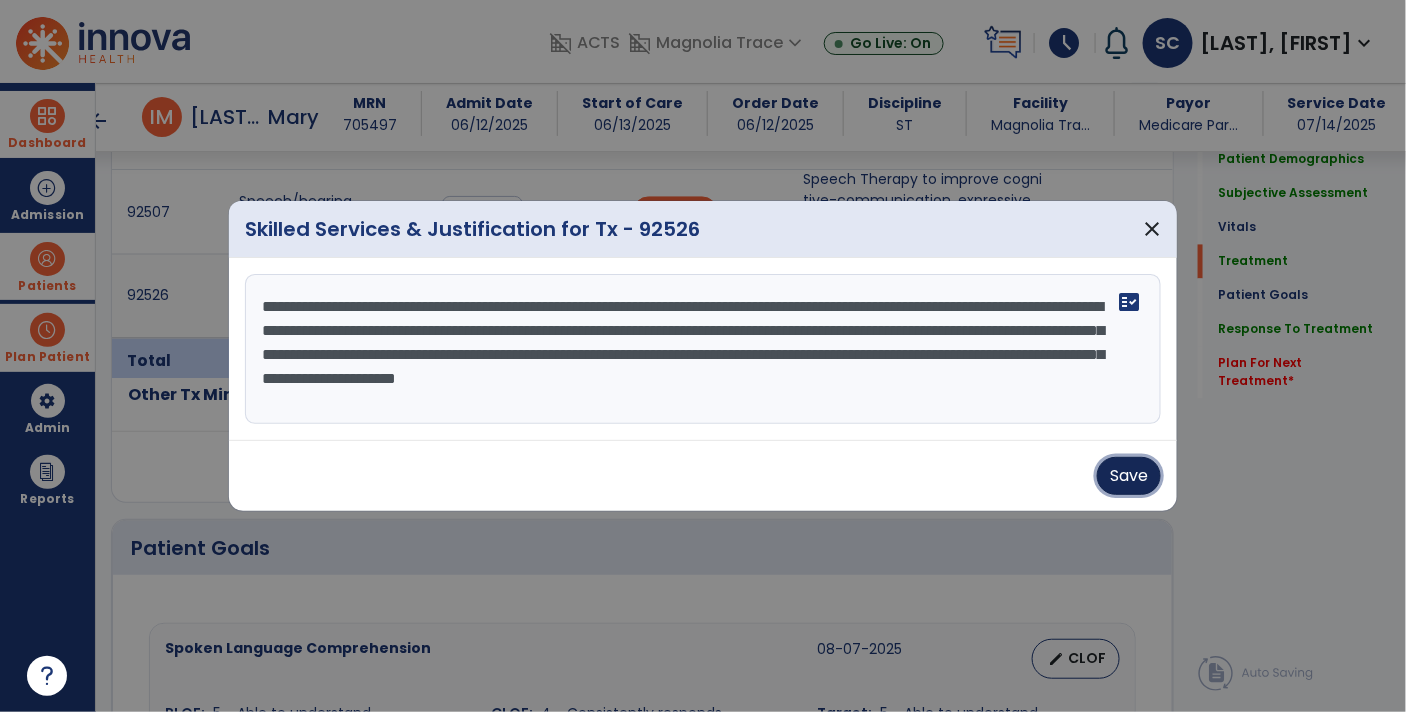 click on "Save" at bounding box center (1129, 476) 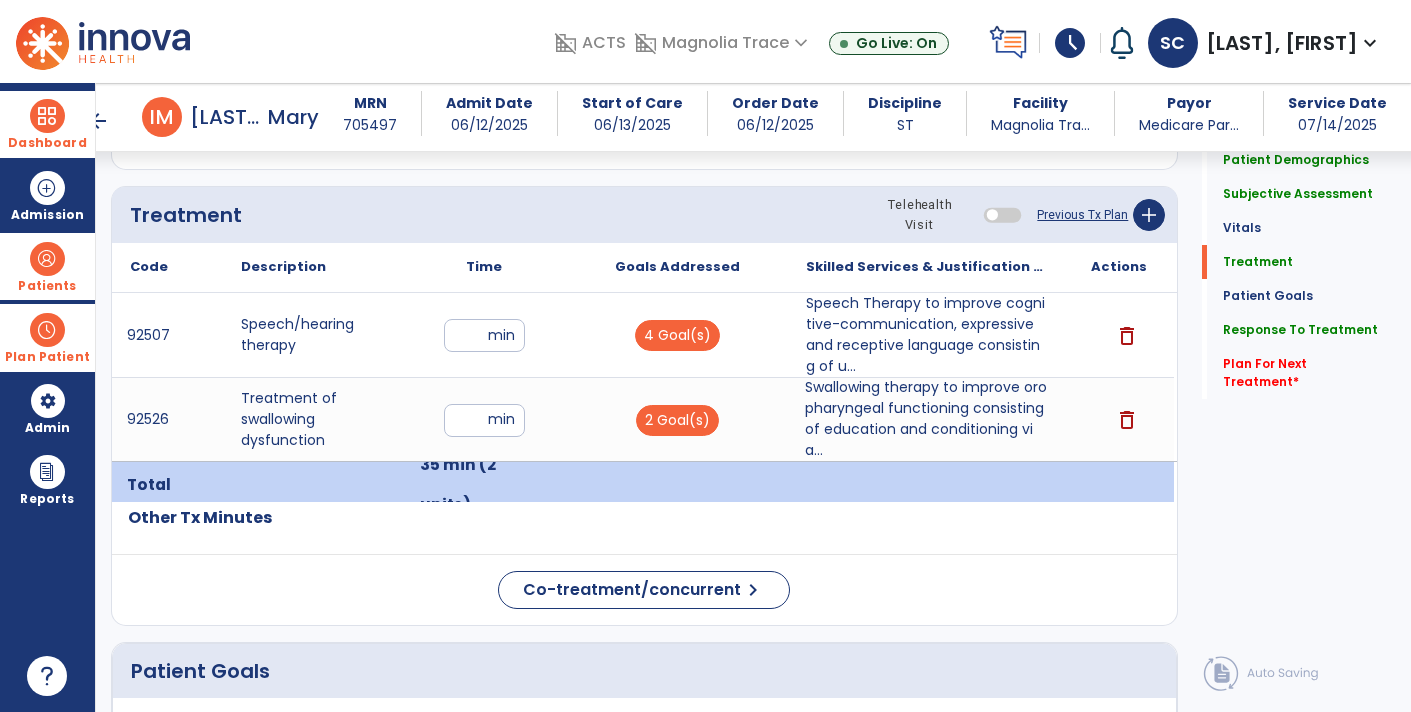 scroll, scrollTop: 1103, scrollLeft: 0, axis: vertical 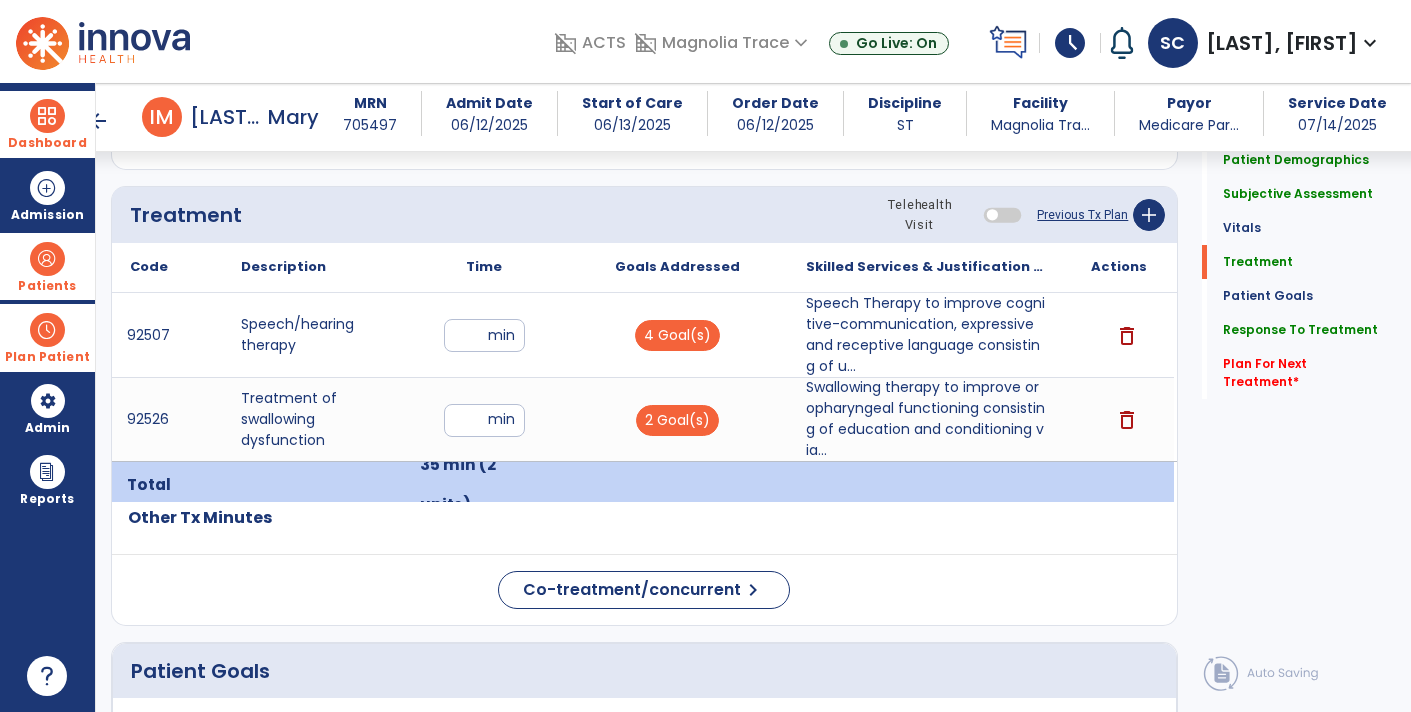 click on "**" at bounding box center [484, 420] 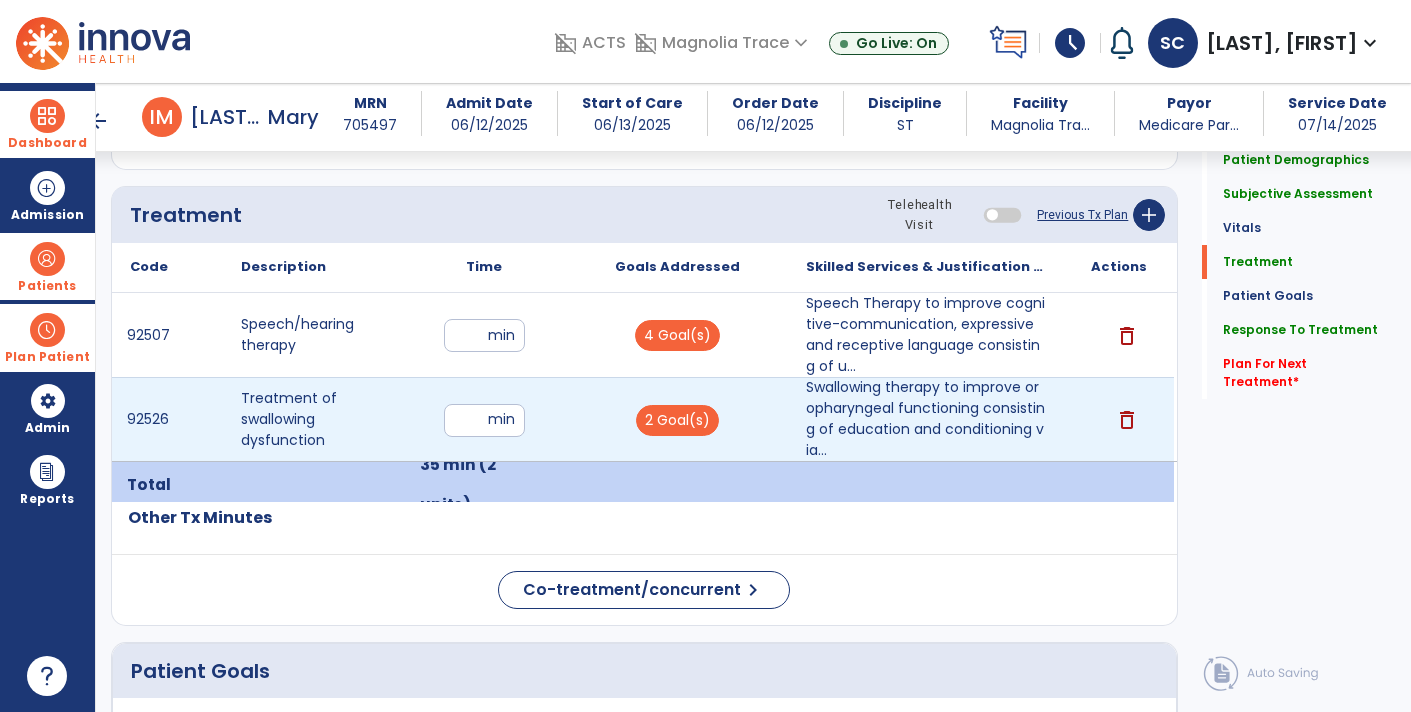 type on "*" 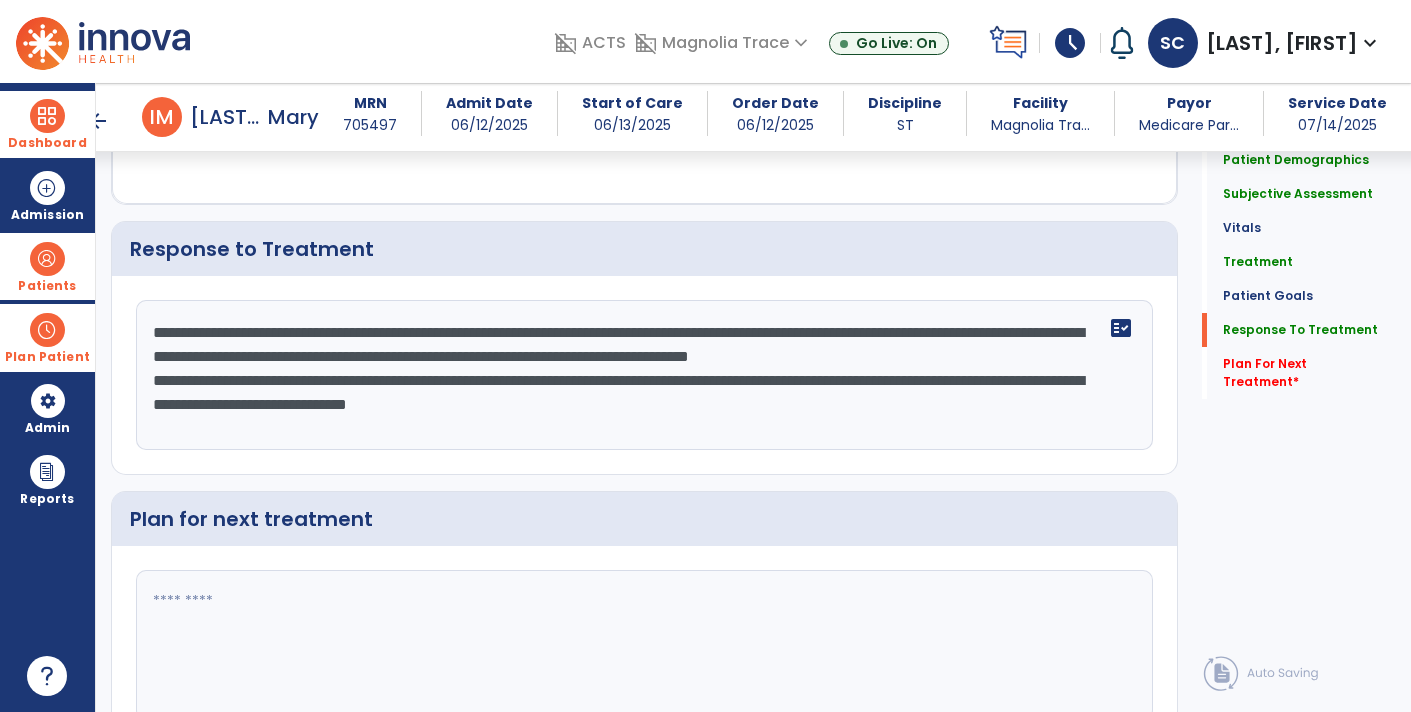 scroll, scrollTop: 3202, scrollLeft: 0, axis: vertical 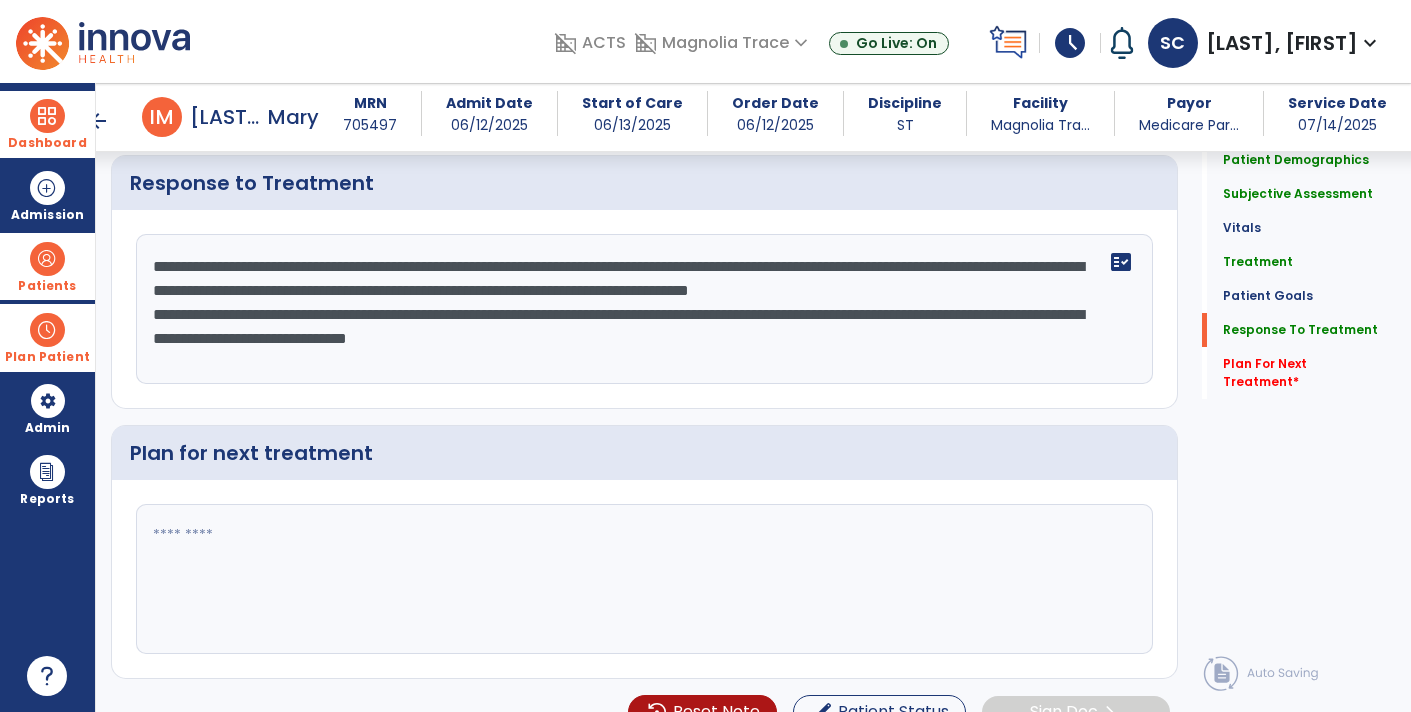 click on "Plan for next treatment" 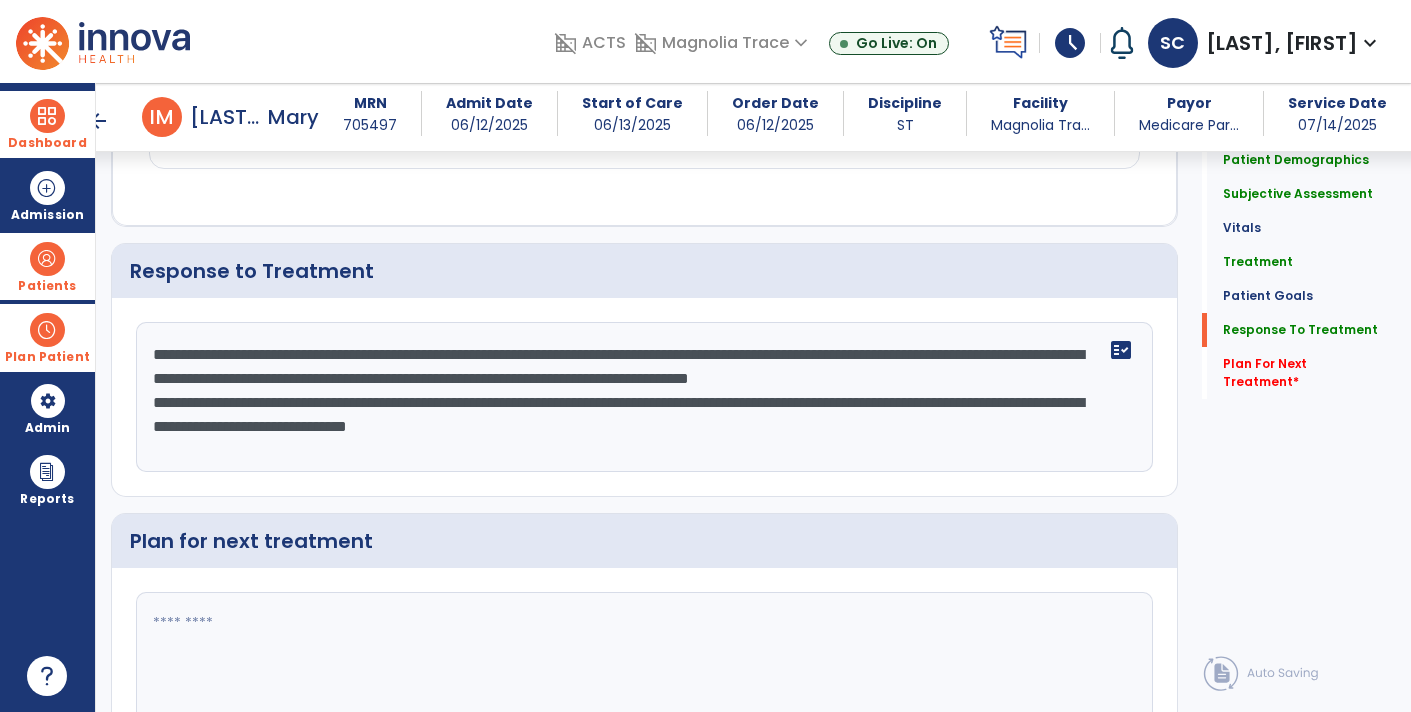 scroll, scrollTop: 3202, scrollLeft: 0, axis: vertical 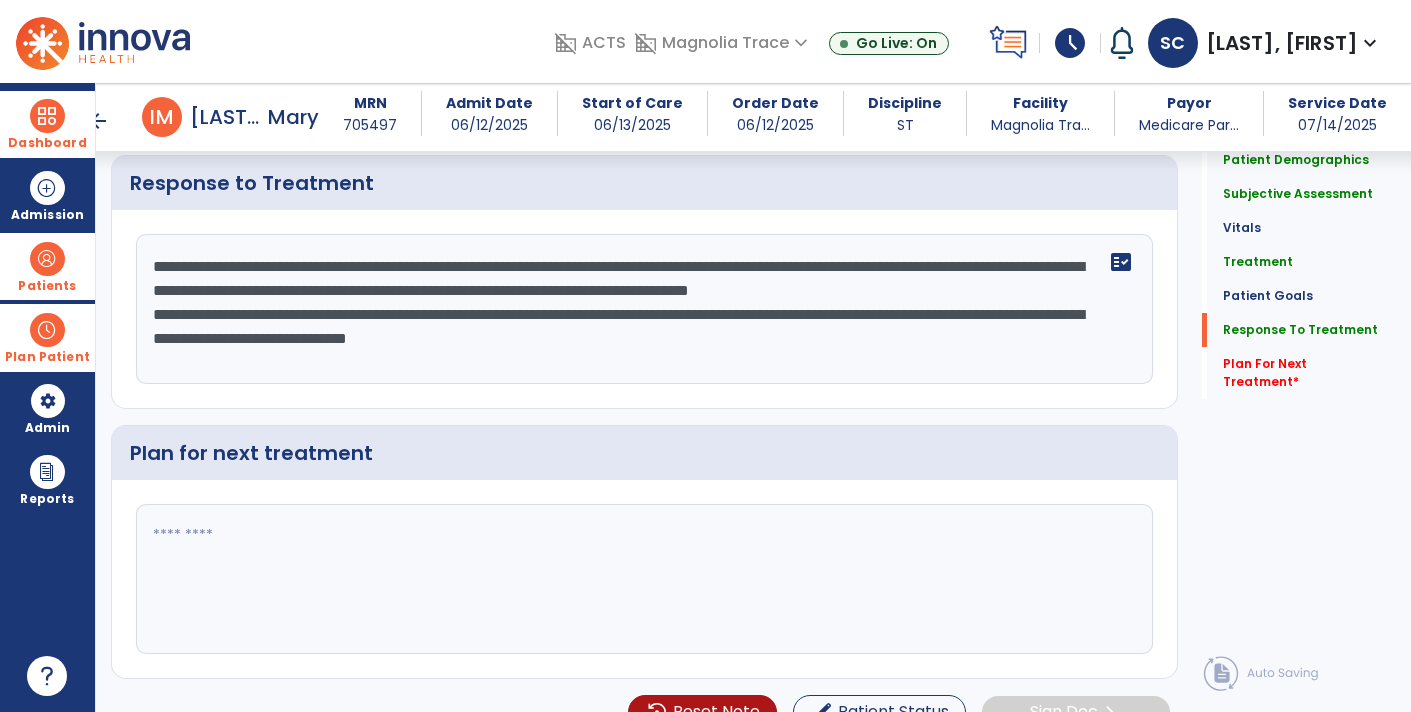 click 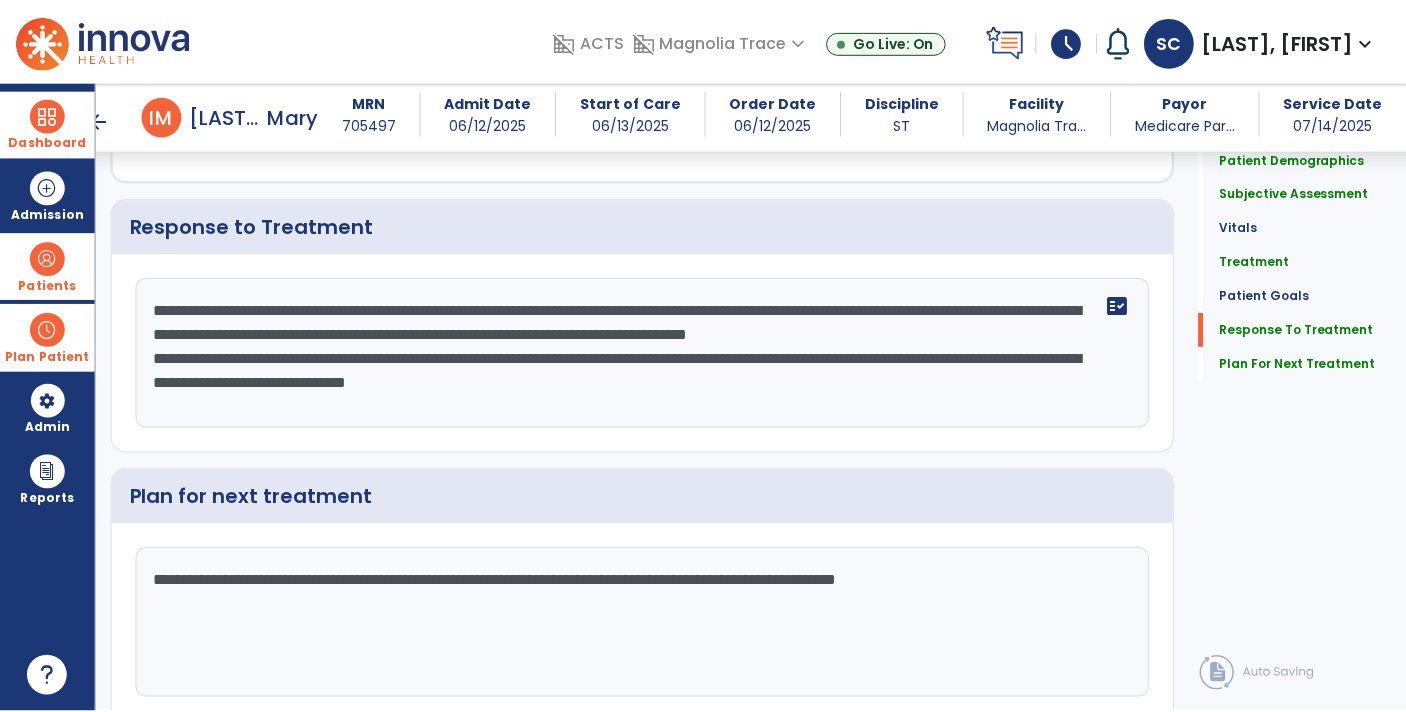scroll, scrollTop: 3202, scrollLeft: 0, axis: vertical 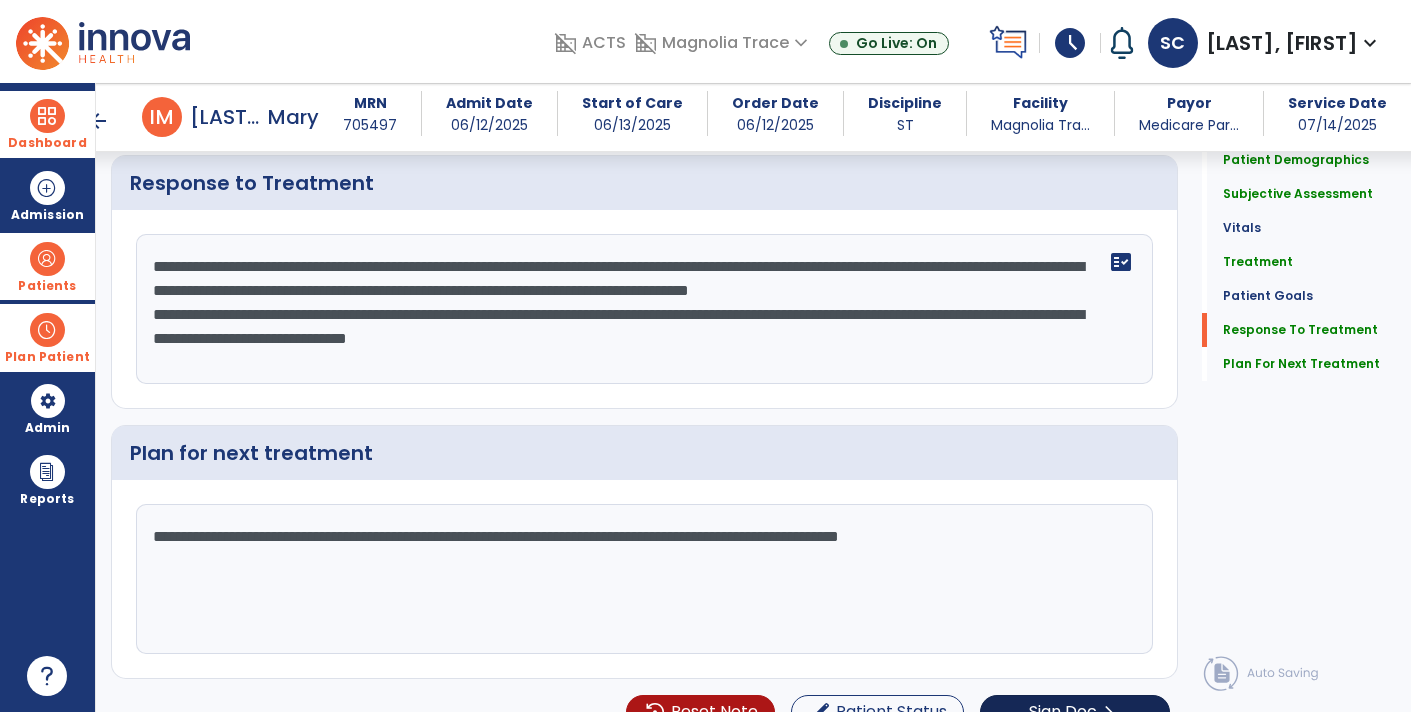 type on "**********" 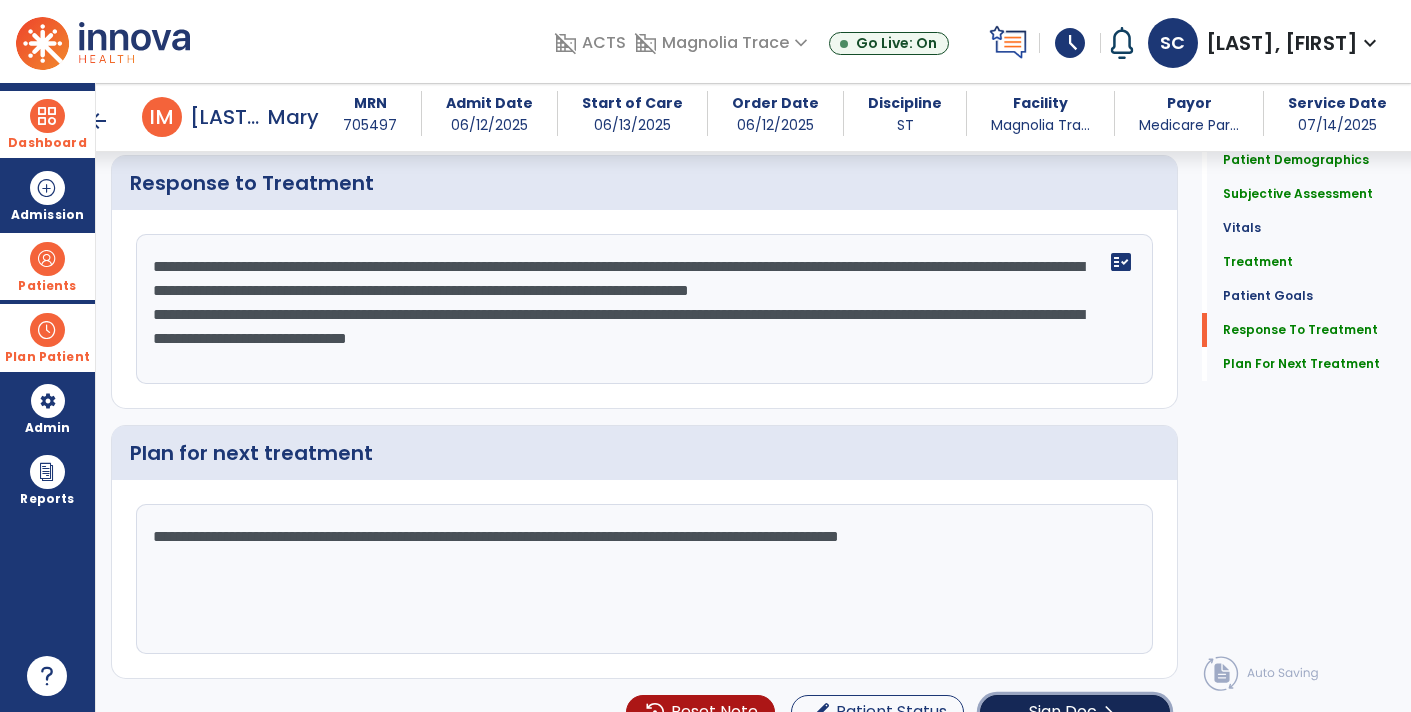 click on "Sign Doc" 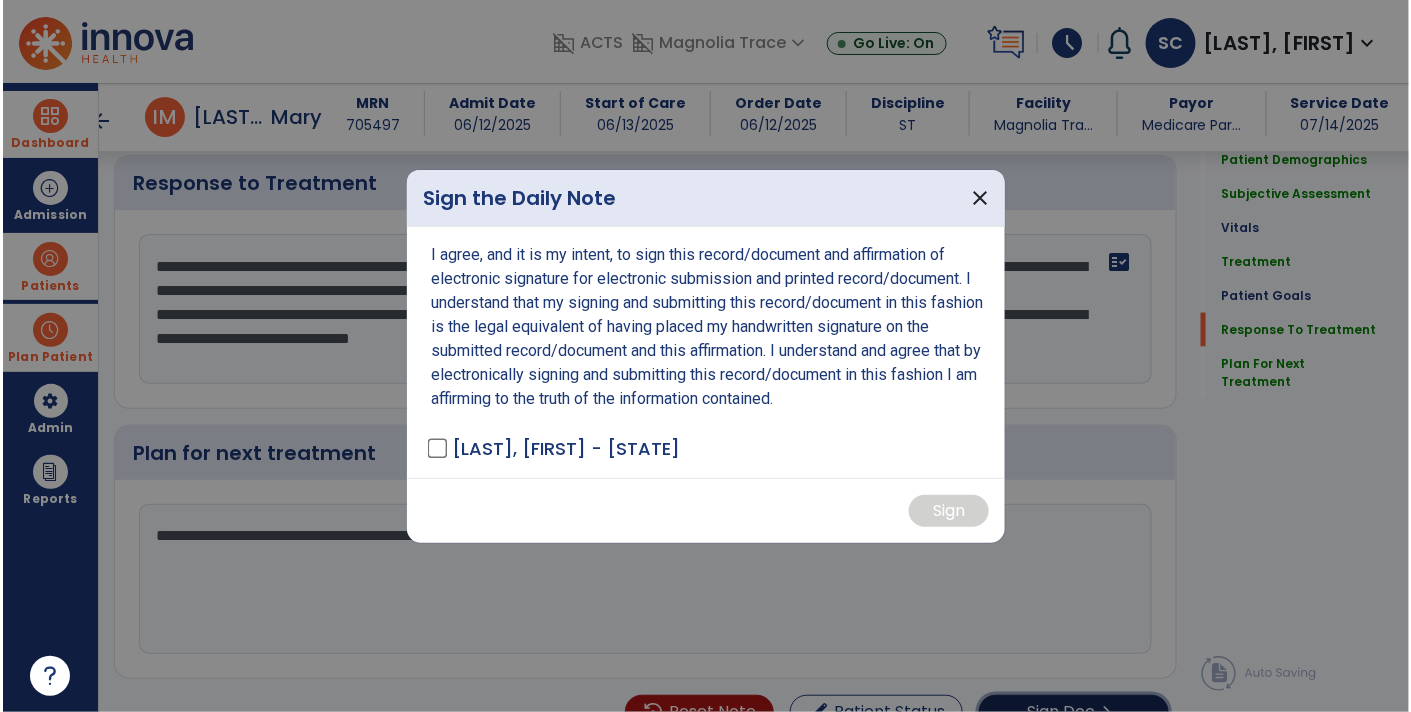 scroll, scrollTop: 3202, scrollLeft: 0, axis: vertical 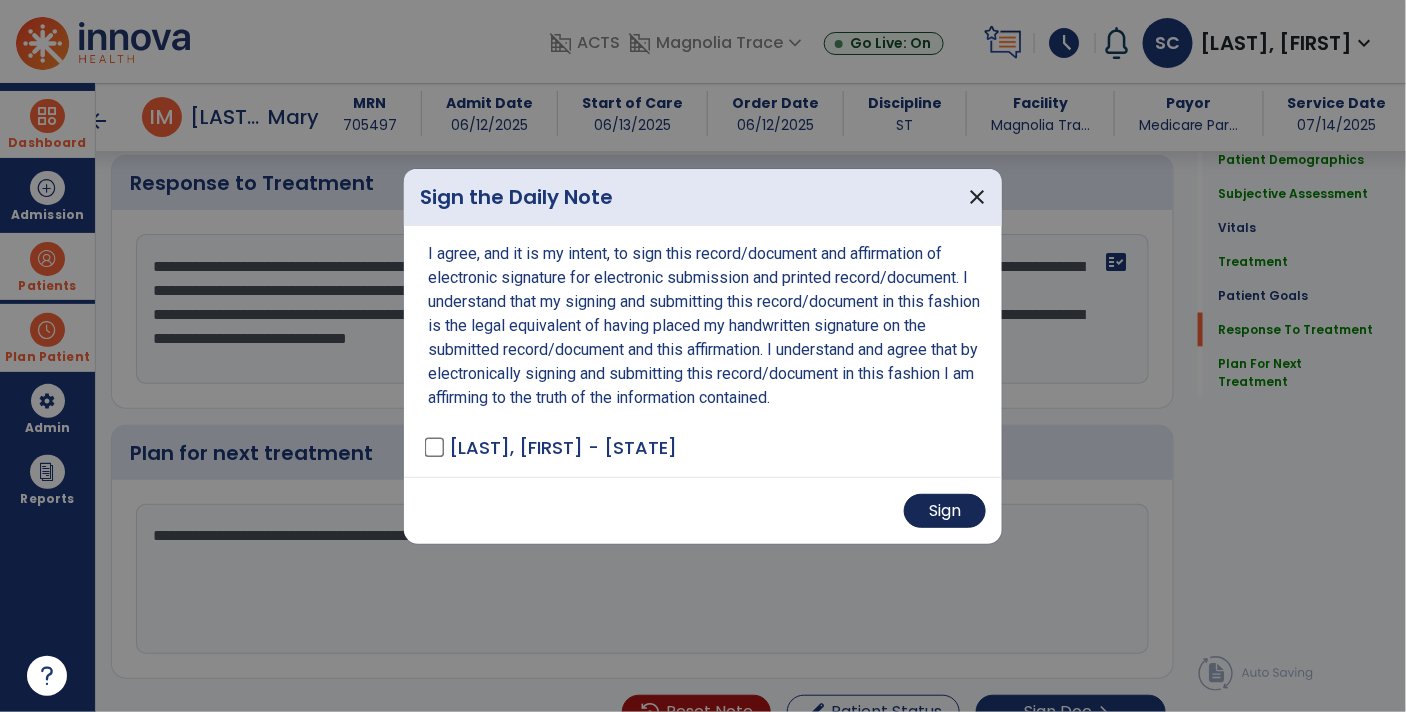 click on "Sign" at bounding box center [945, 511] 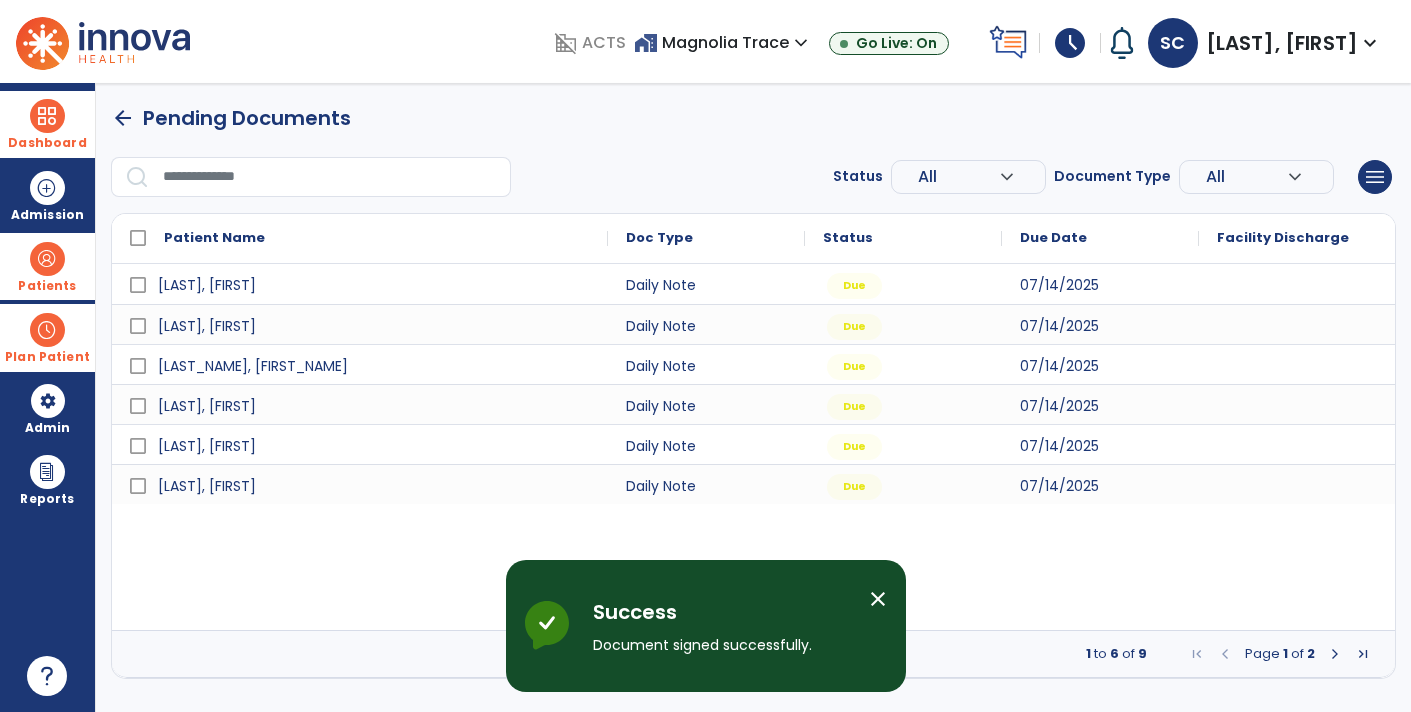 scroll, scrollTop: 0, scrollLeft: 0, axis: both 